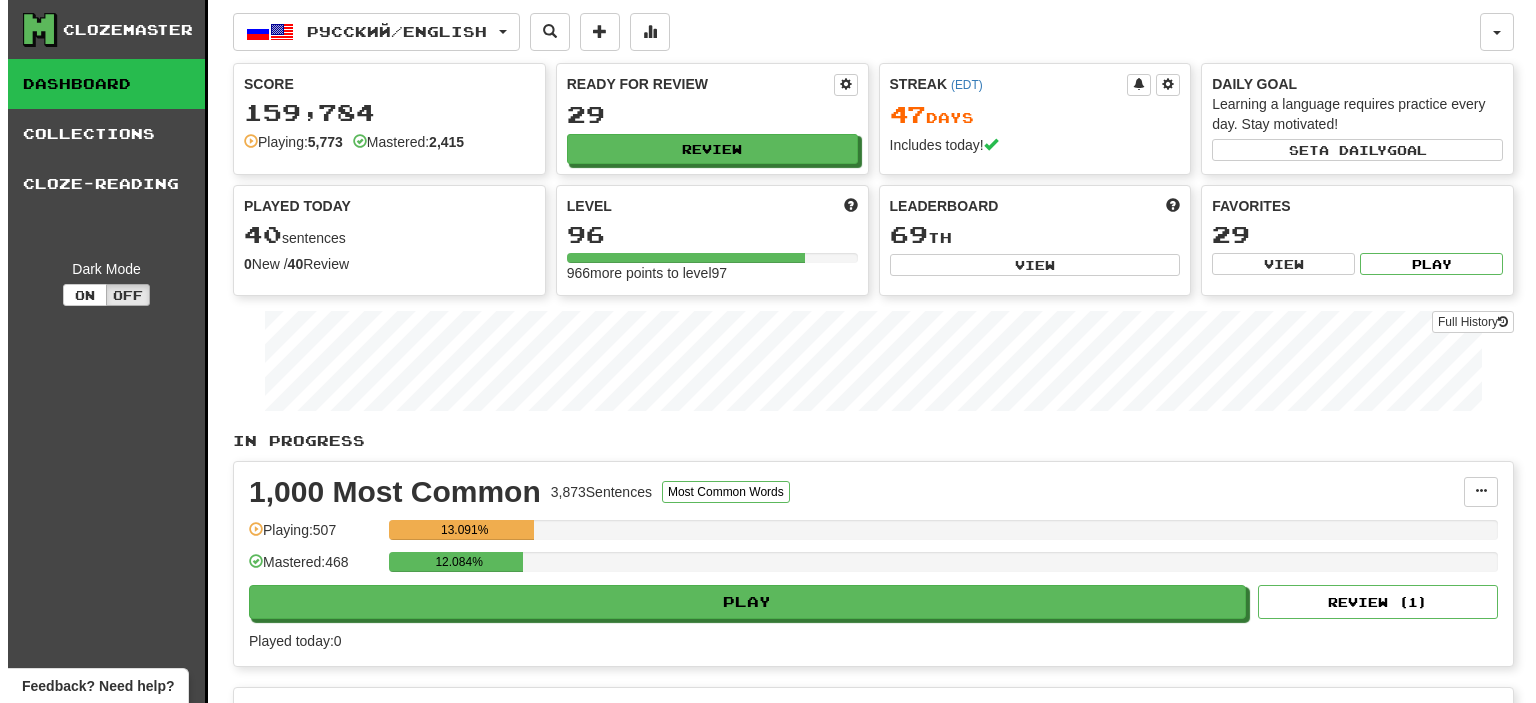 scroll, scrollTop: 0, scrollLeft: 0, axis: both 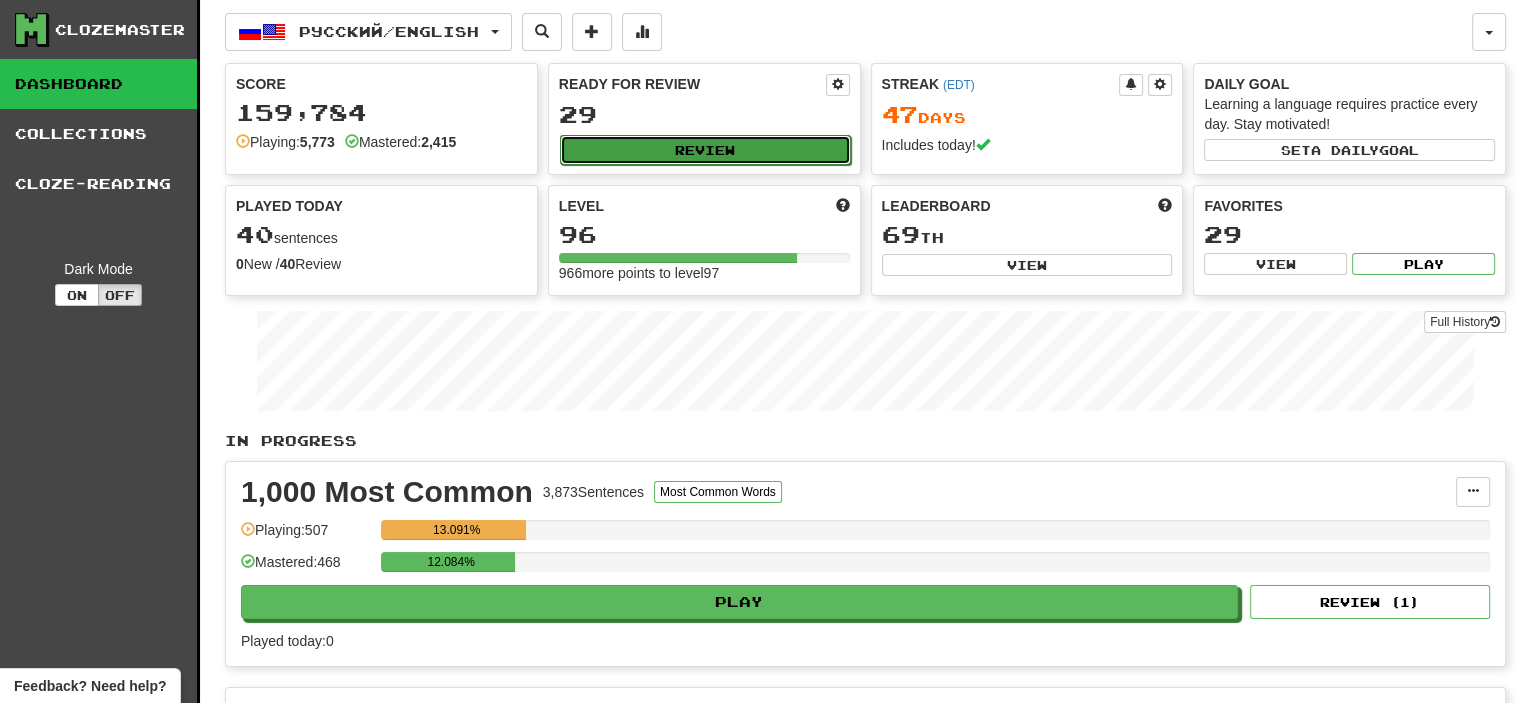 click on "Review" at bounding box center (705, 150) 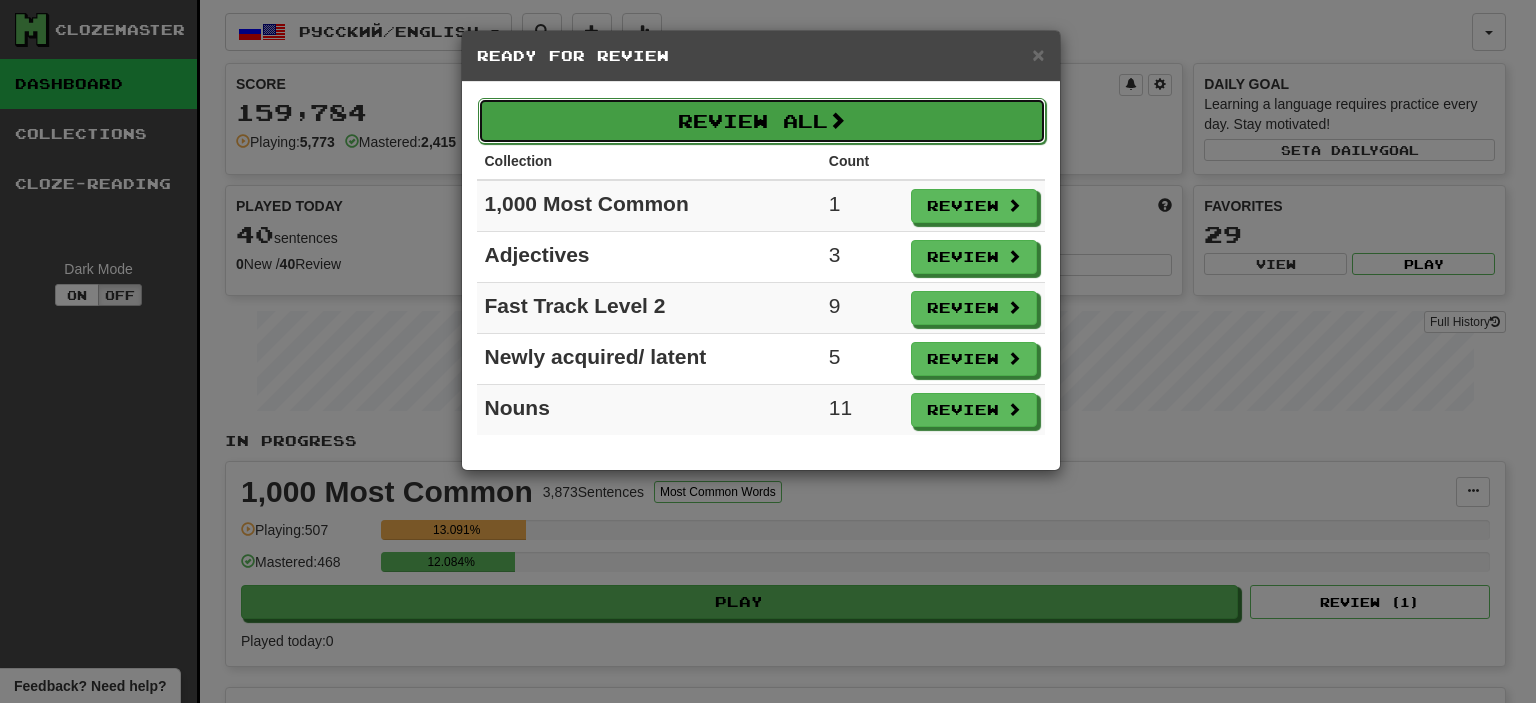 click on "Review All" at bounding box center [762, 121] 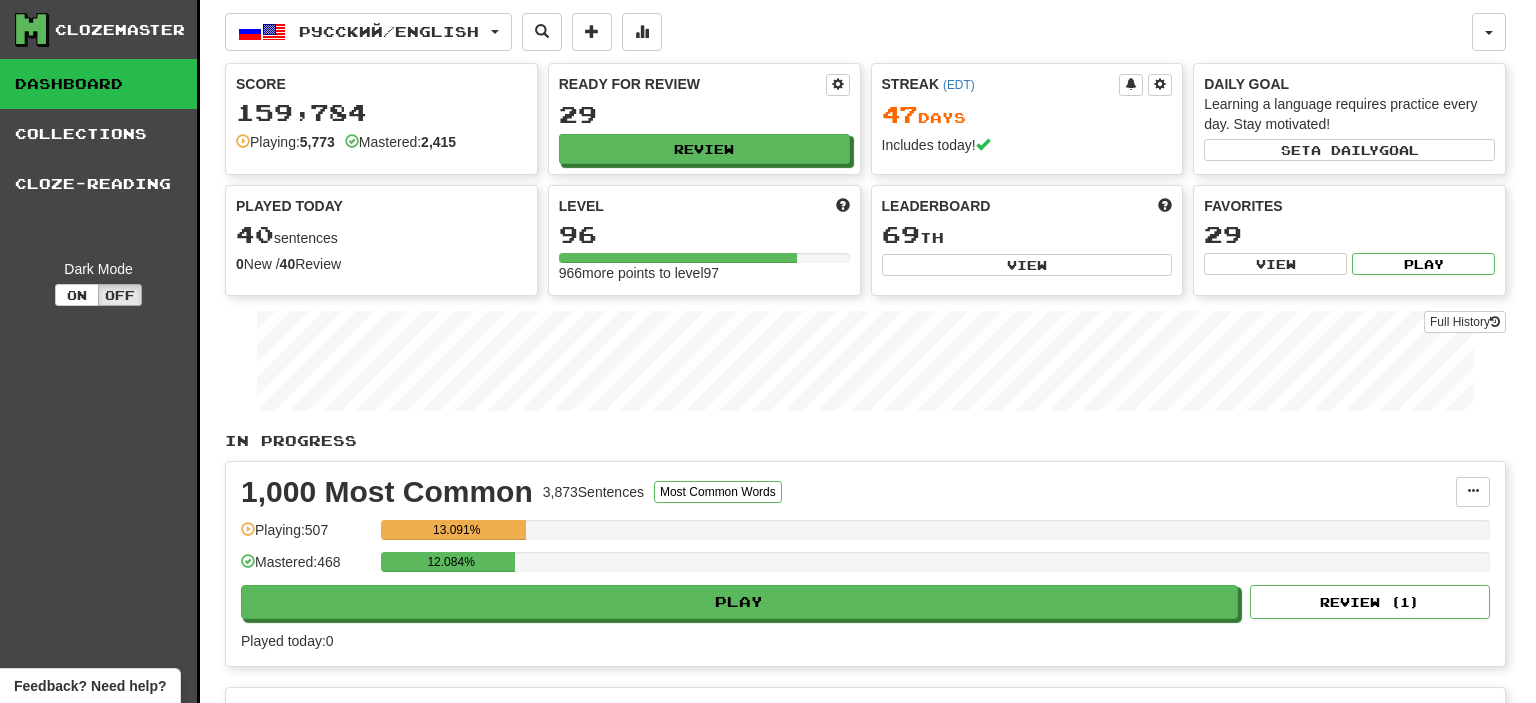 select on "**" 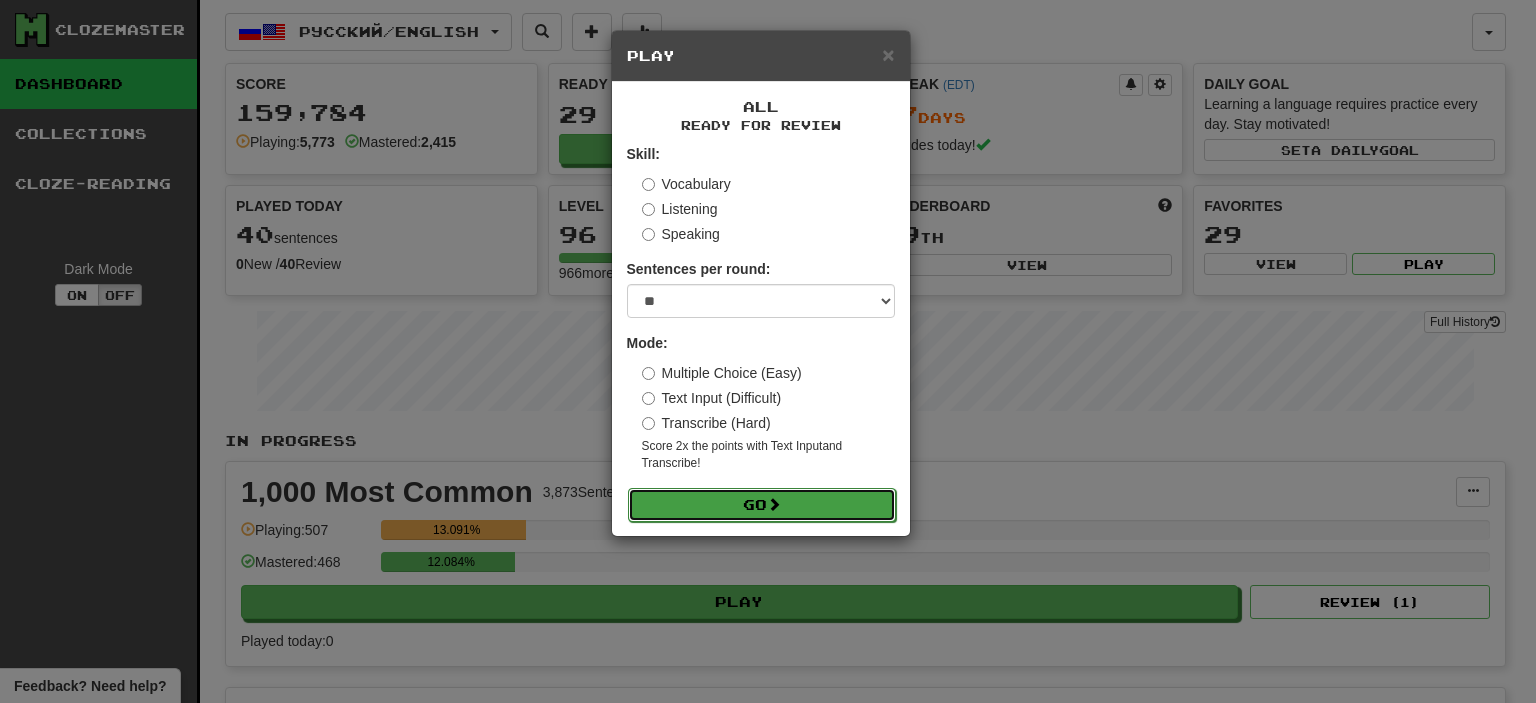 click at bounding box center (774, 504) 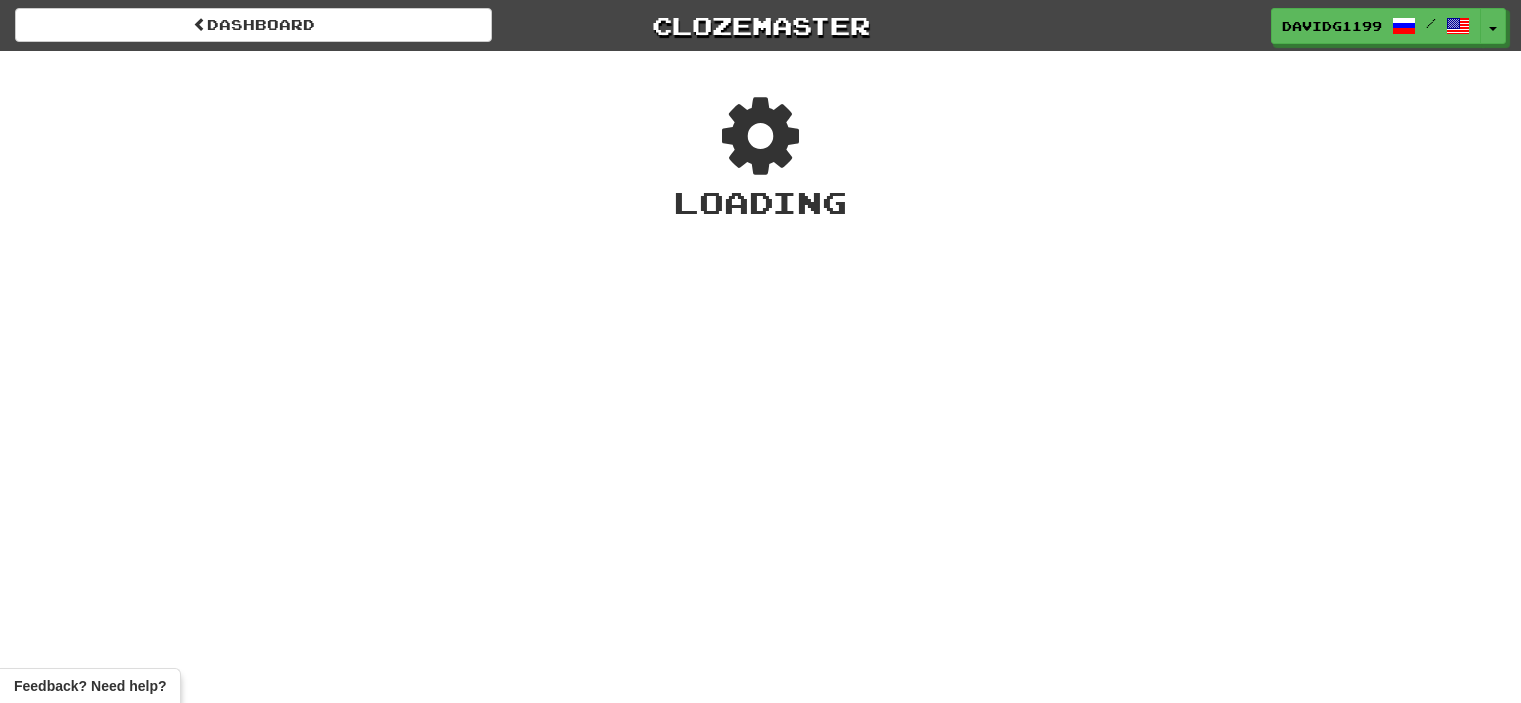 scroll, scrollTop: 0, scrollLeft: 0, axis: both 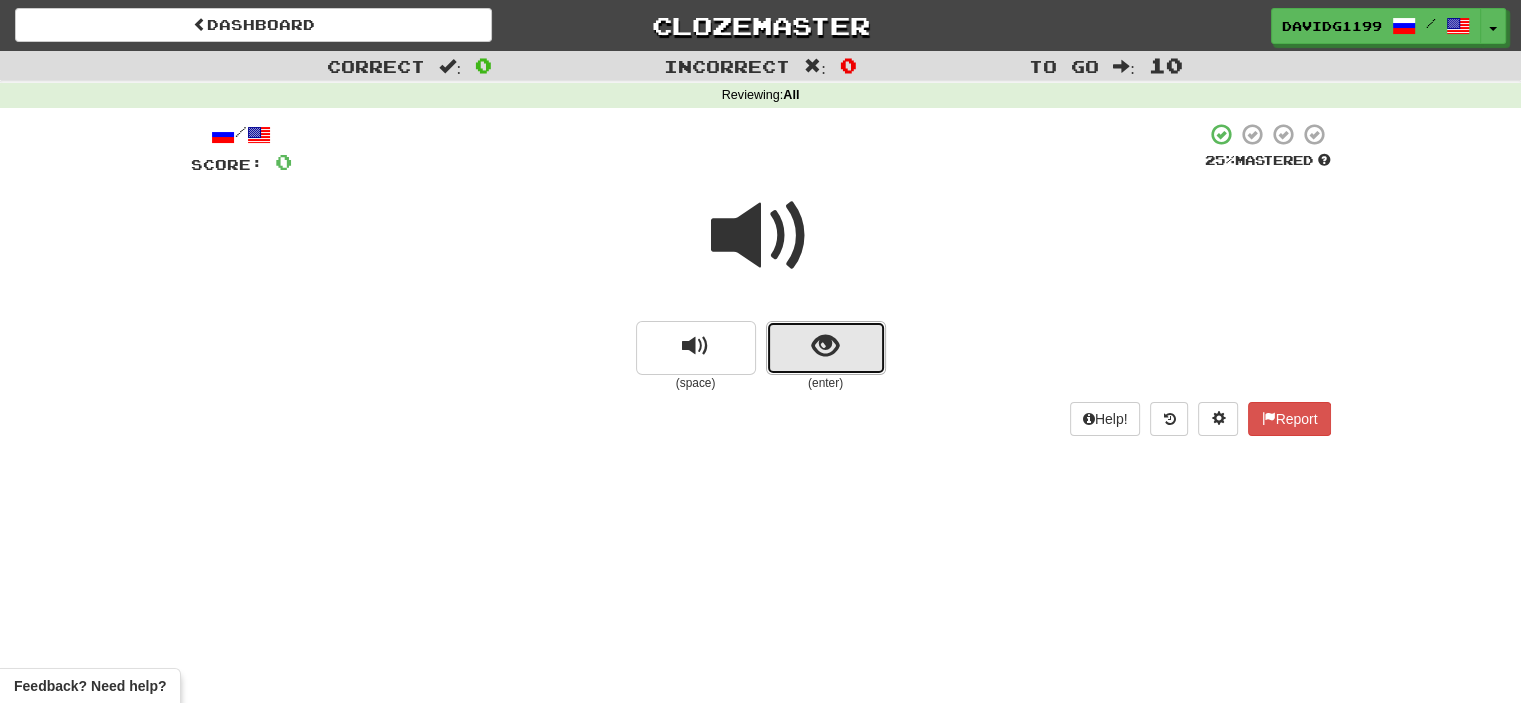 click at bounding box center (826, 348) 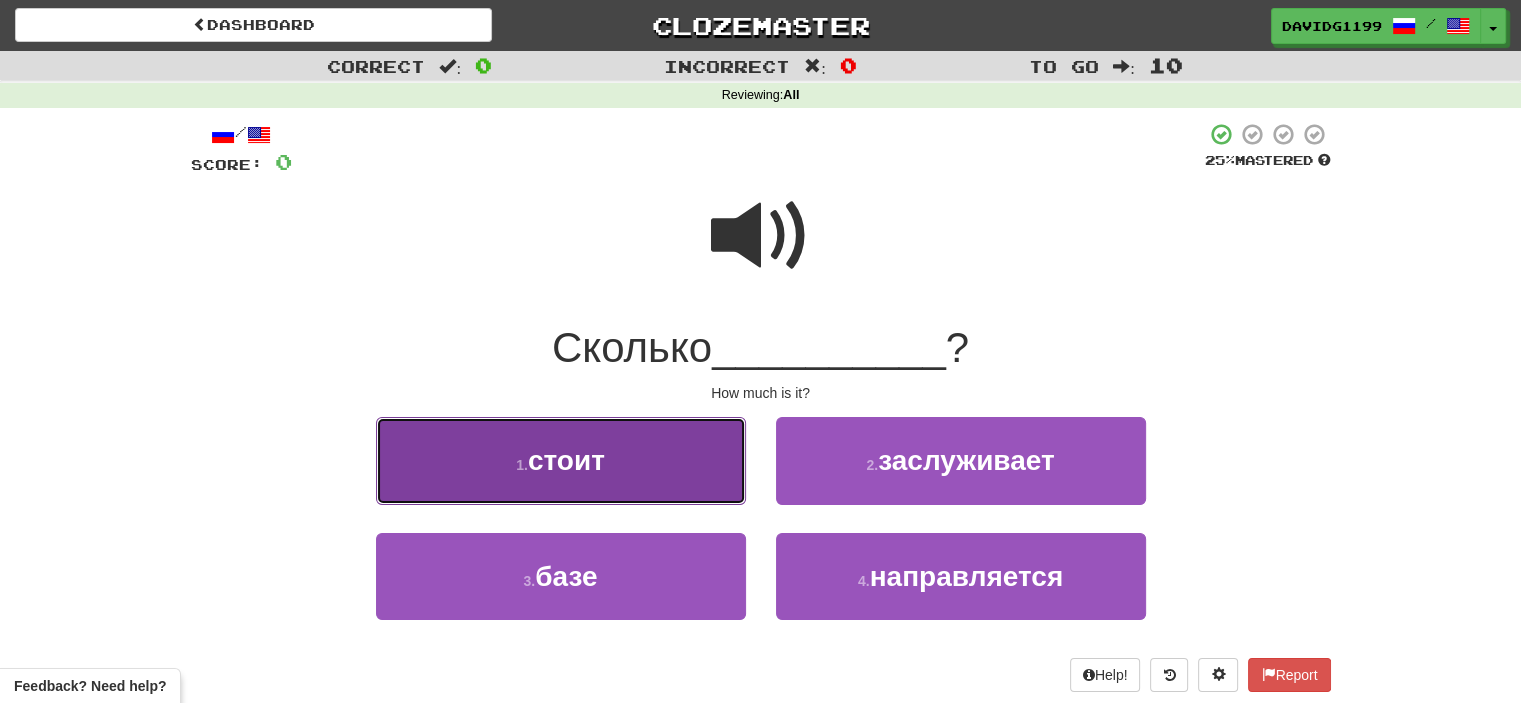 click on "1 .  стоит" at bounding box center (561, 460) 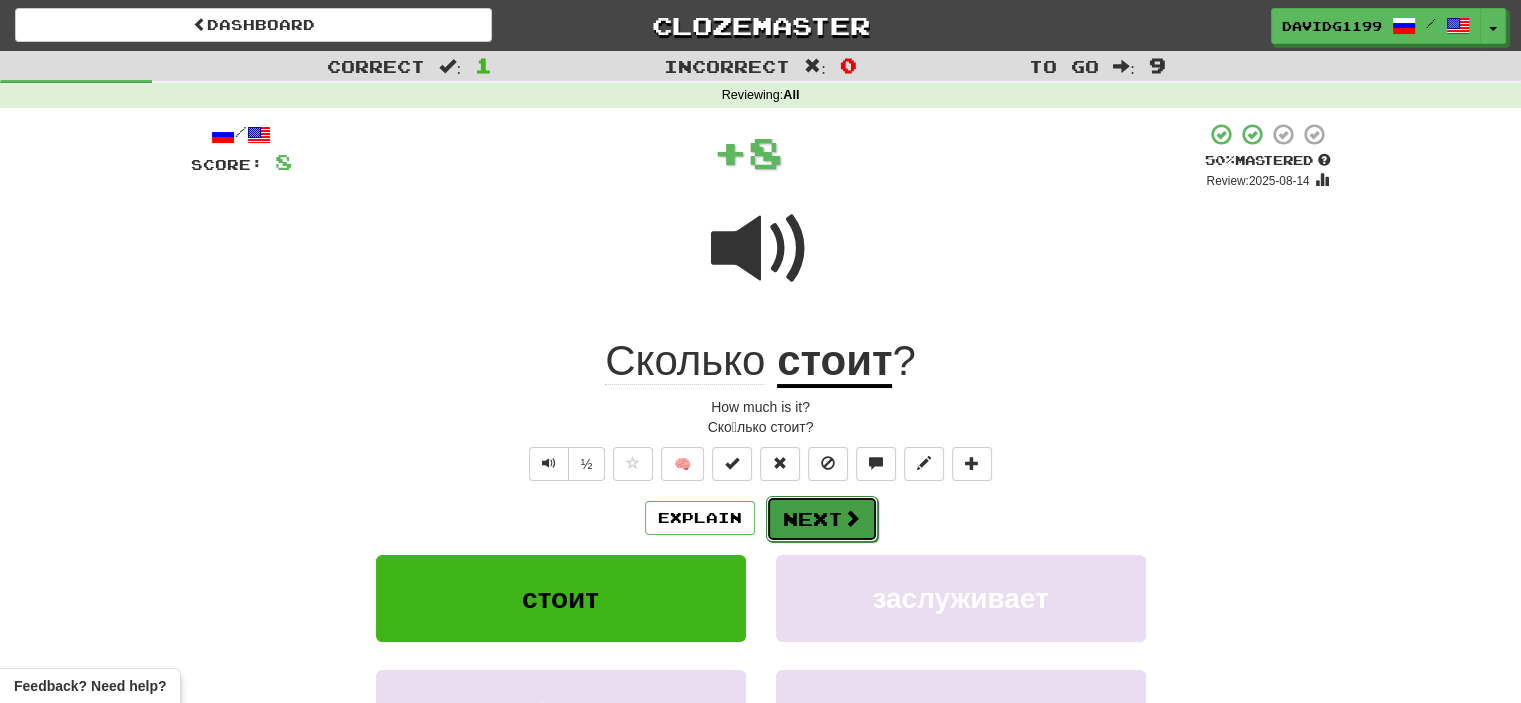 click at bounding box center (852, 518) 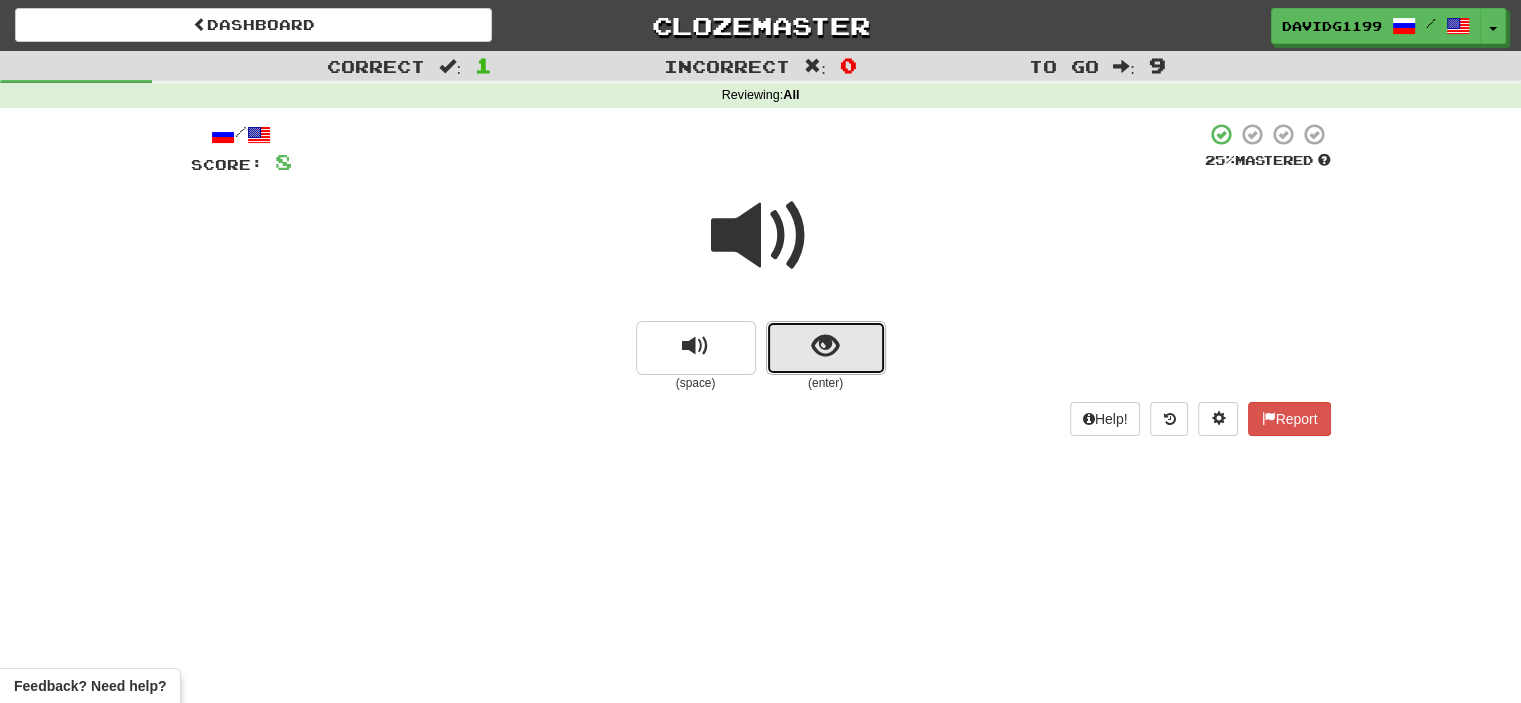 click at bounding box center [826, 348] 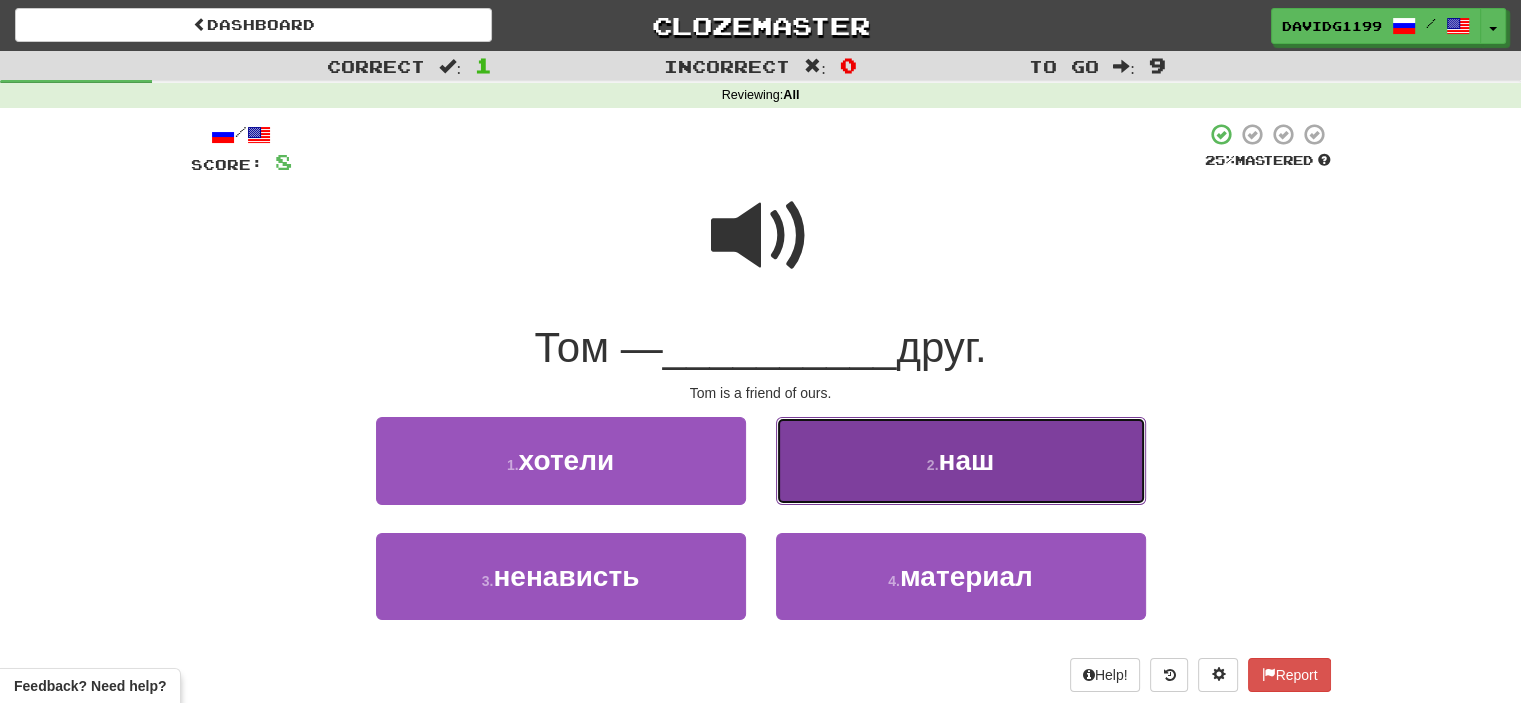 click on "2 .  наш" at bounding box center (961, 460) 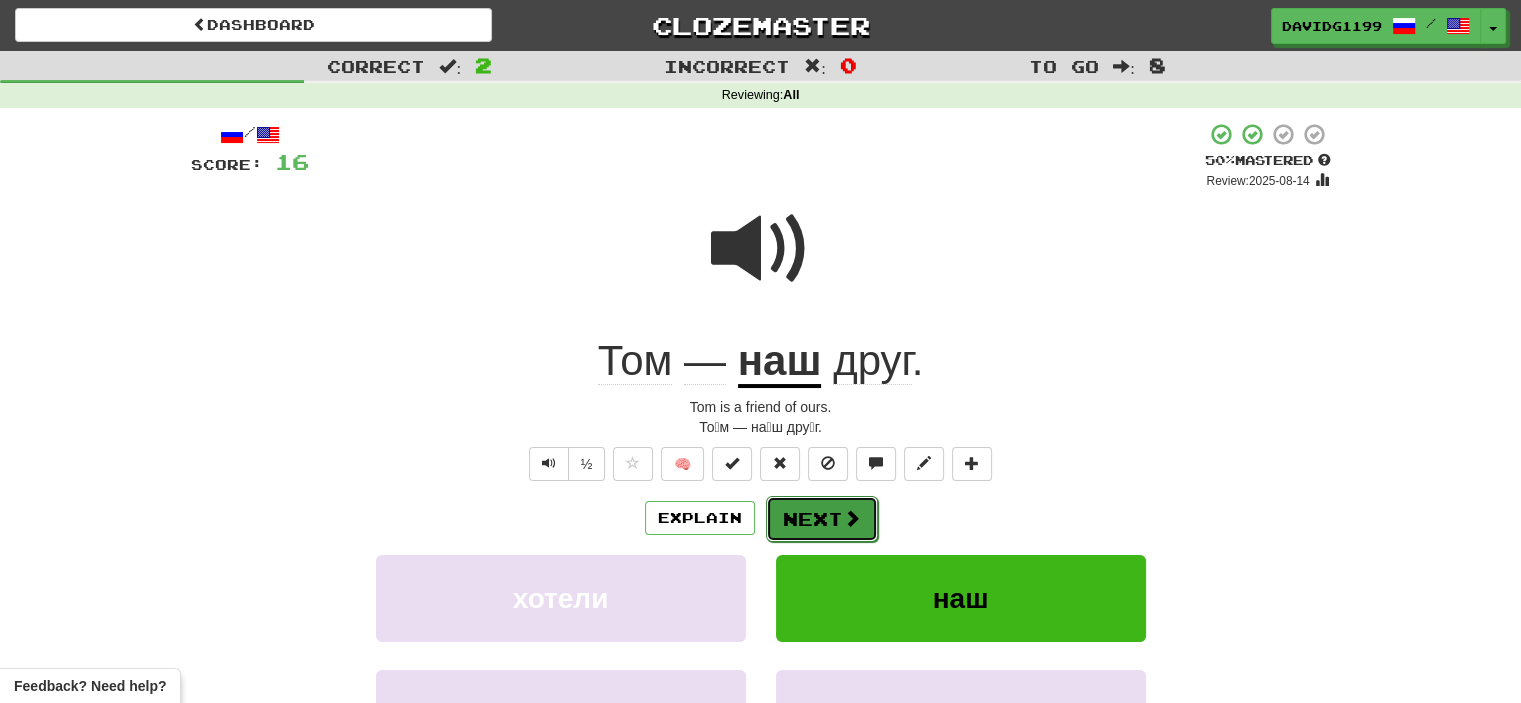 click on "Next" at bounding box center (822, 519) 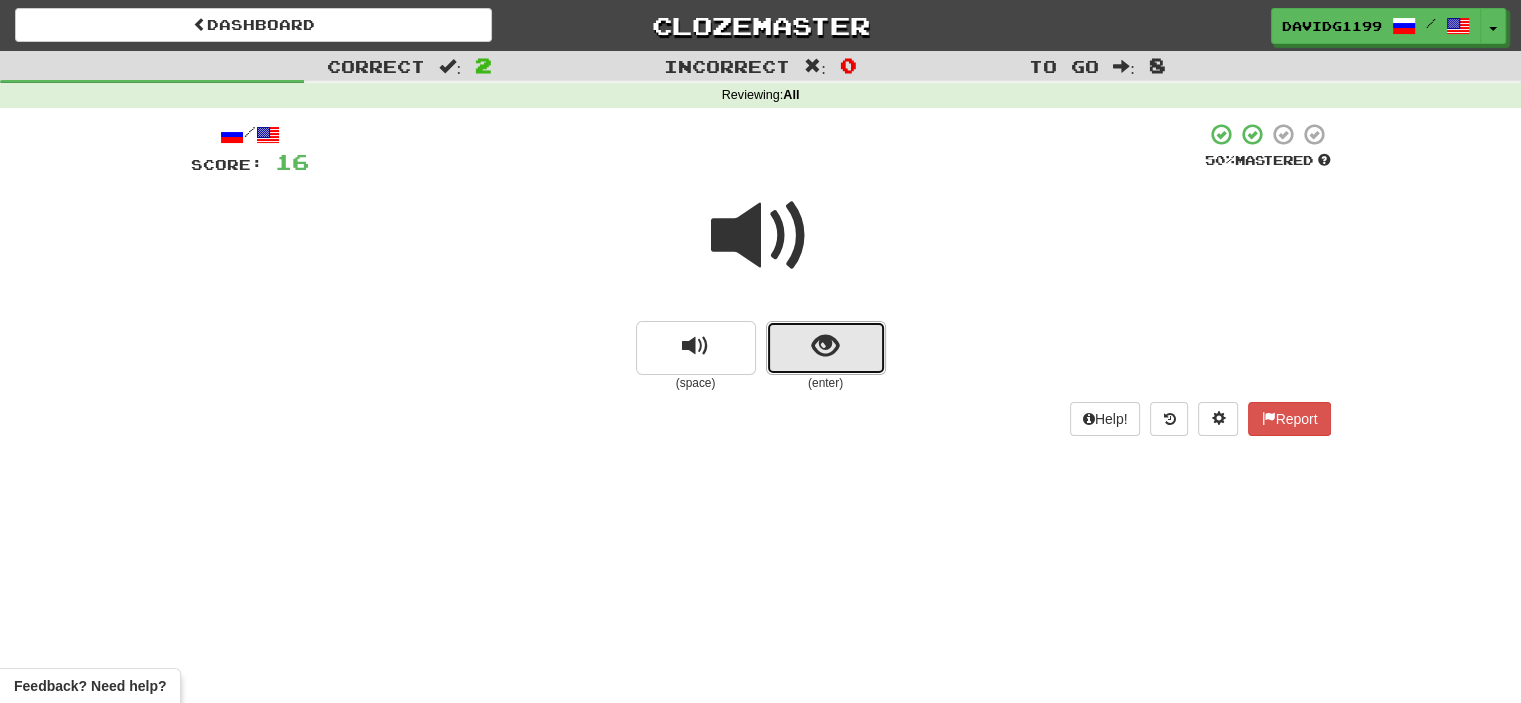 click at bounding box center [826, 348] 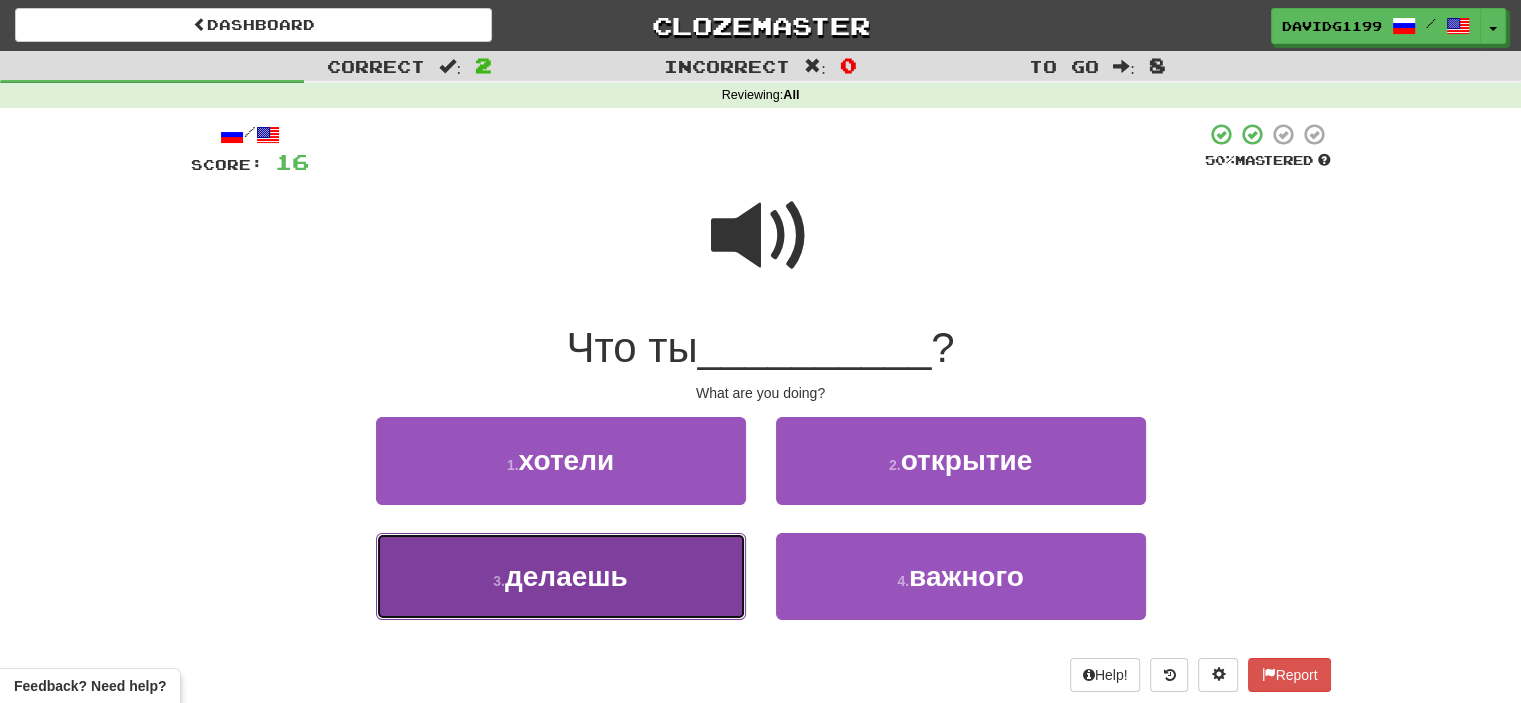 click on "3 .  делаешь" at bounding box center [561, 576] 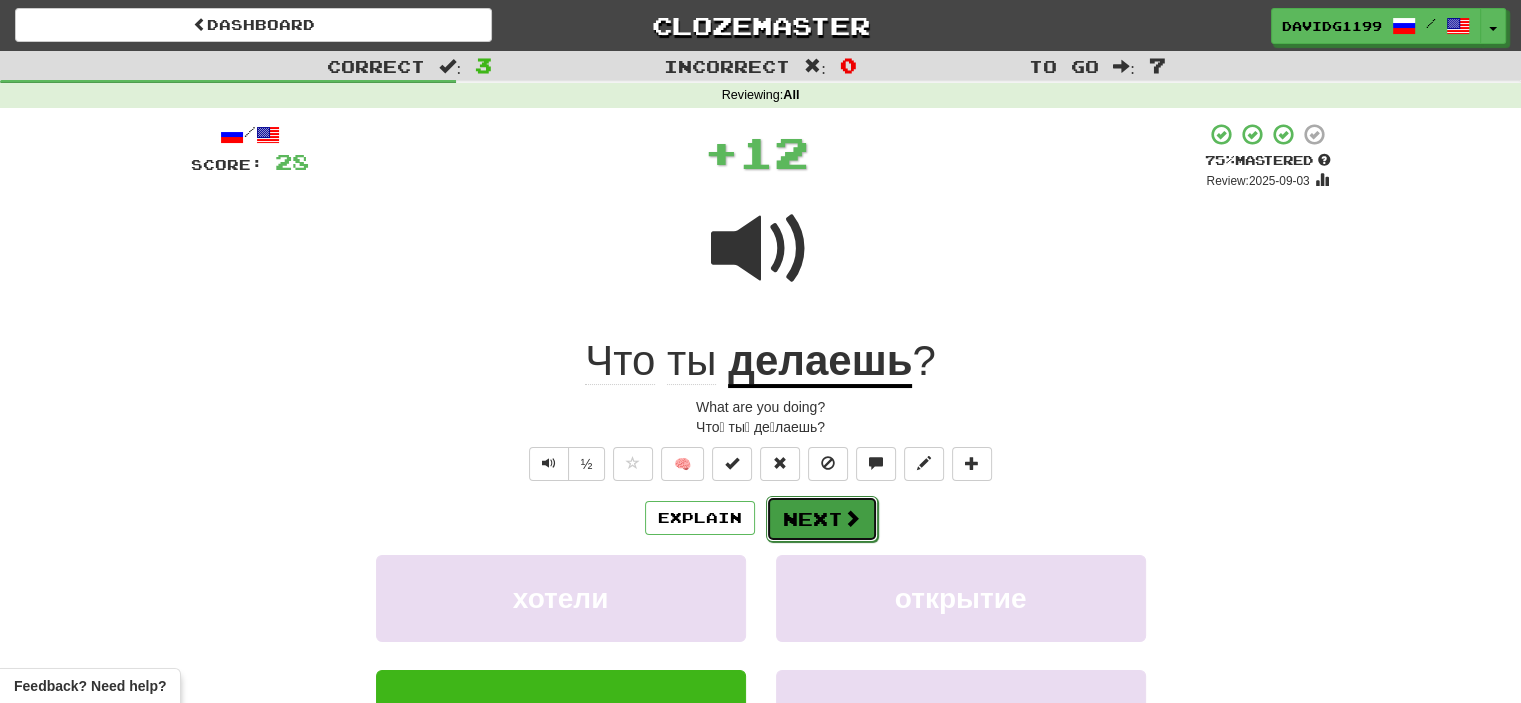 click at bounding box center [852, 518] 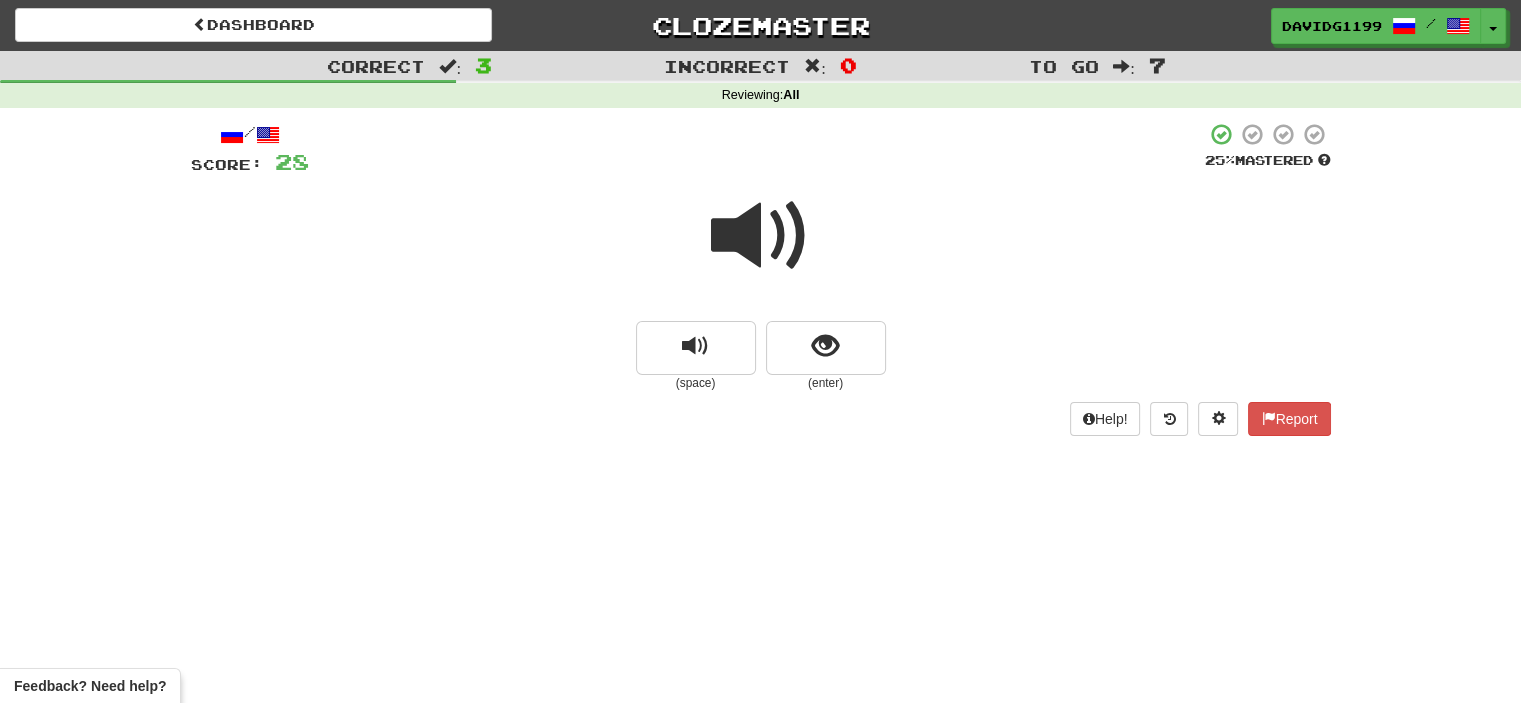 click at bounding box center [761, 236] 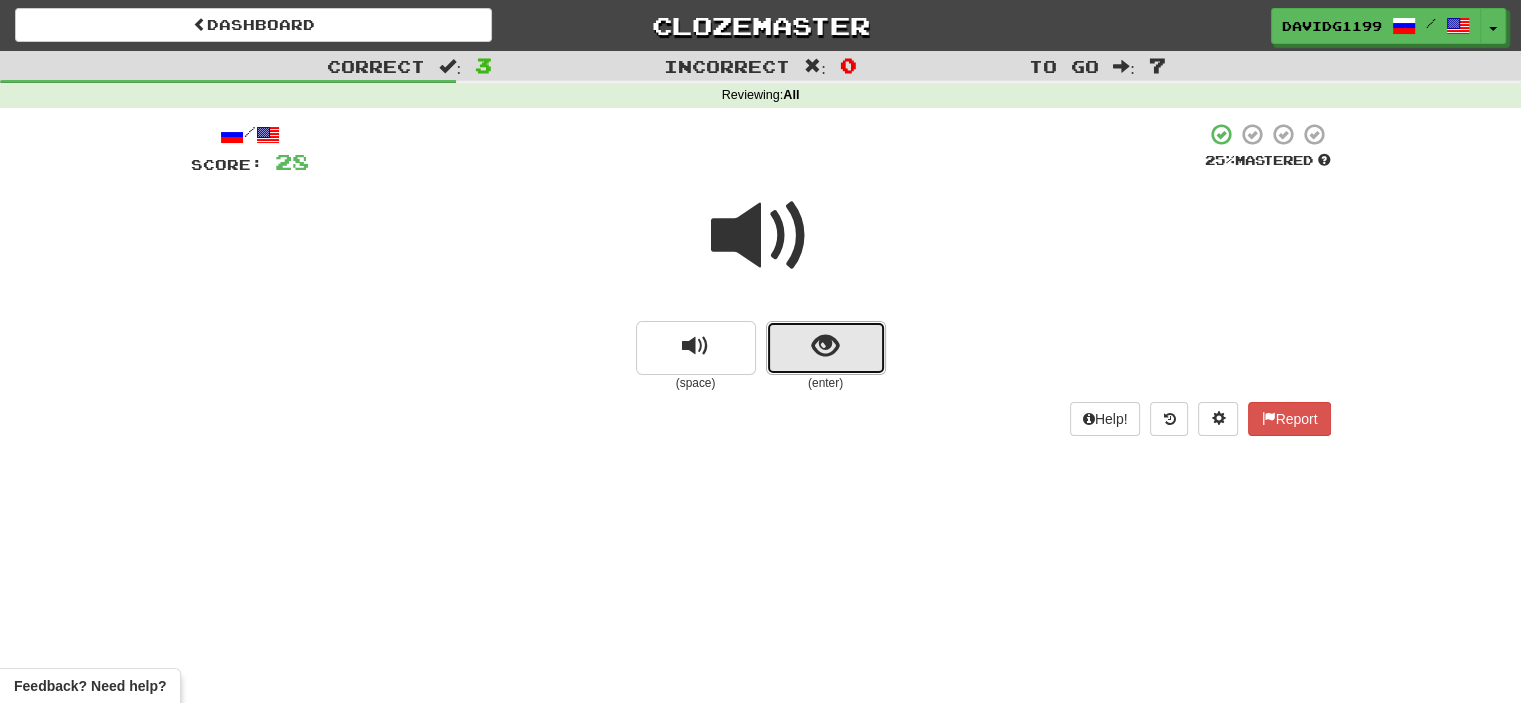 click at bounding box center [826, 348] 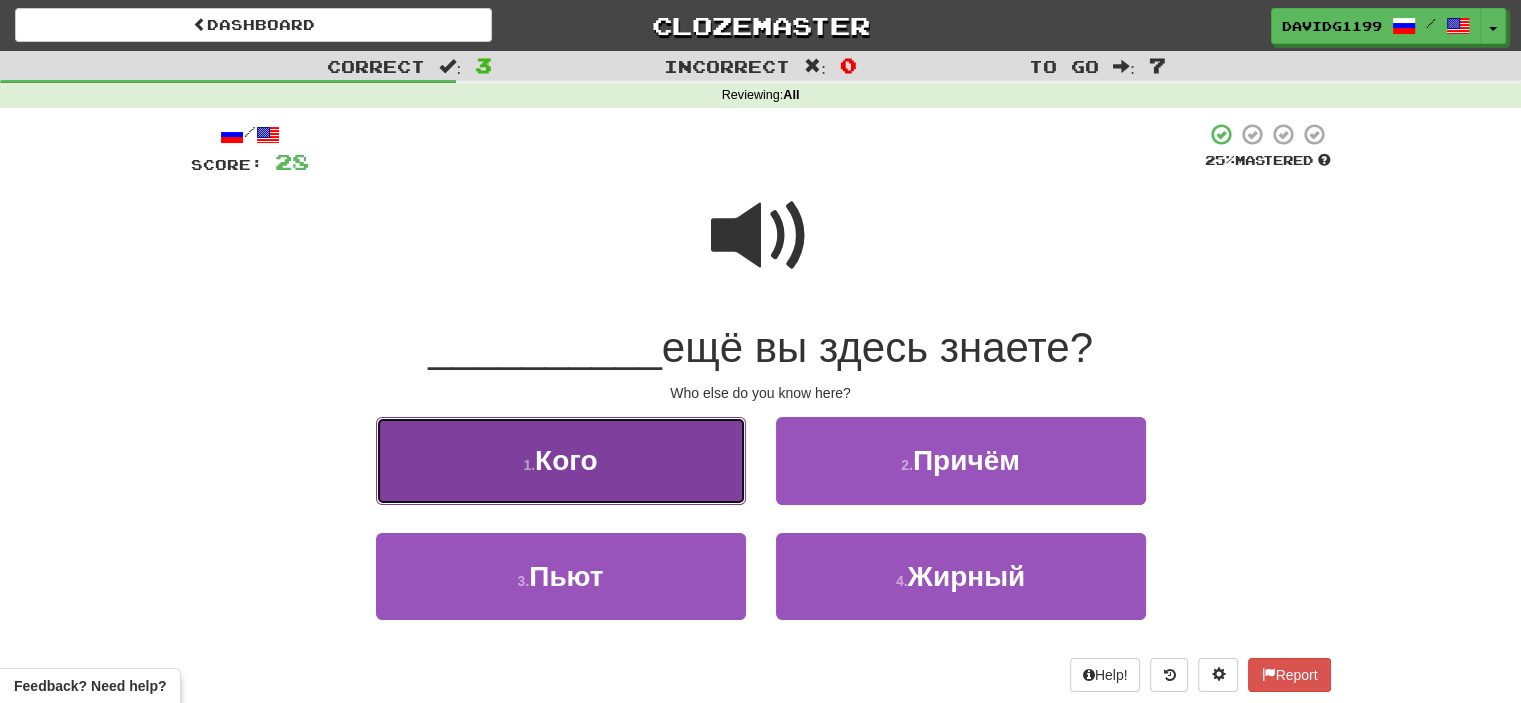 click on "1 .  Кого" at bounding box center [561, 460] 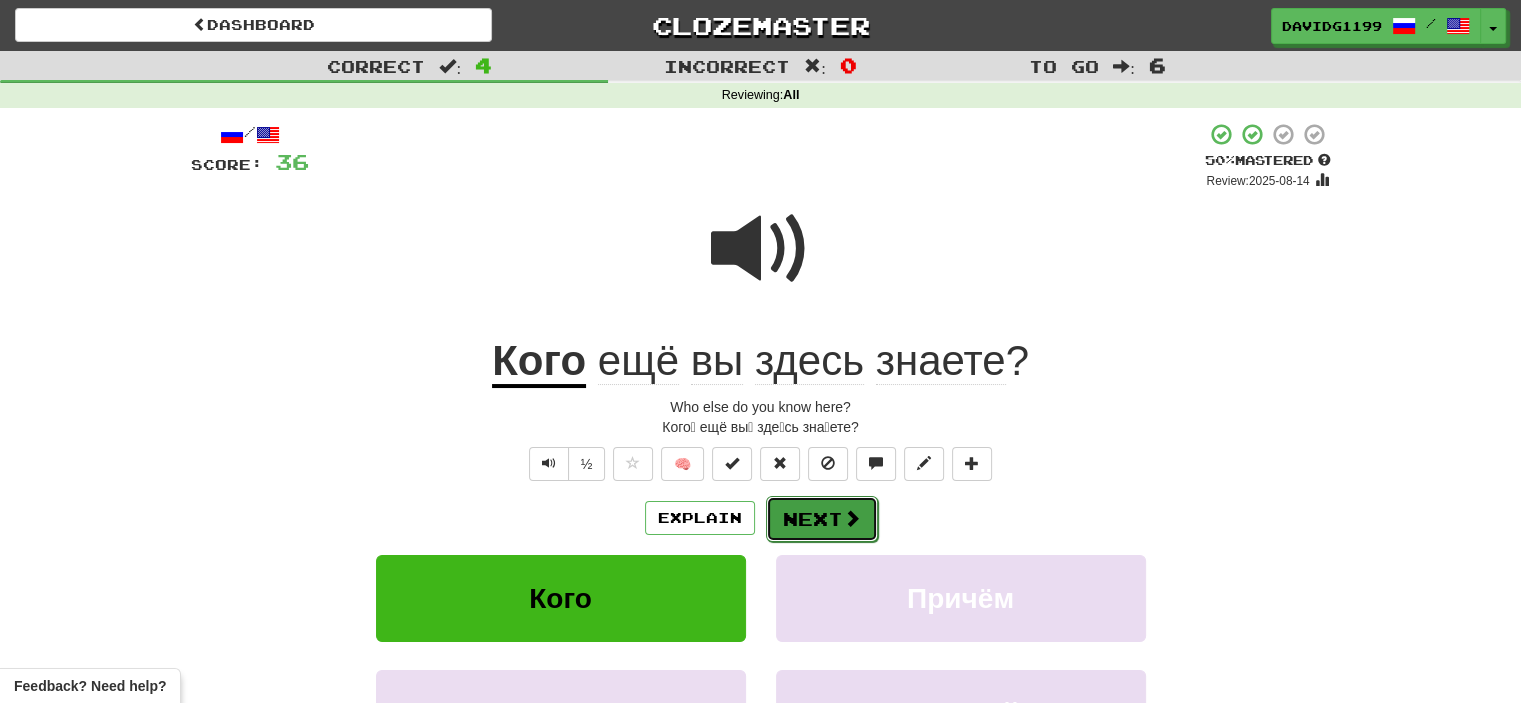 click on "Next" at bounding box center [822, 519] 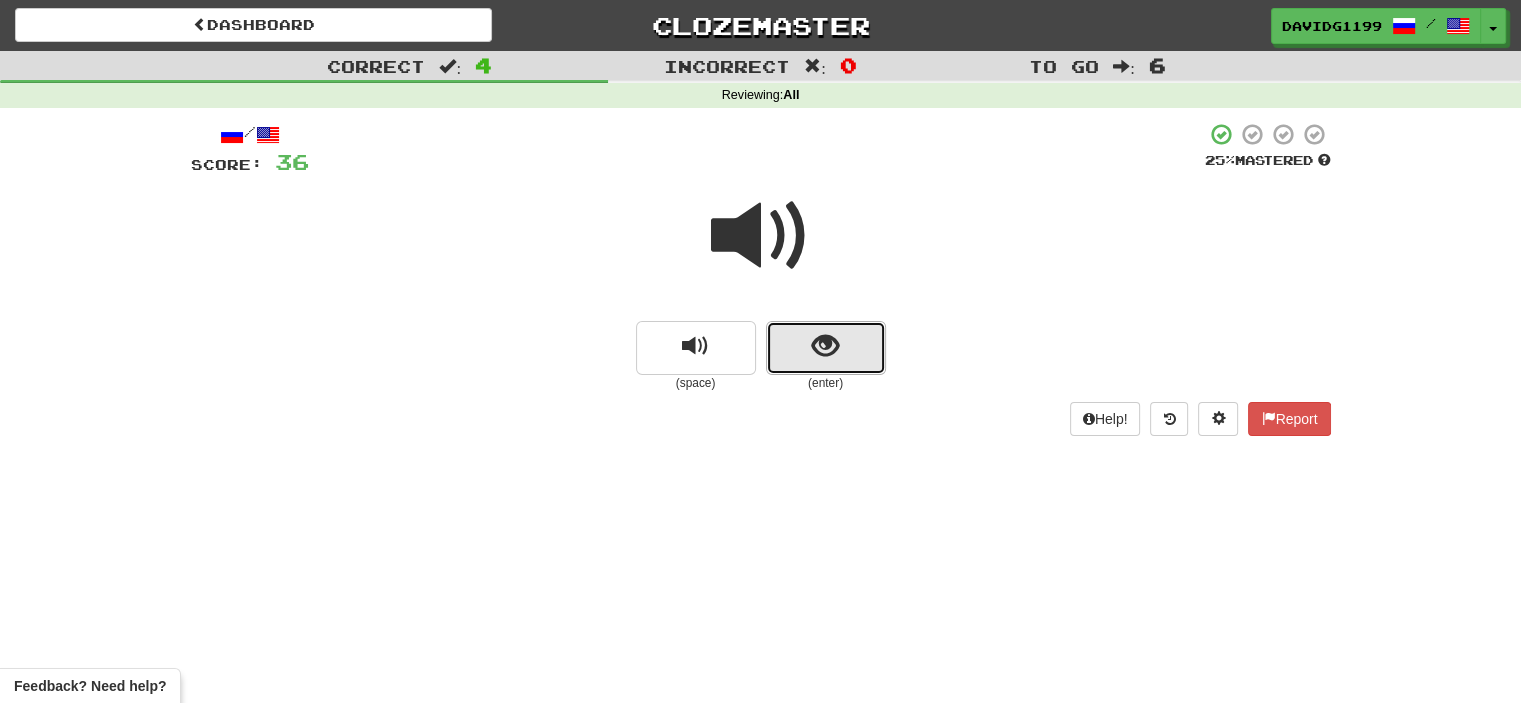 click at bounding box center [826, 348] 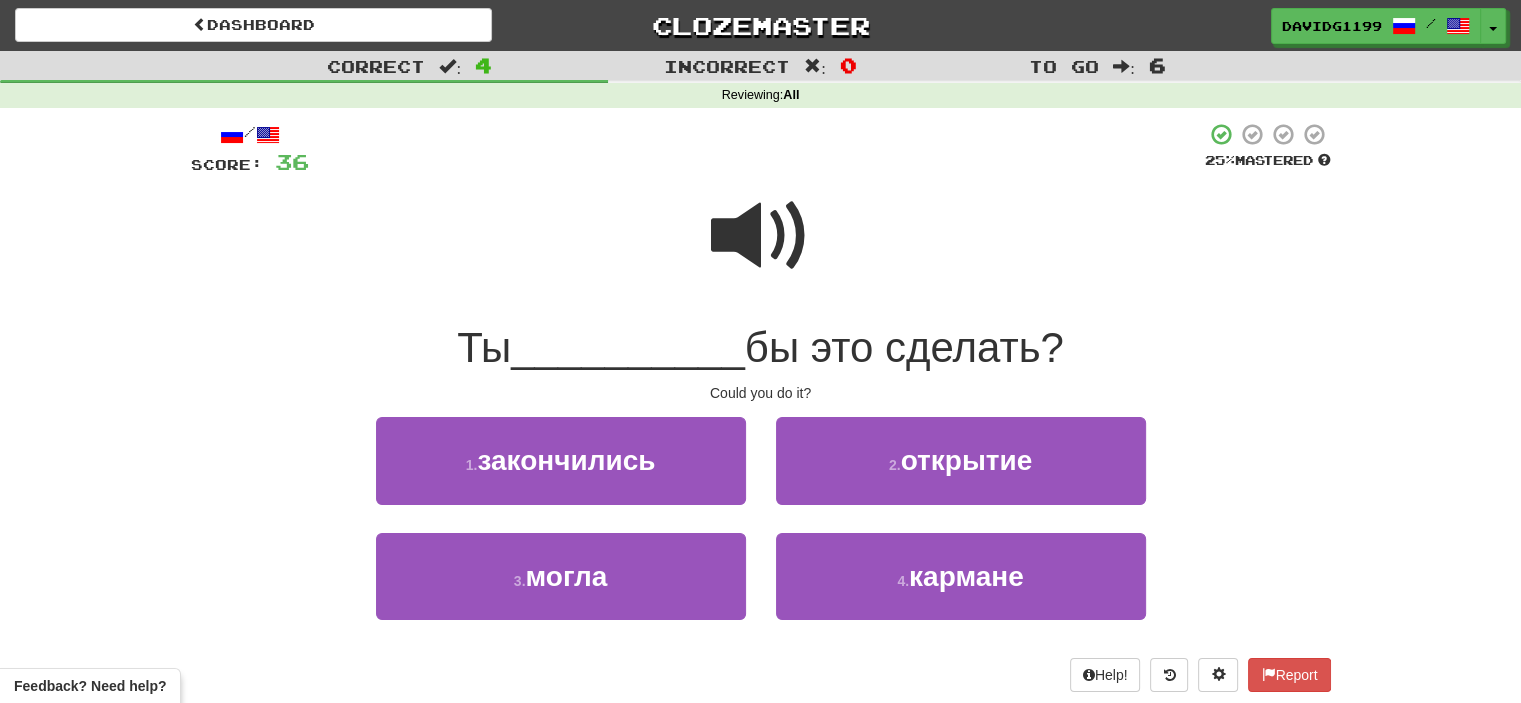 click at bounding box center [761, 236] 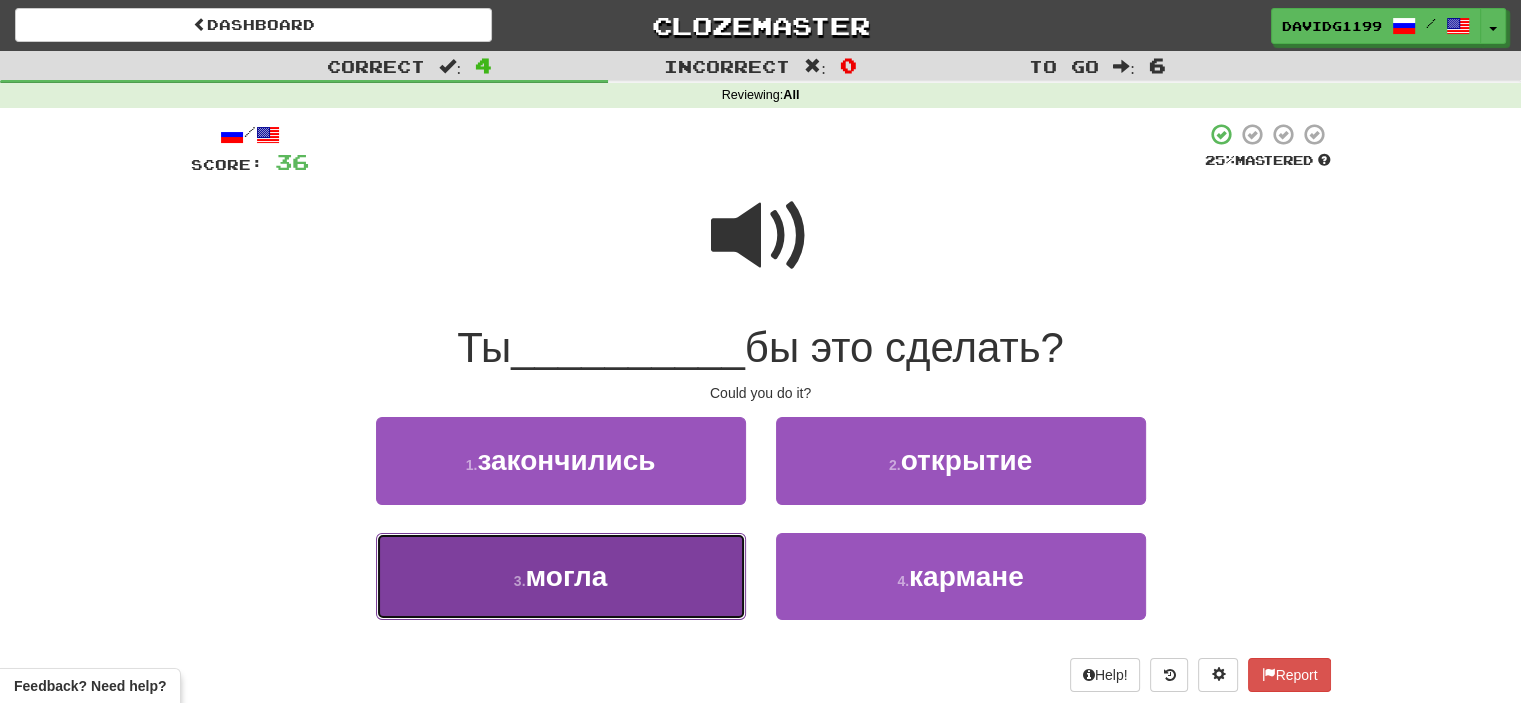 click on "3 .  могла" at bounding box center (561, 576) 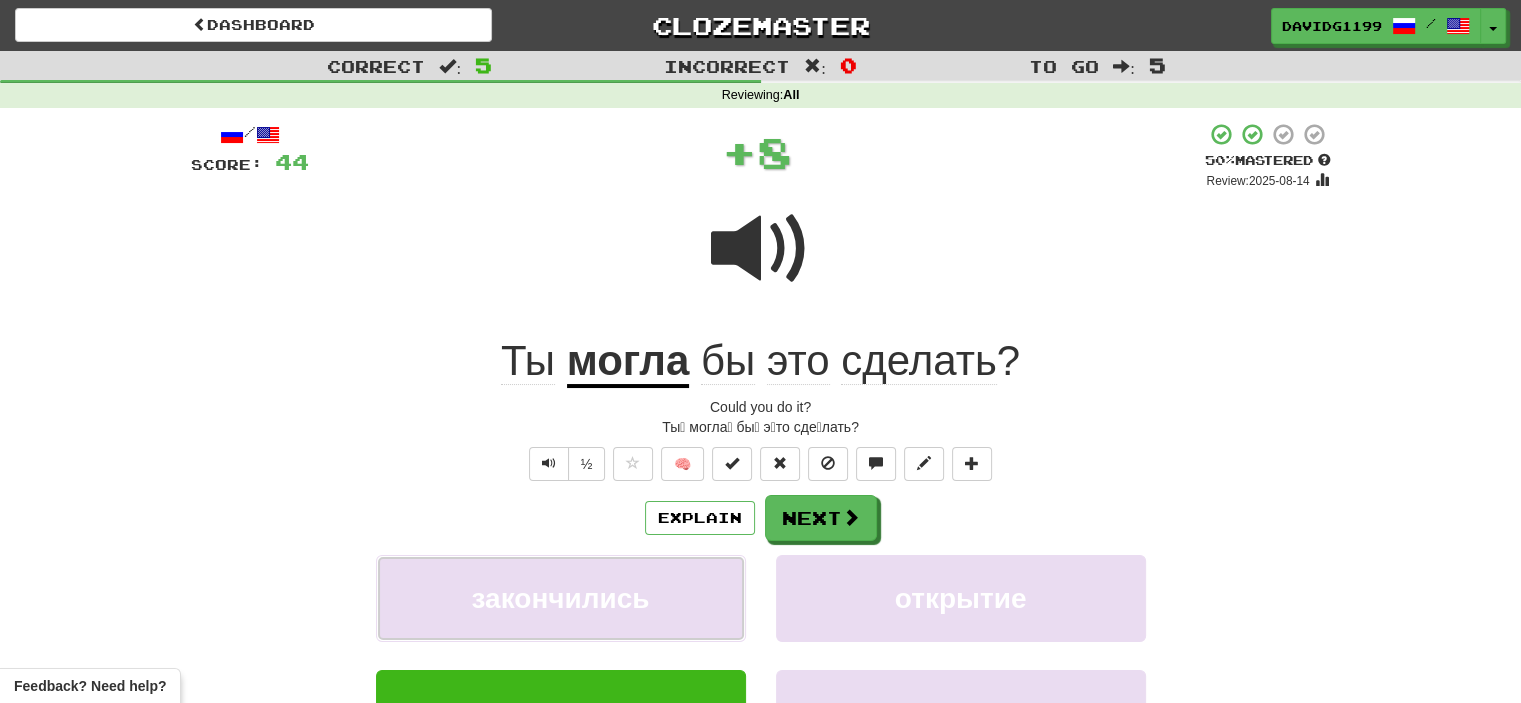 click on "закончились" at bounding box center [561, 598] 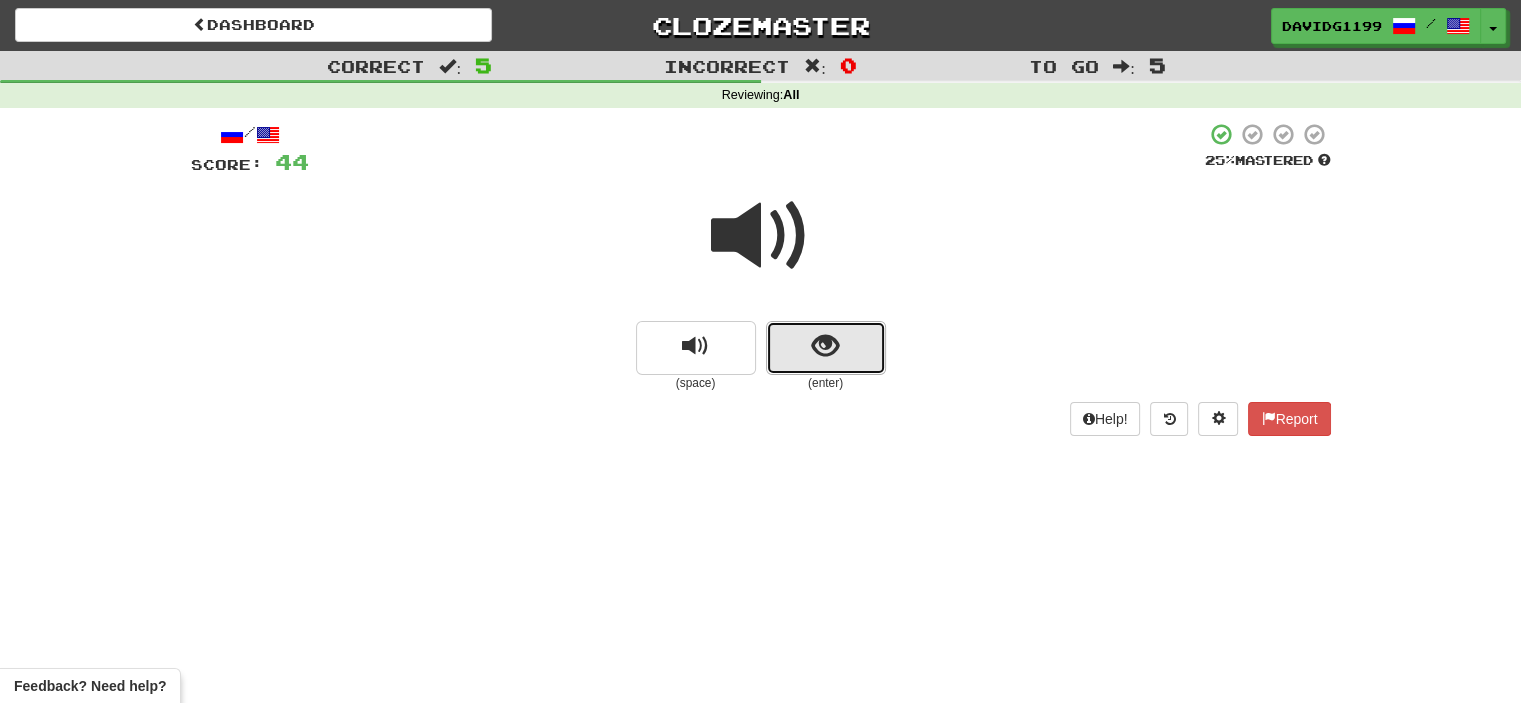 click at bounding box center [826, 348] 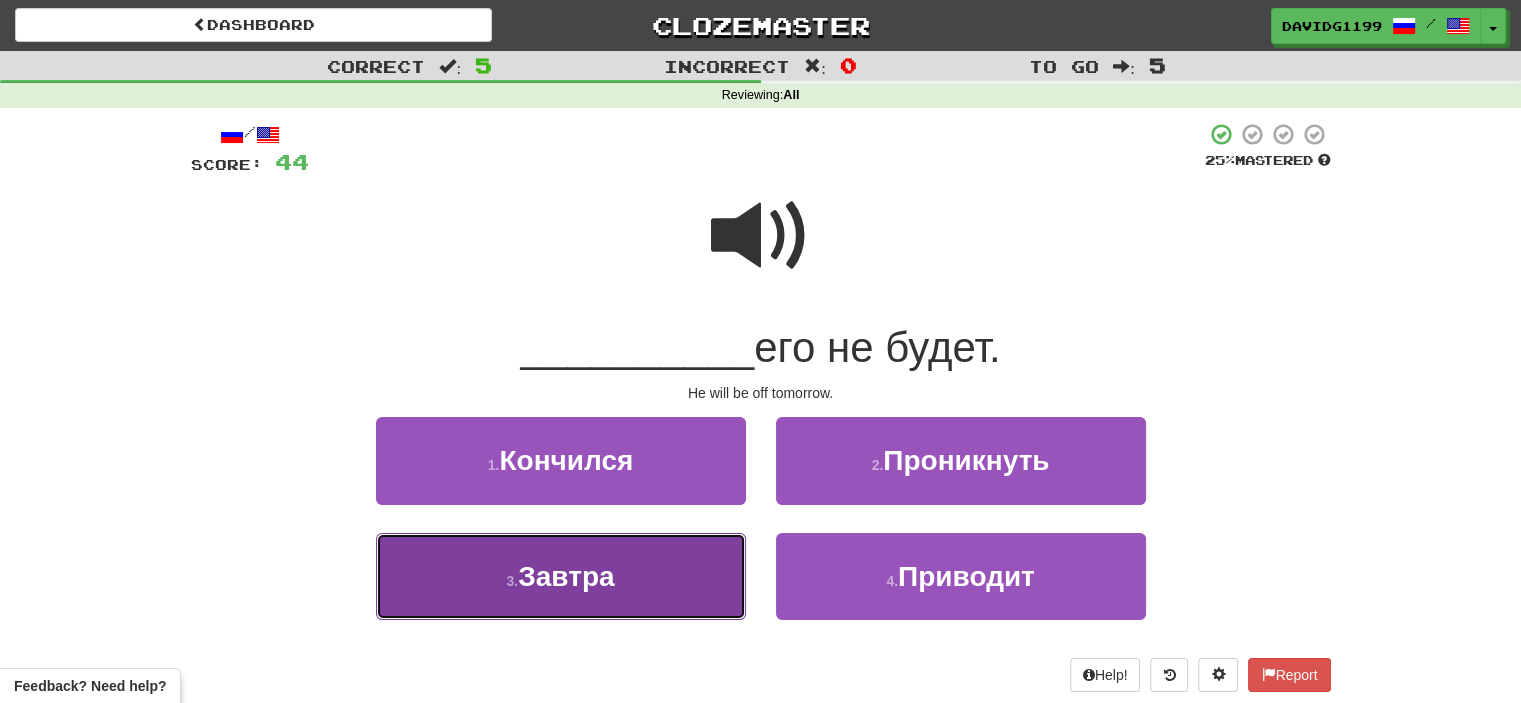 click on "3 .  Завтра" at bounding box center [561, 576] 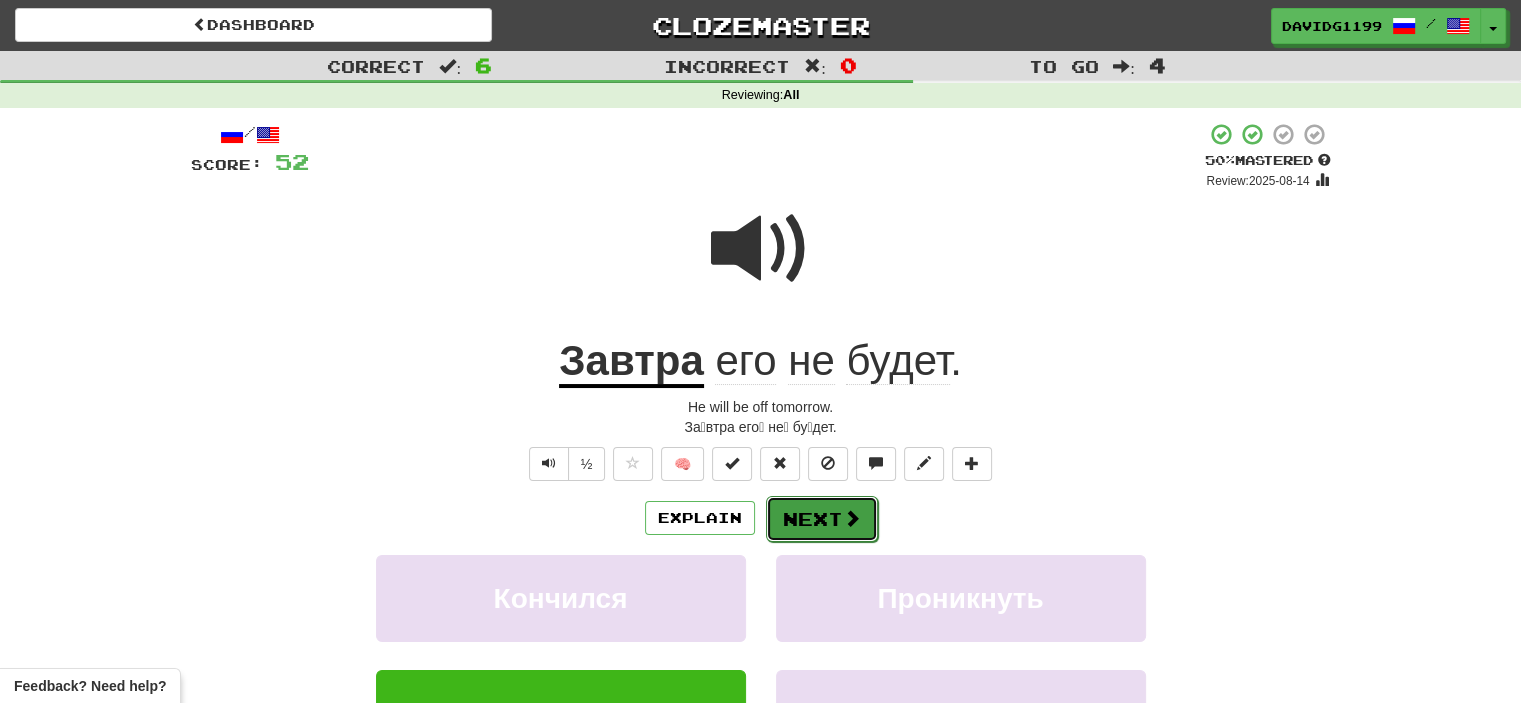 click on "Next" at bounding box center (822, 519) 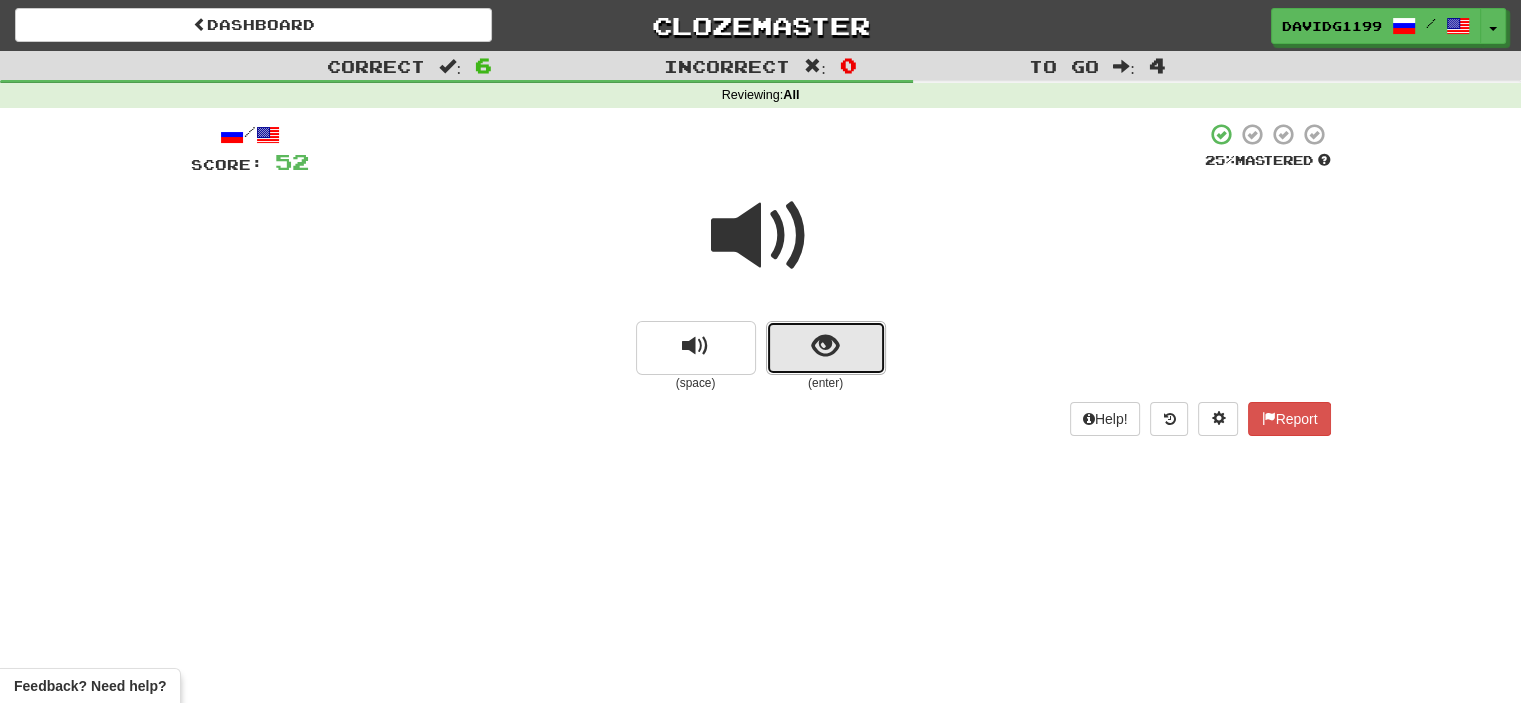 click at bounding box center (826, 348) 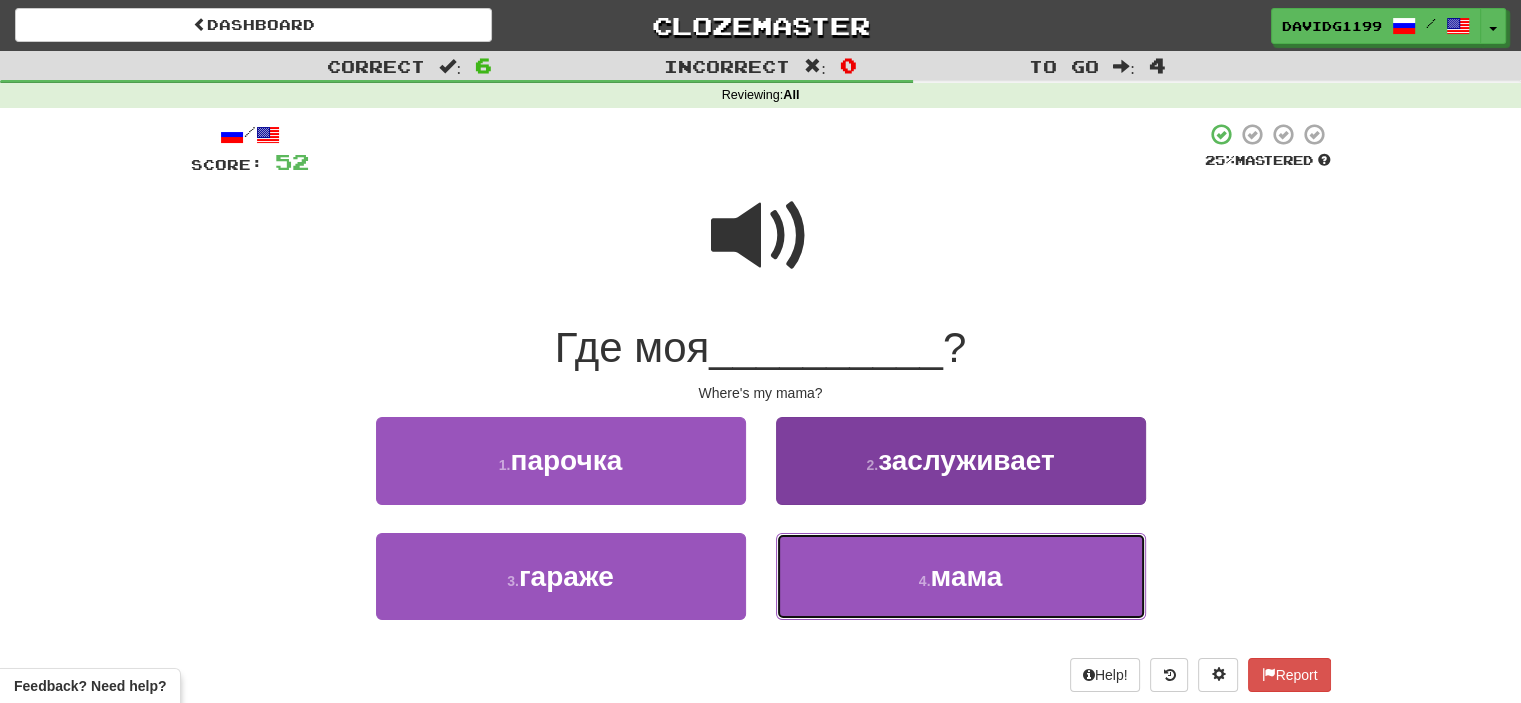 drag, startPoint x: 874, startPoint y: 571, endPoint x: 848, endPoint y: 570, distance: 26.019224 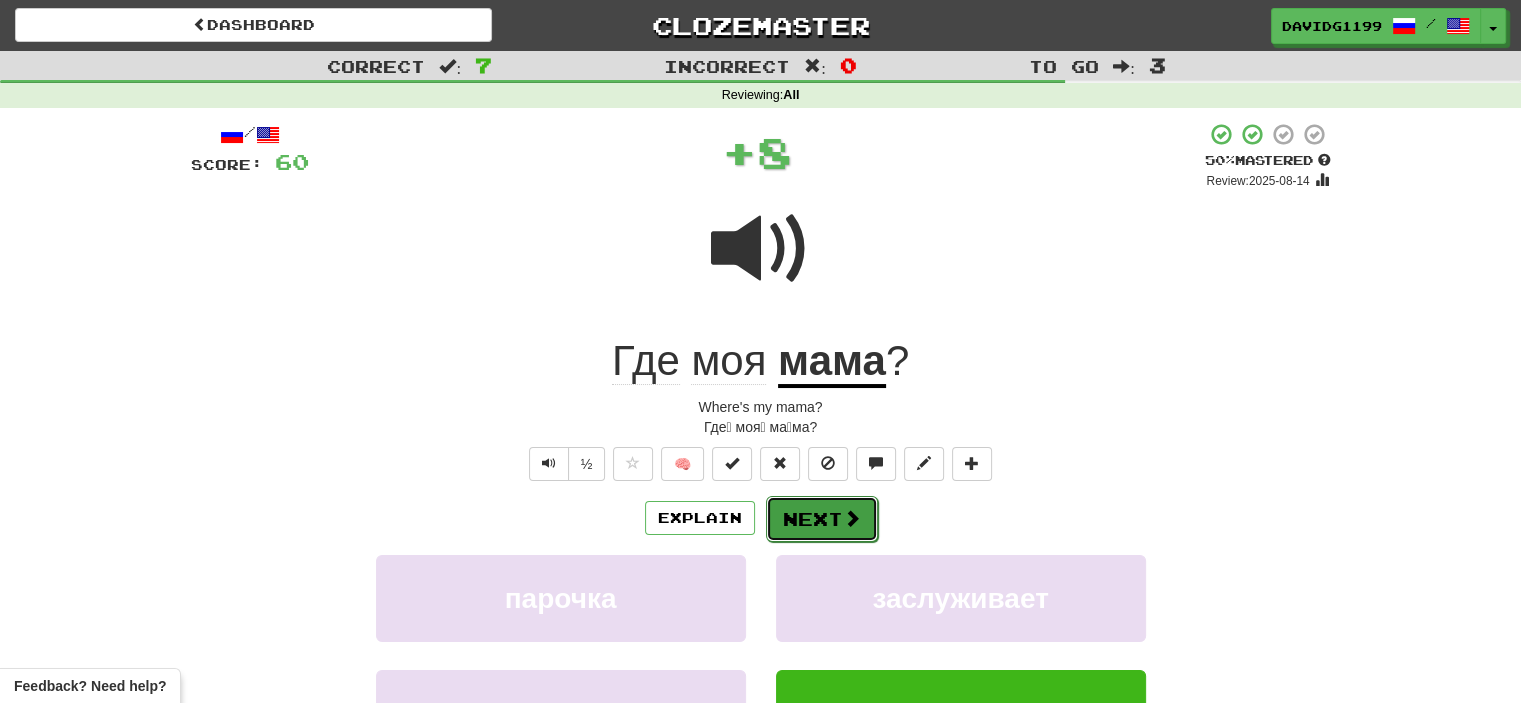 click on "Next" at bounding box center [822, 519] 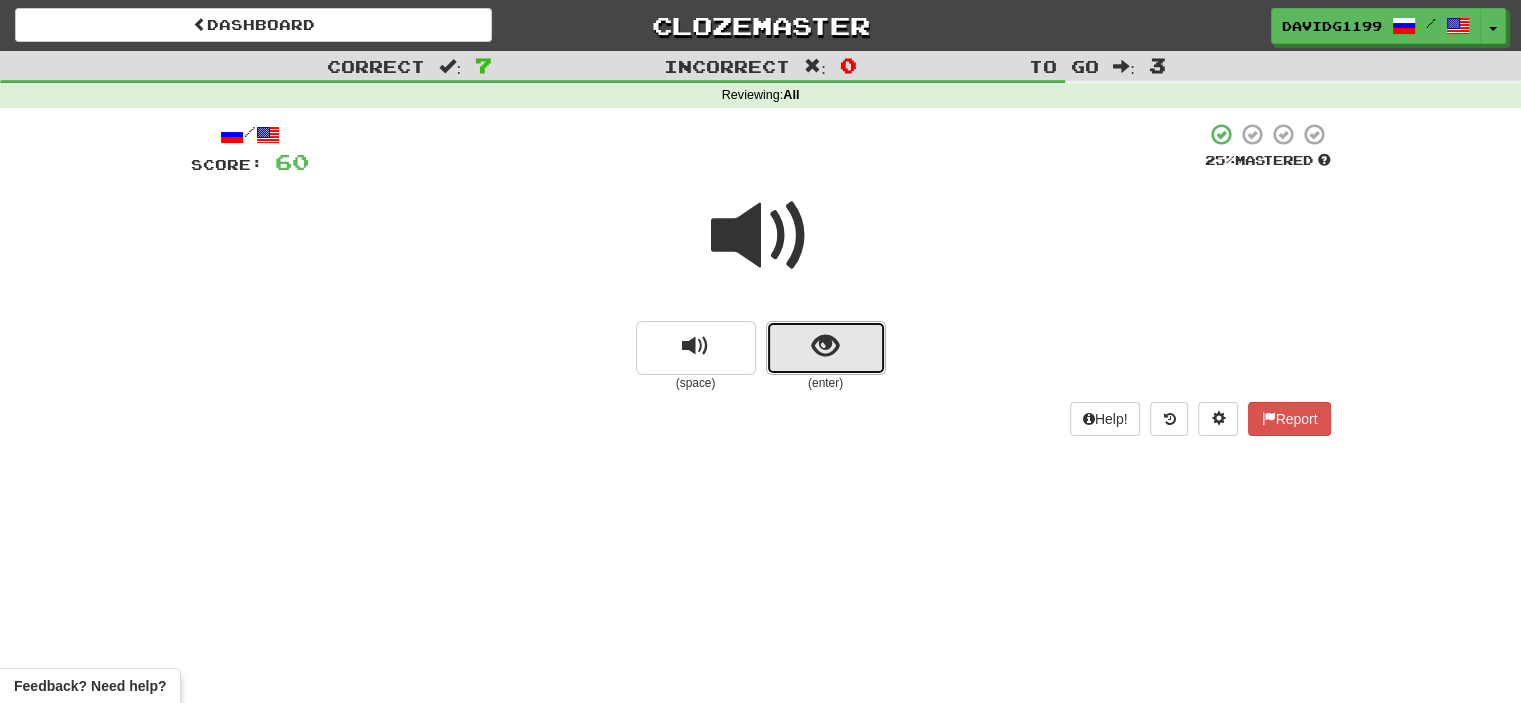 click at bounding box center (826, 348) 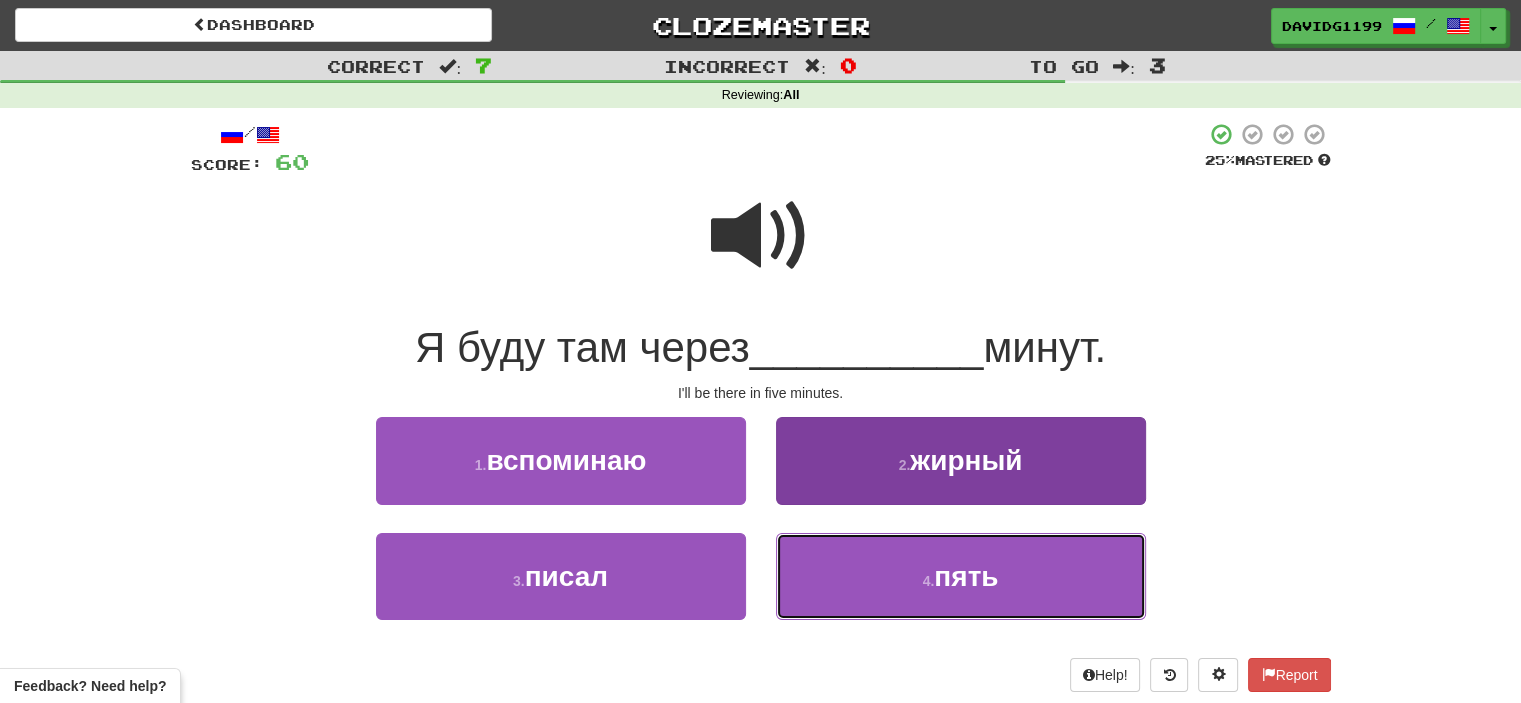 drag, startPoint x: 898, startPoint y: 577, endPoint x: 884, endPoint y: 579, distance: 14.142136 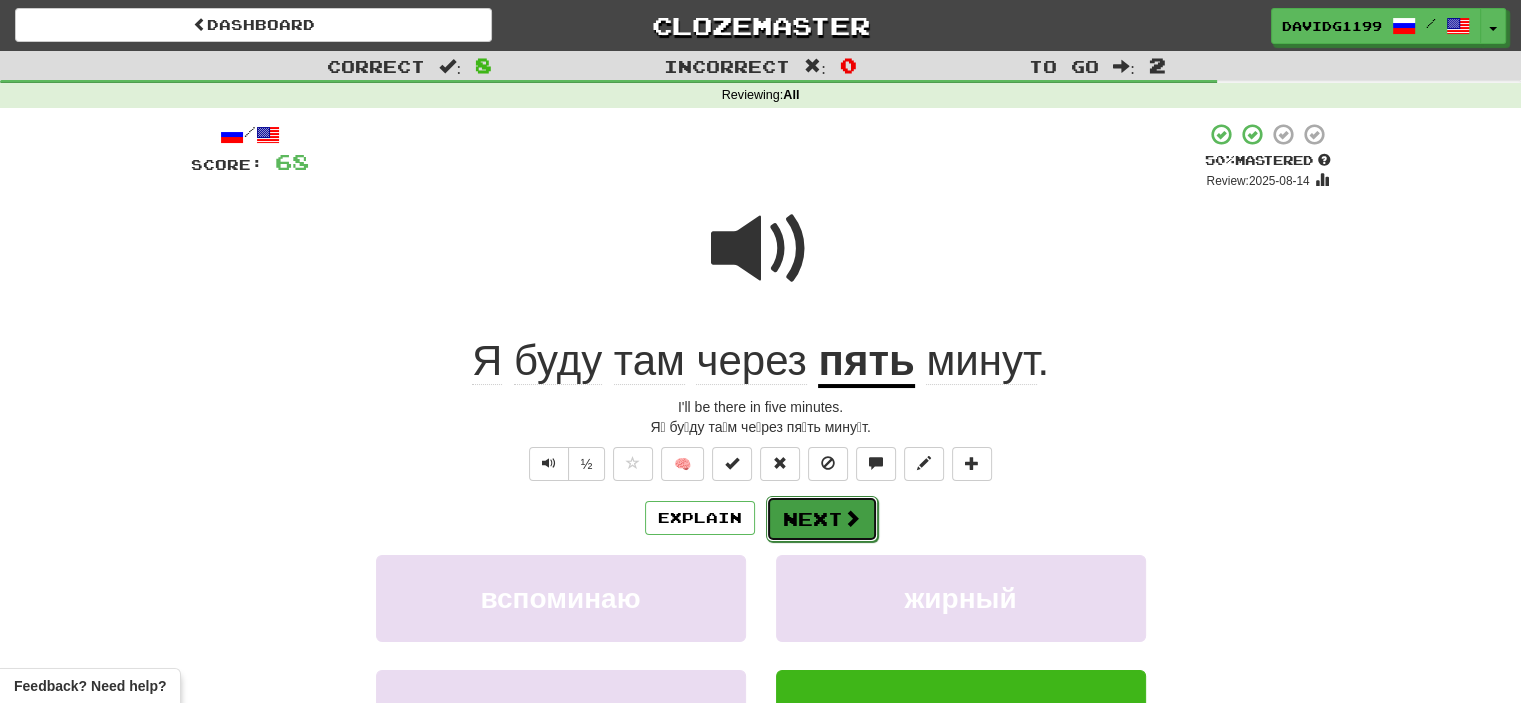click on "Next" at bounding box center (822, 519) 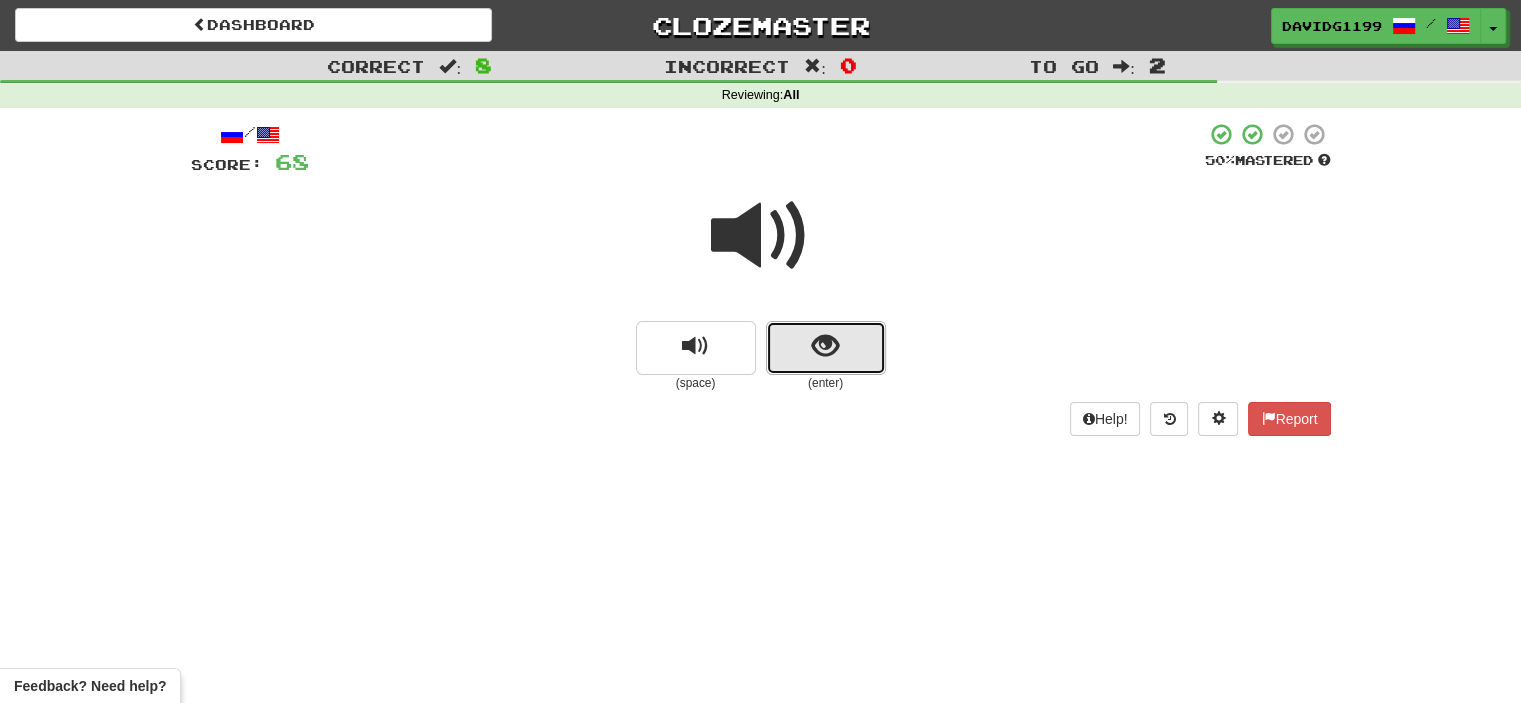 click at bounding box center [826, 348] 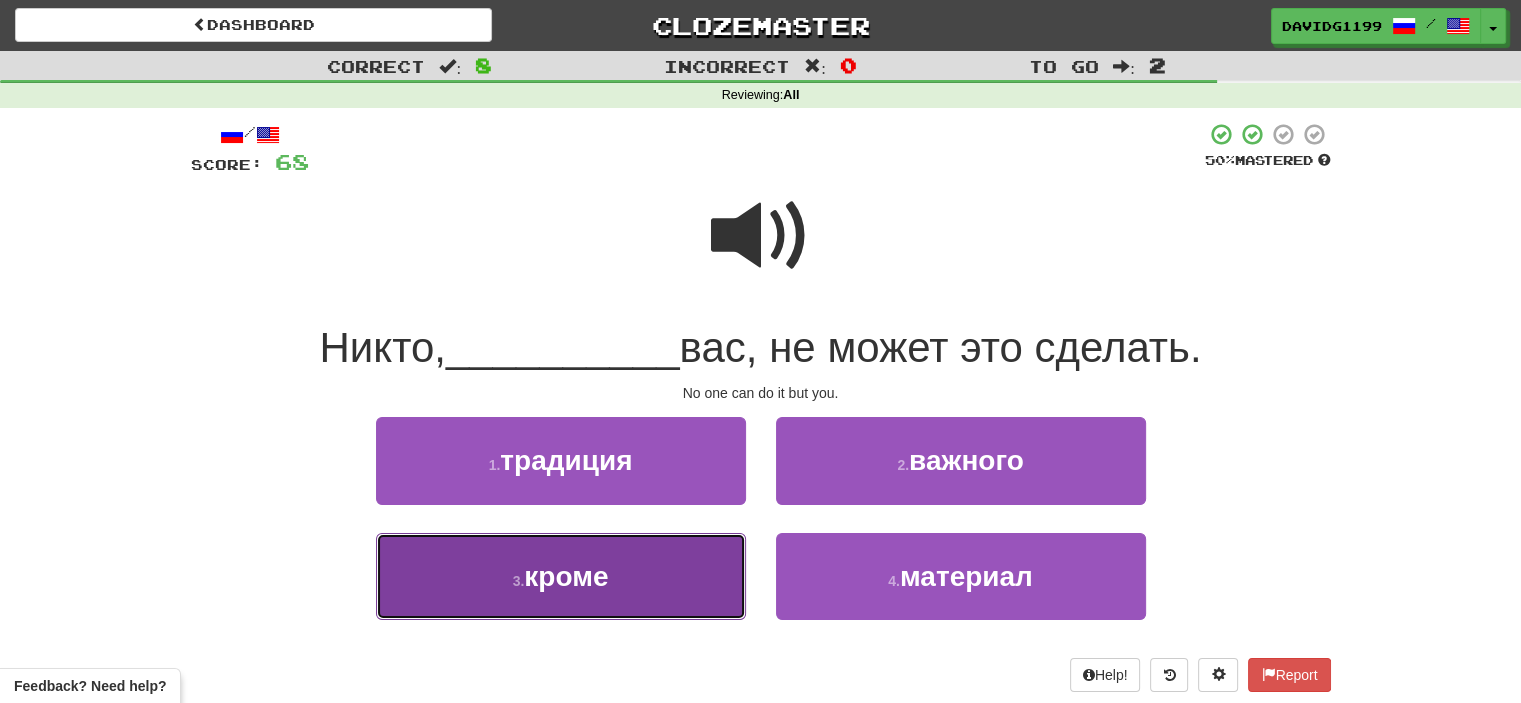 click on "3 .  кроме" at bounding box center [561, 576] 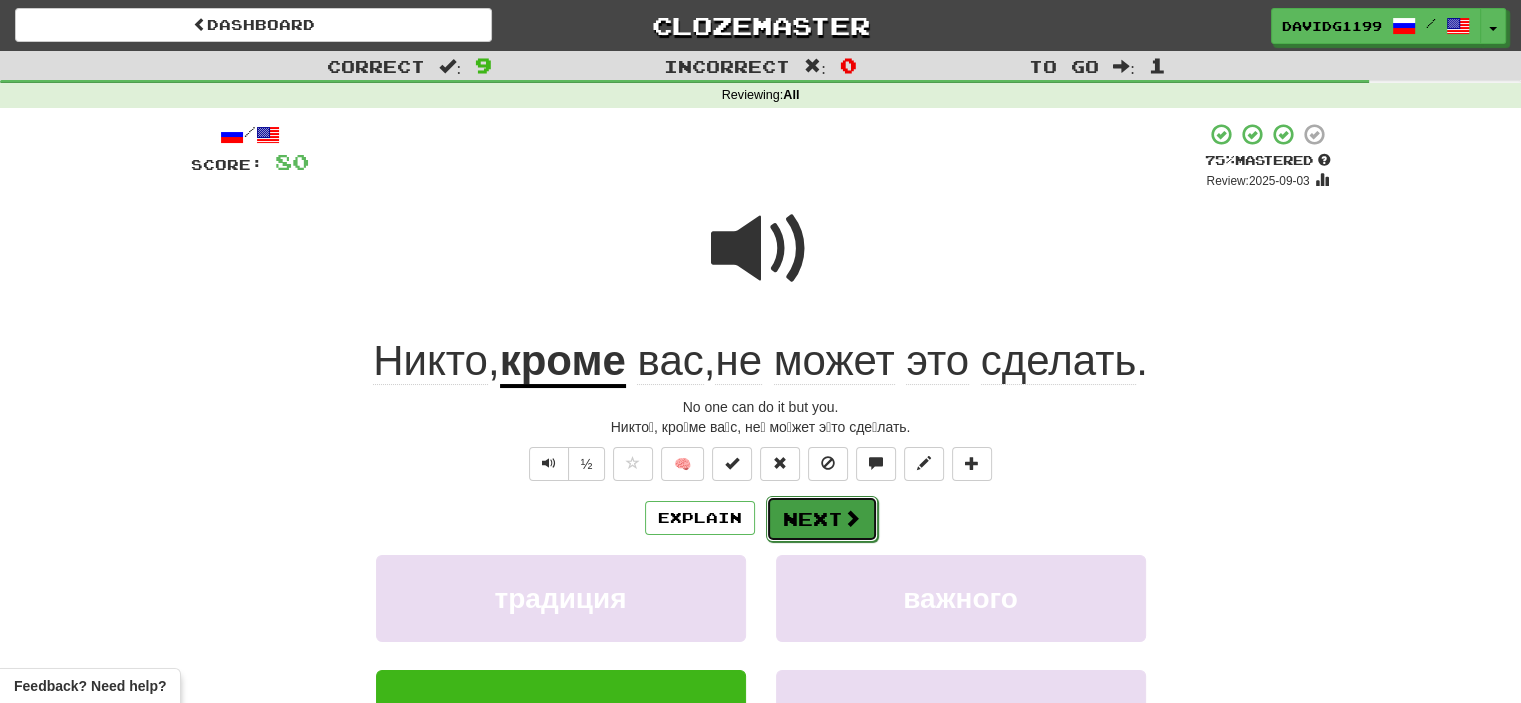 click on "Next" at bounding box center (822, 519) 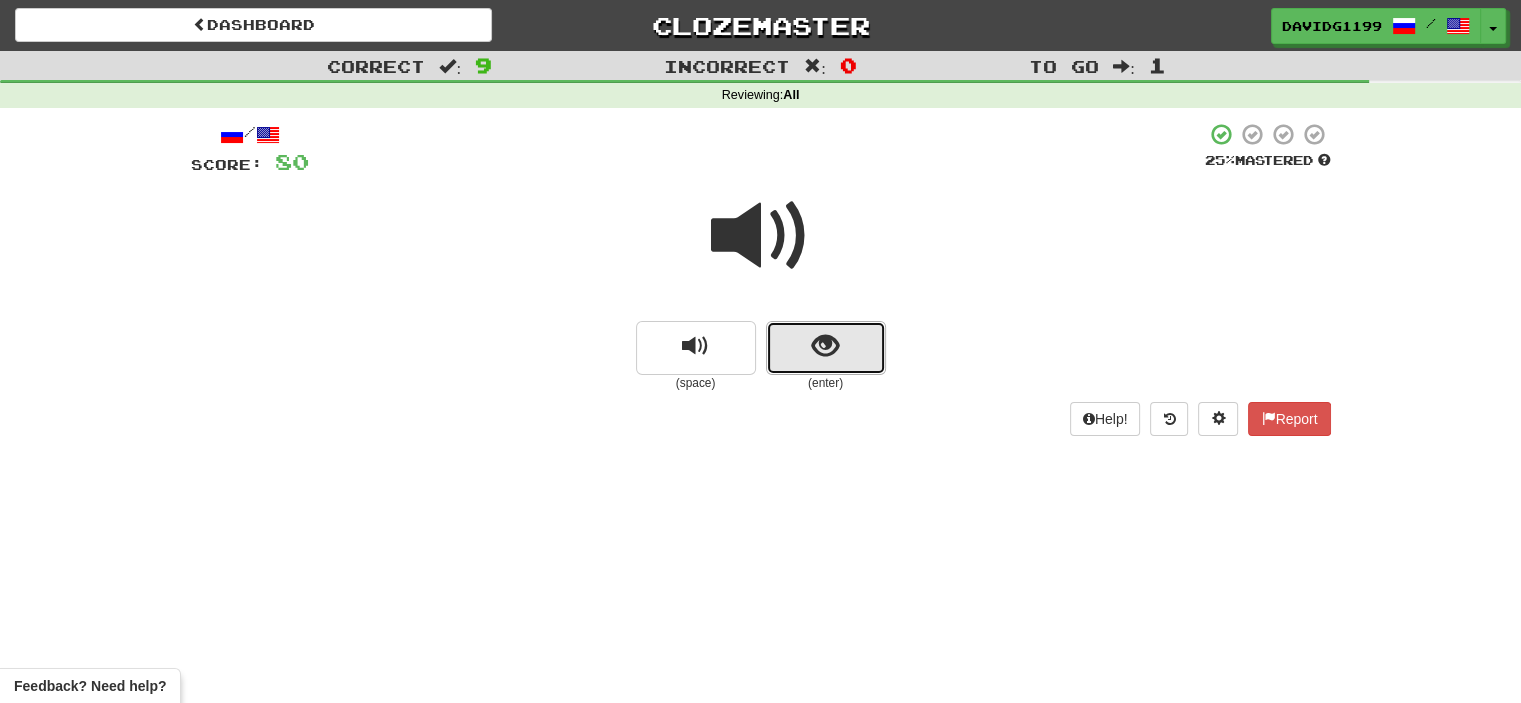 click at bounding box center [825, 346] 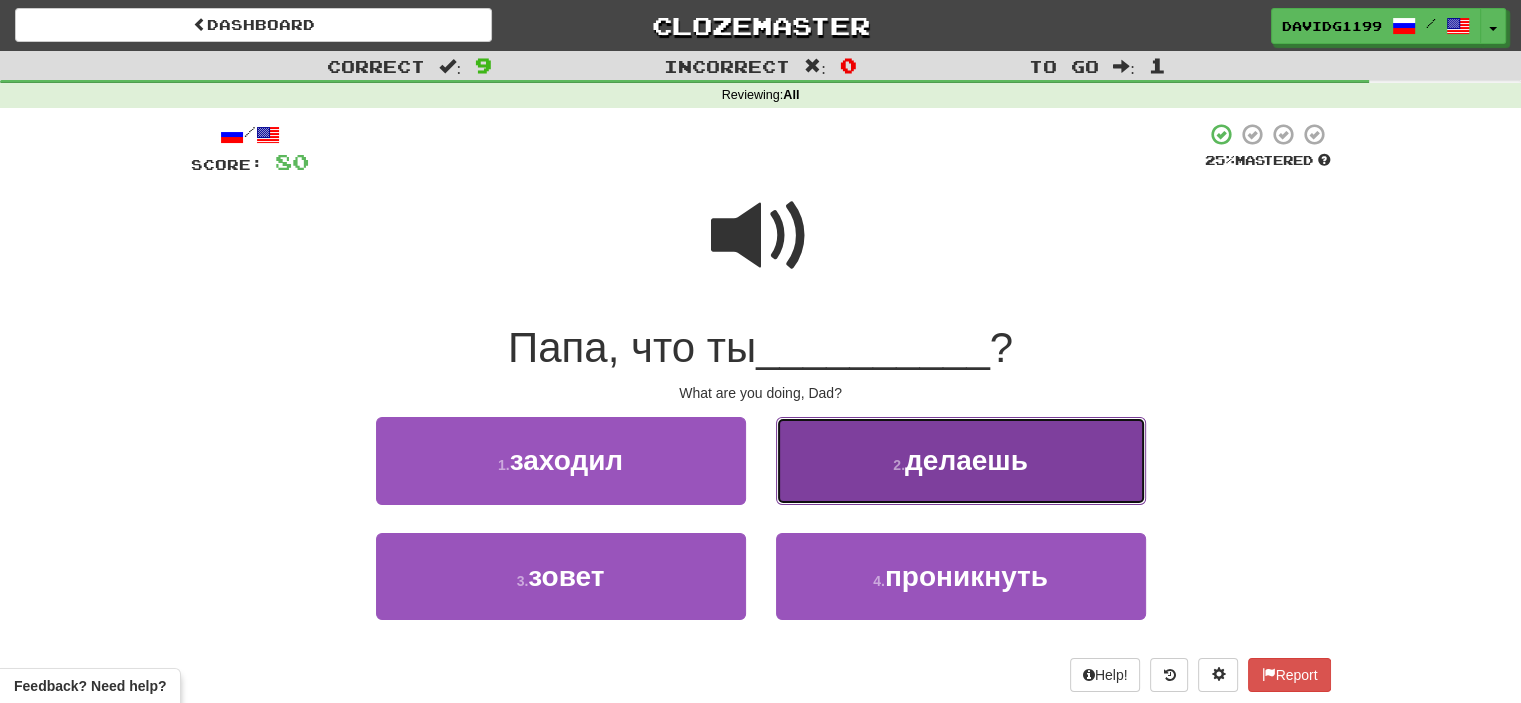 click on "2 .  делаешь" at bounding box center [961, 460] 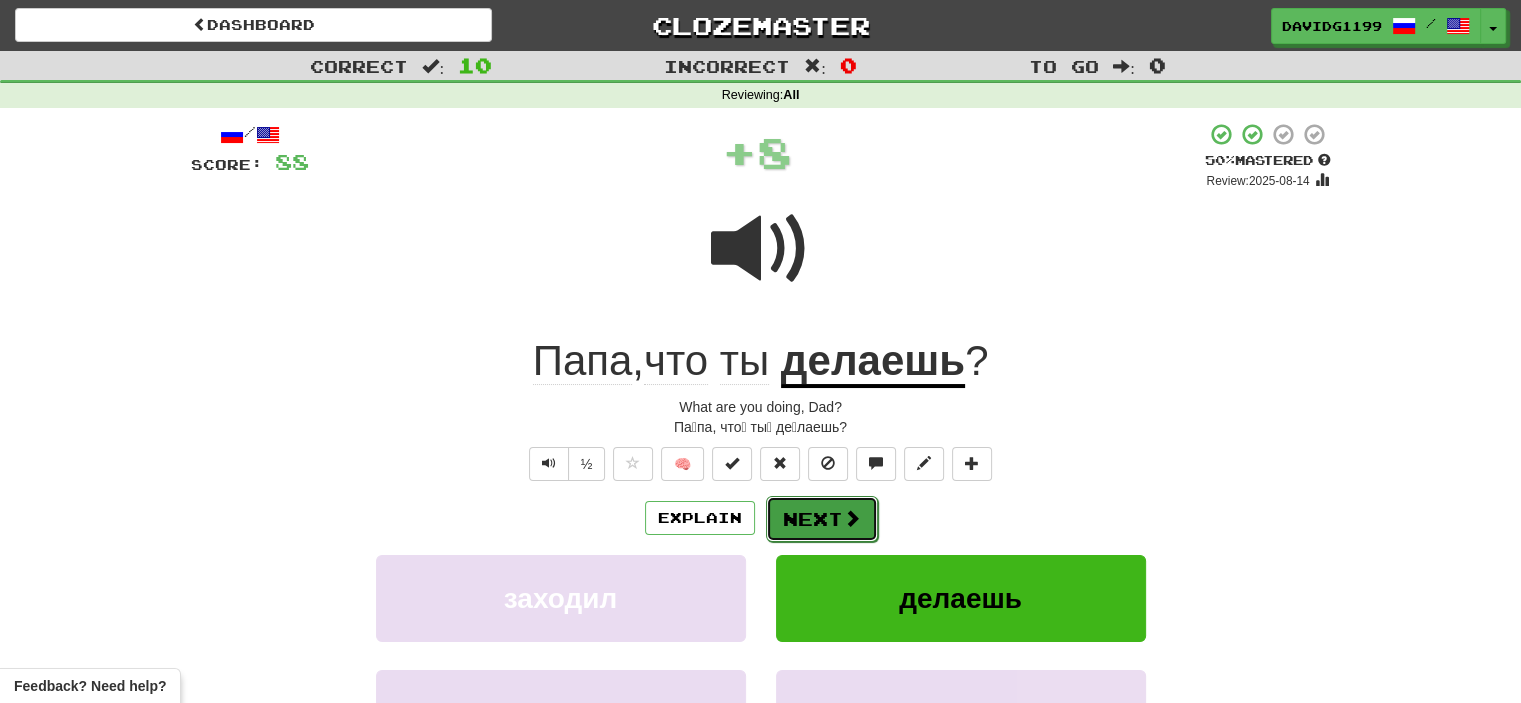 click on "Next" at bounding box center [822, 519] 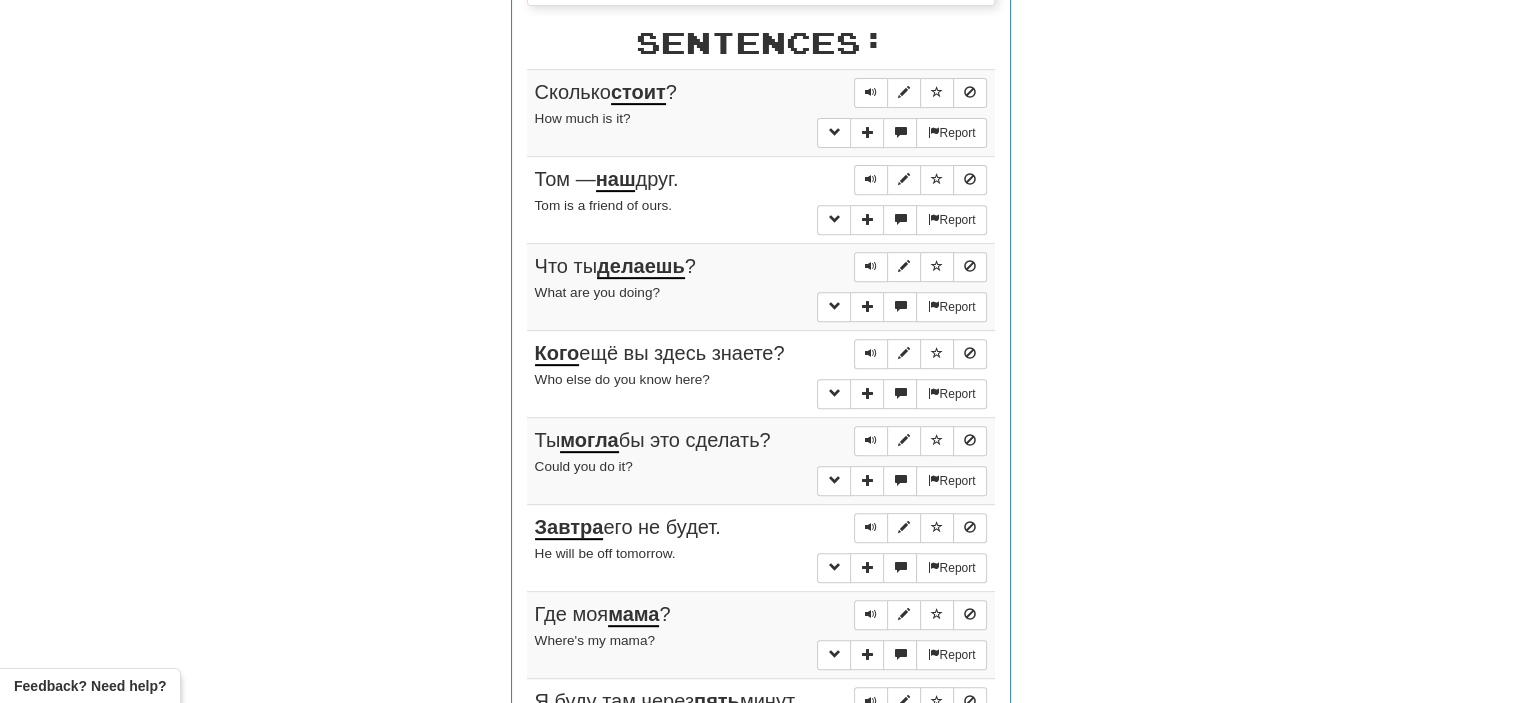 scroll, scrollTop: 762, scrollLeft: 0, axis: vertical 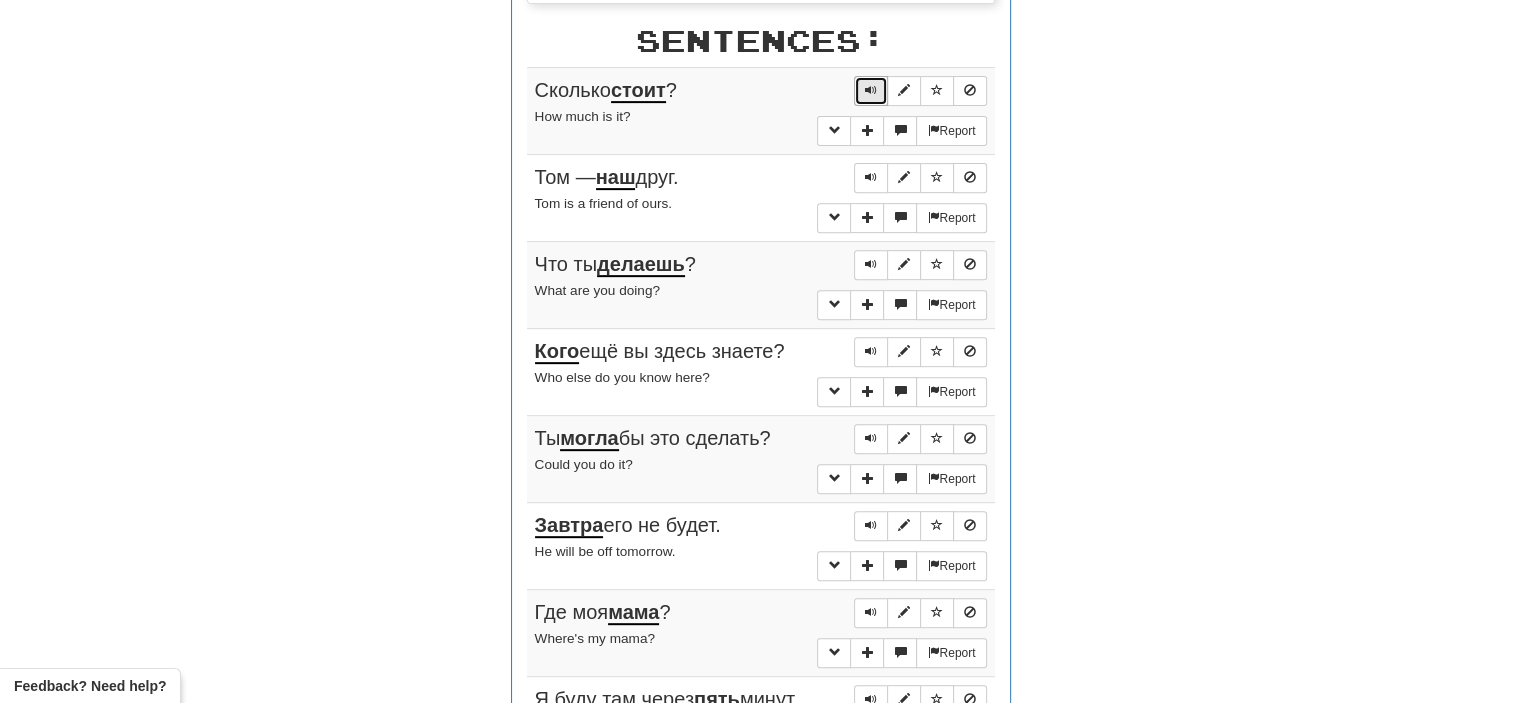 click at bounding box center [871, 90] 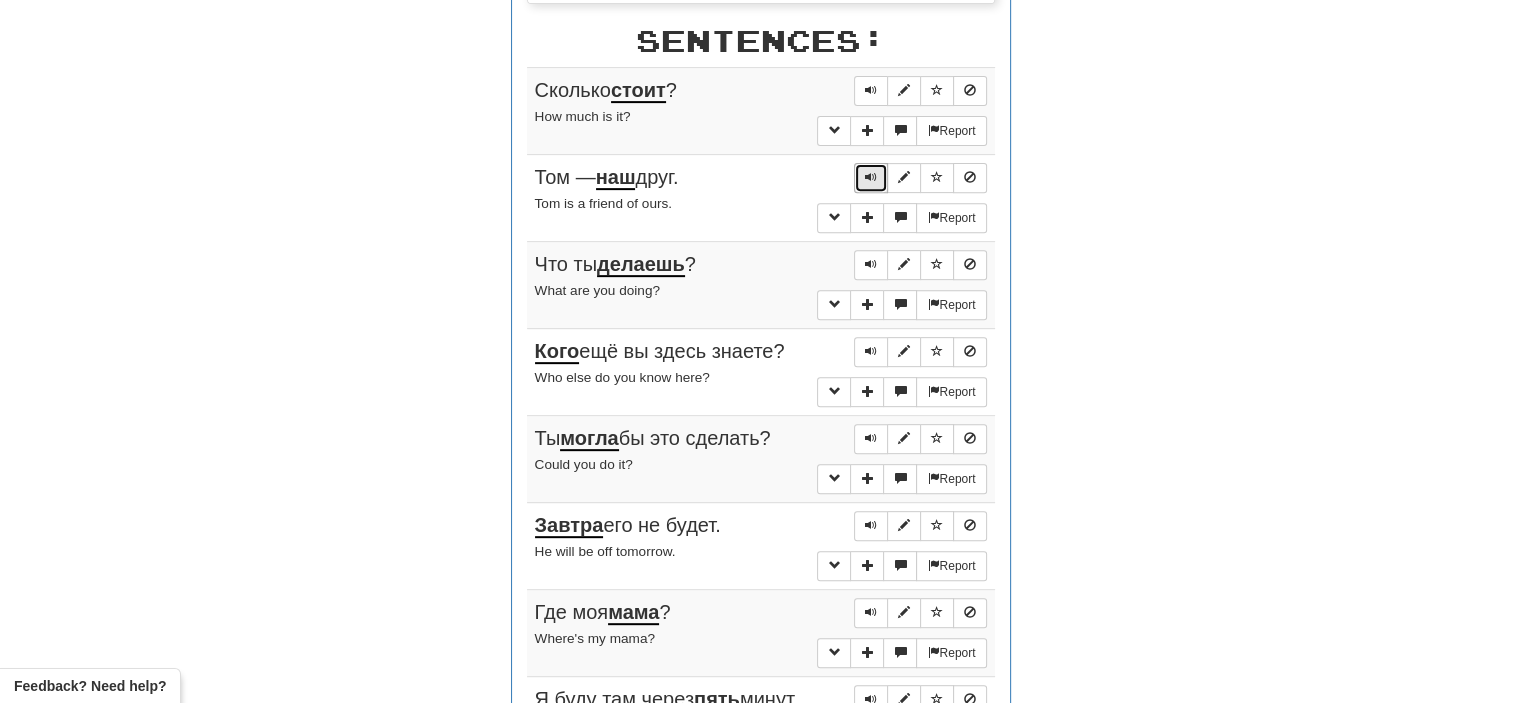 click at bounding box center [871, 177] 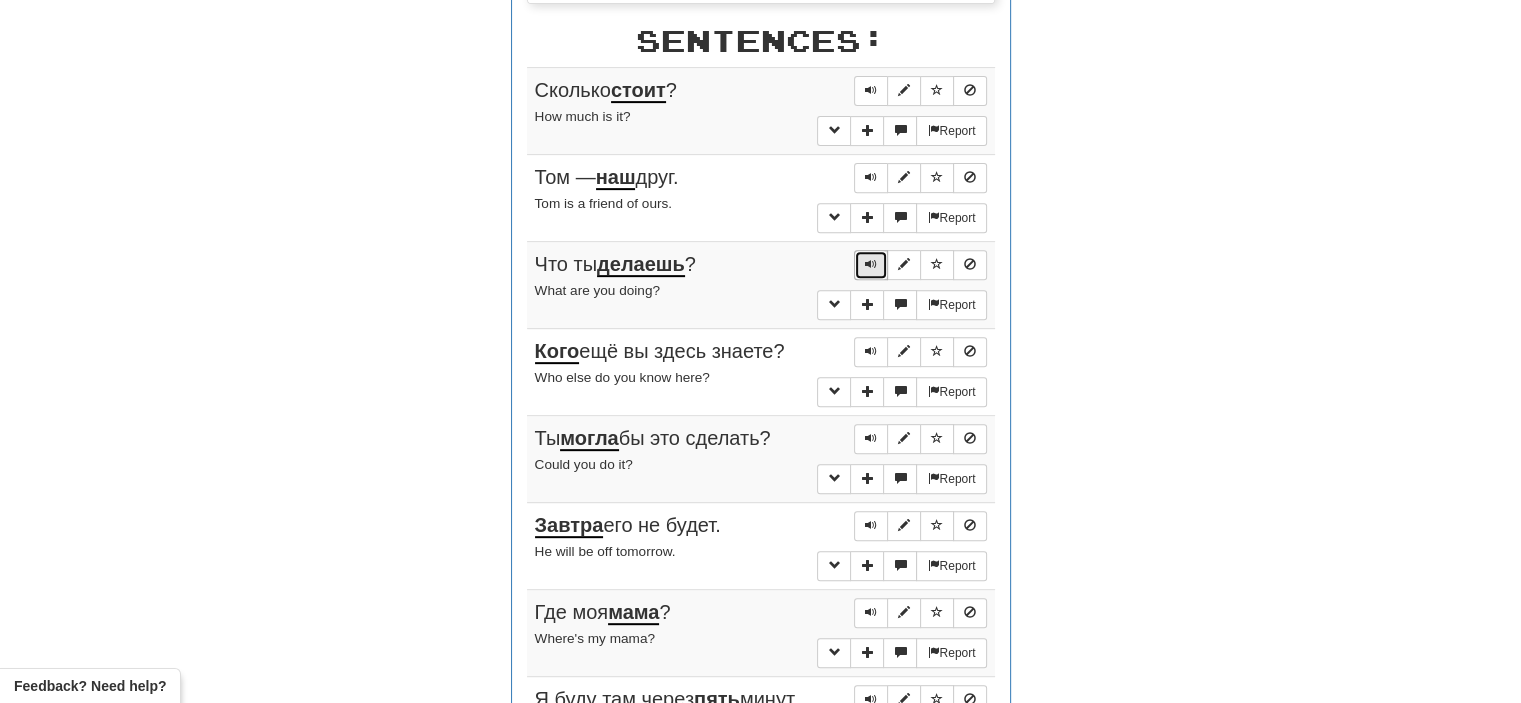 click at bounding box center (871, 265) 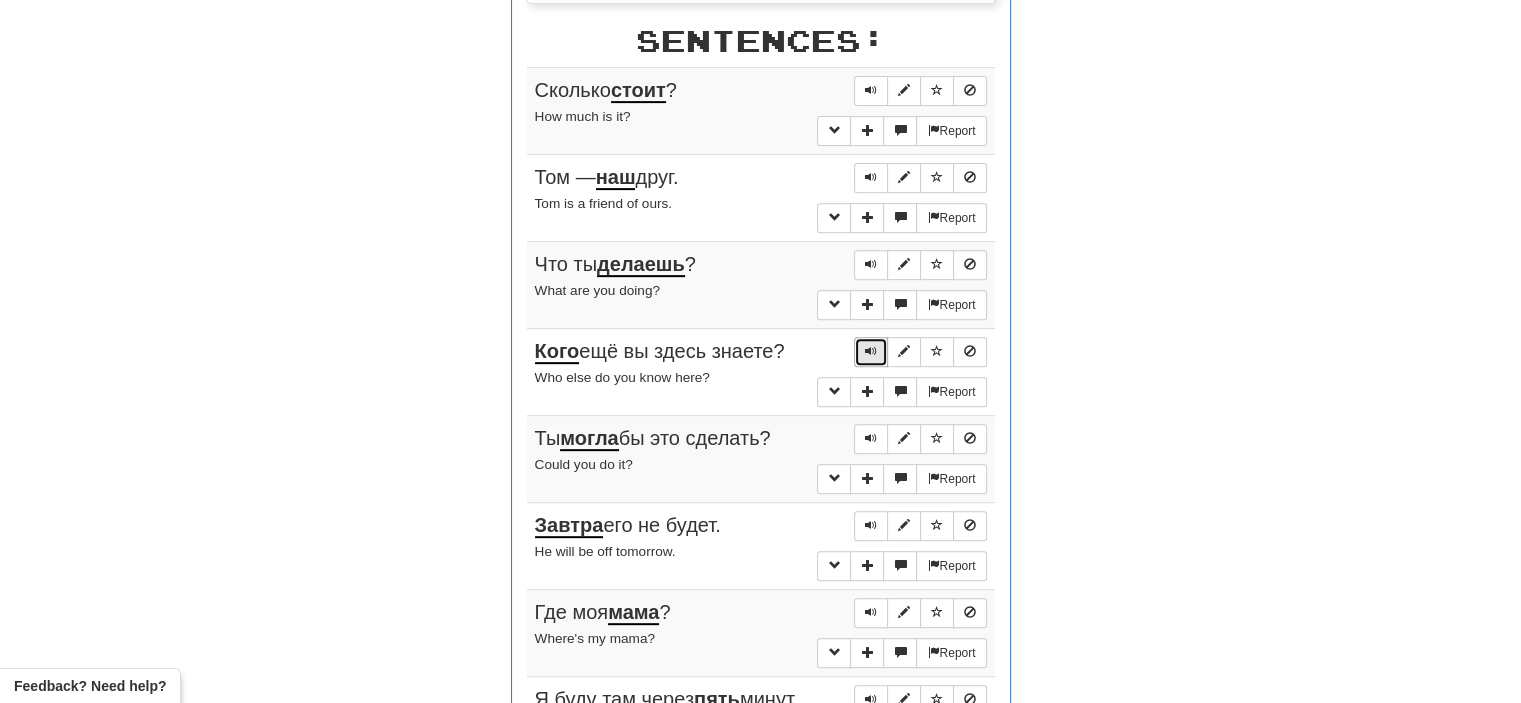click at bounding box center [871, 351] 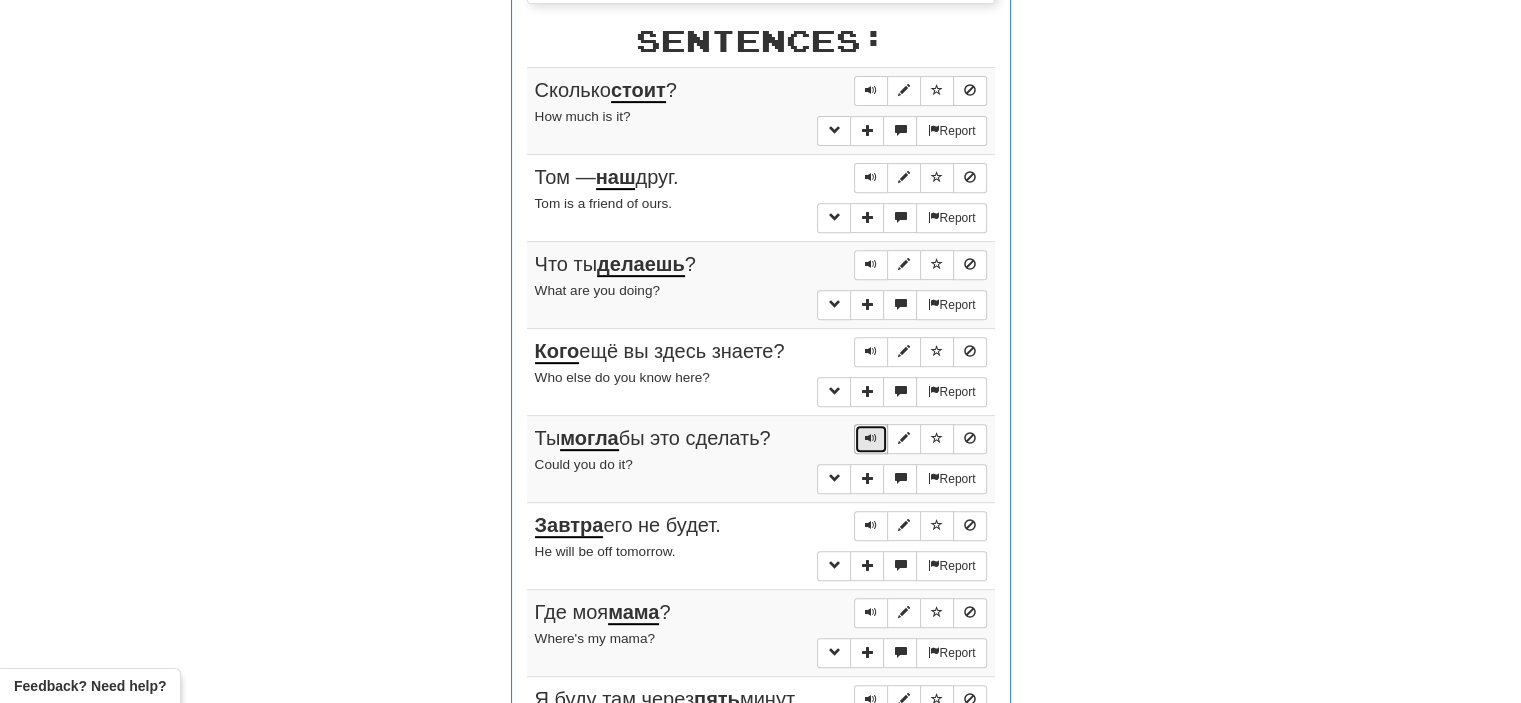 drag, startPoint x: 872, startPoint y: 428, endPoint x: 859, endPoint y: 435, distance: 14.764823 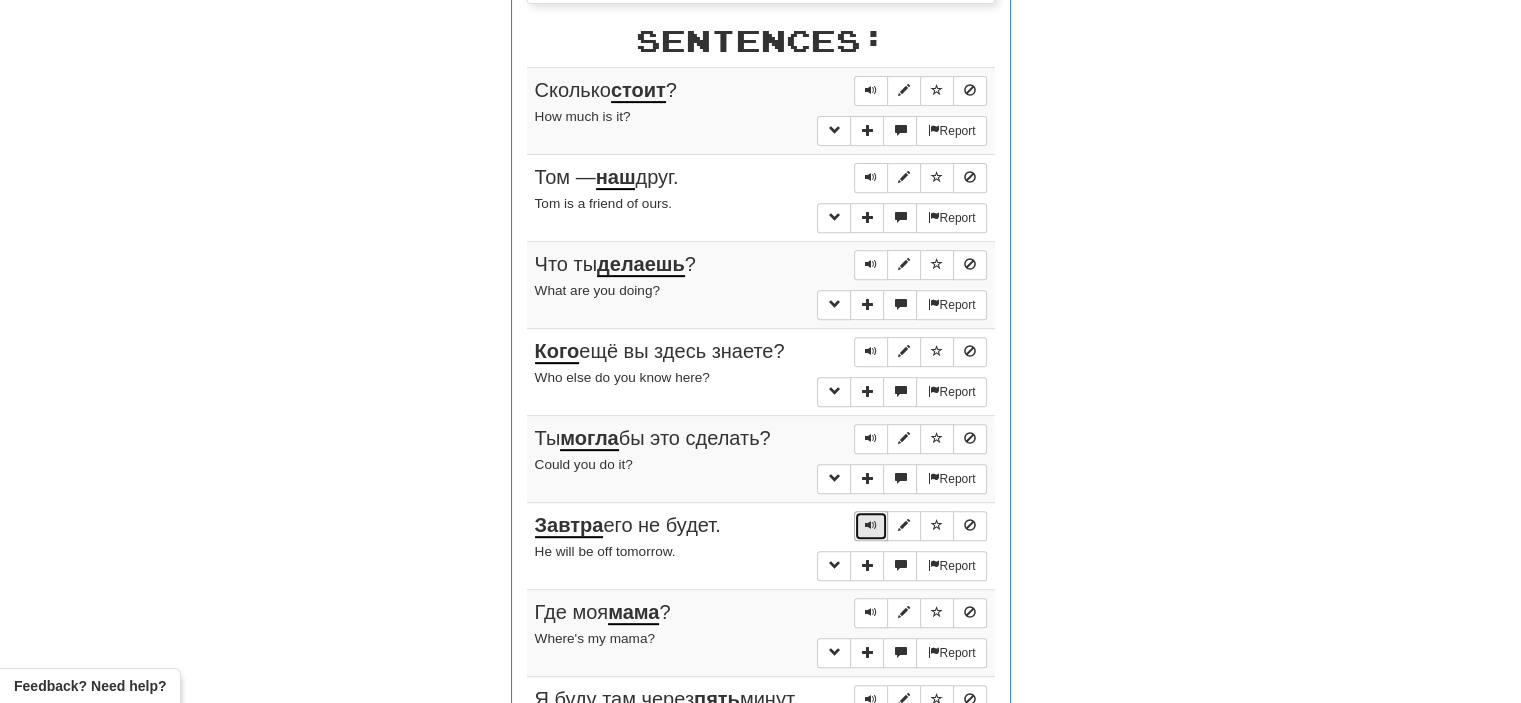 click at bounding box center (871, 525) 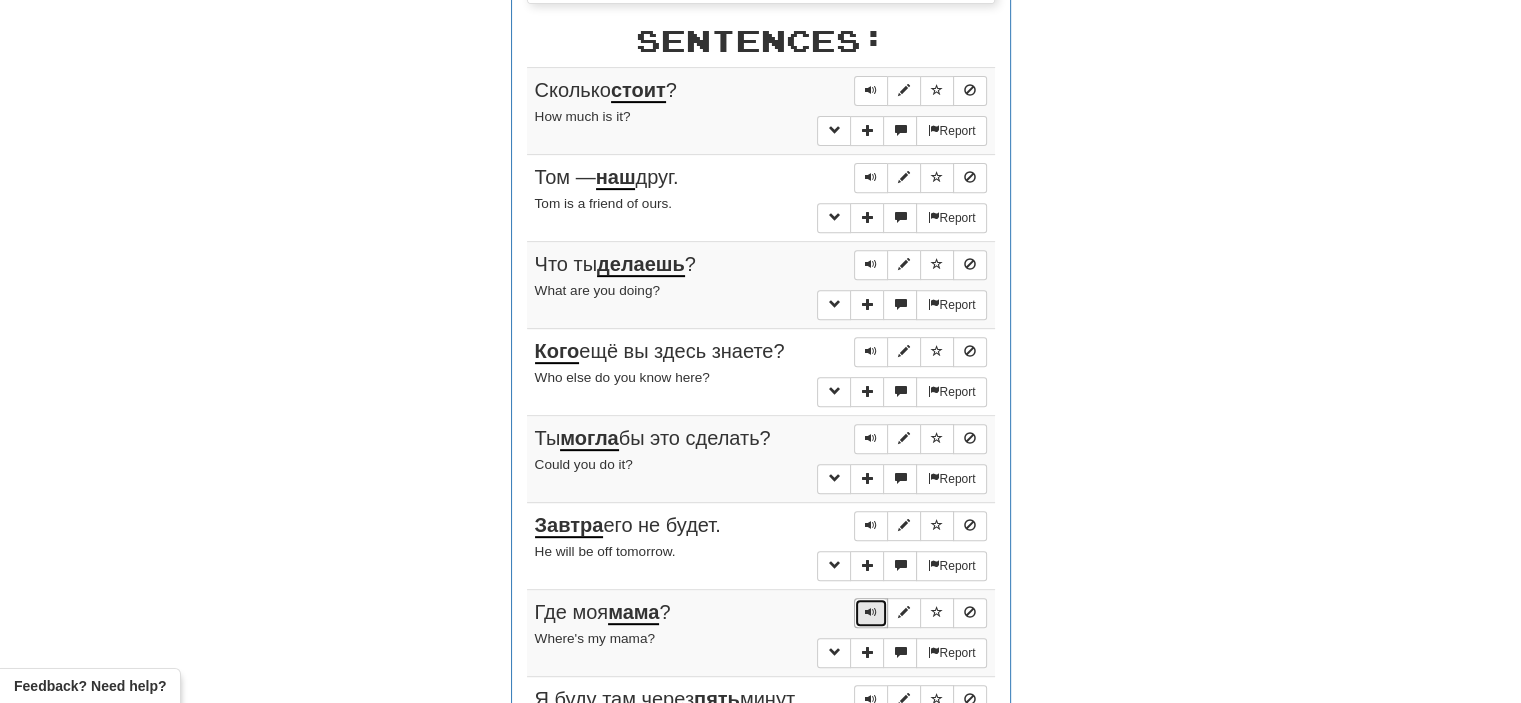 click at bounding box center [871, 612] 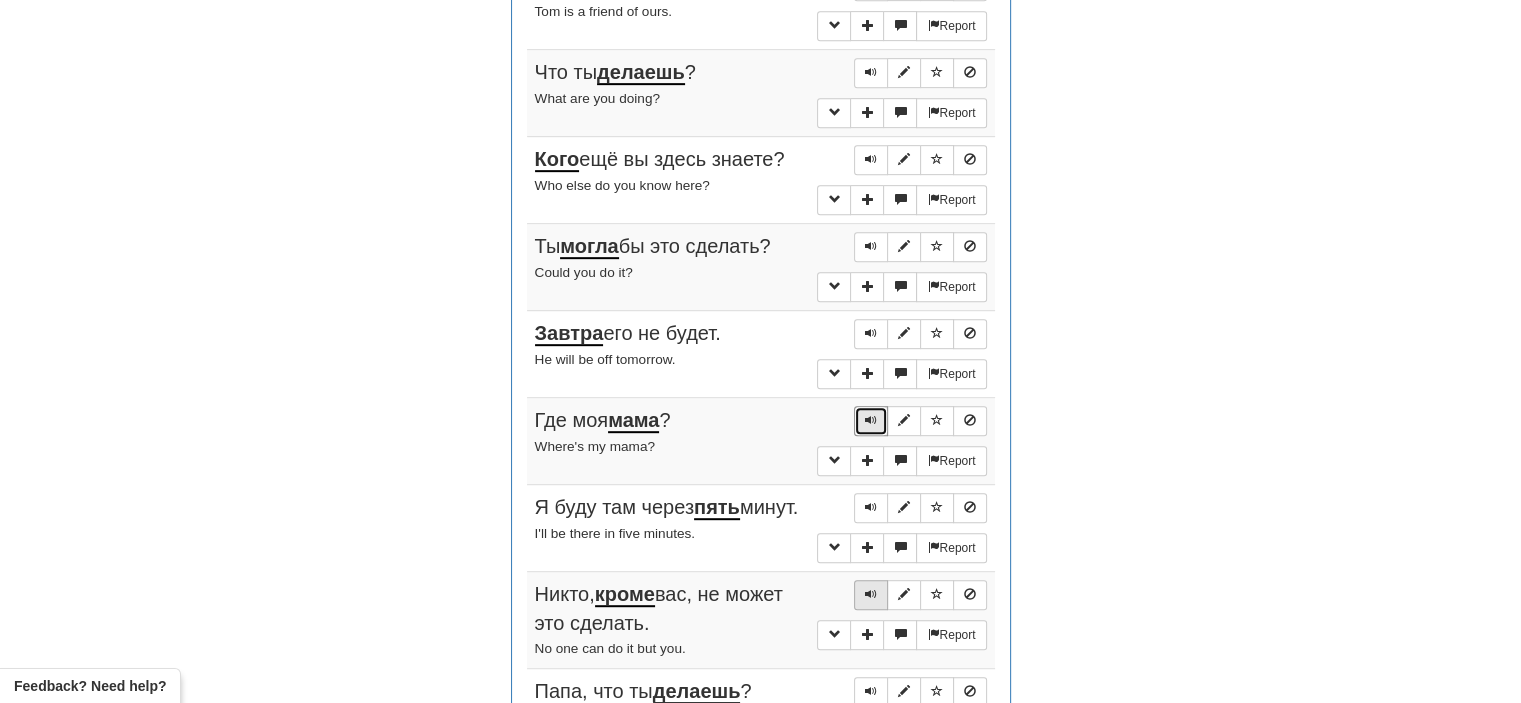 scroll, scrollTop: 955, scrollLeft: 0, axis: vertical 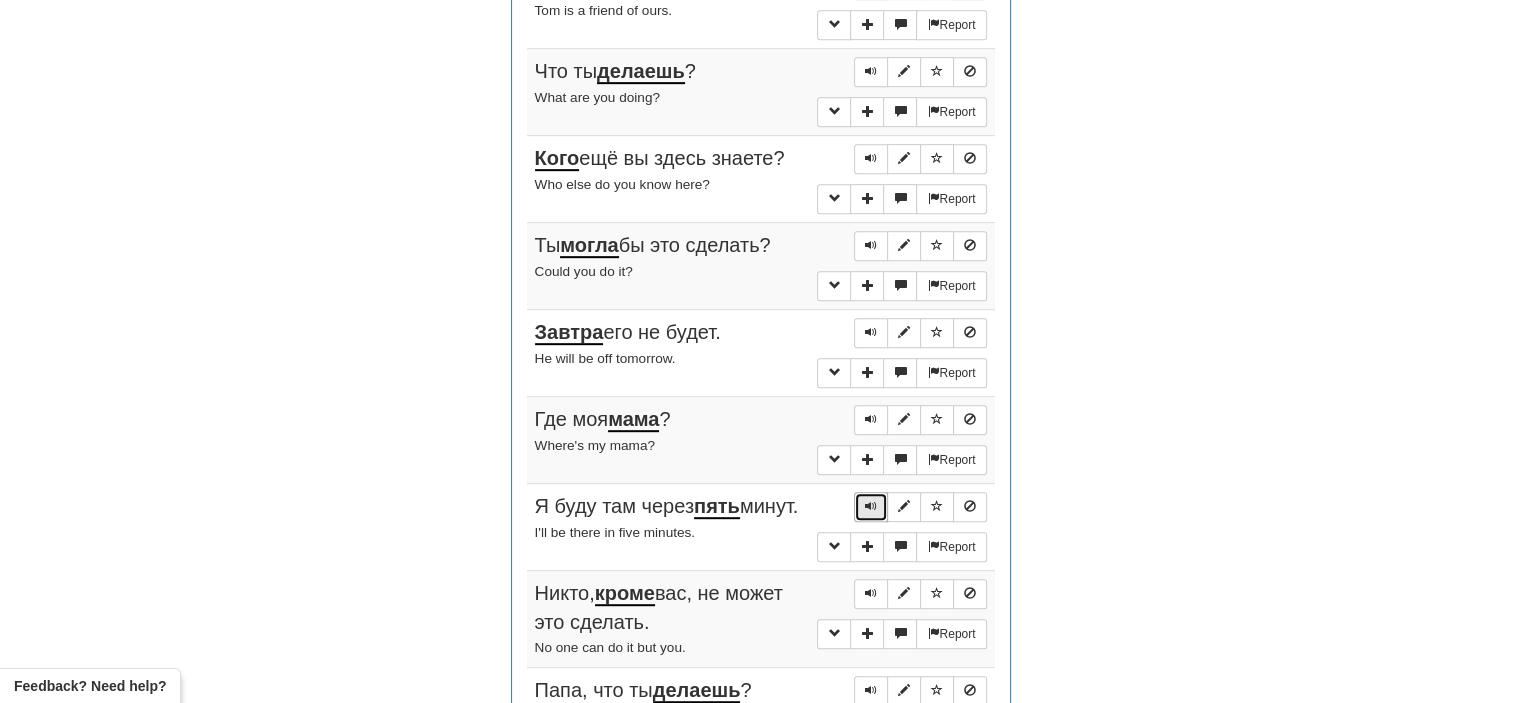 click at bounding box center [871, 506] 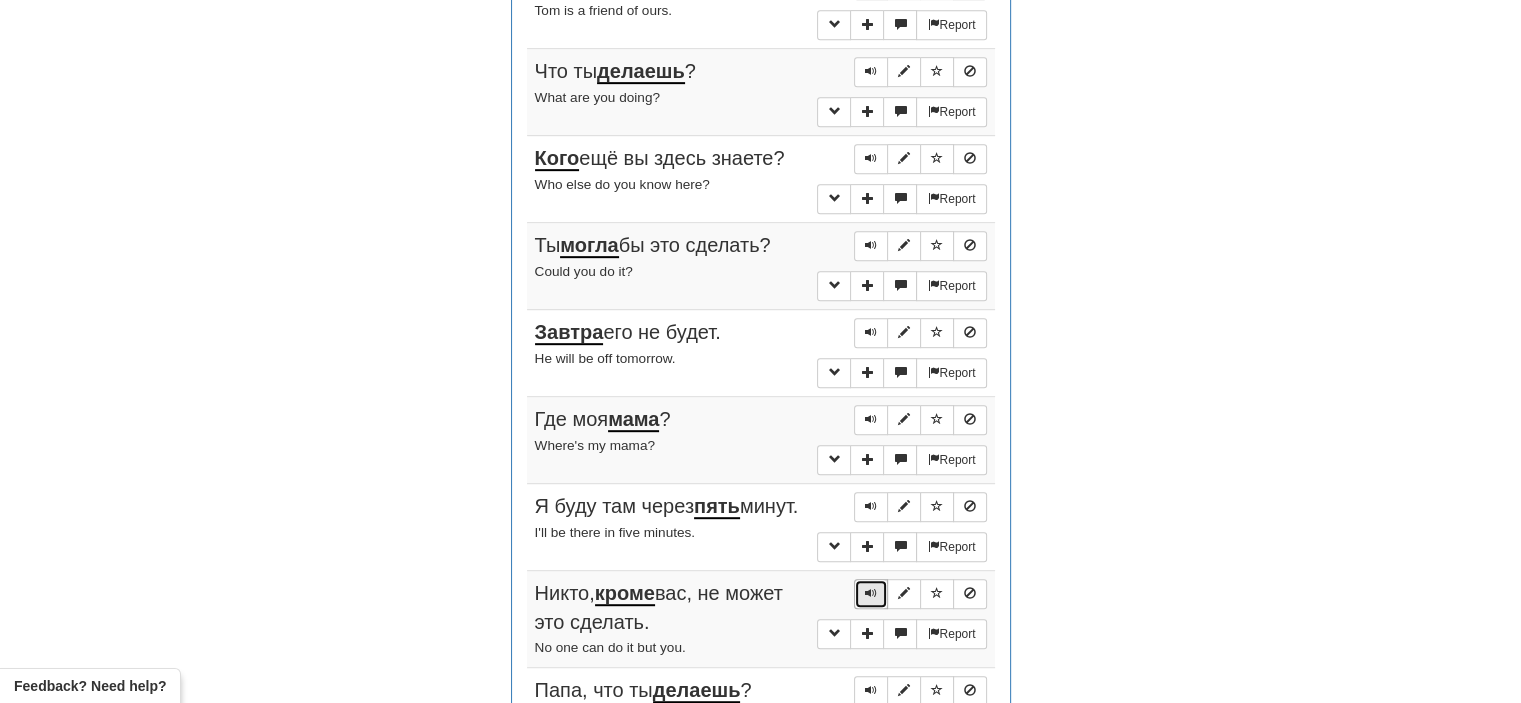 click at bounding box center (871, 593) 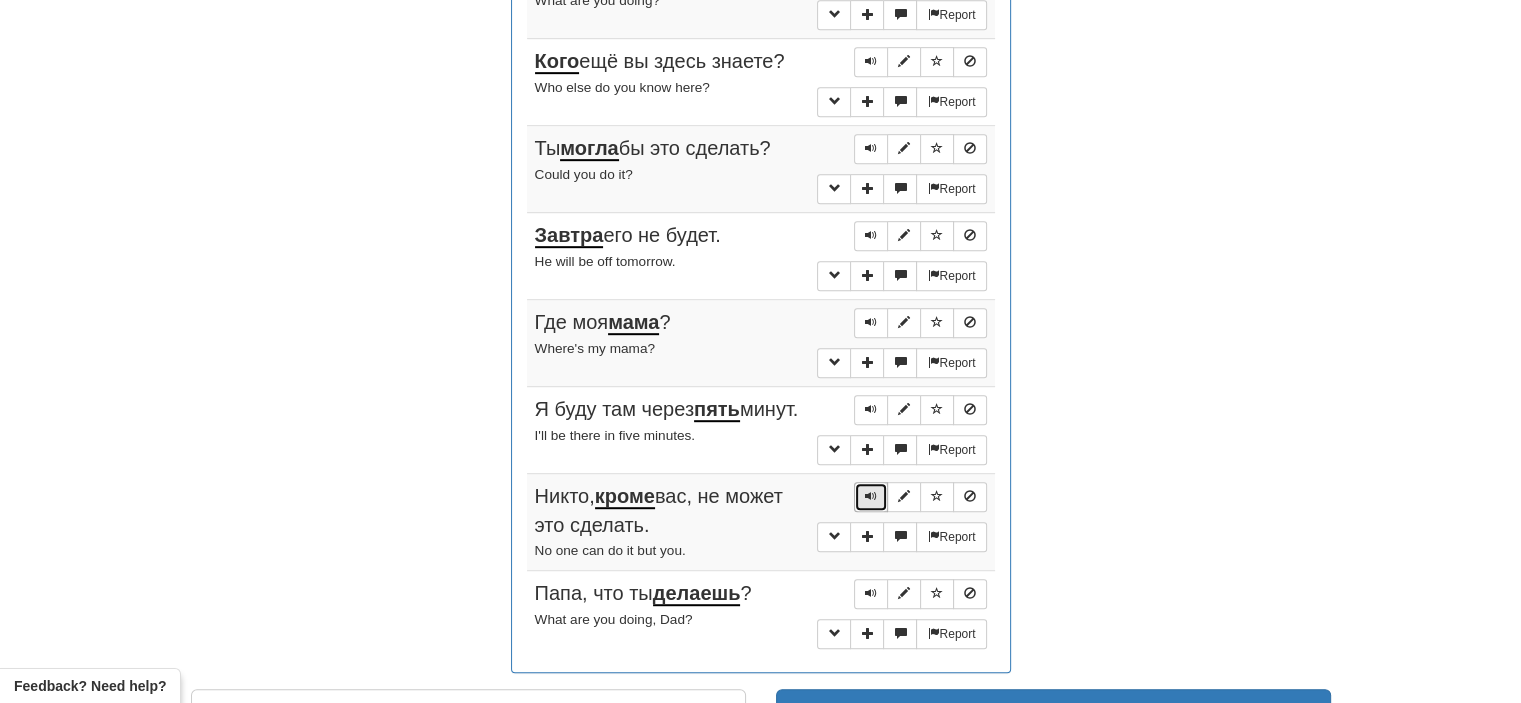 scroll, scrollTop: 1054, scrollLeft: 0, axis: vertical 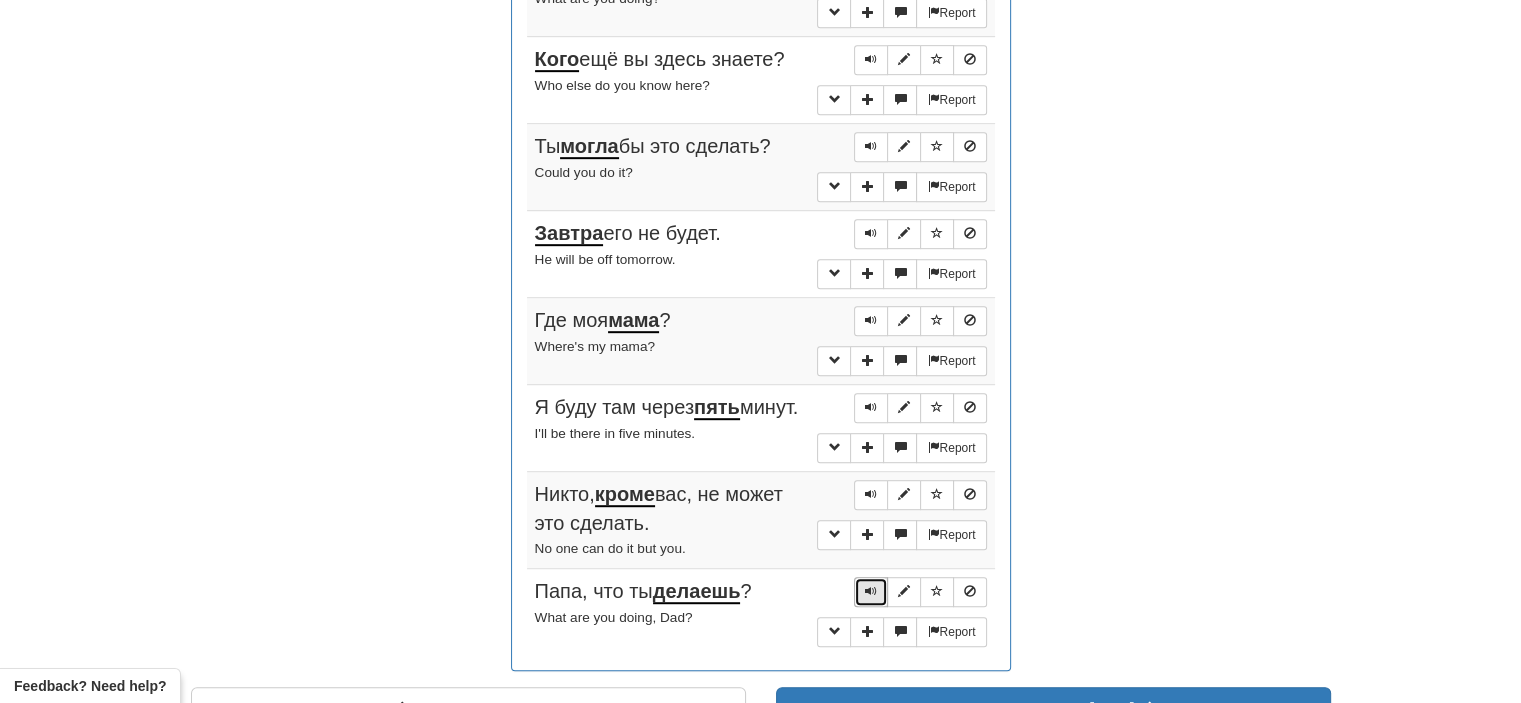 drag, startPoint x: 872, startPoint y: 591, endPoint x: 861, endPoint y: 592, distance: 11.045361 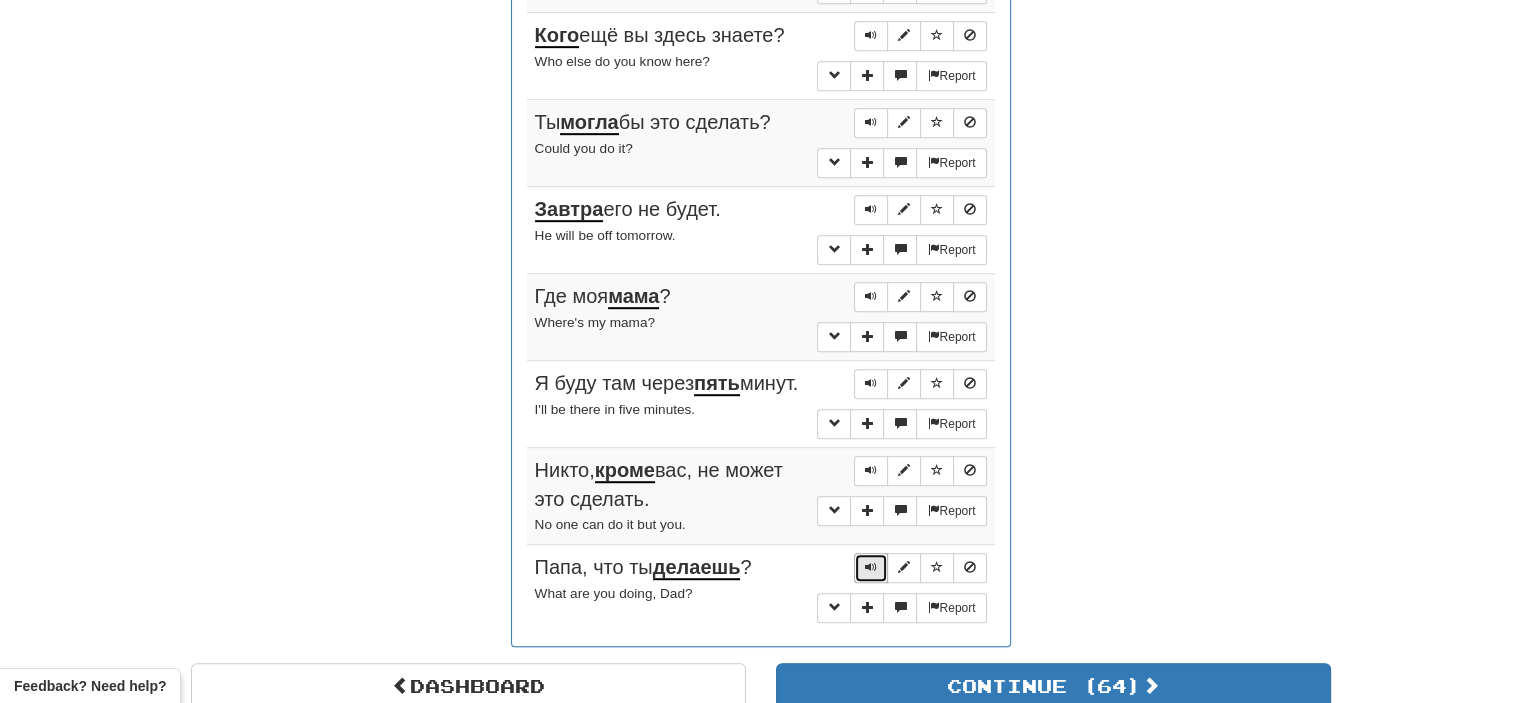 scroll, scrollTop: 1134, scrollLeft: 0, axis: vertical 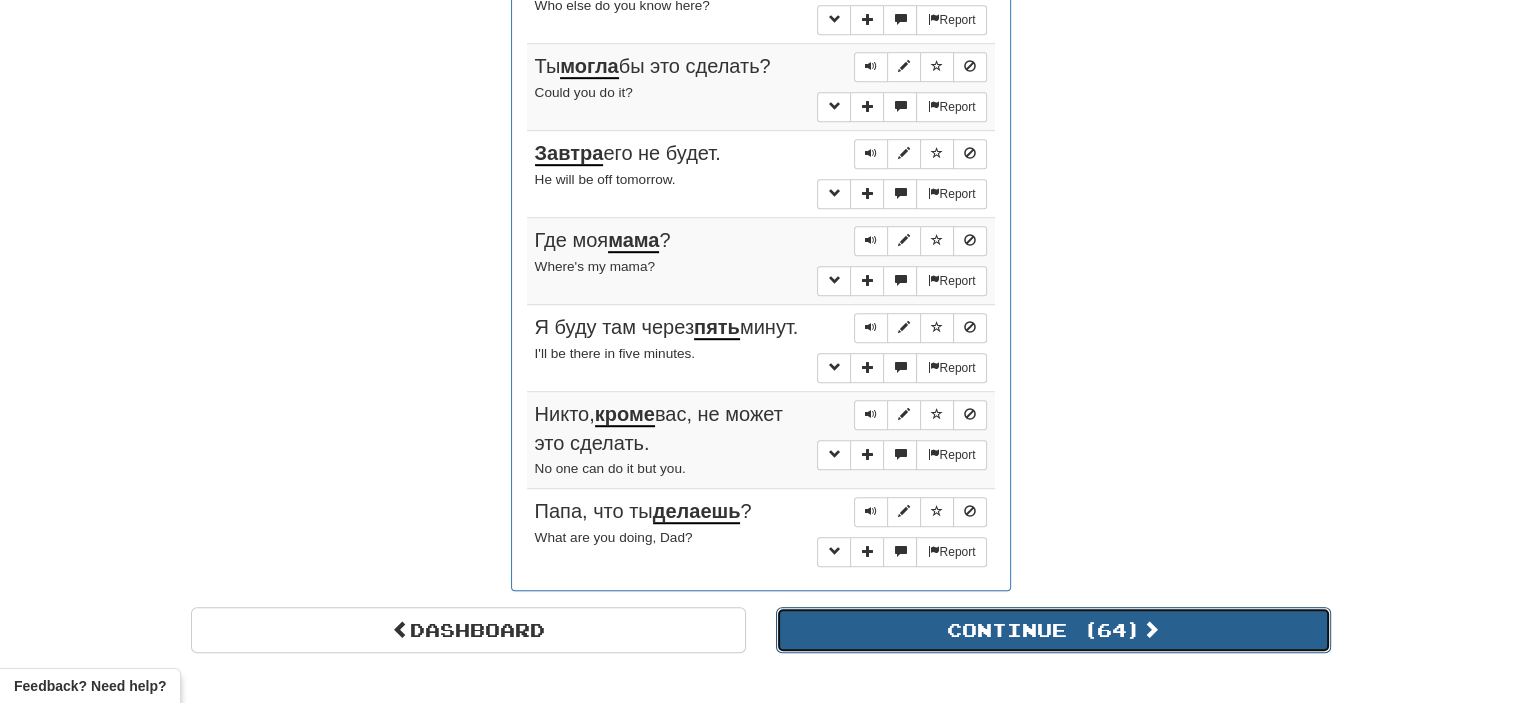 click on "Continue ( 64 )" at bounding box center (1053, 630) 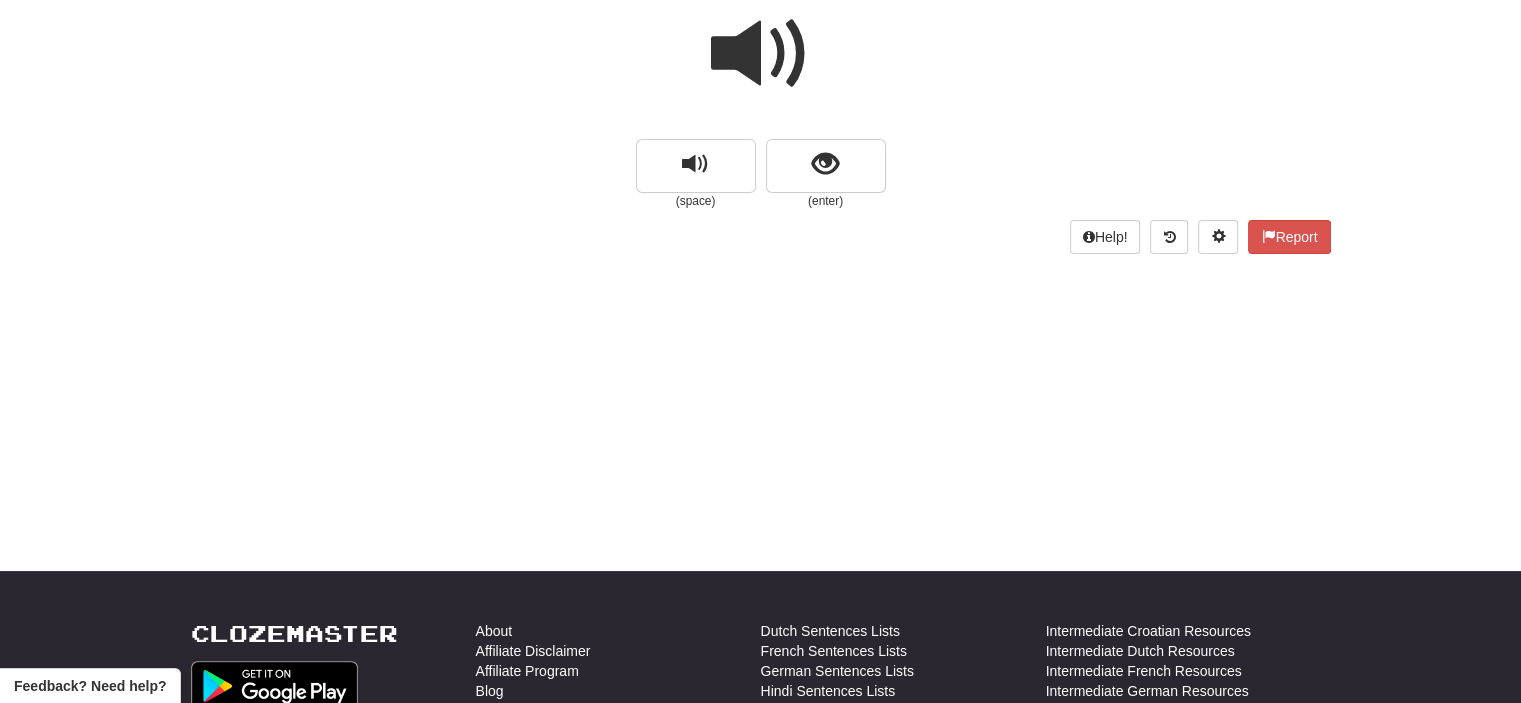 scroll, scrollTop: 180, scrollLeft: 0, axis: vertical 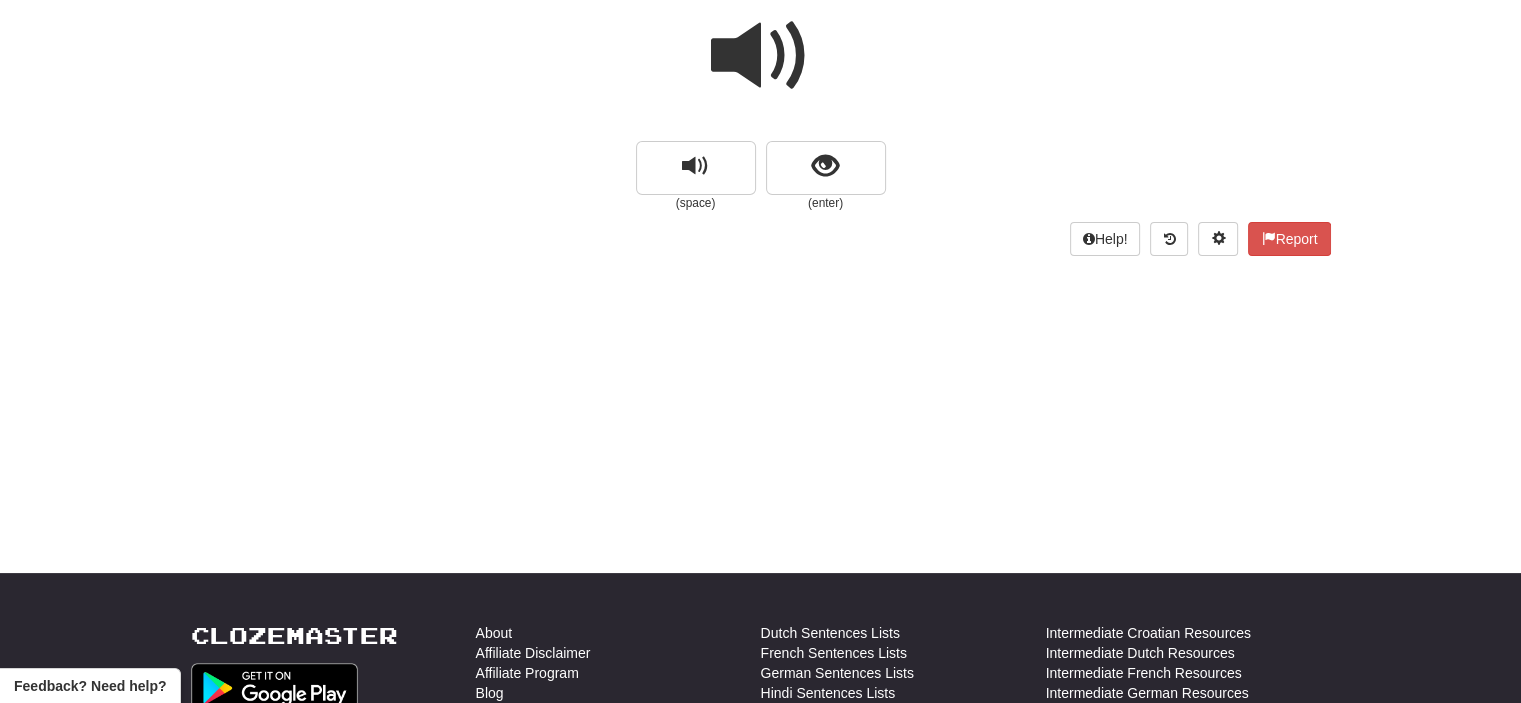 click at bounding box center [761, 56] 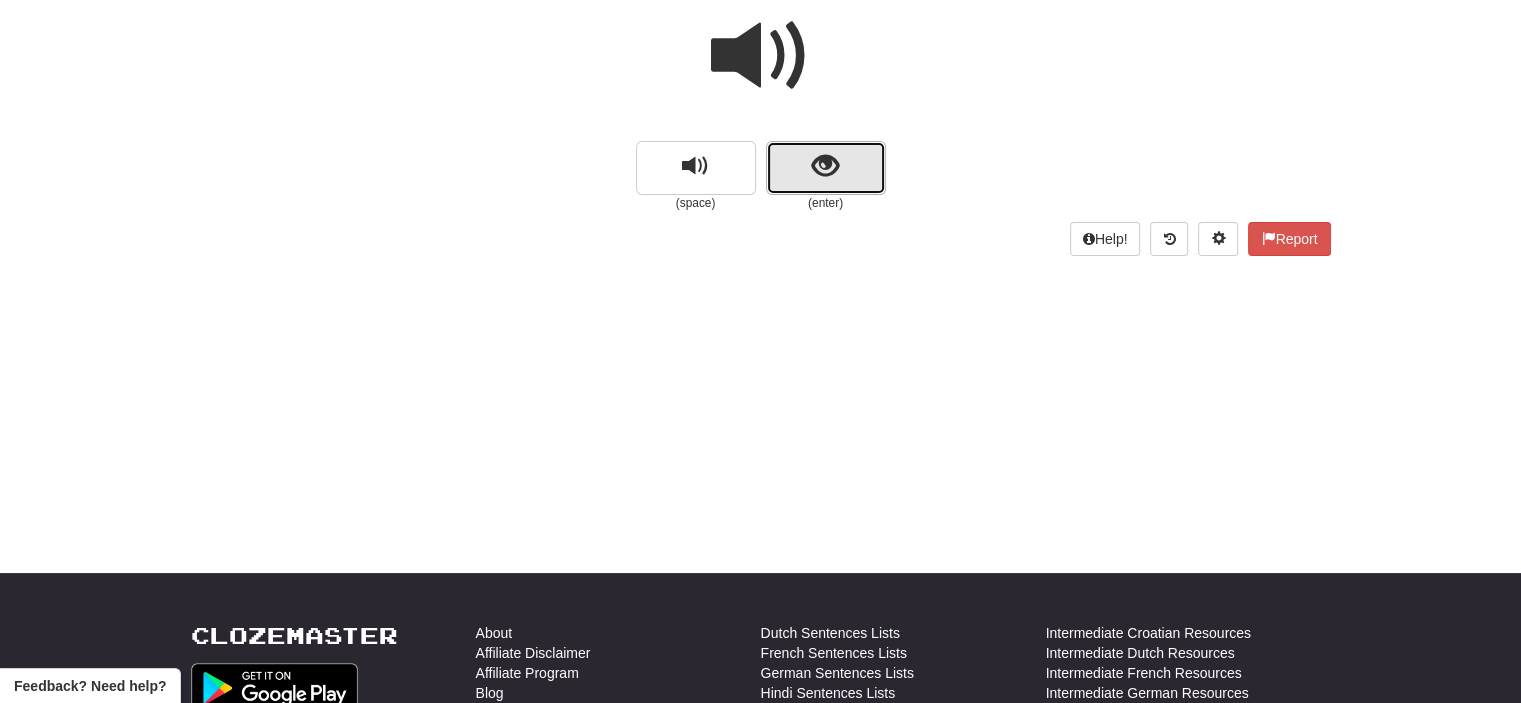 click at bounding box center [826, 168] 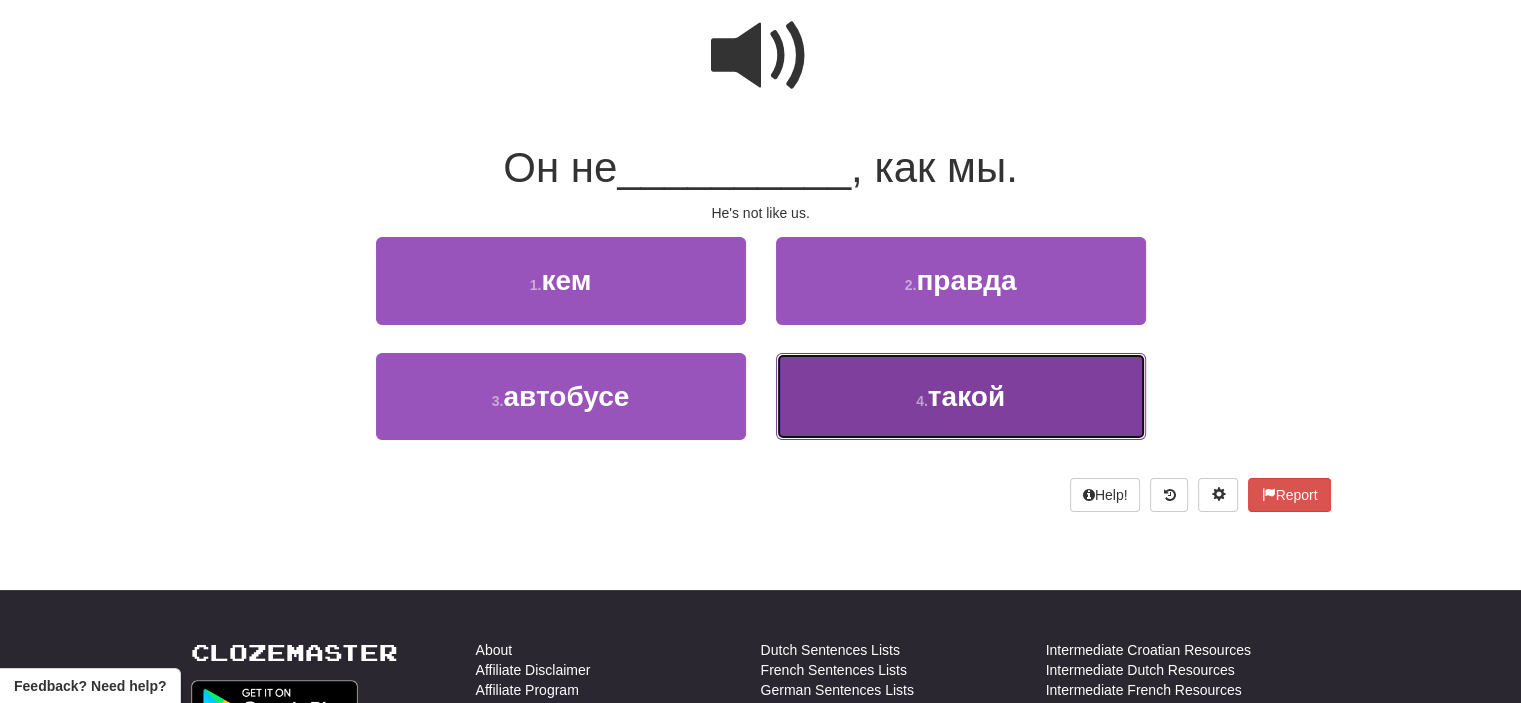 click on "4 .  такой" at bounding box center (961, 396) 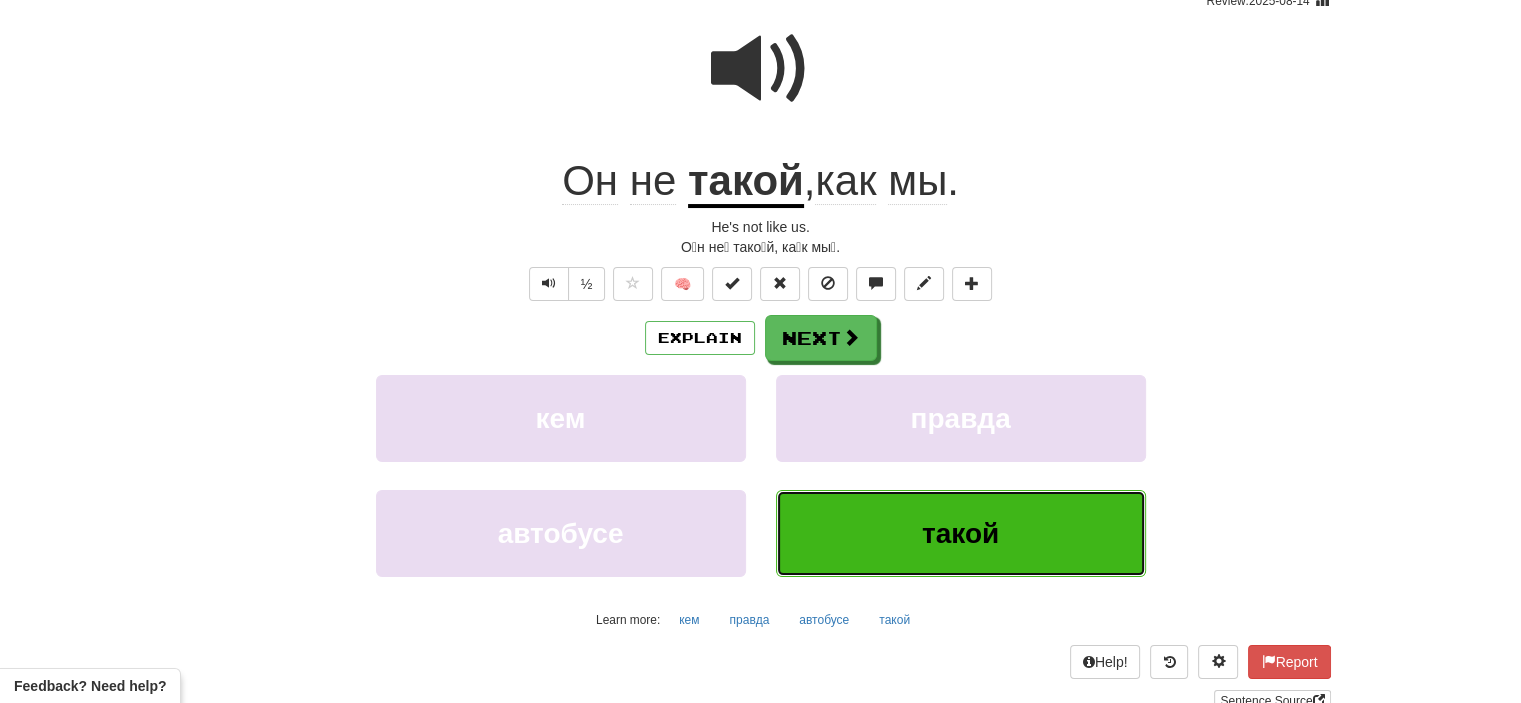 scroll, scrollTop: 193, scrollLeft: 0, axis: vertical 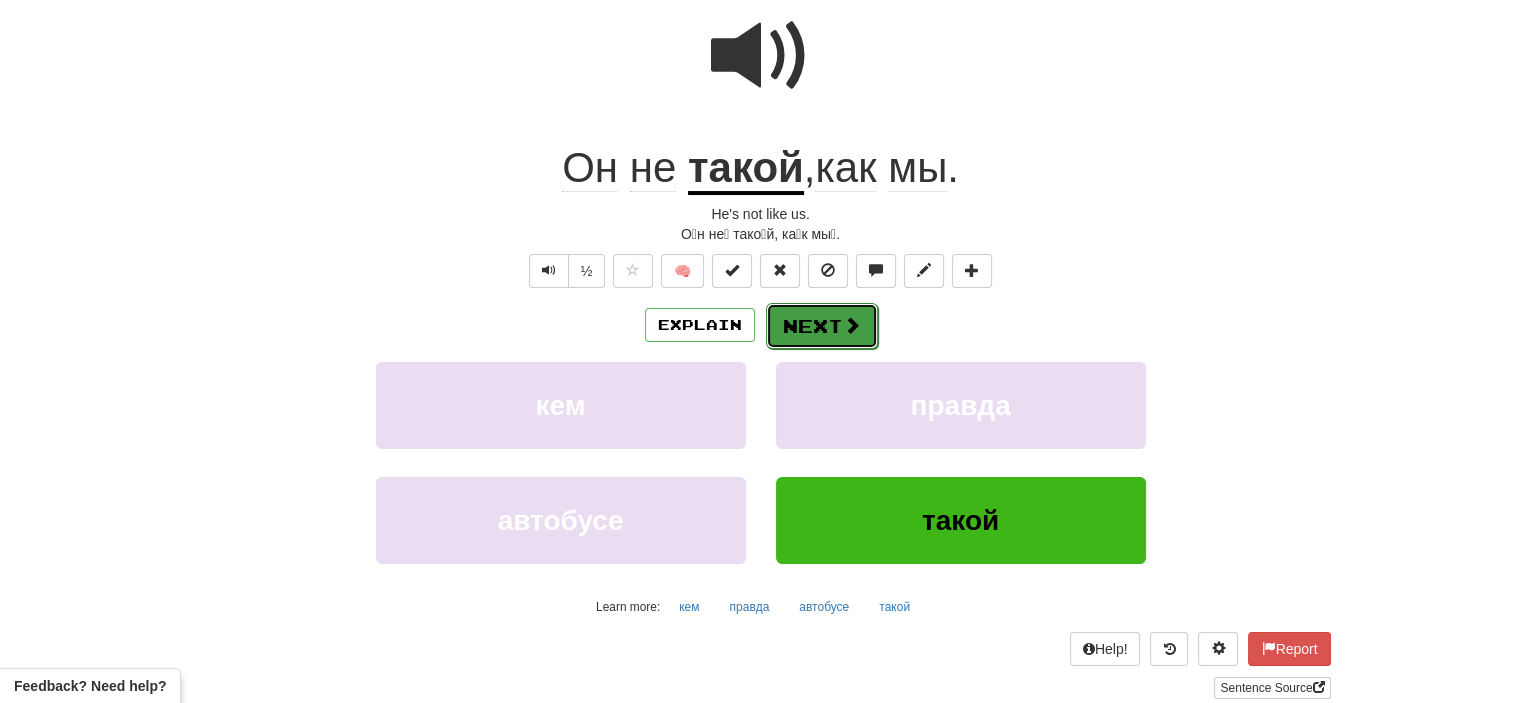 click on "Next" at bounding box center (822, 326) 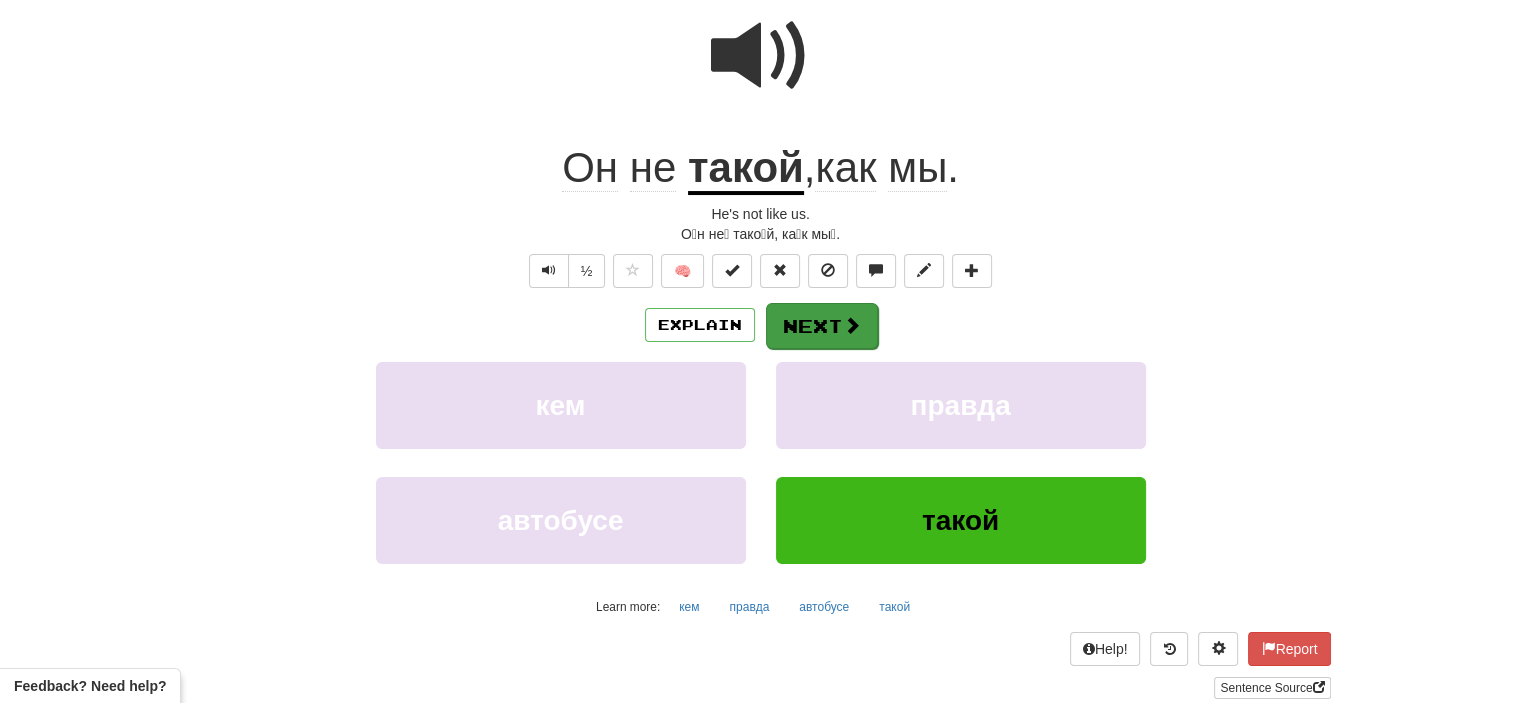 scroll, scrollTop: 0, scrollLeft: 0, axis: both 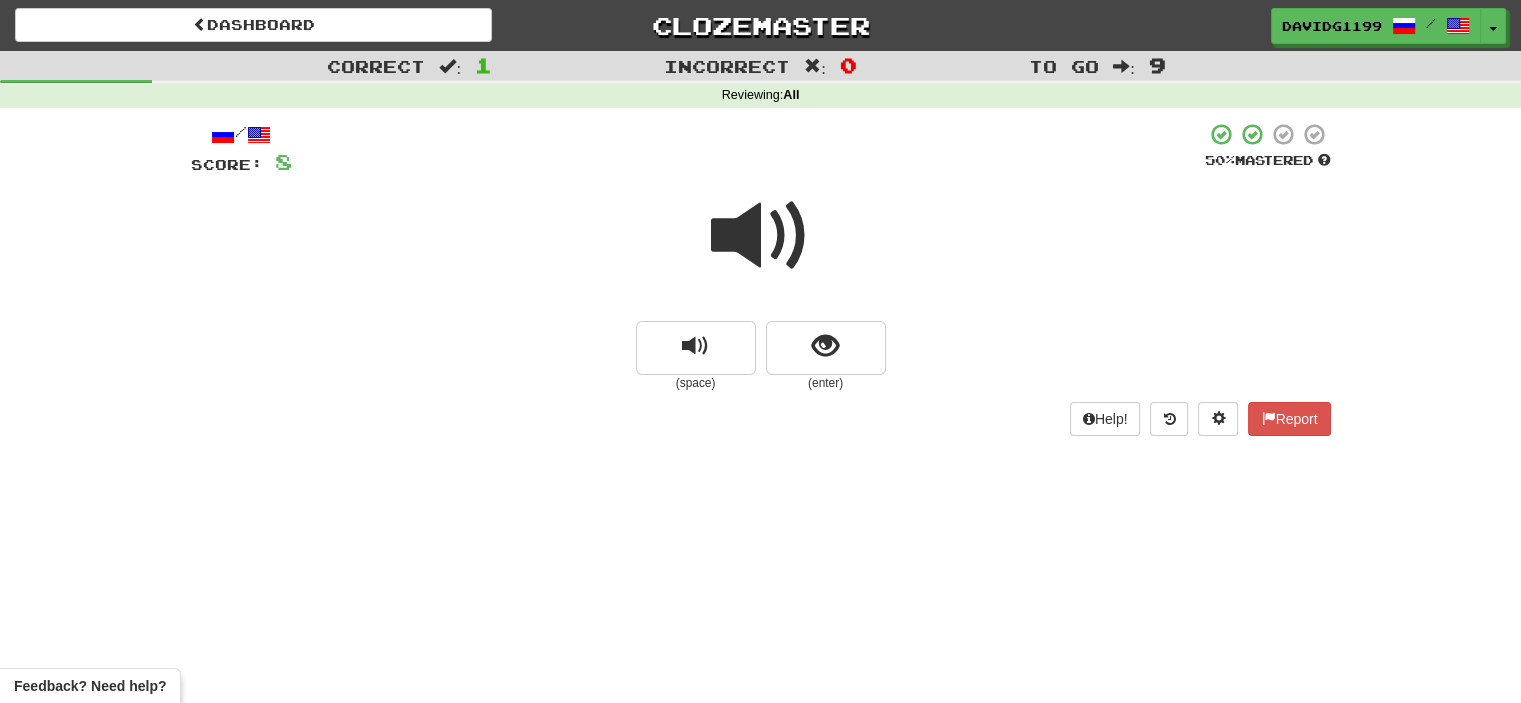 click at bounding box center [761, 236] 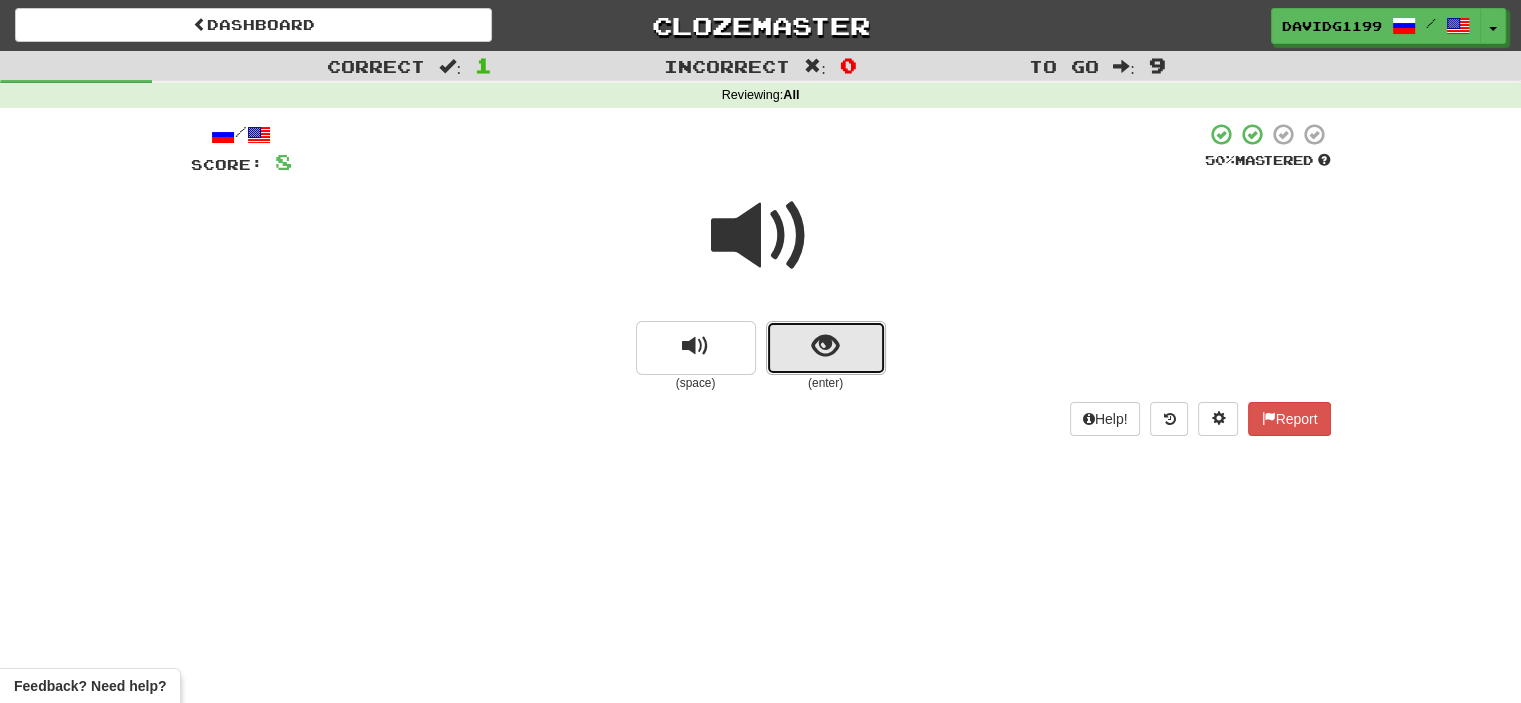 click at bounding box center (825, 346) 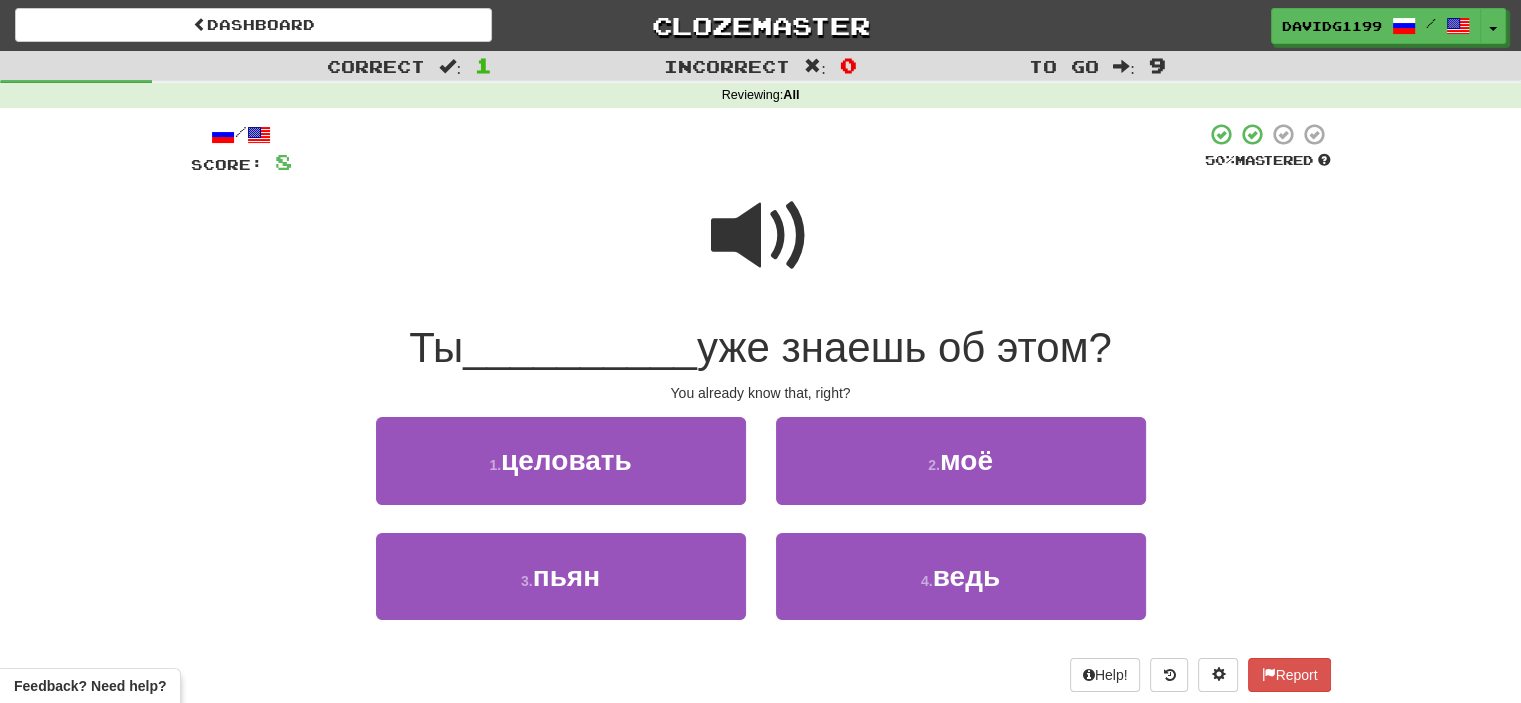 click at bounding box center (761, 236) 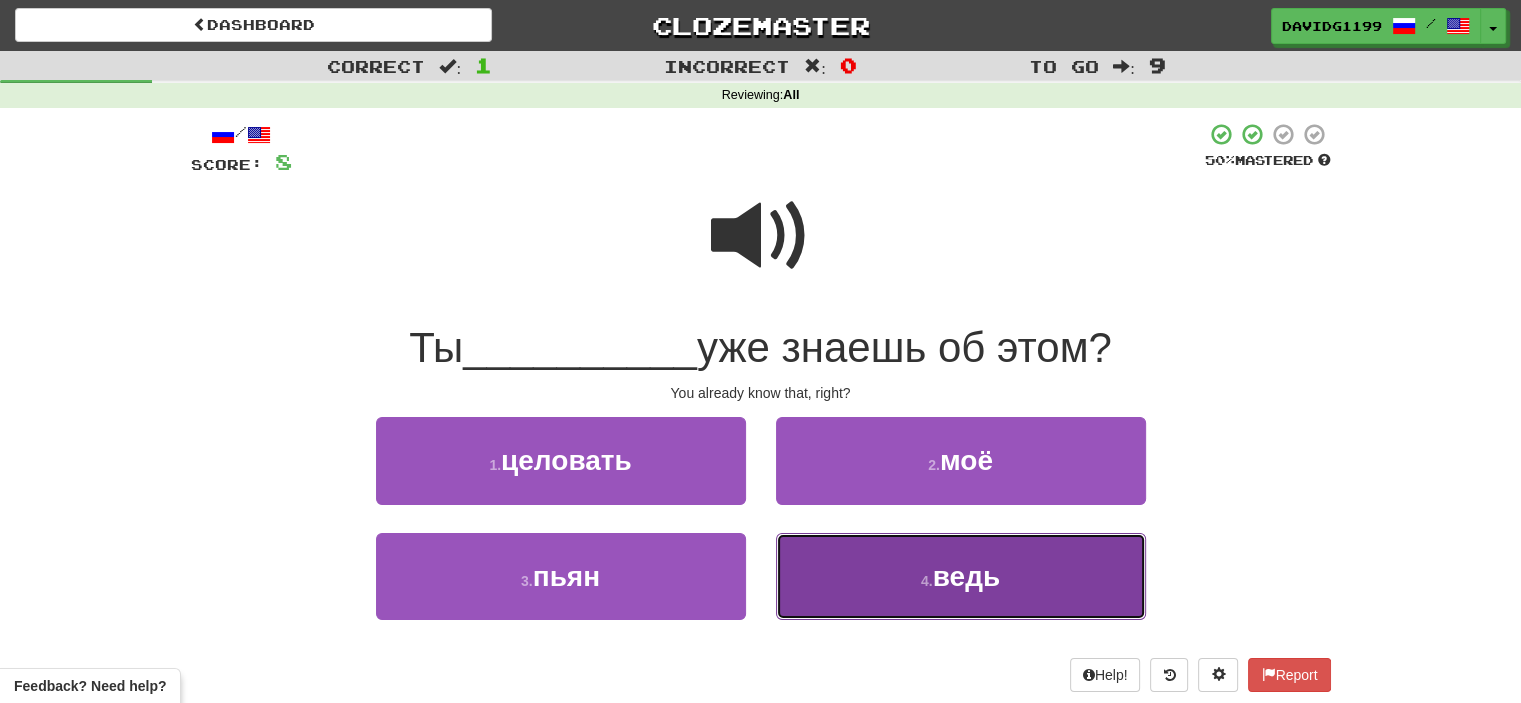 click on "4 ." at bounding box center (927, 581) 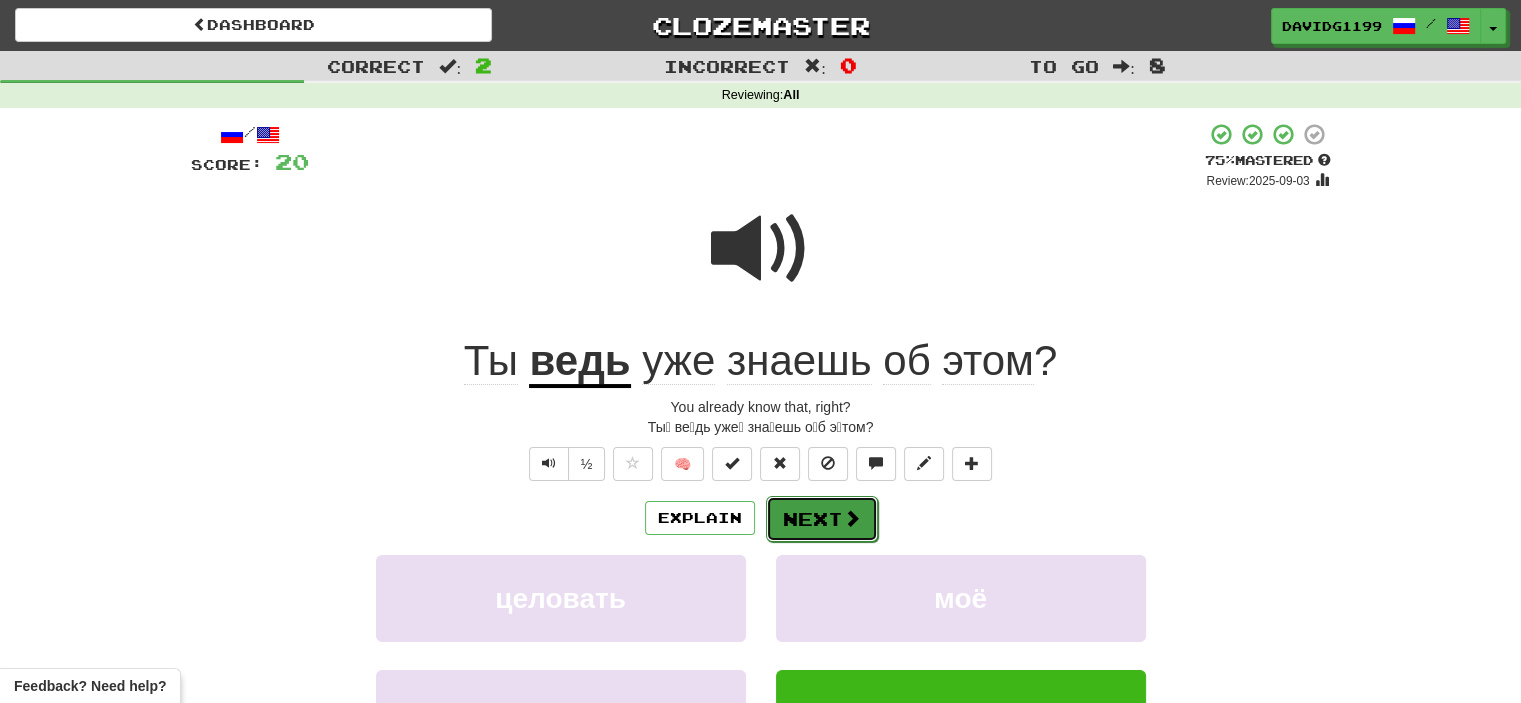 click at bounding box center (852, 518) 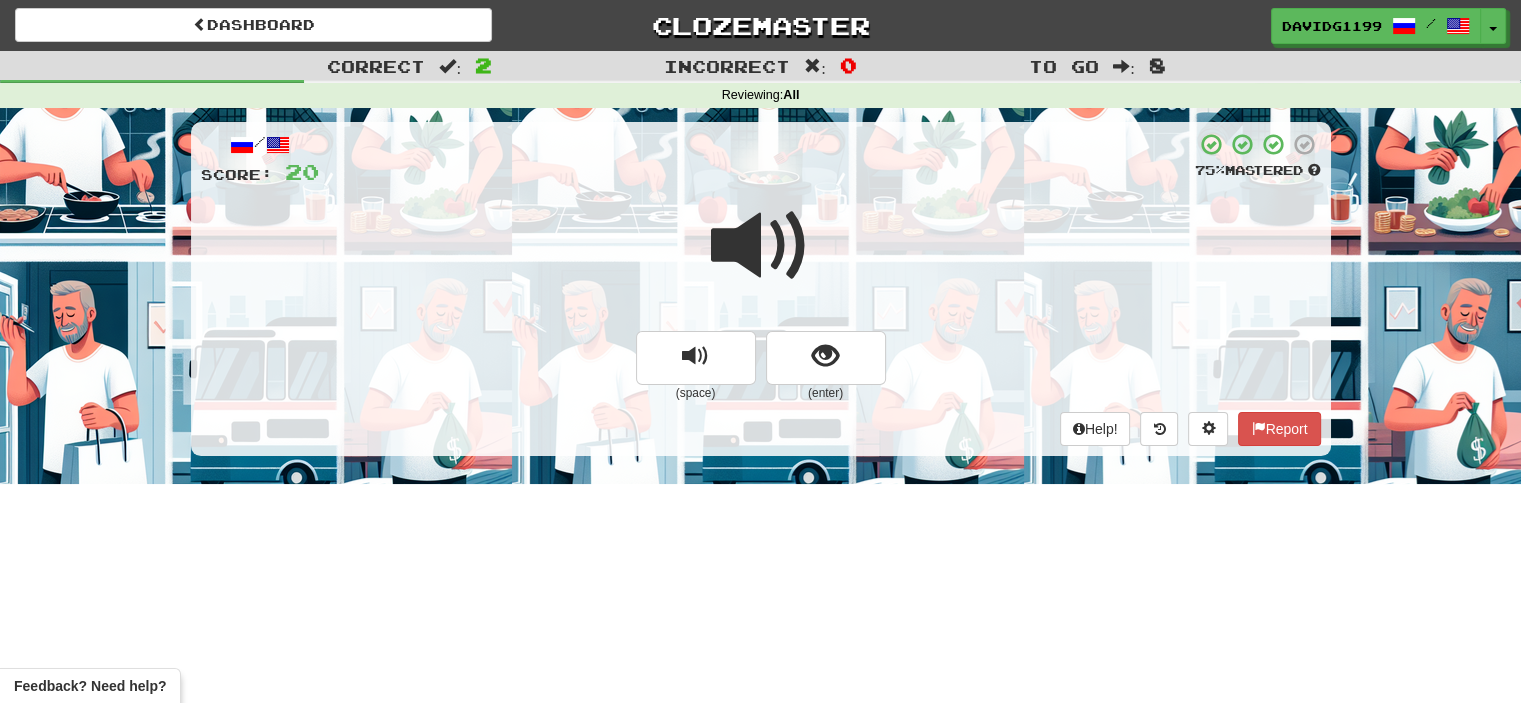 click at bounding box center (761, 246) 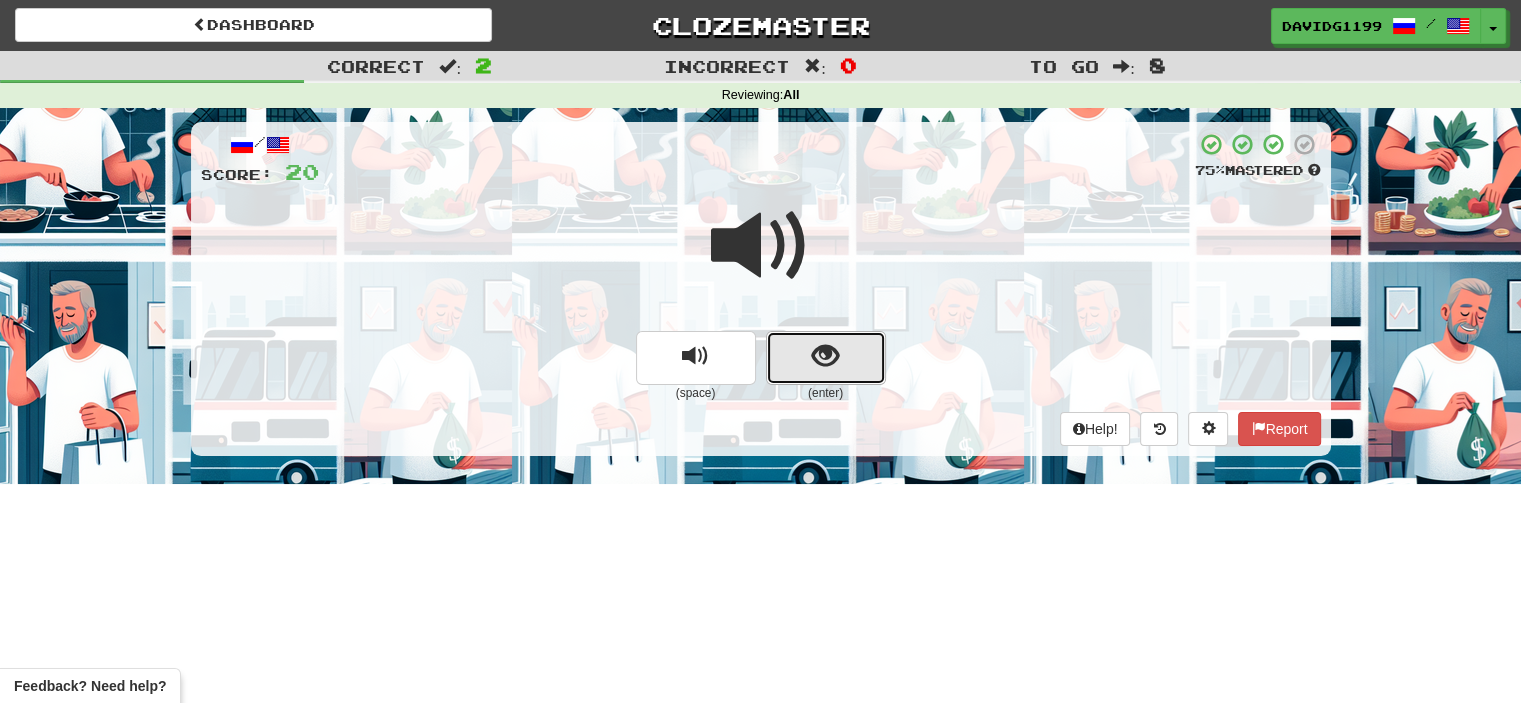 click at bounding box center [826, 358] 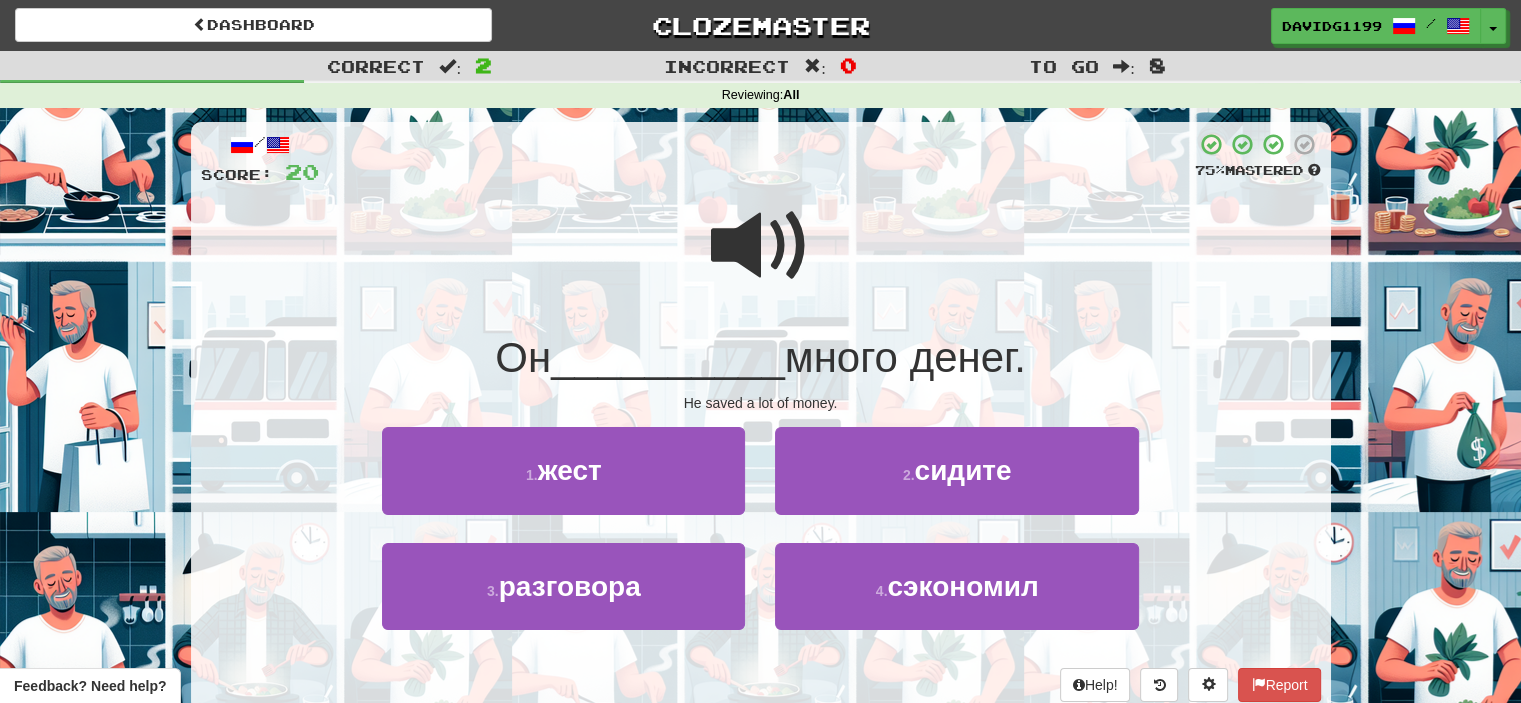 click at bounding box center (761, 246) 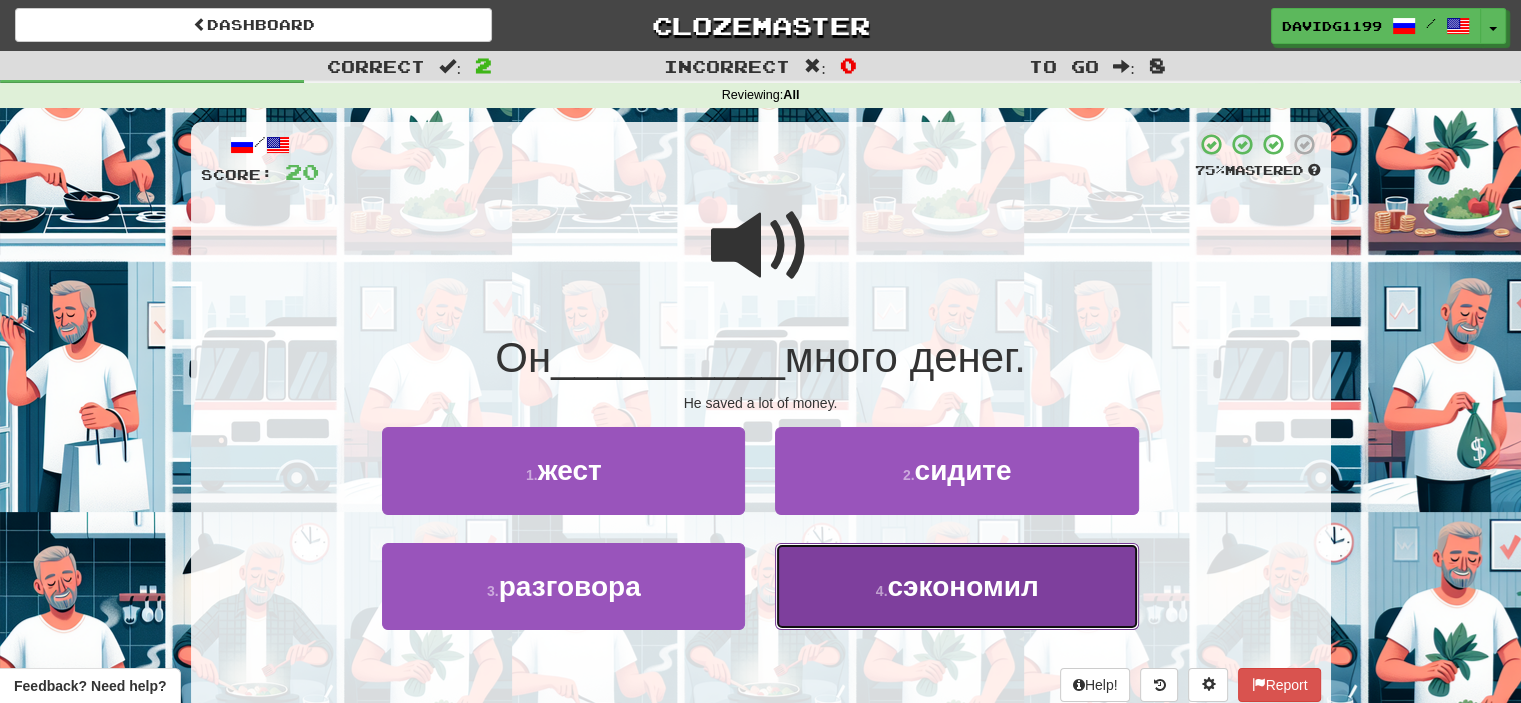 click on "сэкономил" at bounding box center (962, 586) 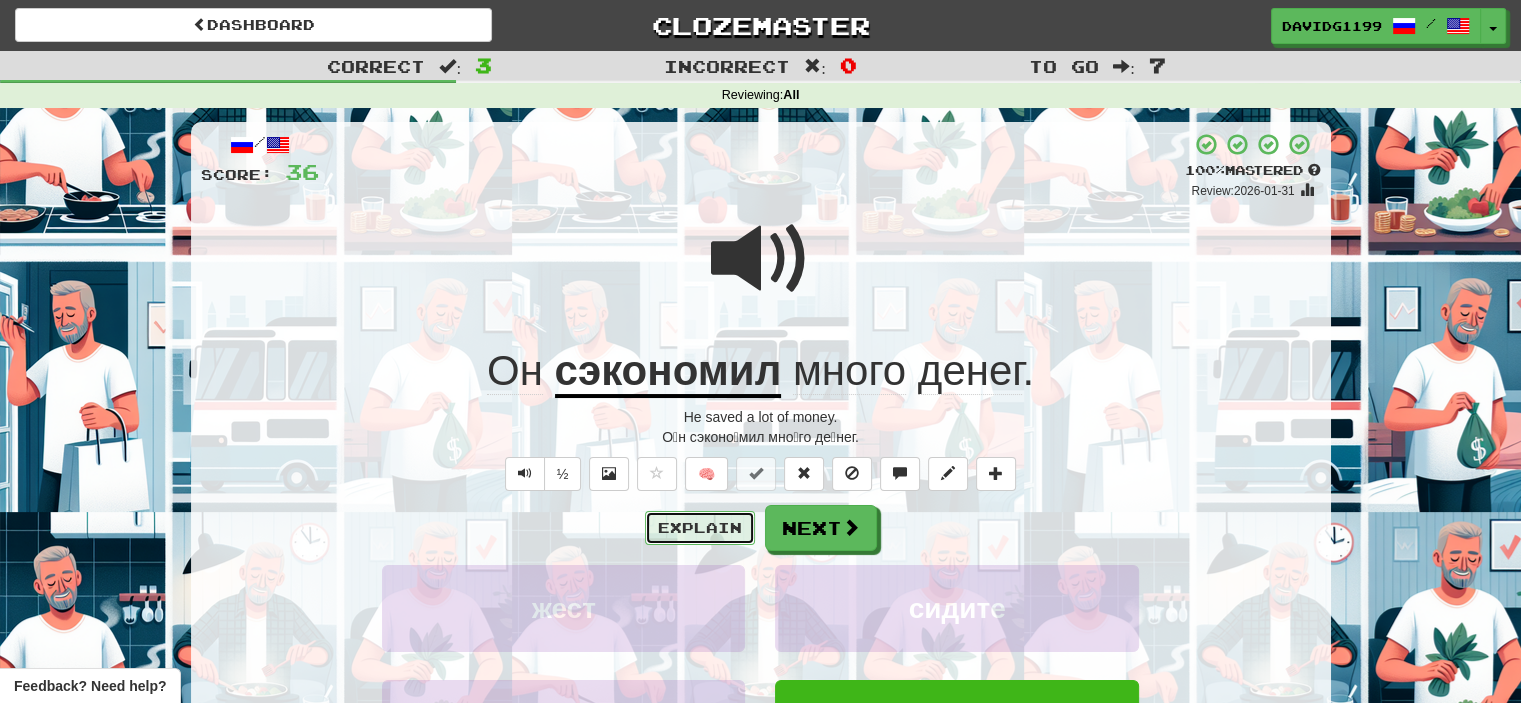 click on "Explain" at bounding box center (700, 528) 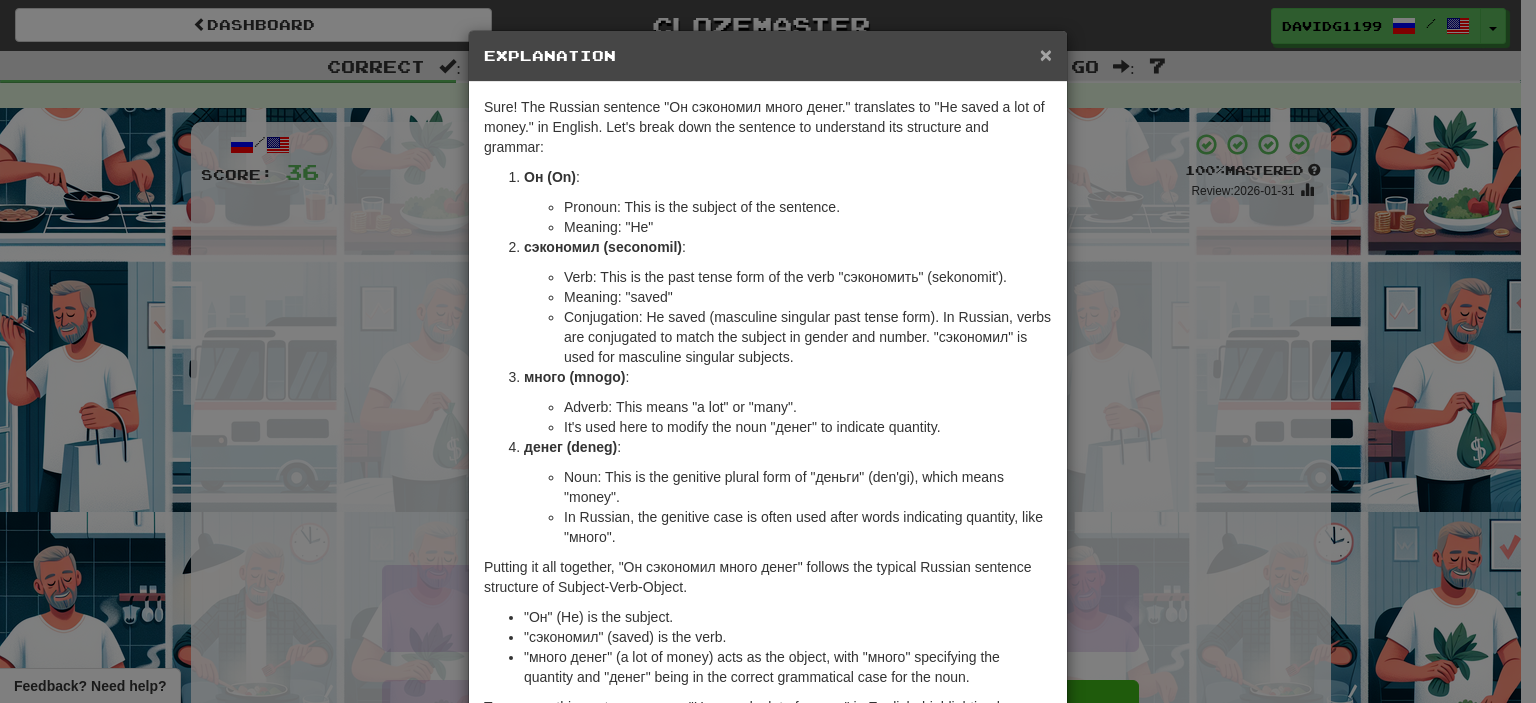 click on "×" at bounding box center (1046, 54) 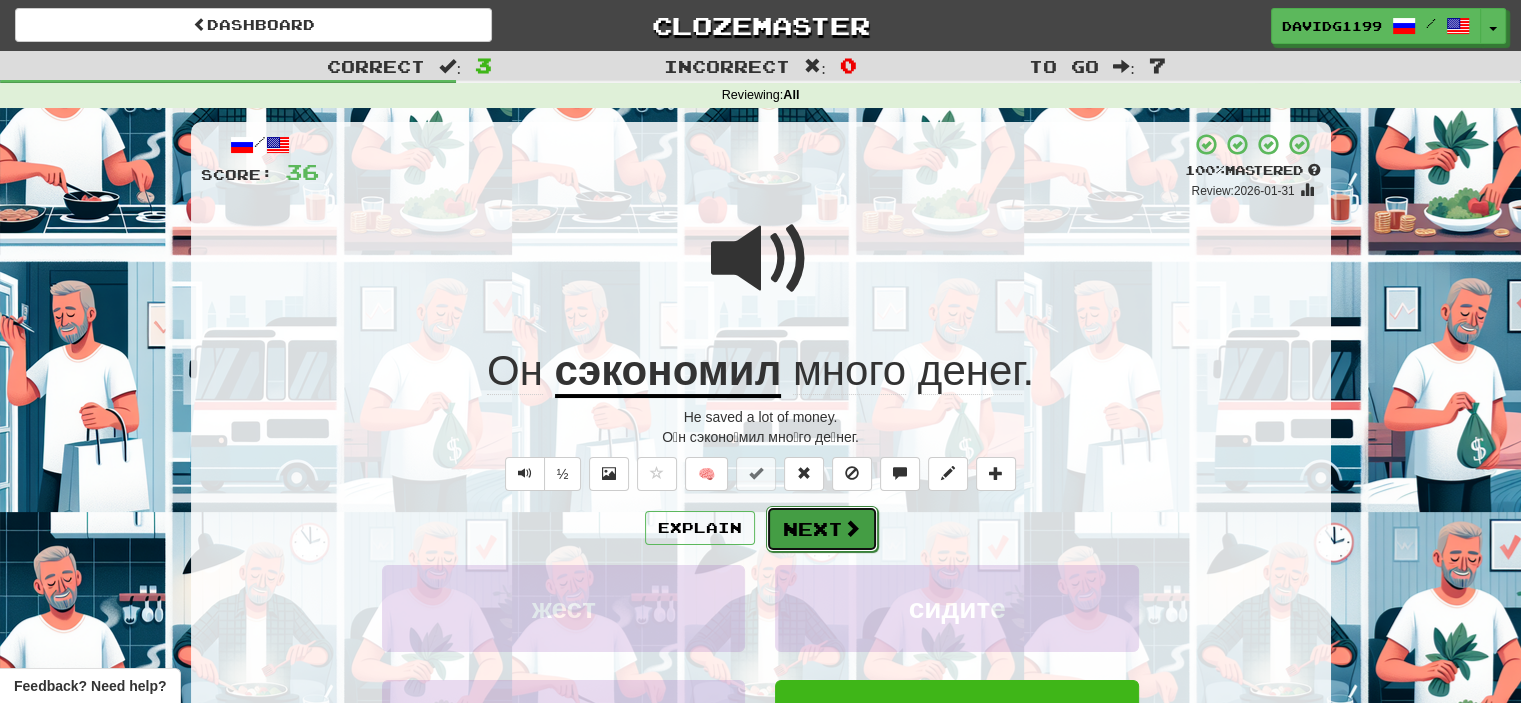 click on "Next" at bounding box center (822, 529) 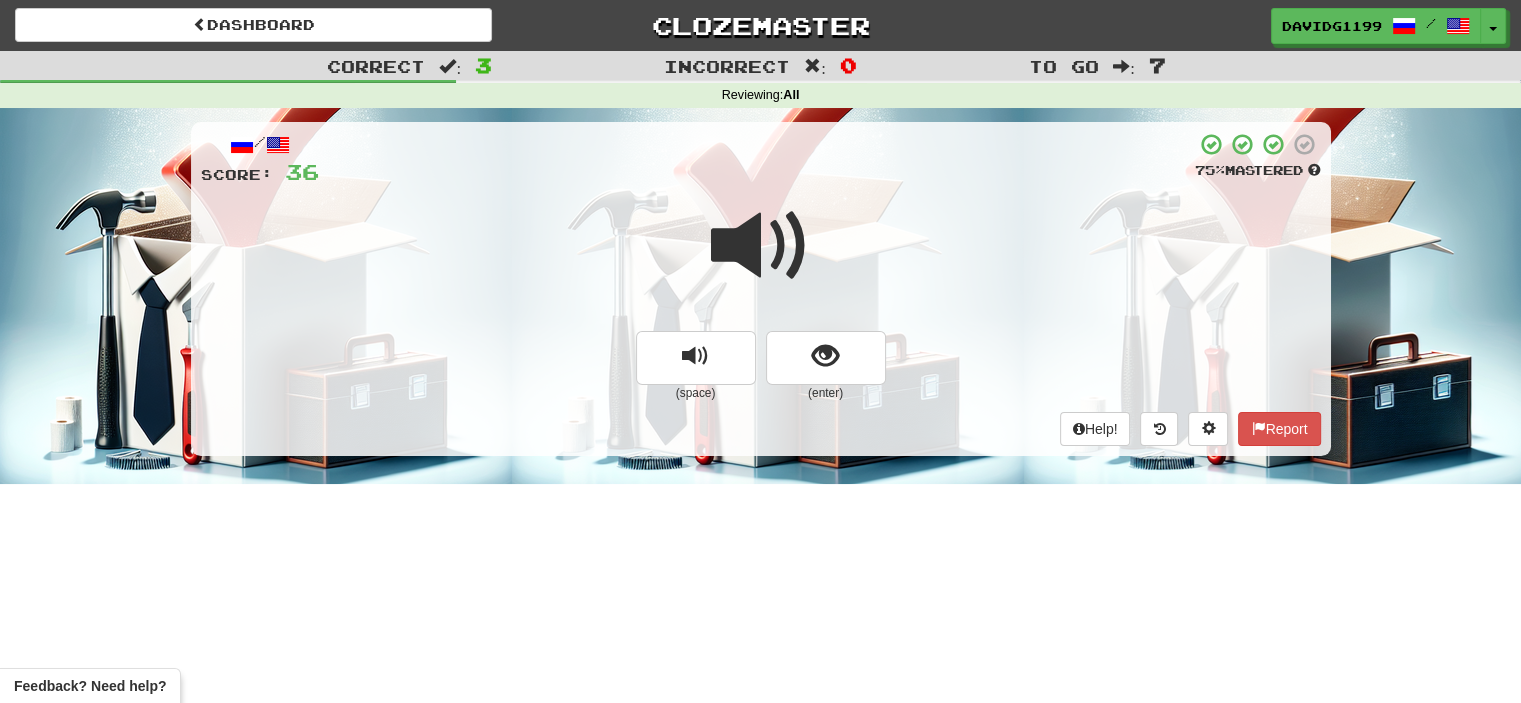 click at bounding box center [761, 246] 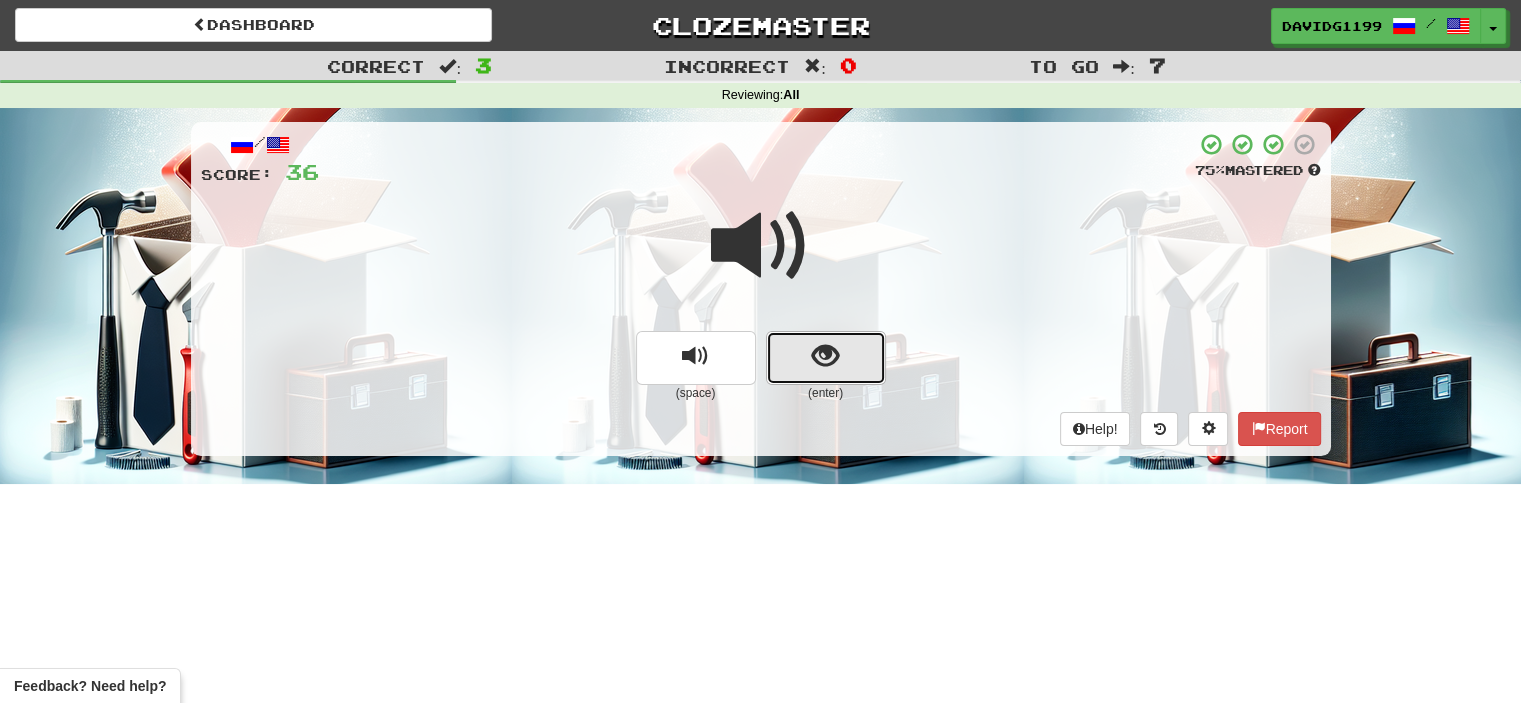 click at bounding box center (826, 358) 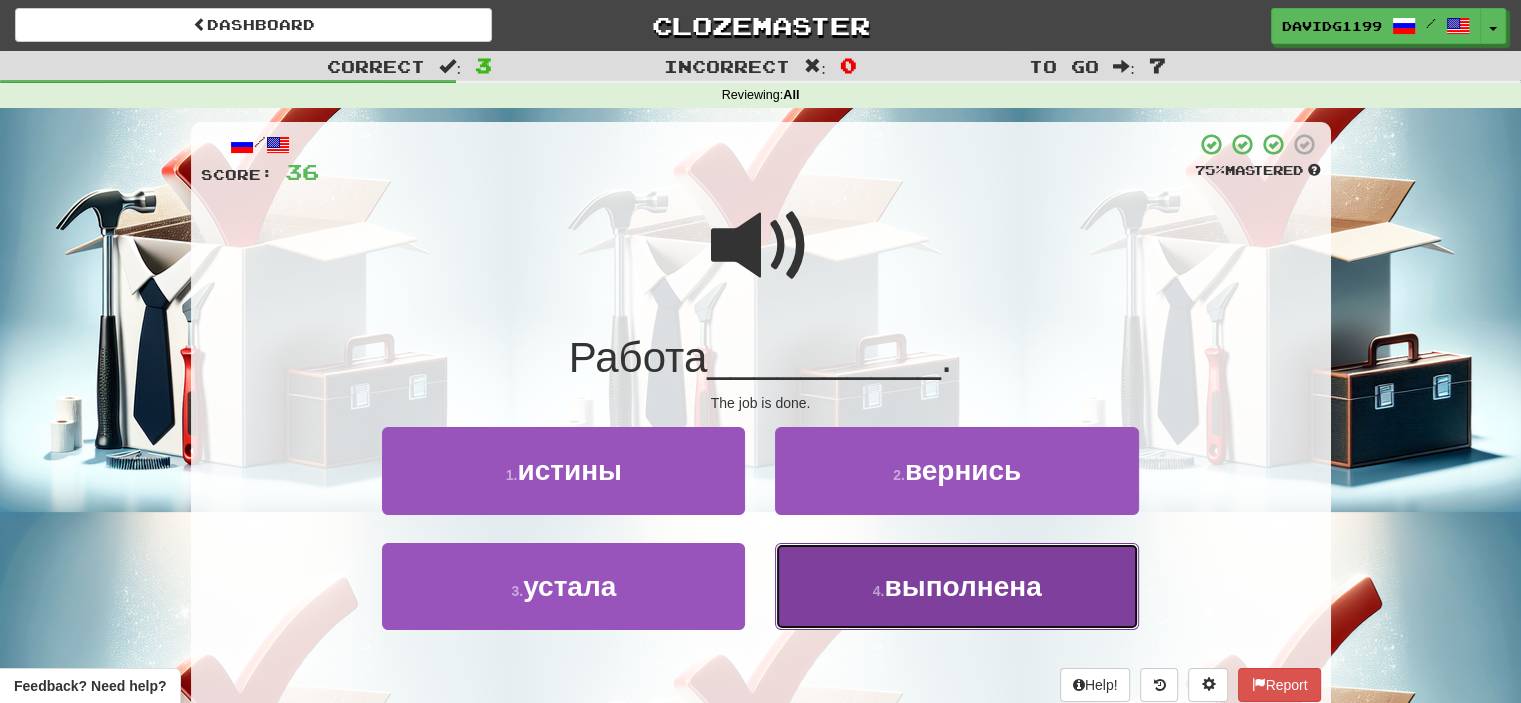 click on "выполнена" at bounding box center (962, 586) 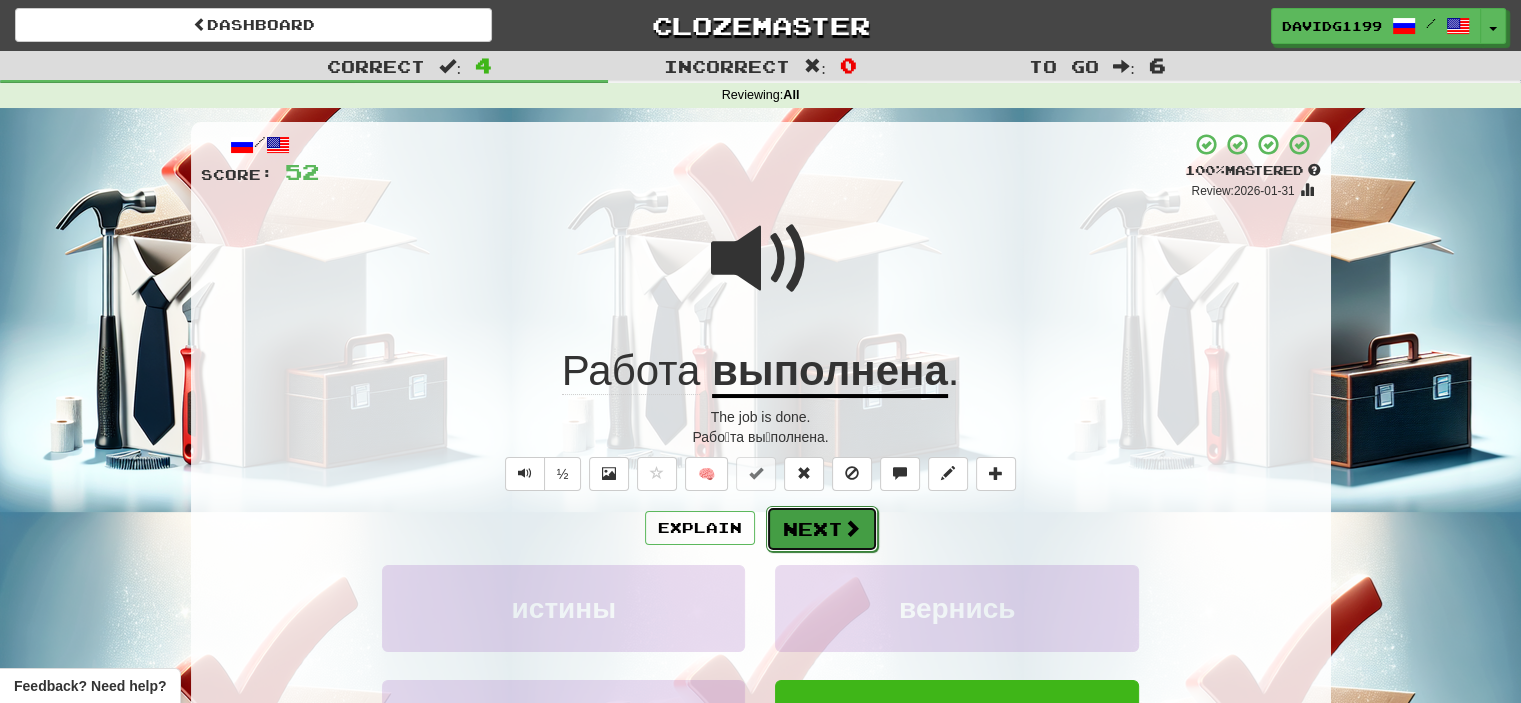 click on "Next" at bounding box center (822, 529) 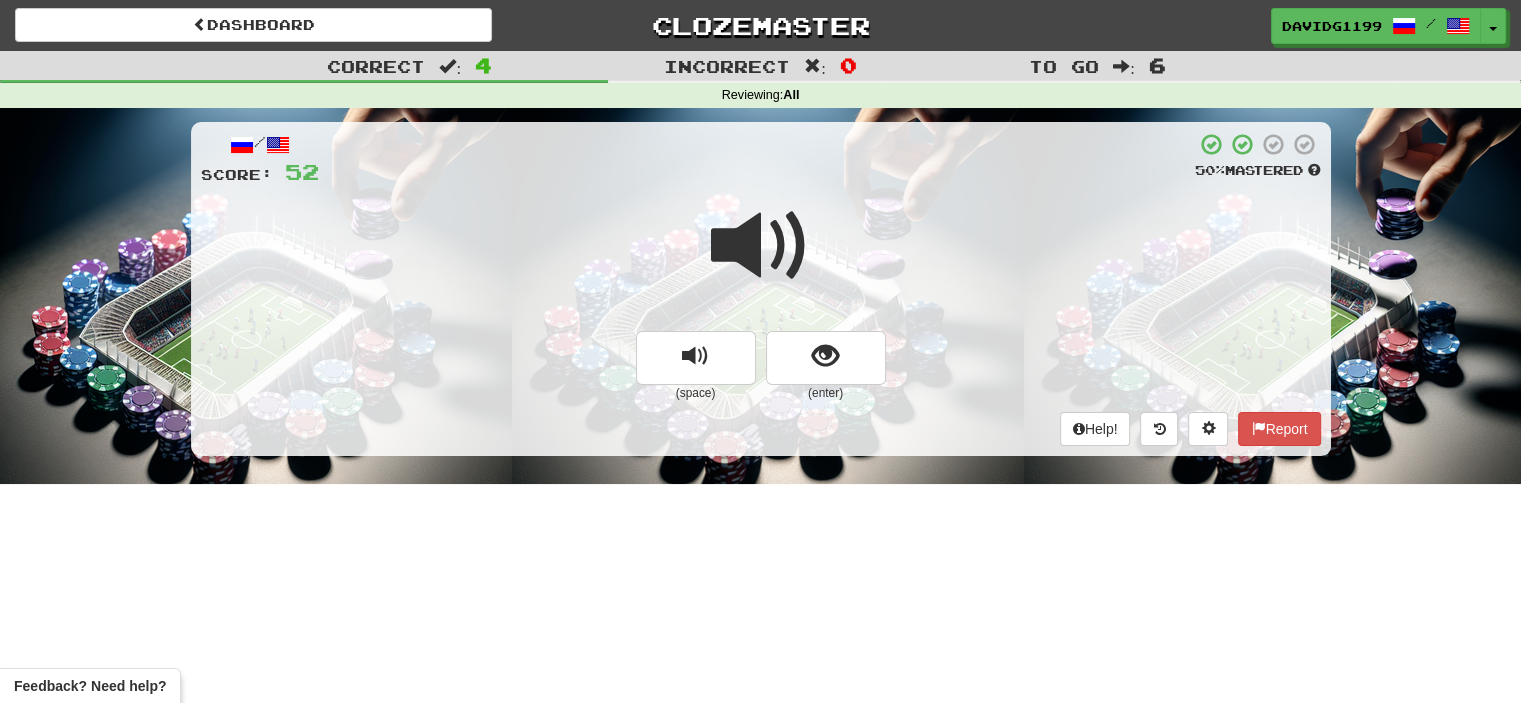 click at bounding box center [761, 246] 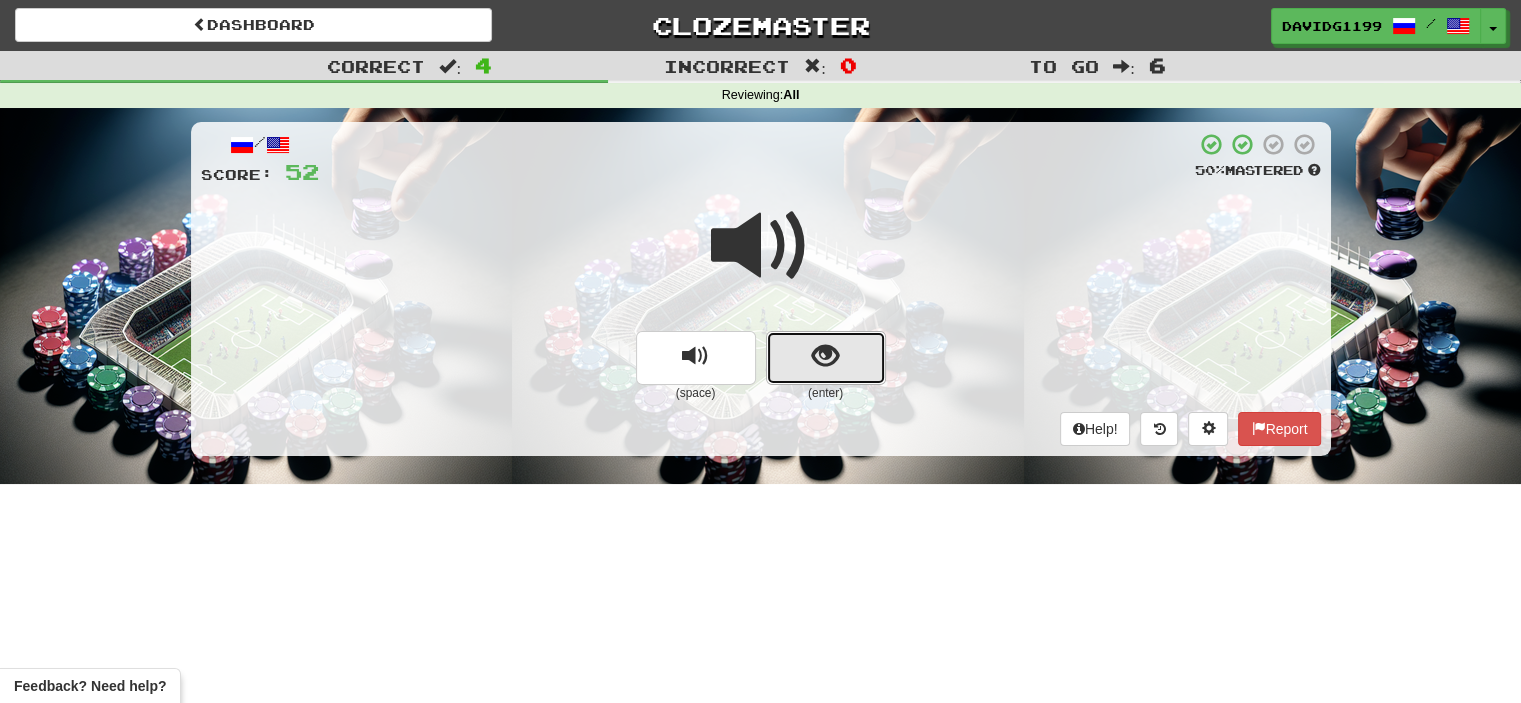 click at bounding box center (826, 358) 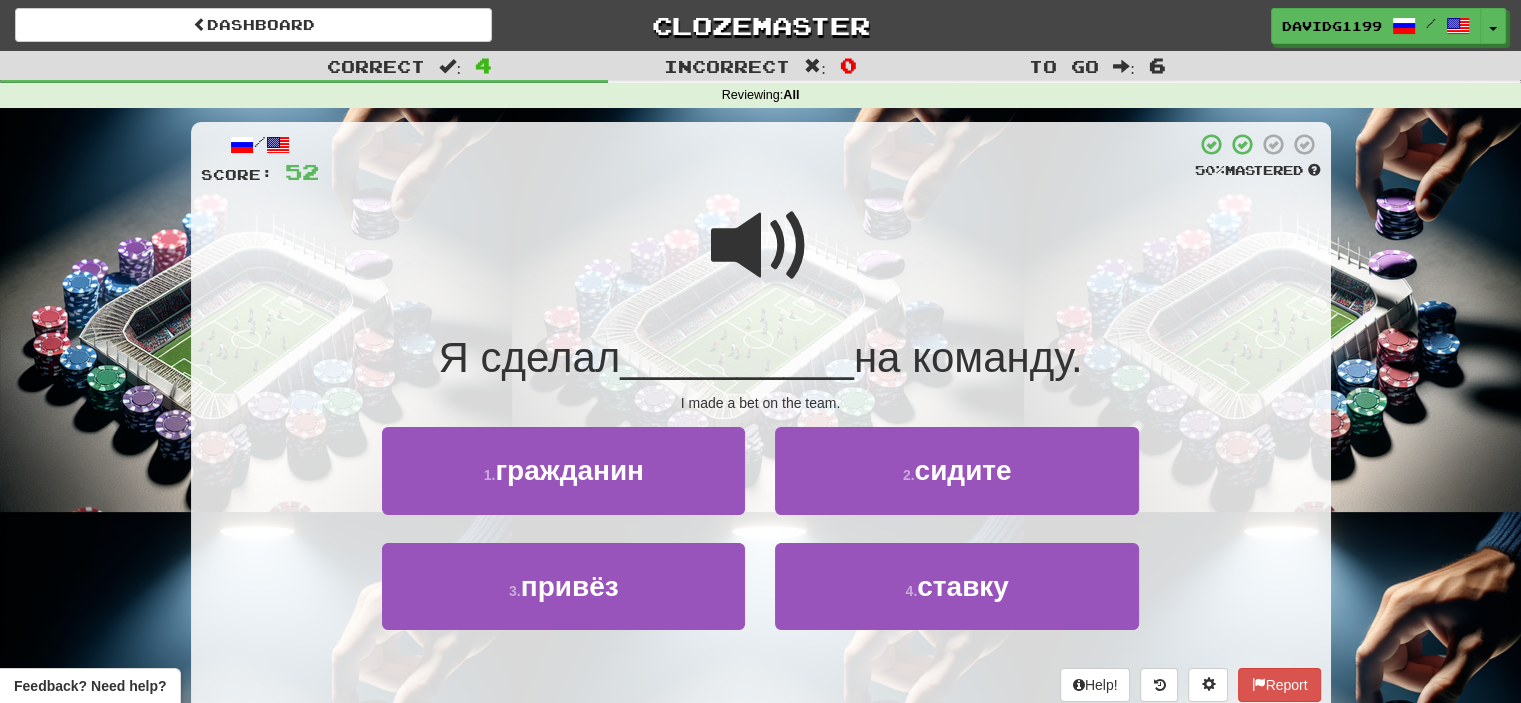 click at bounding box center [761, 246] 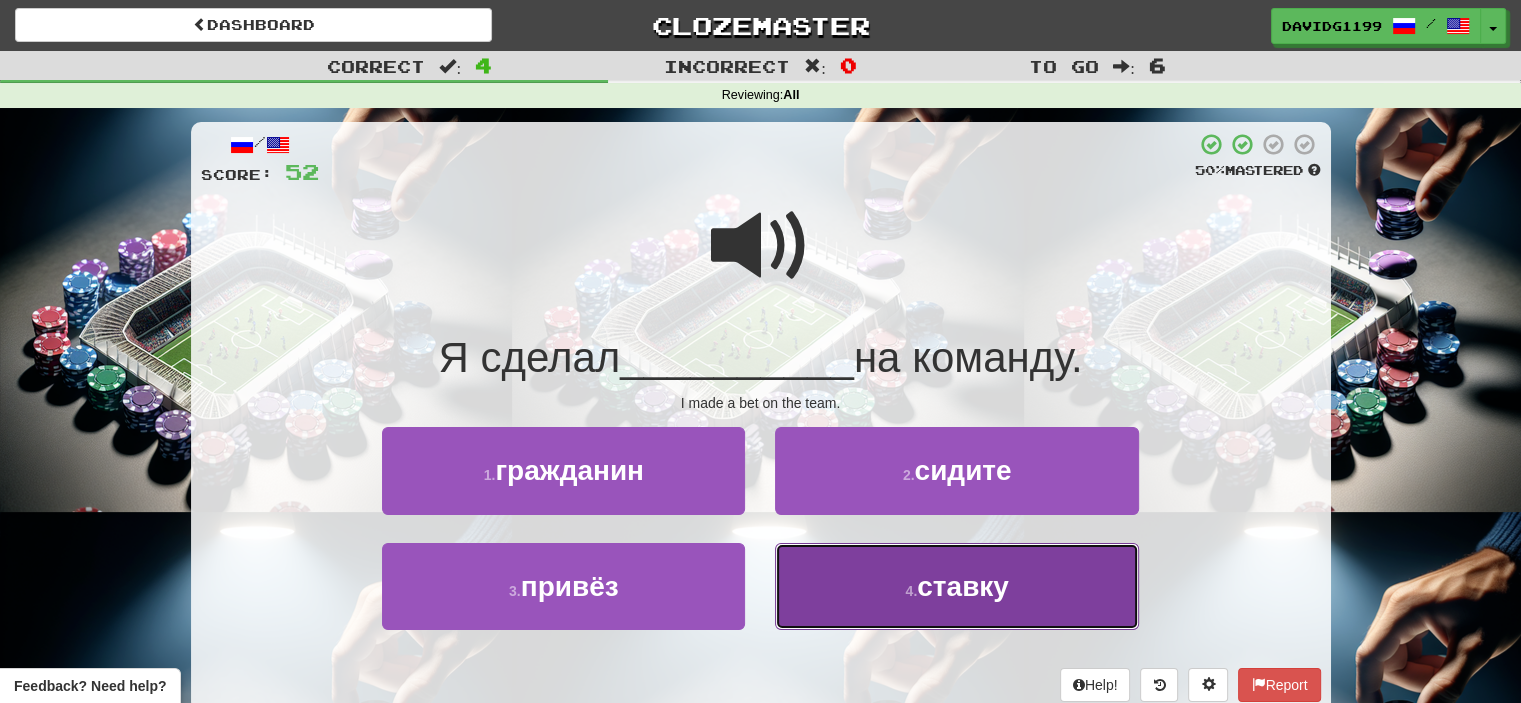 click on "4 .  ставку" at bounding box center (956, 586) 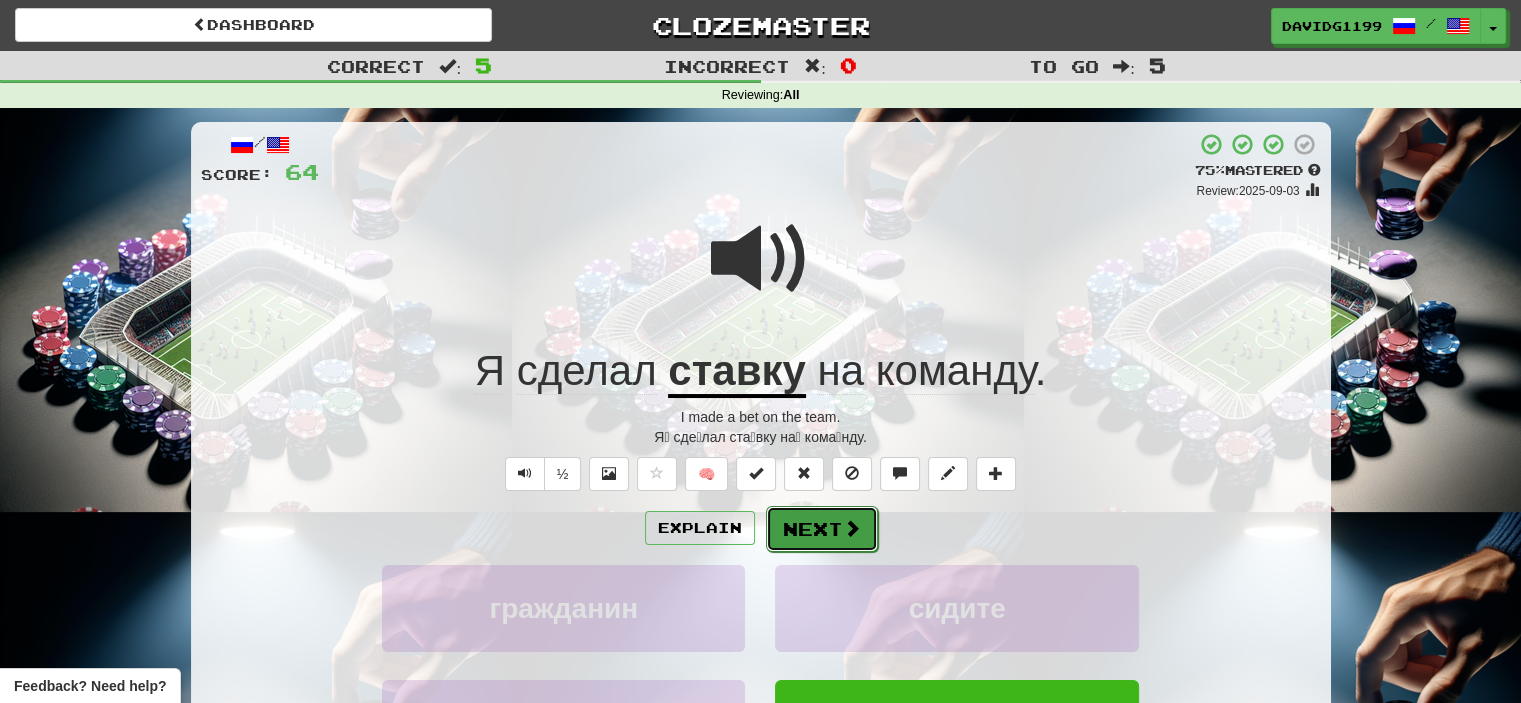 click on "Next" at bounding box center (822, 529) 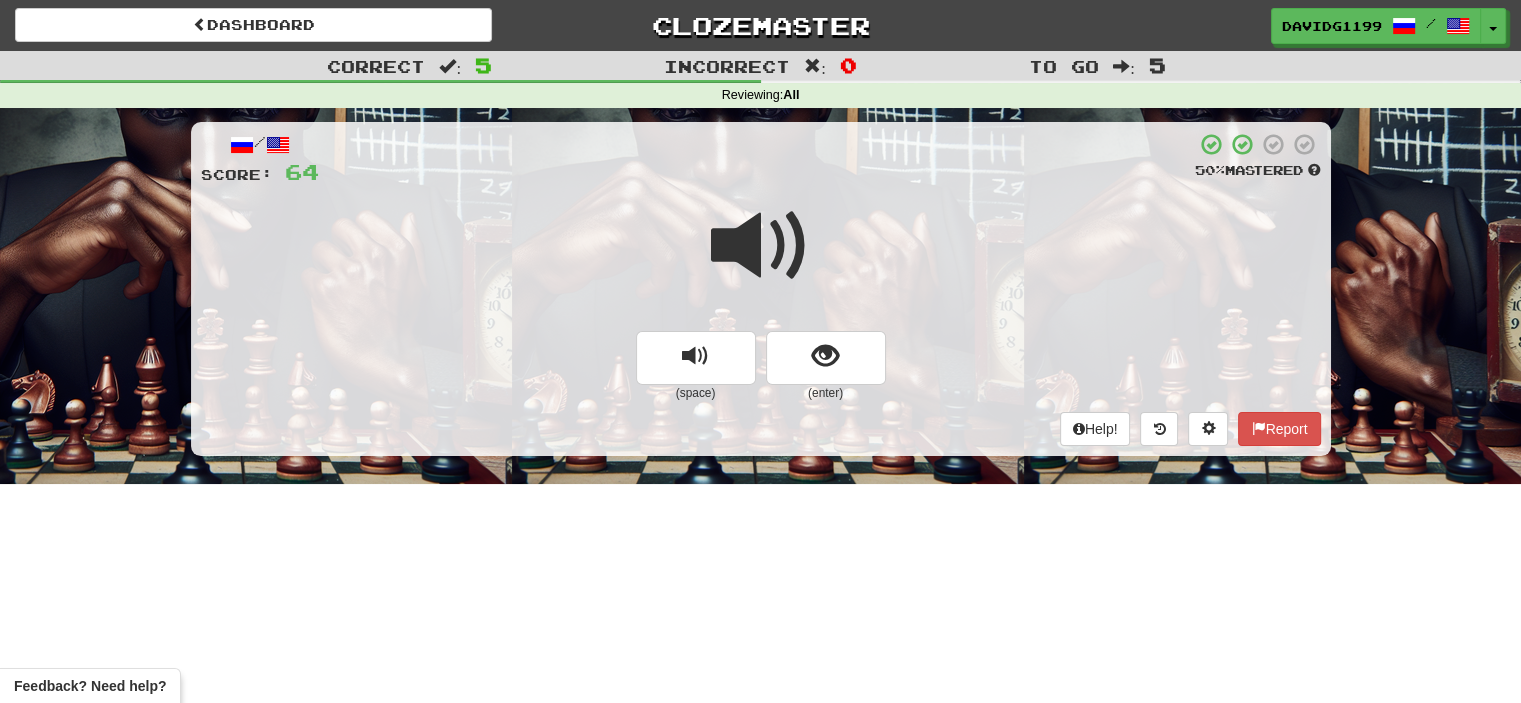 click at bounding box center (761, 246) 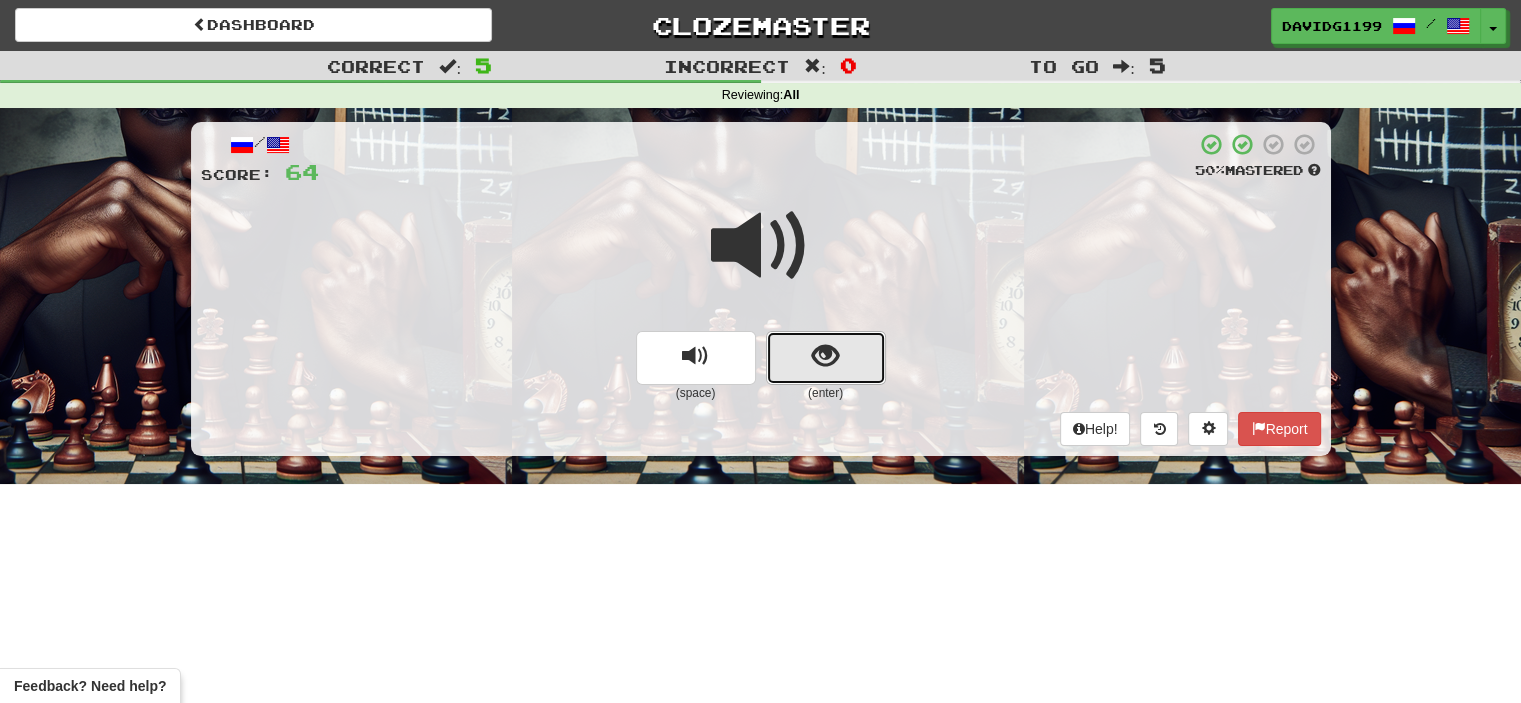 click at bounding box center [826, 358] 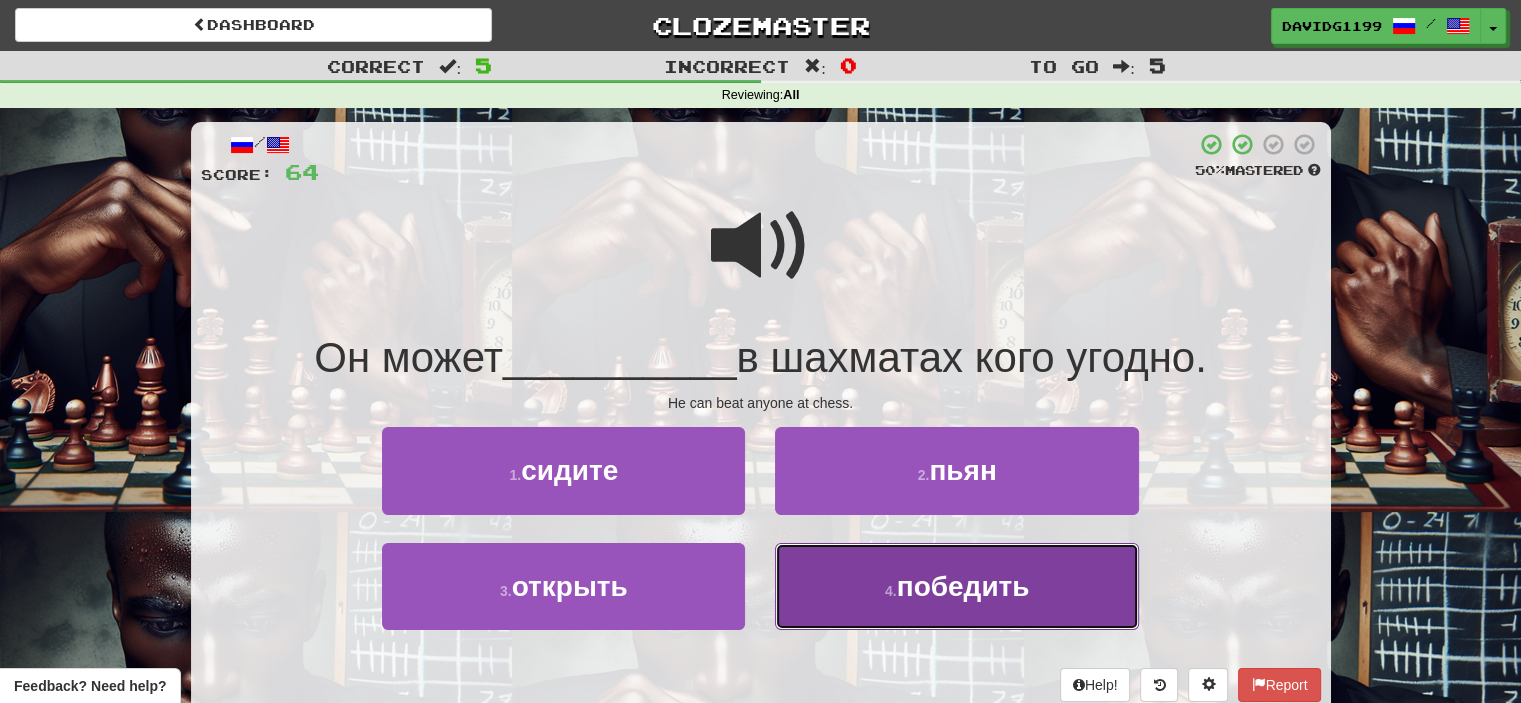 click on "4 .  победить" at bounding box center [956, 586] 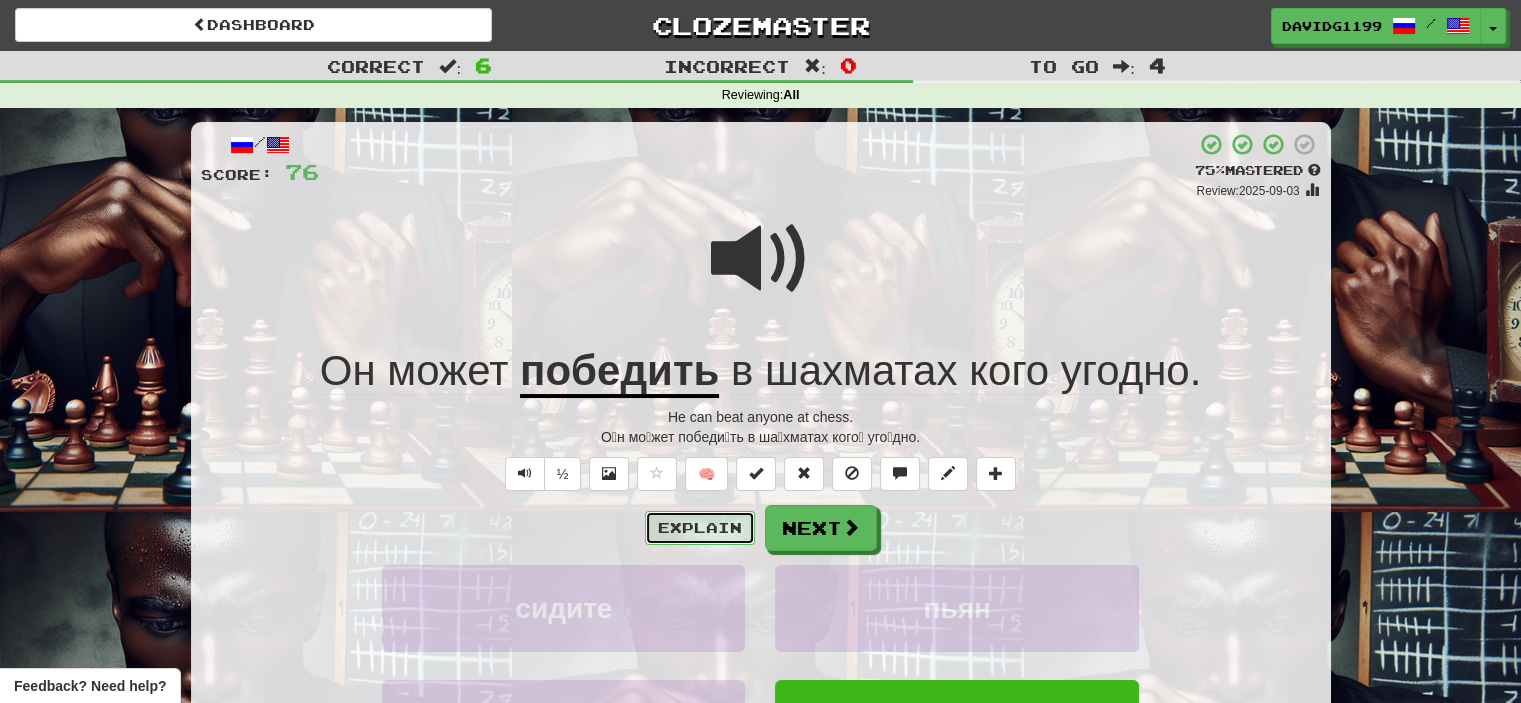 click on "Explain" at bounding box center (700, 528) 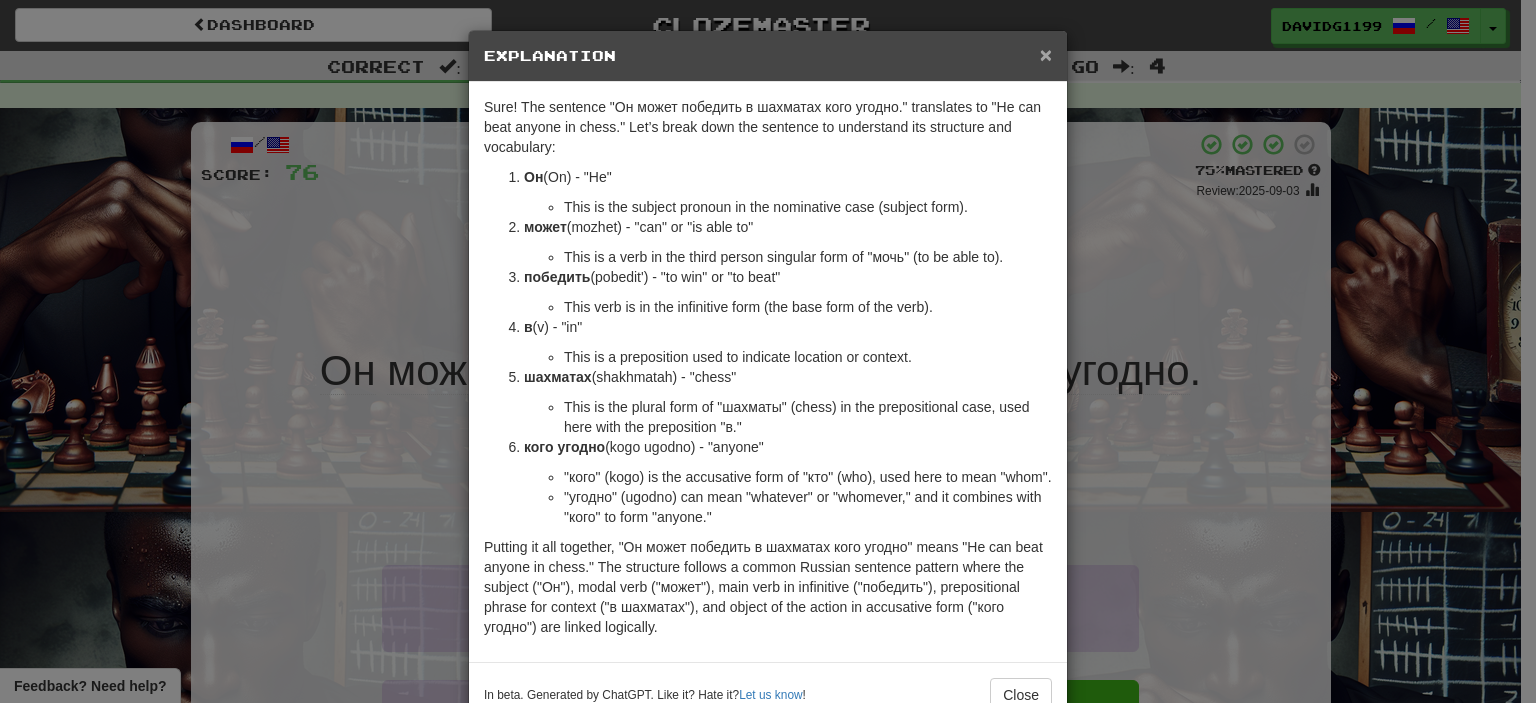 click on "×" at bounding box center (1046, 54) 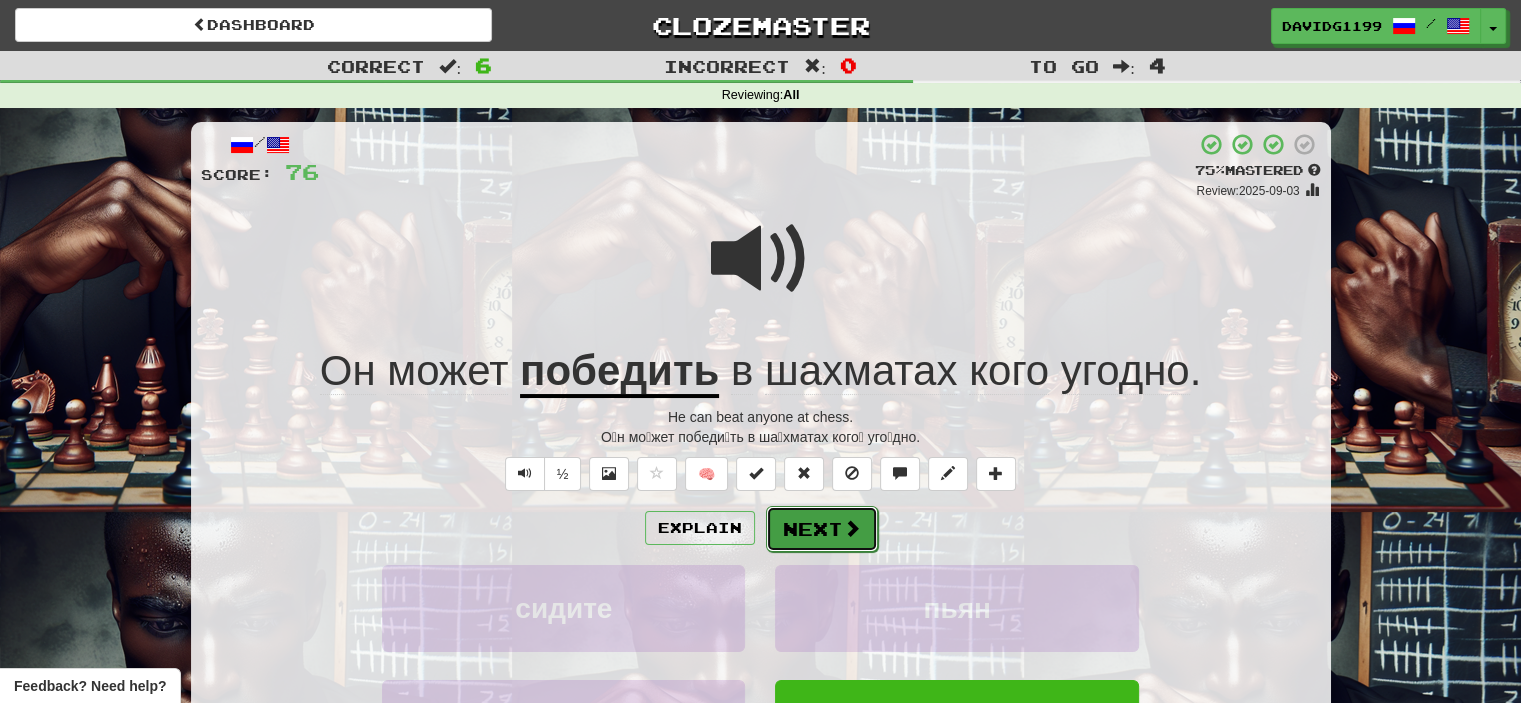 click on "Next" at bounding box center [822, 529] 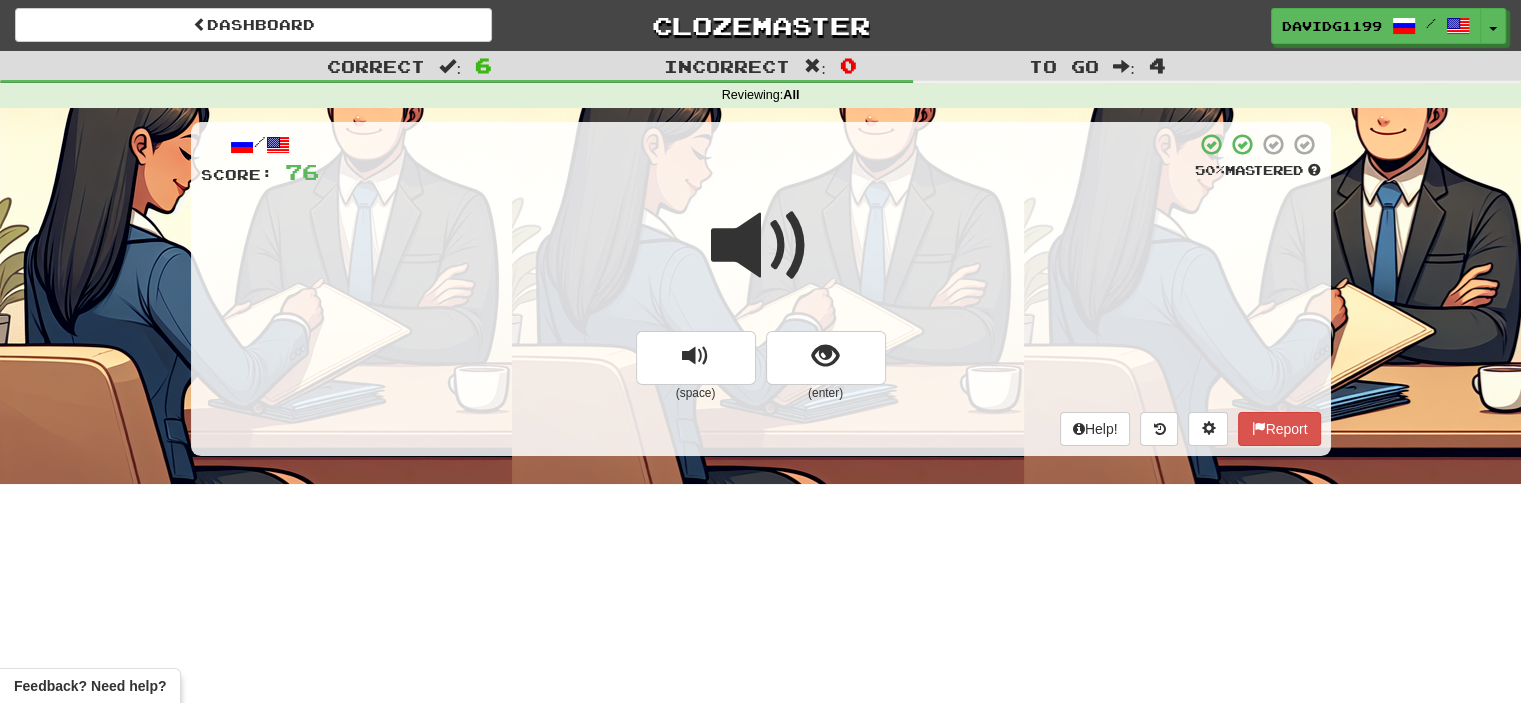 click at bounding box center [761, 246] 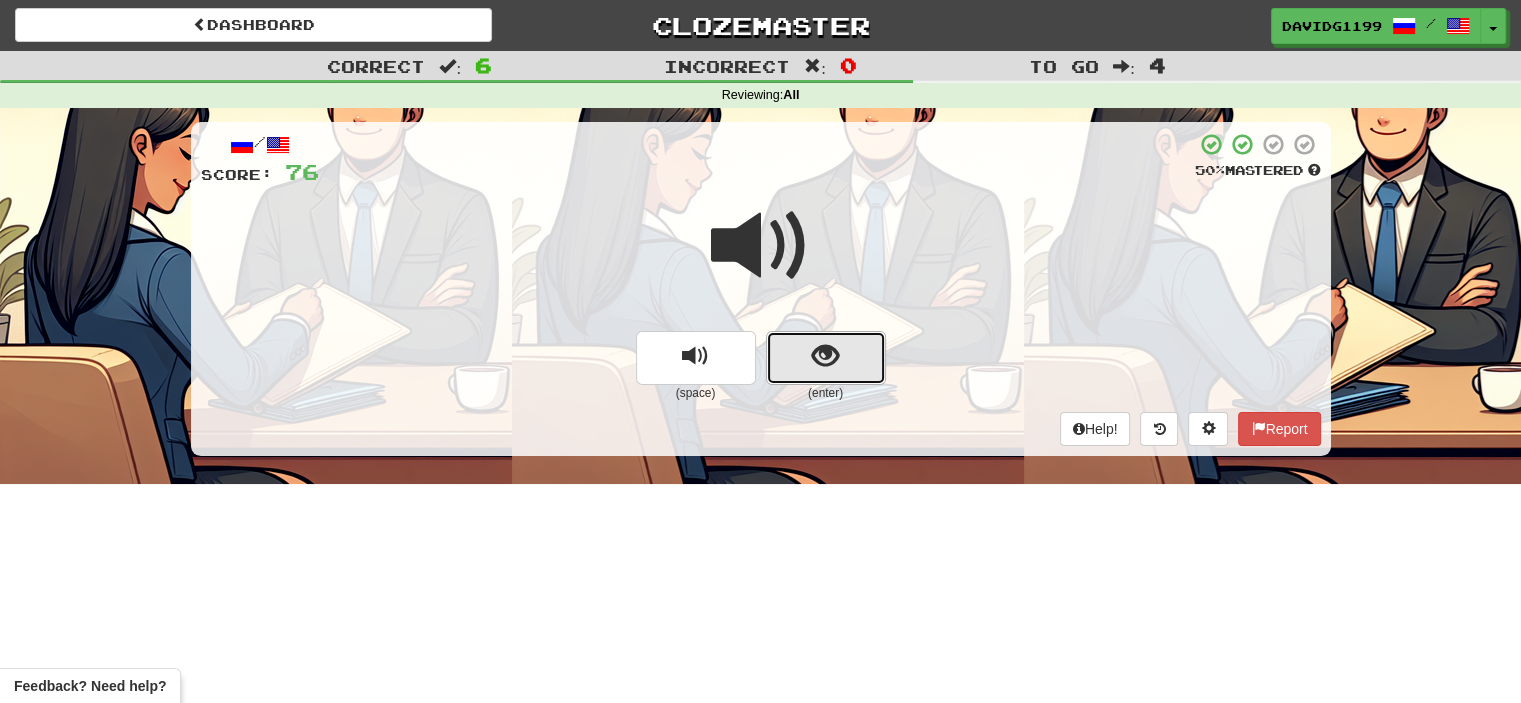 click at bounding box center (825, 356) 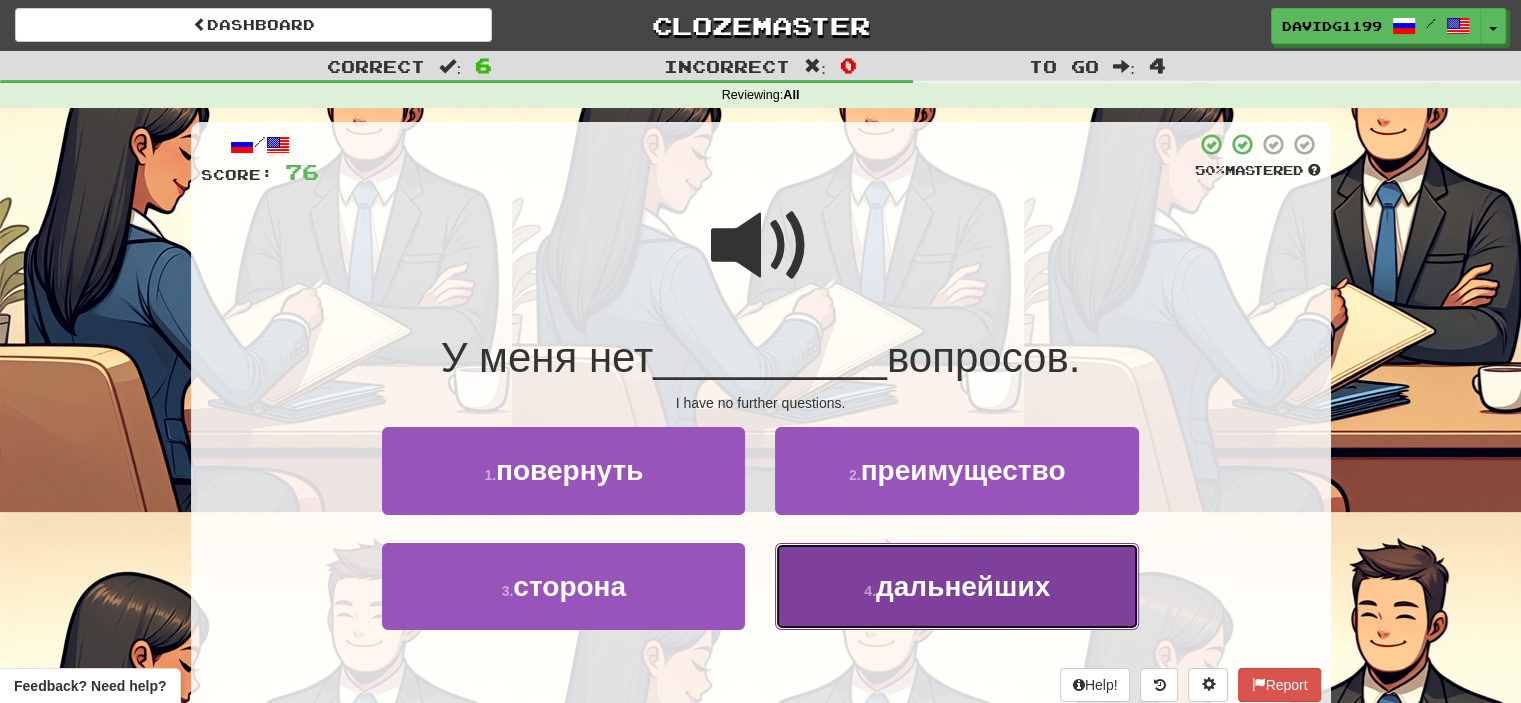 click on "4 .  дальнейших" at bounding box center (956, 586) 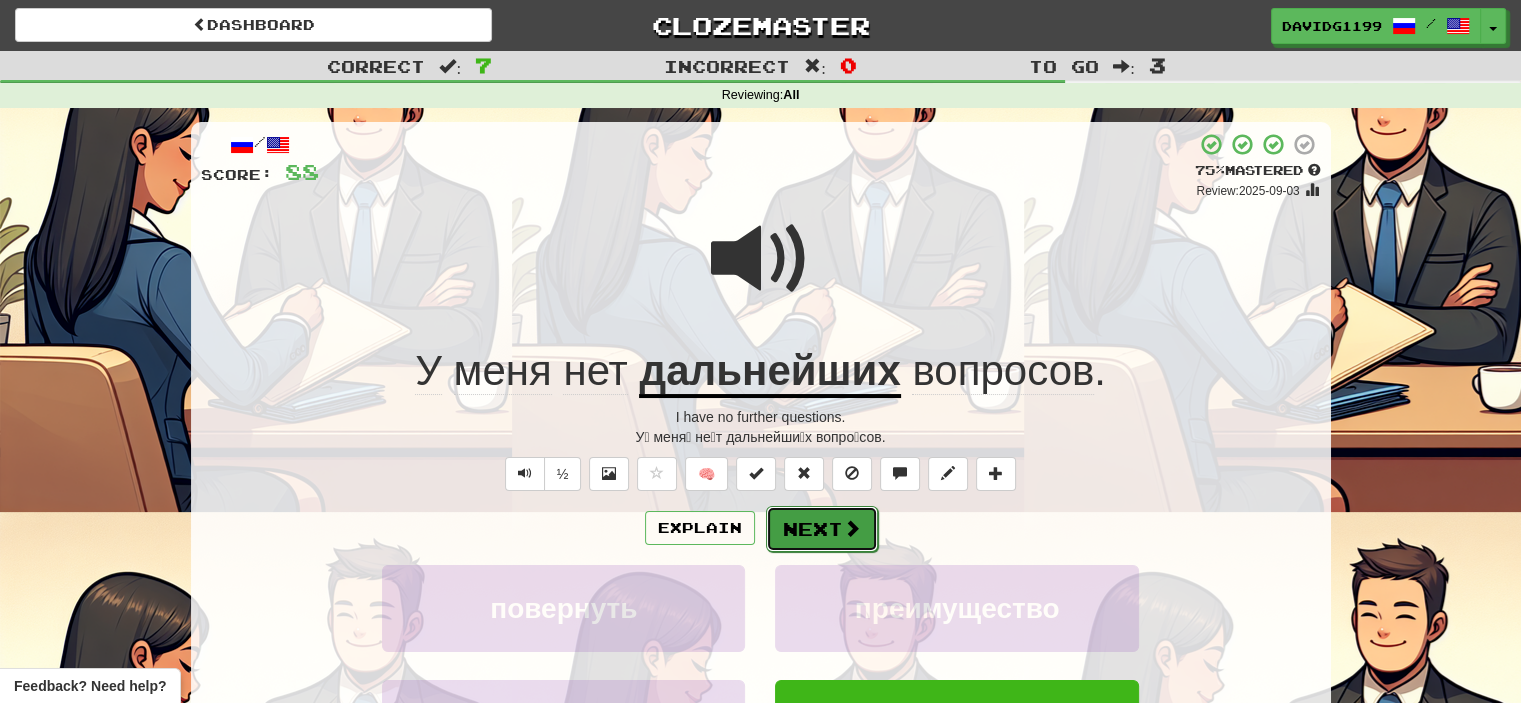 click on "Next" at bounding box center [822, 529] 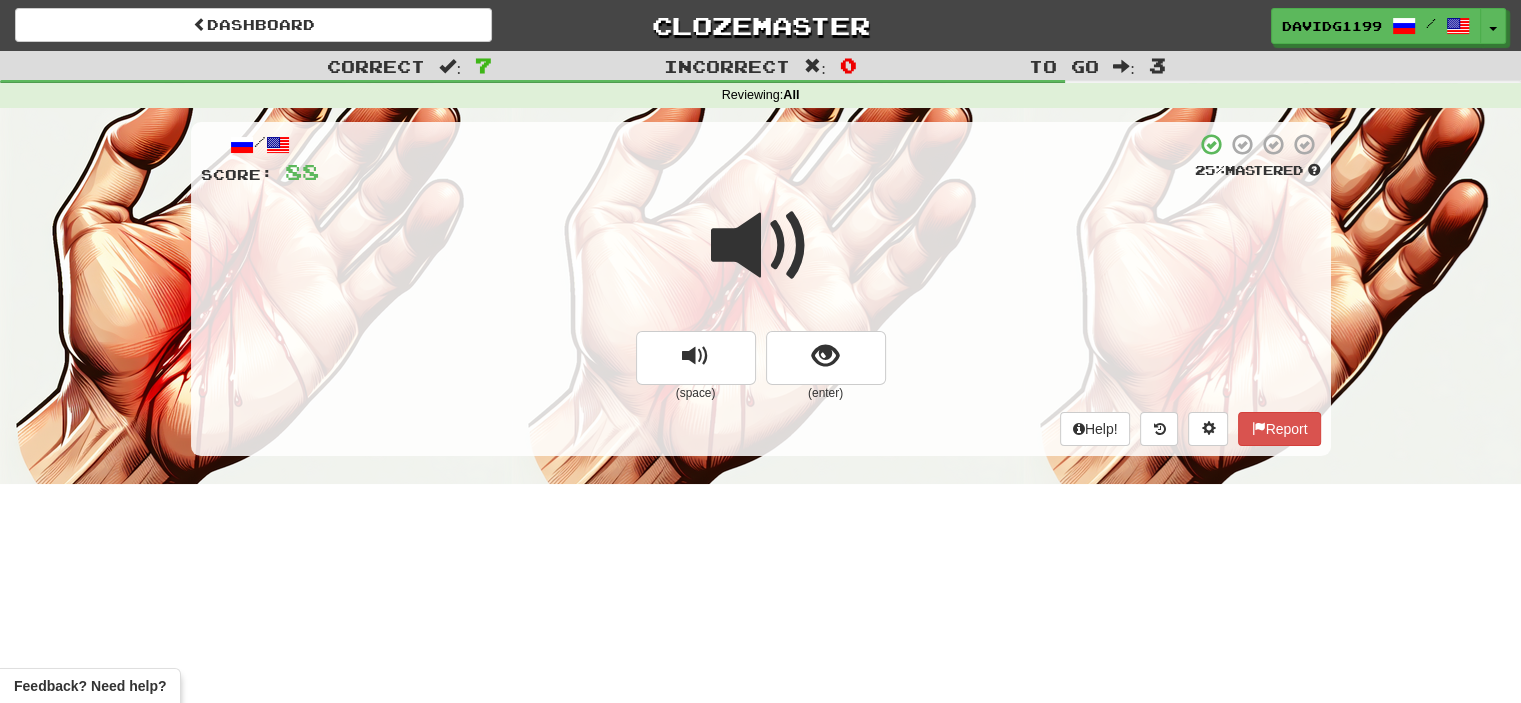 click at bounding box center [761, 246] 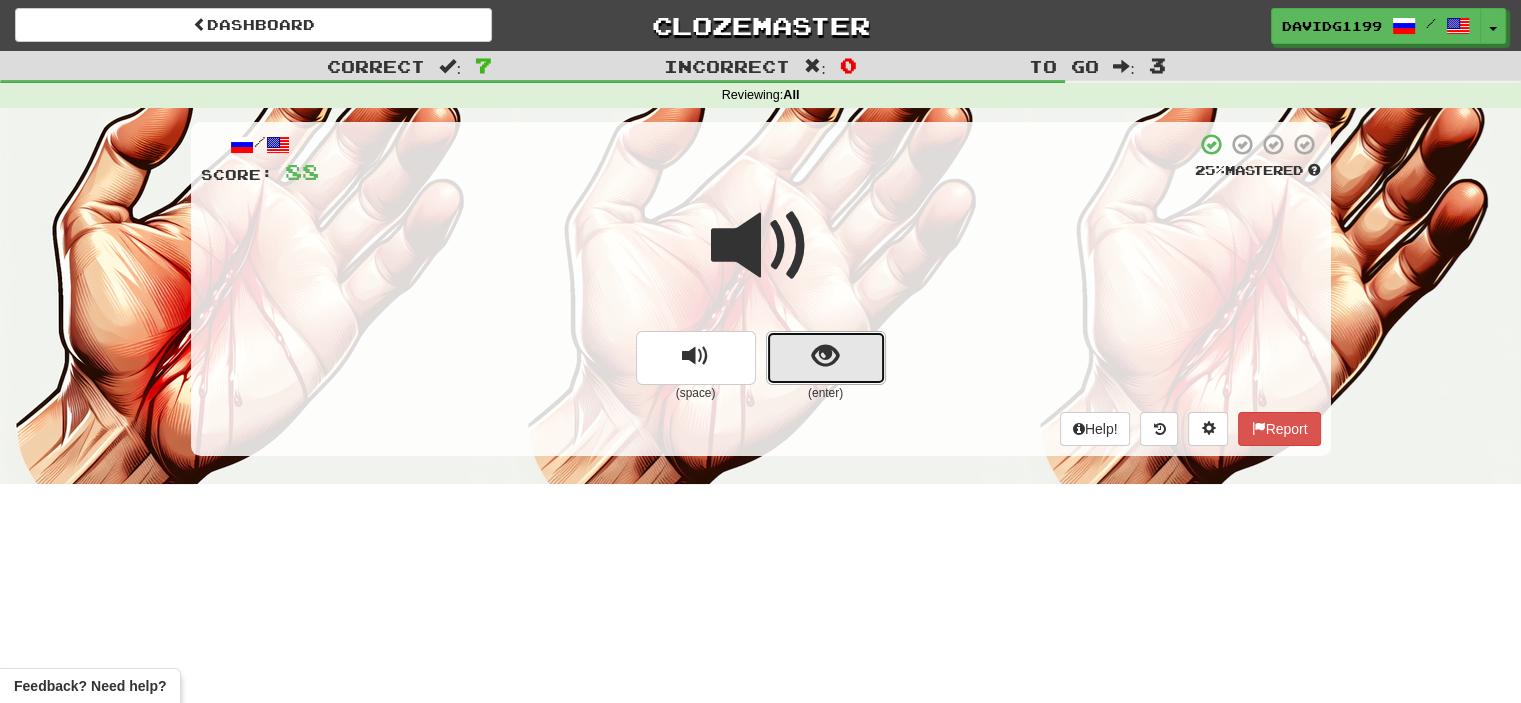 click at bounding box center (826, 358) 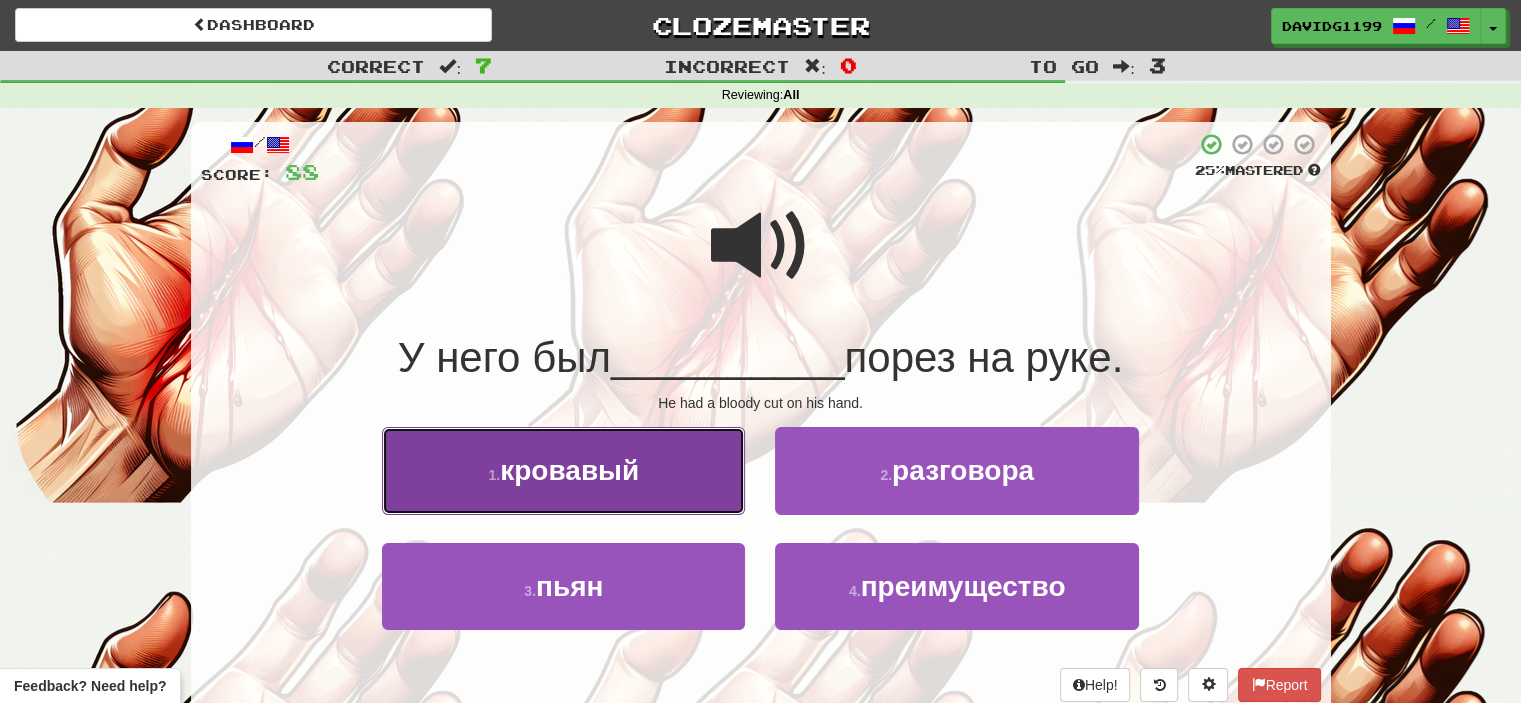 click on "1 .  кровавый" at bounding box center [563, 470] 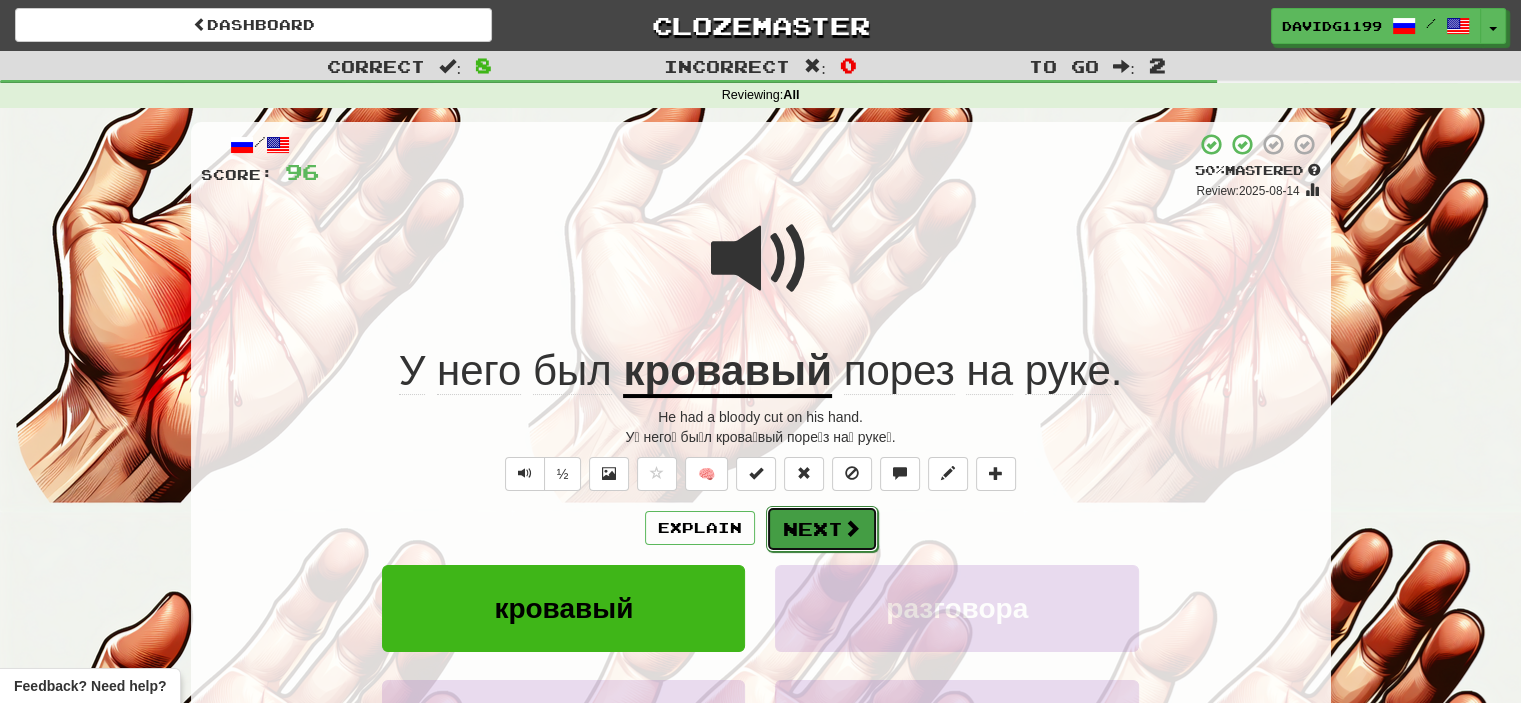 click on "Next" at bounding box center (822, 529) 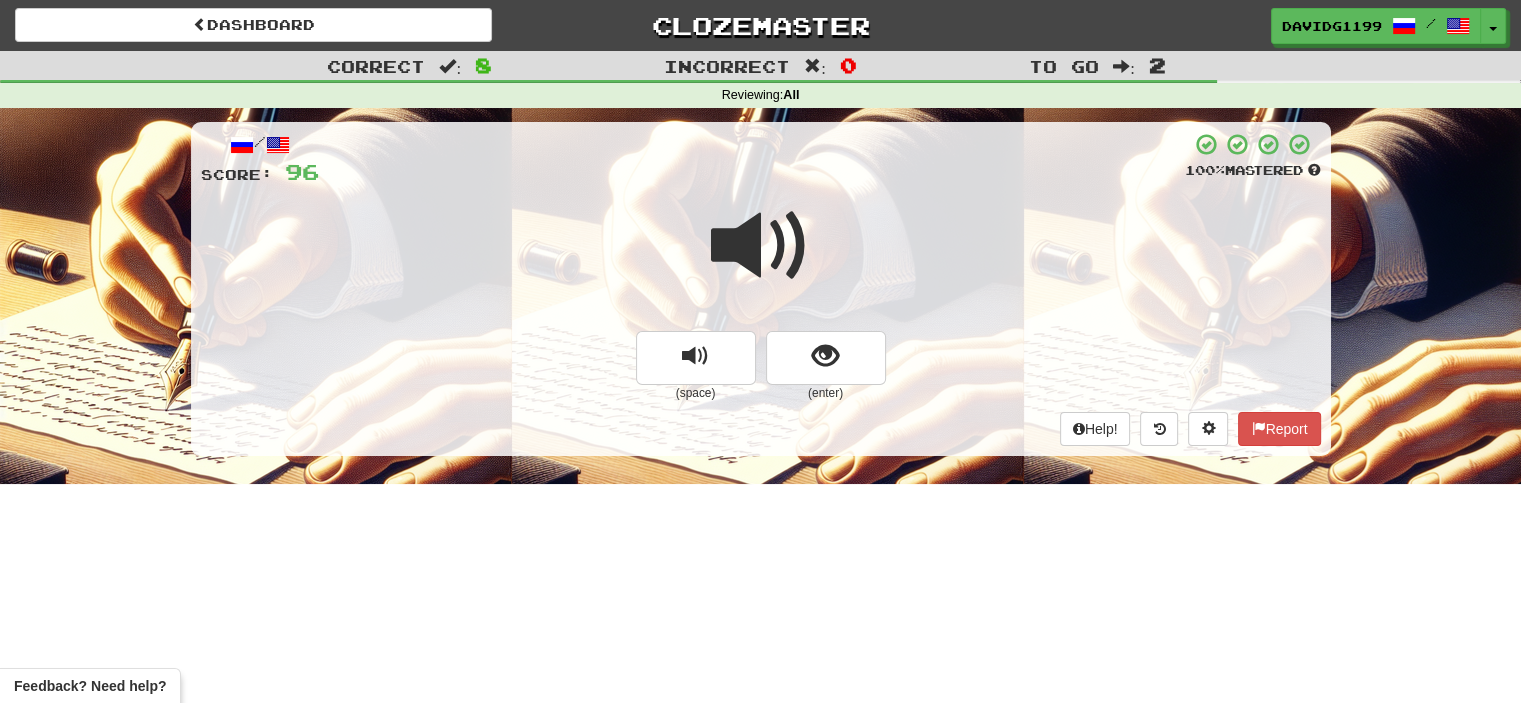 click at bounding box center [761, 246] 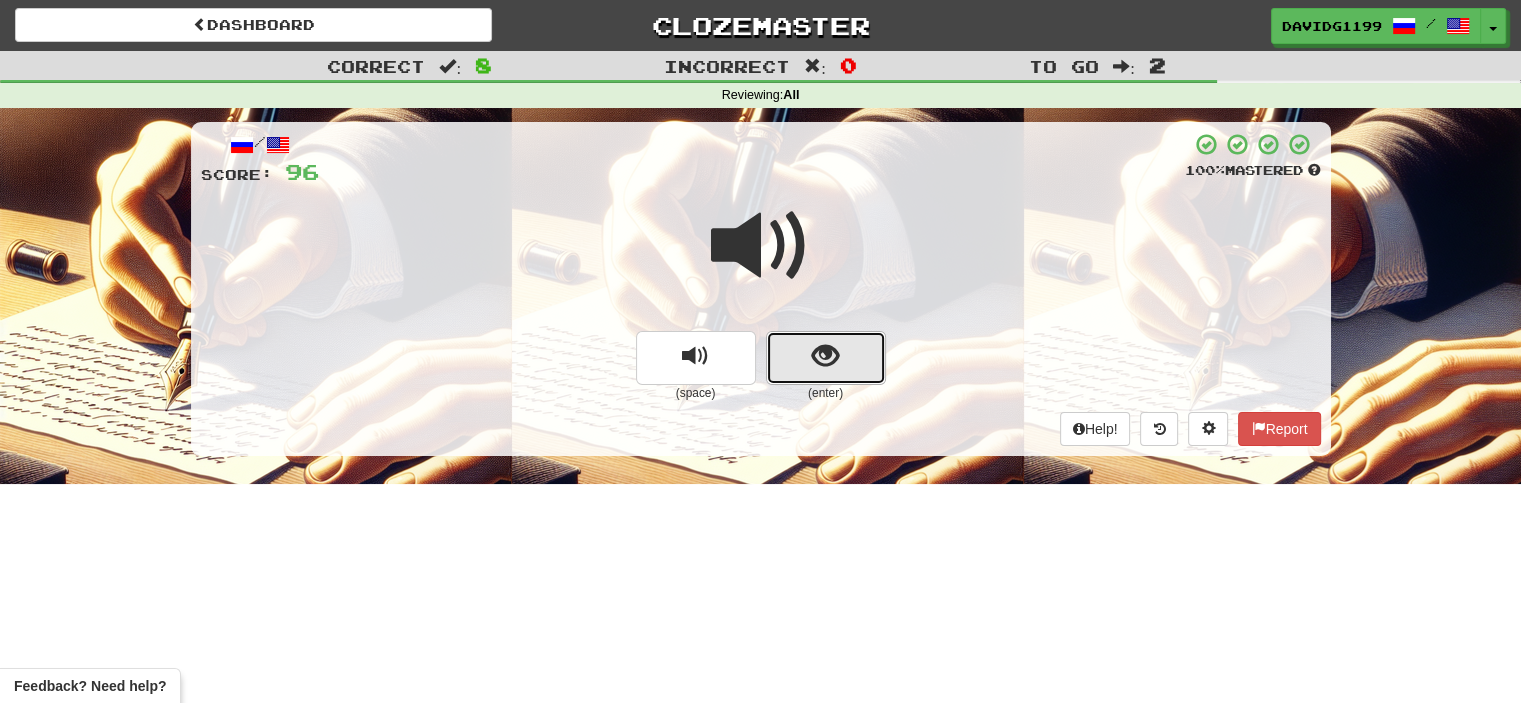 click at bounding box center [826, 358] 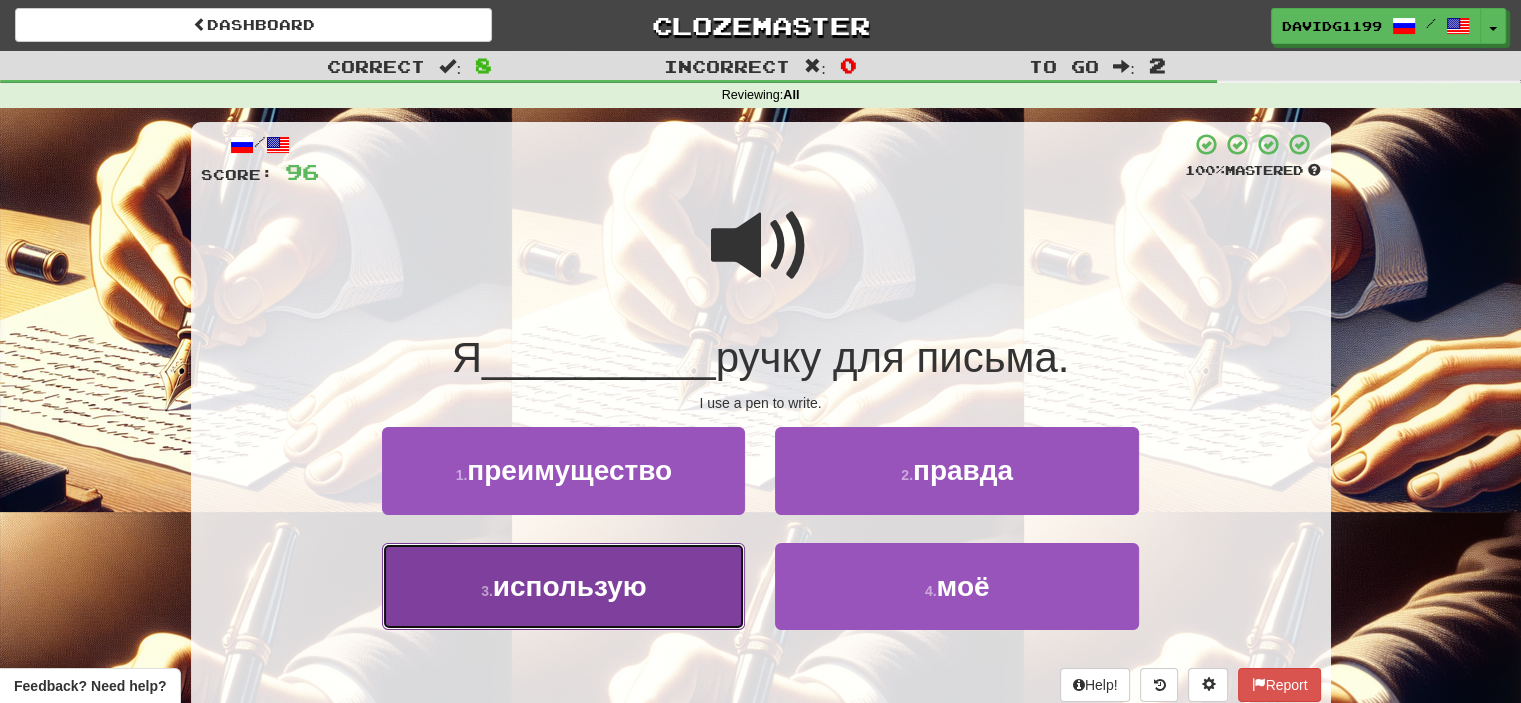 click on "3 .  использую" at bounding box center (563, 586) 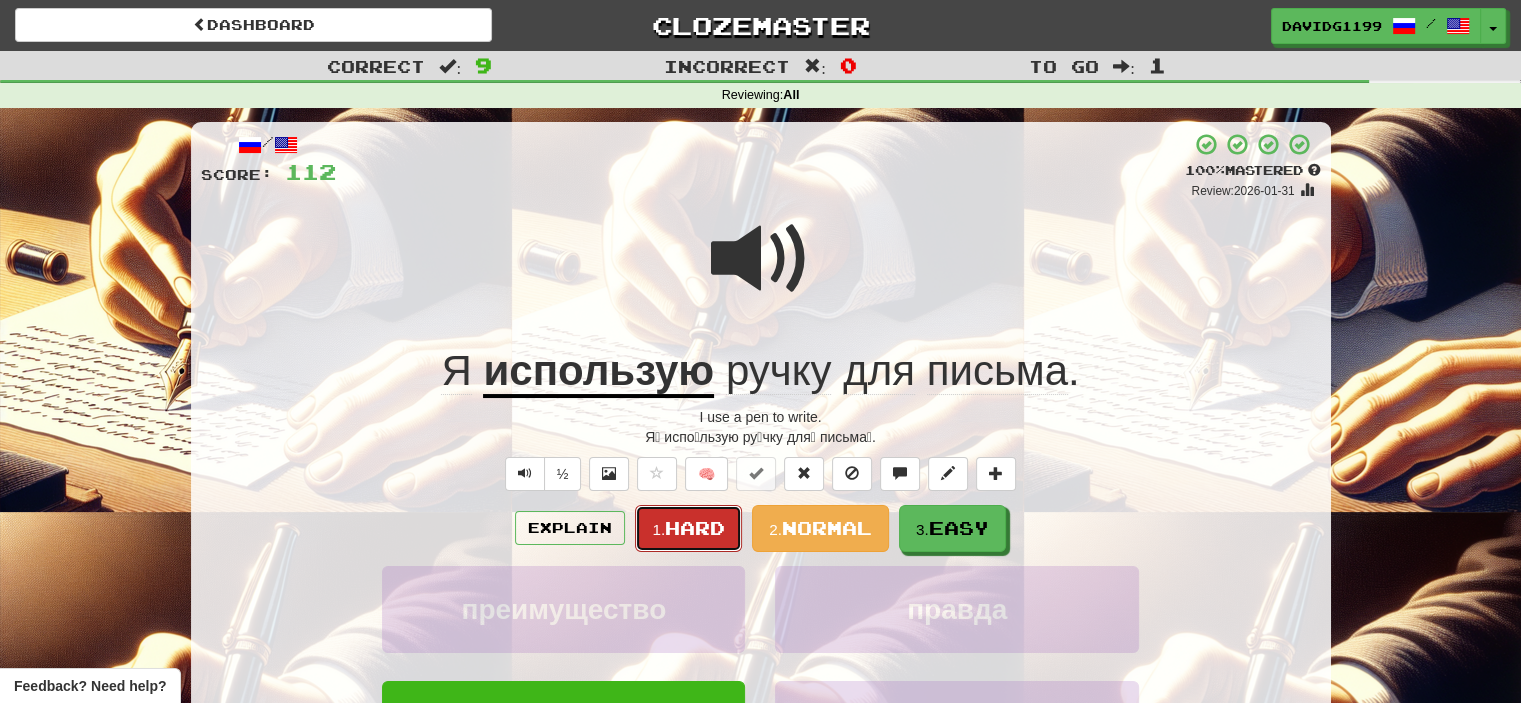 click on "Hard" at bounding box center [695, 528] 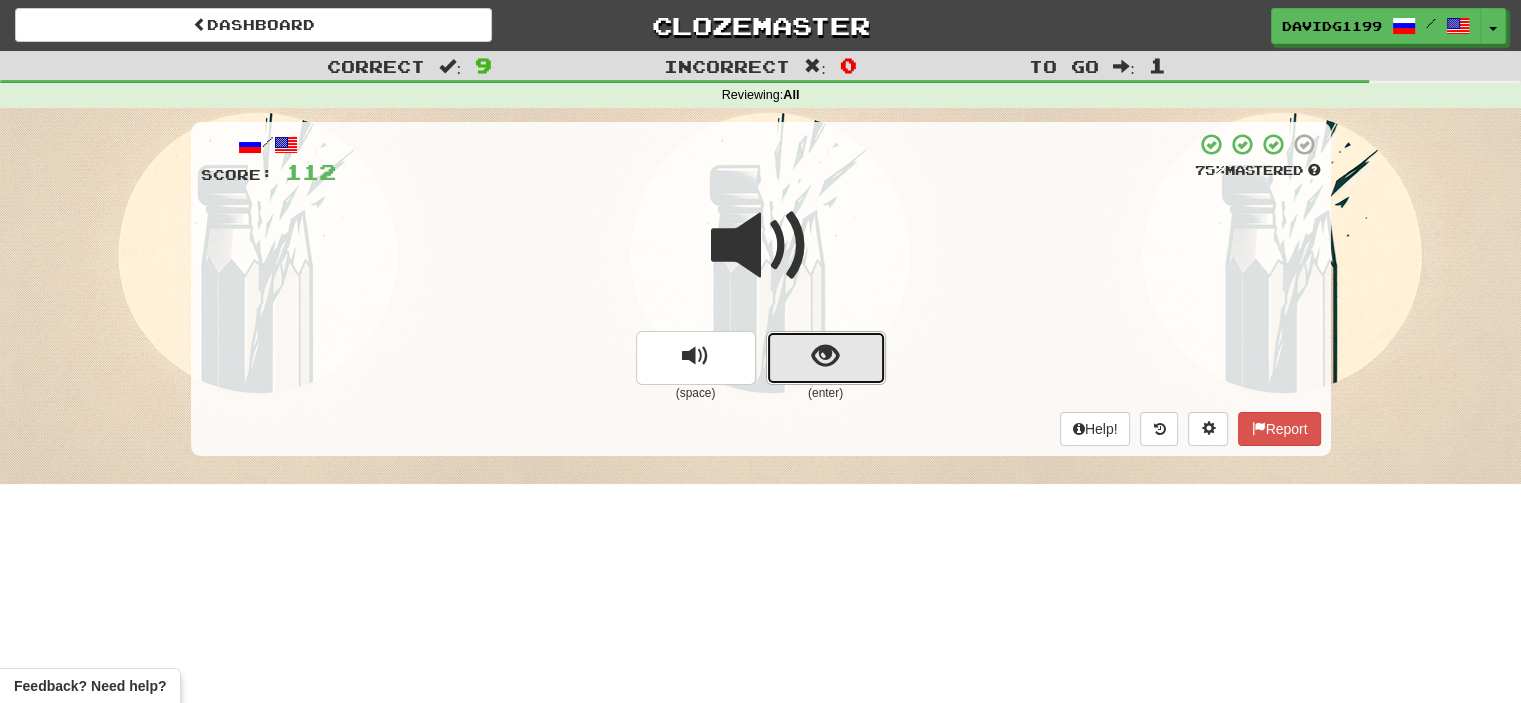click at bounding box center [826, 358] 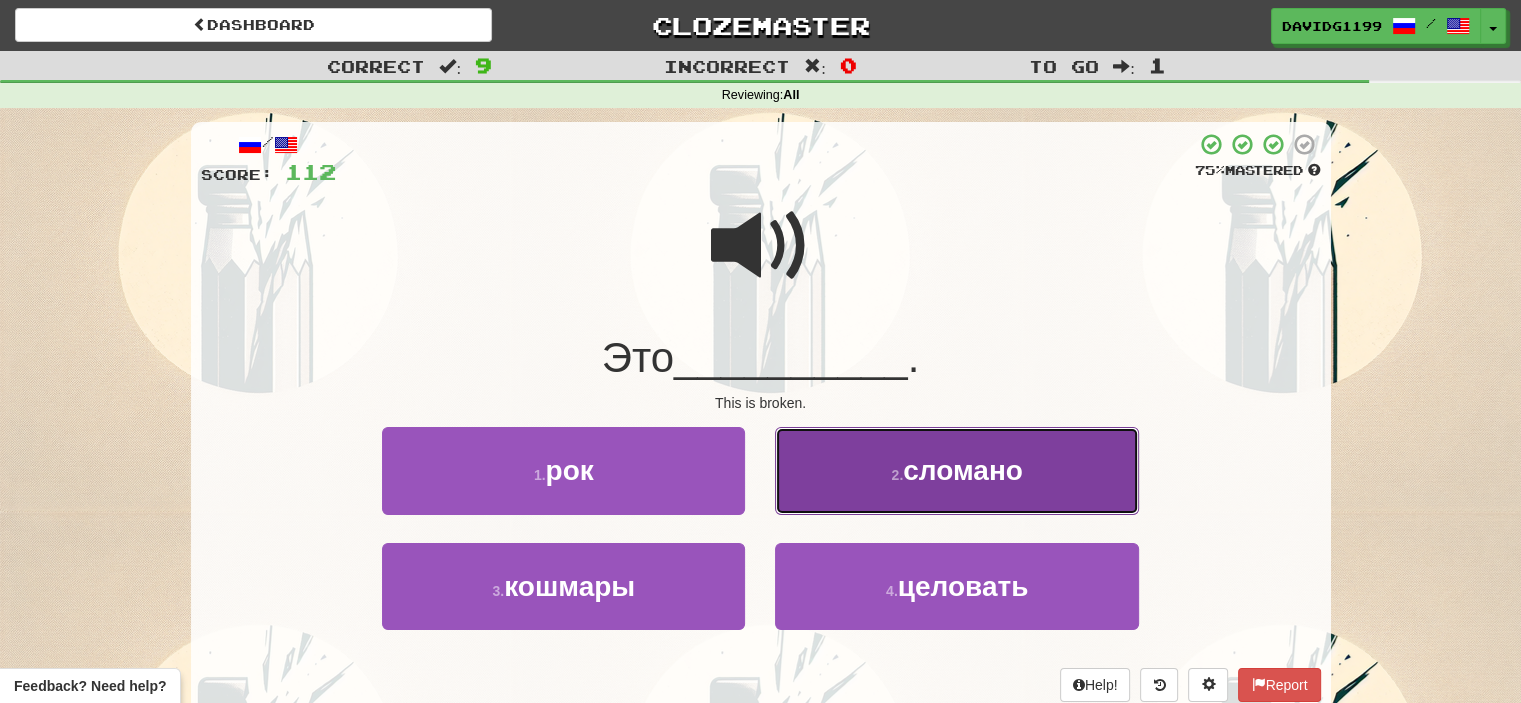 click on "2 .  сломано" at bounding box center [956, 470] 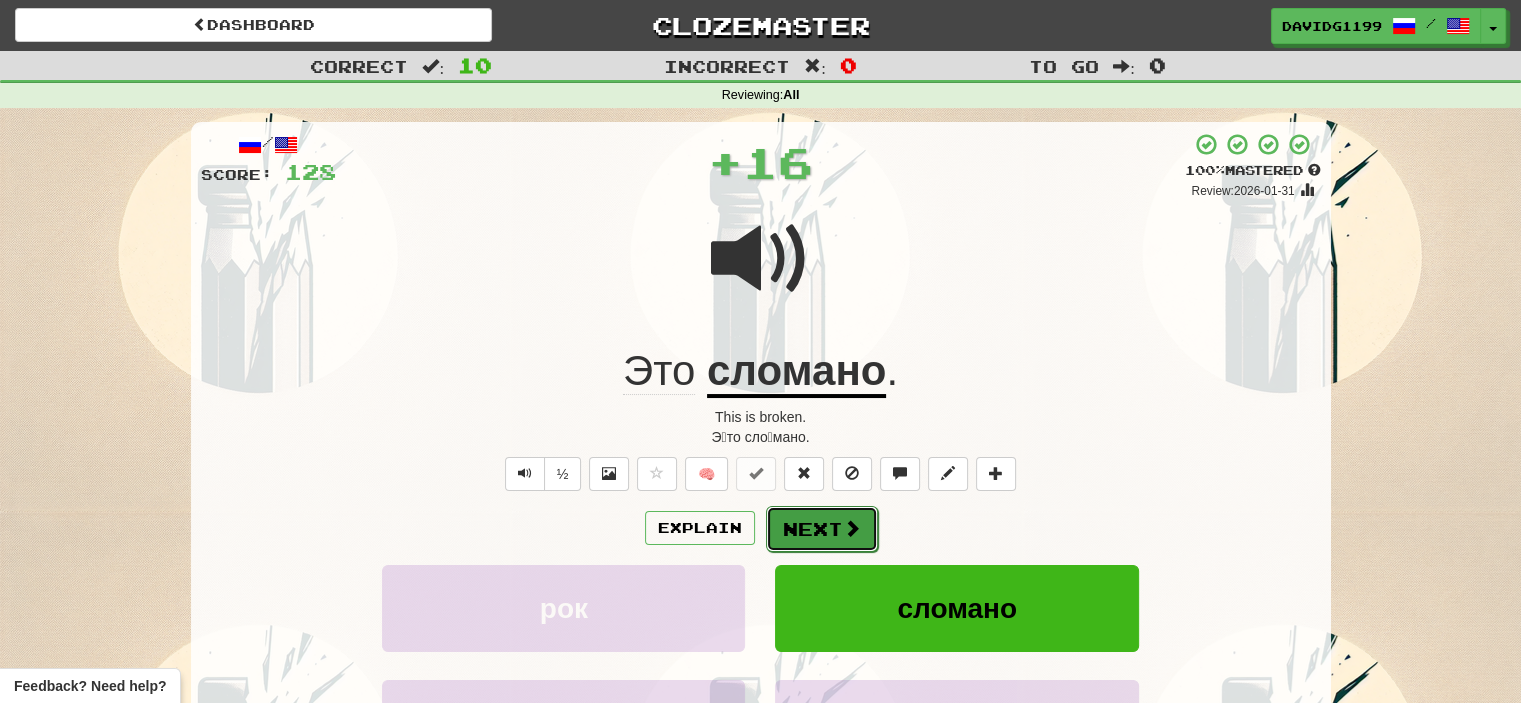 click on "Next" at bounding box center (822, 529) 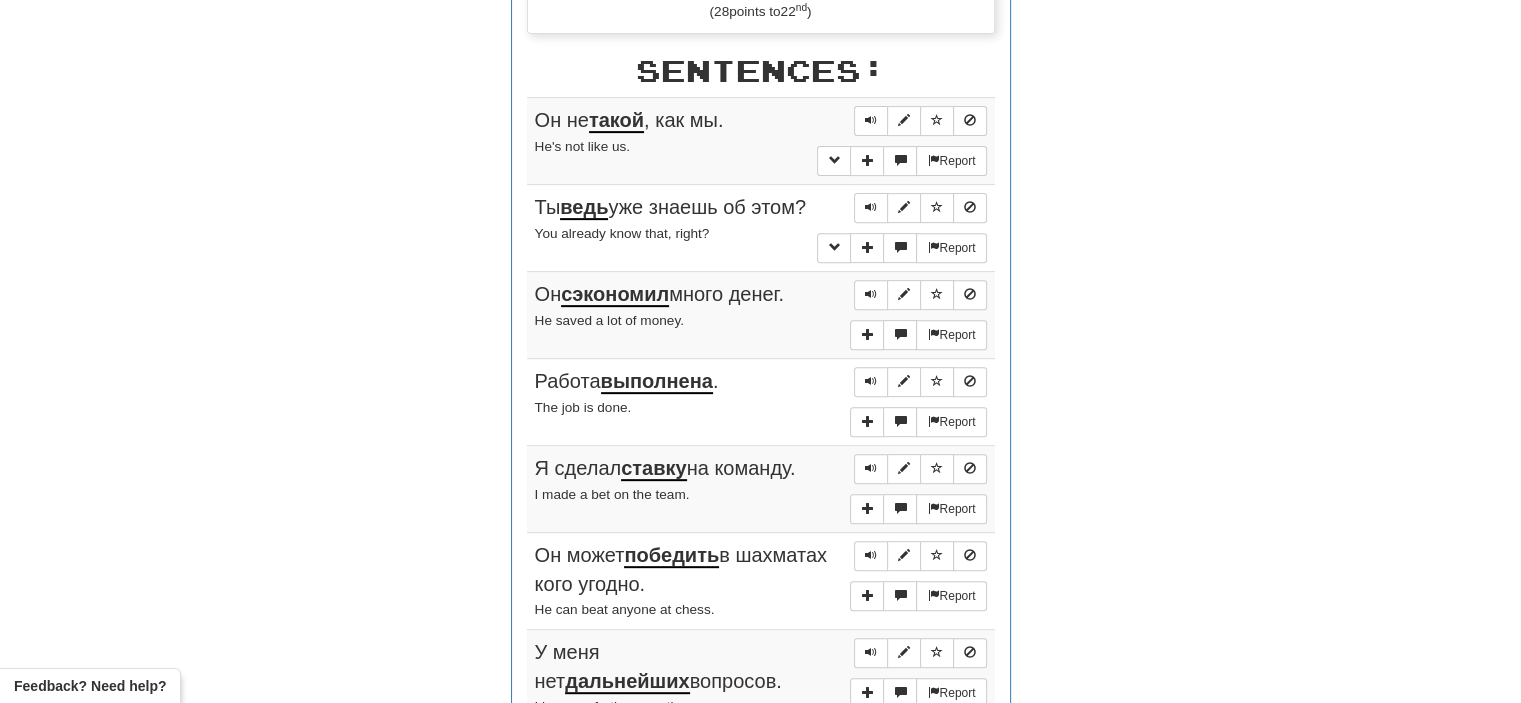 scroll, scrollTop: 720, scrollLeft: 0, axis: vertical 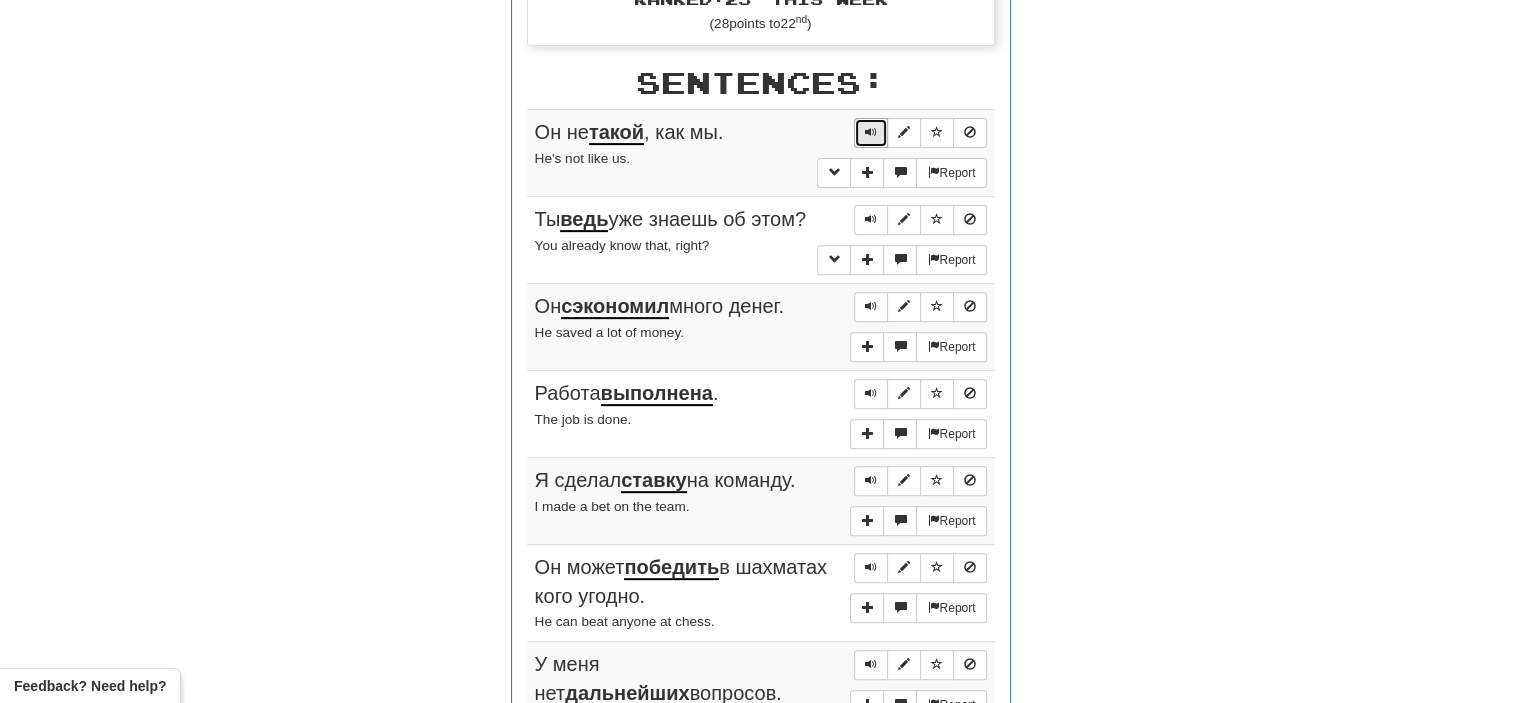 click at bounding box center [871, 132] 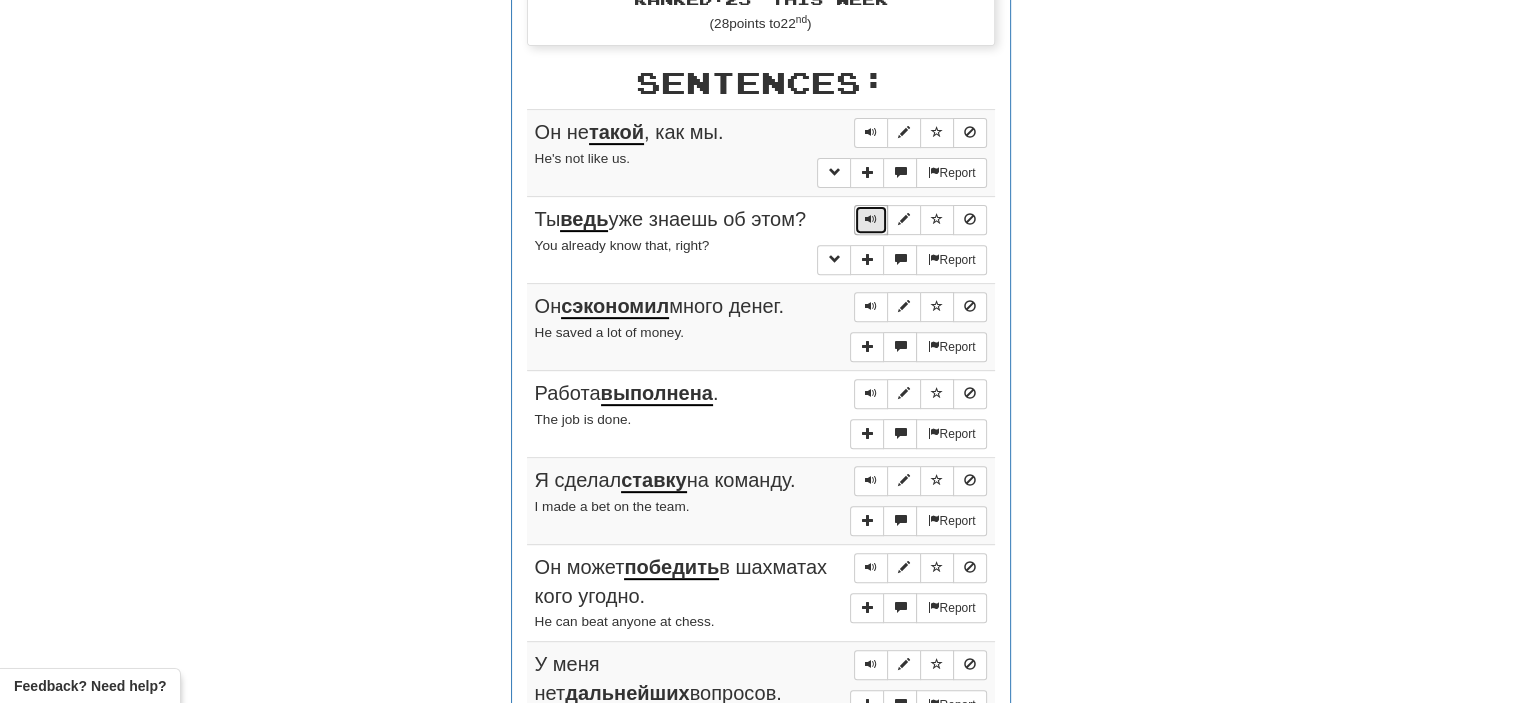 click at bounding box center (871, 220) 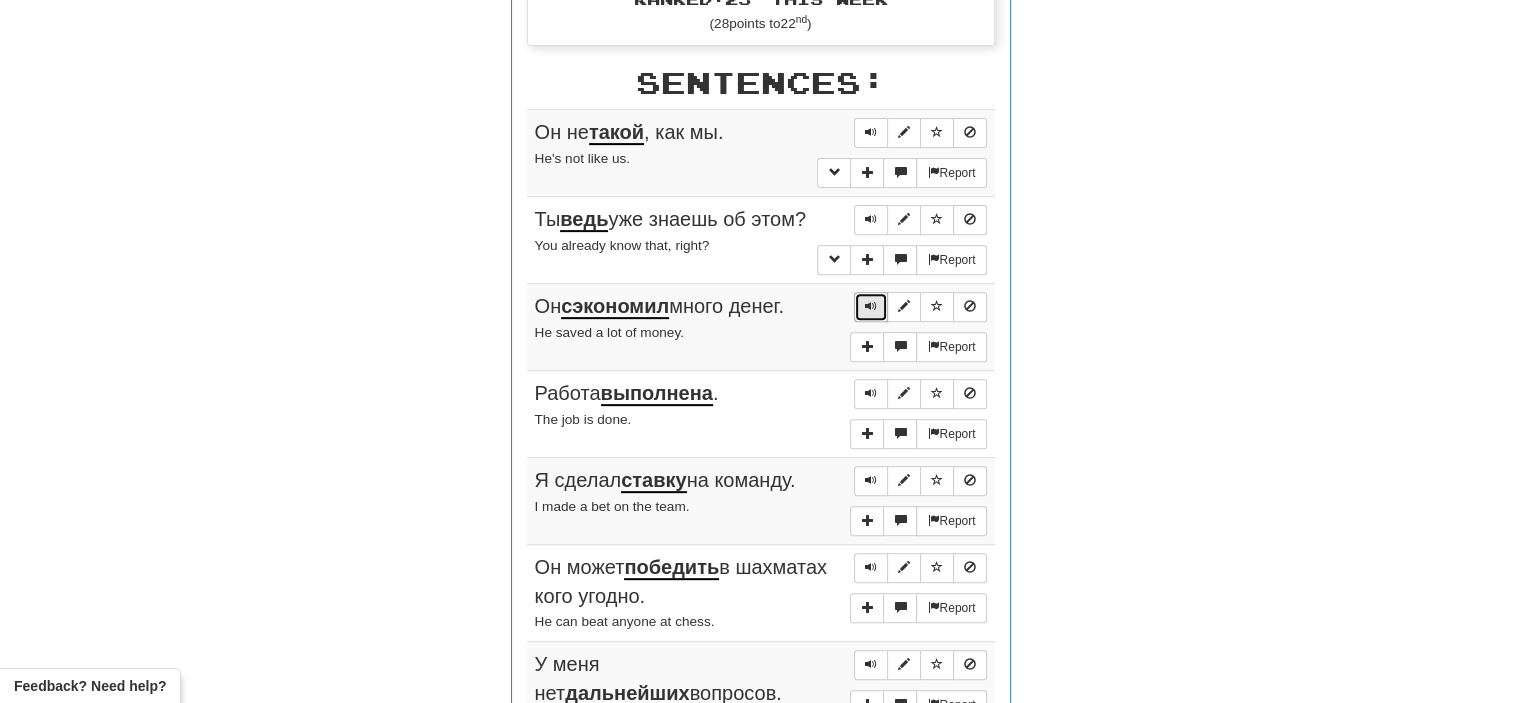 click at bounding box center (871, 306) 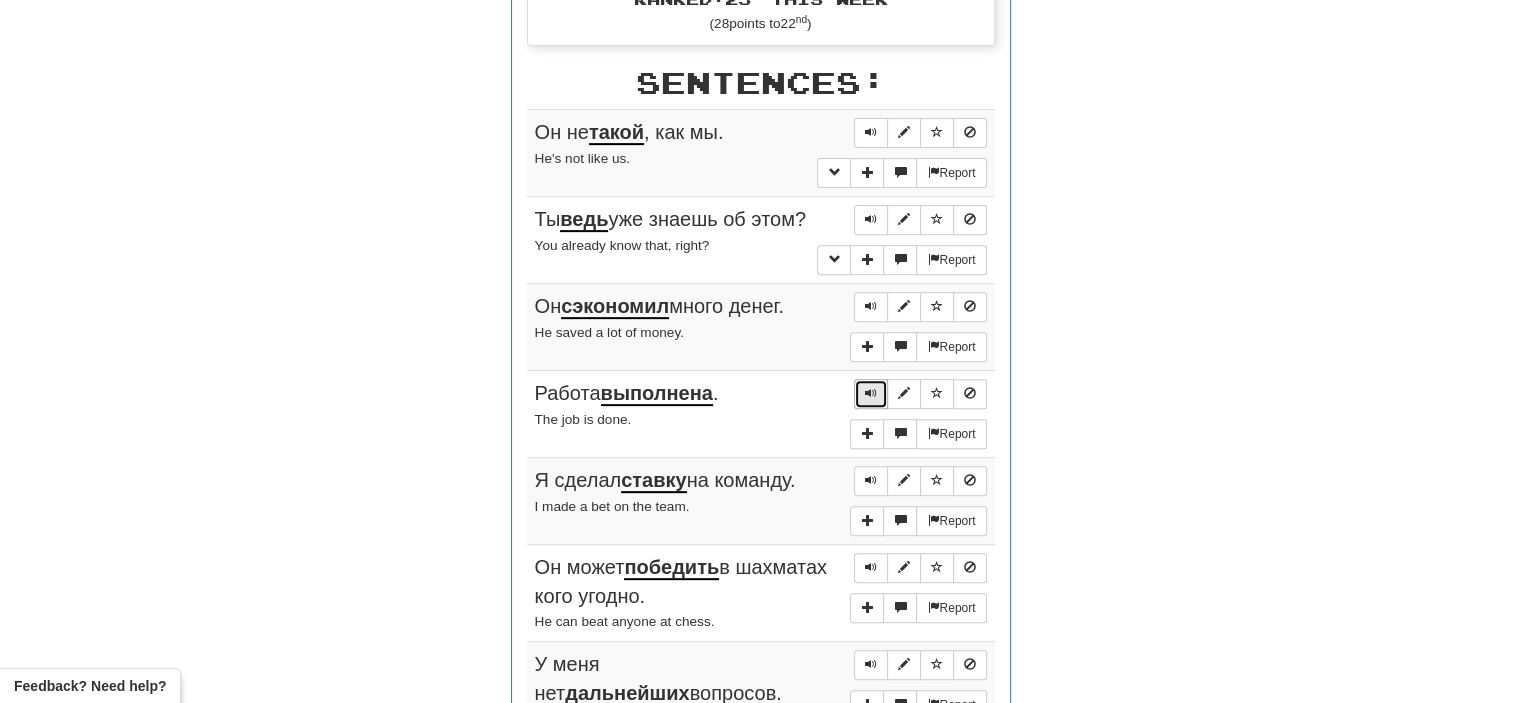 click at bounding box center (871, 393) 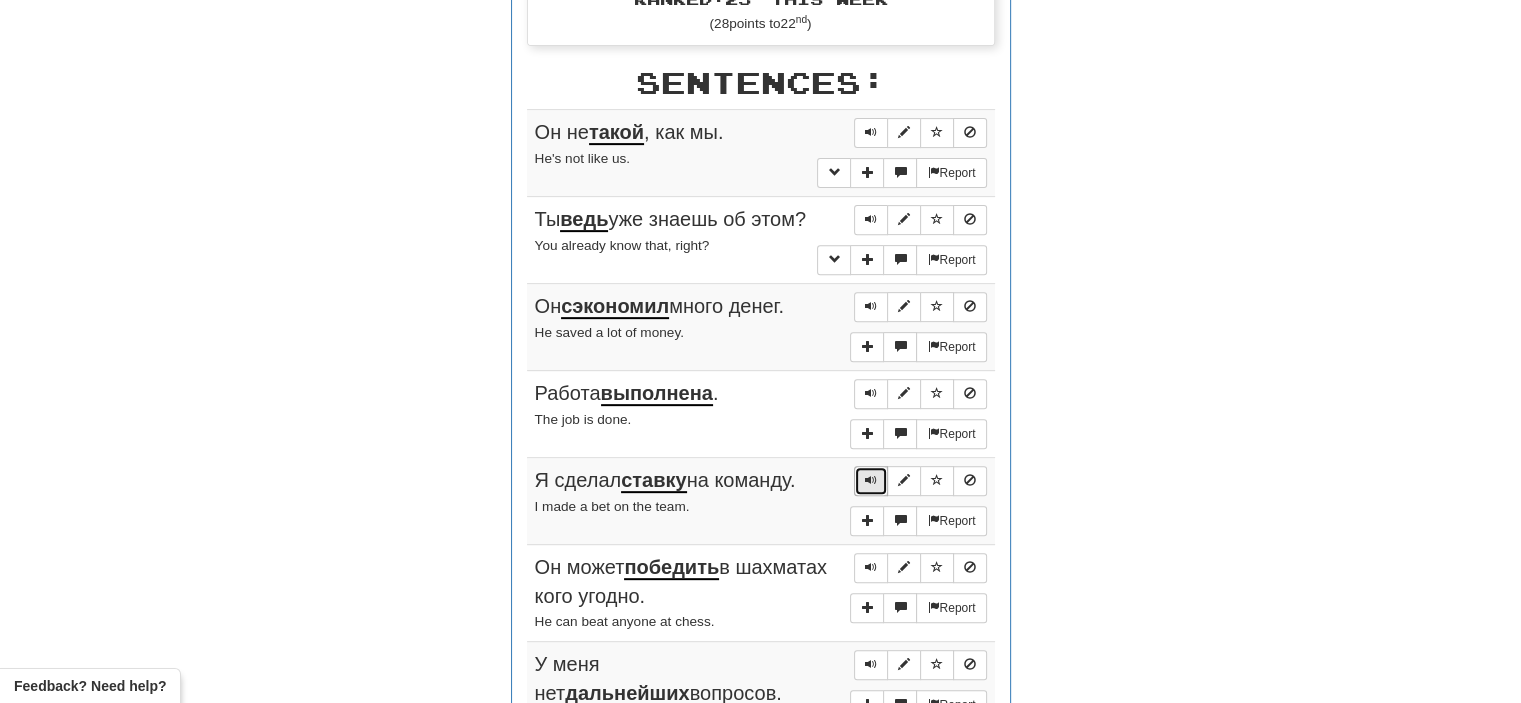 click at bounding box center (871, 480) 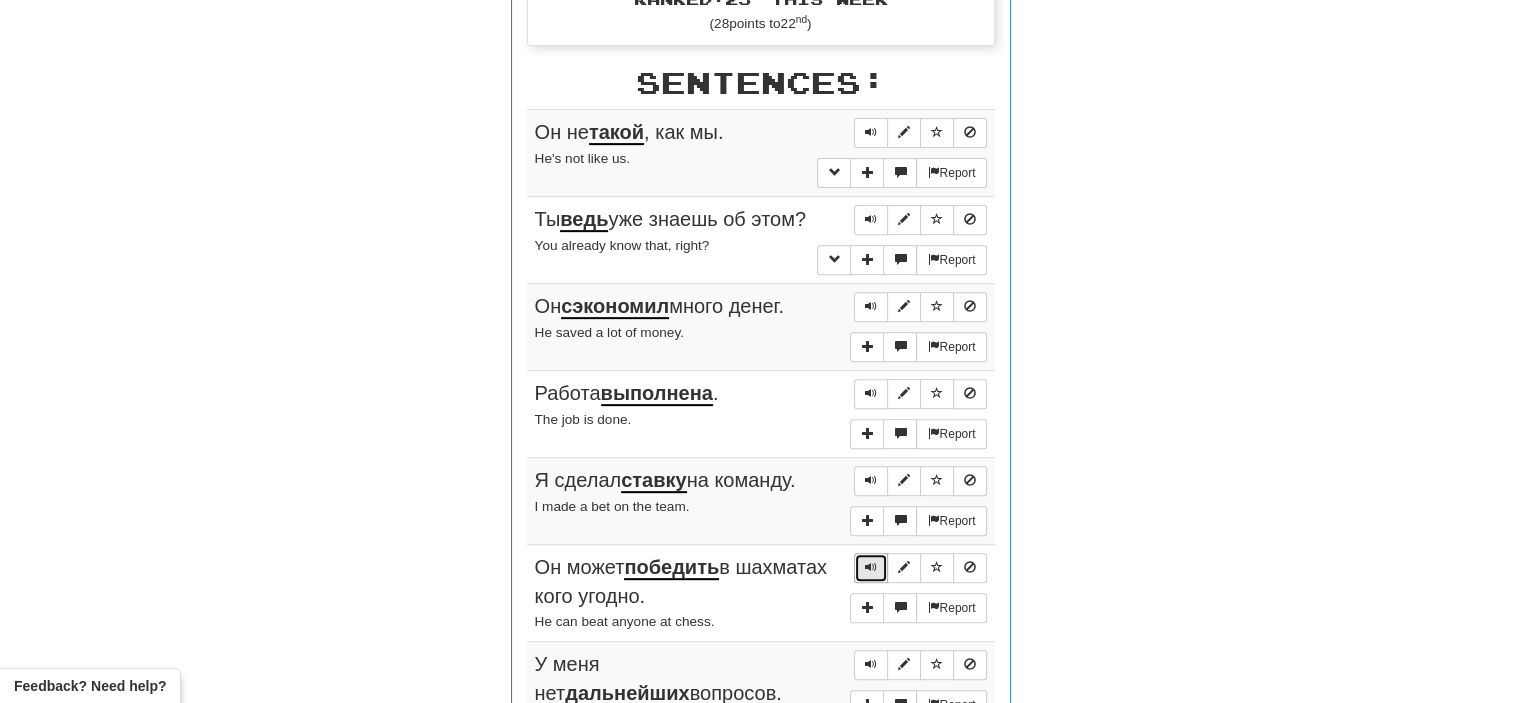 click at bounding box center [871, 567] 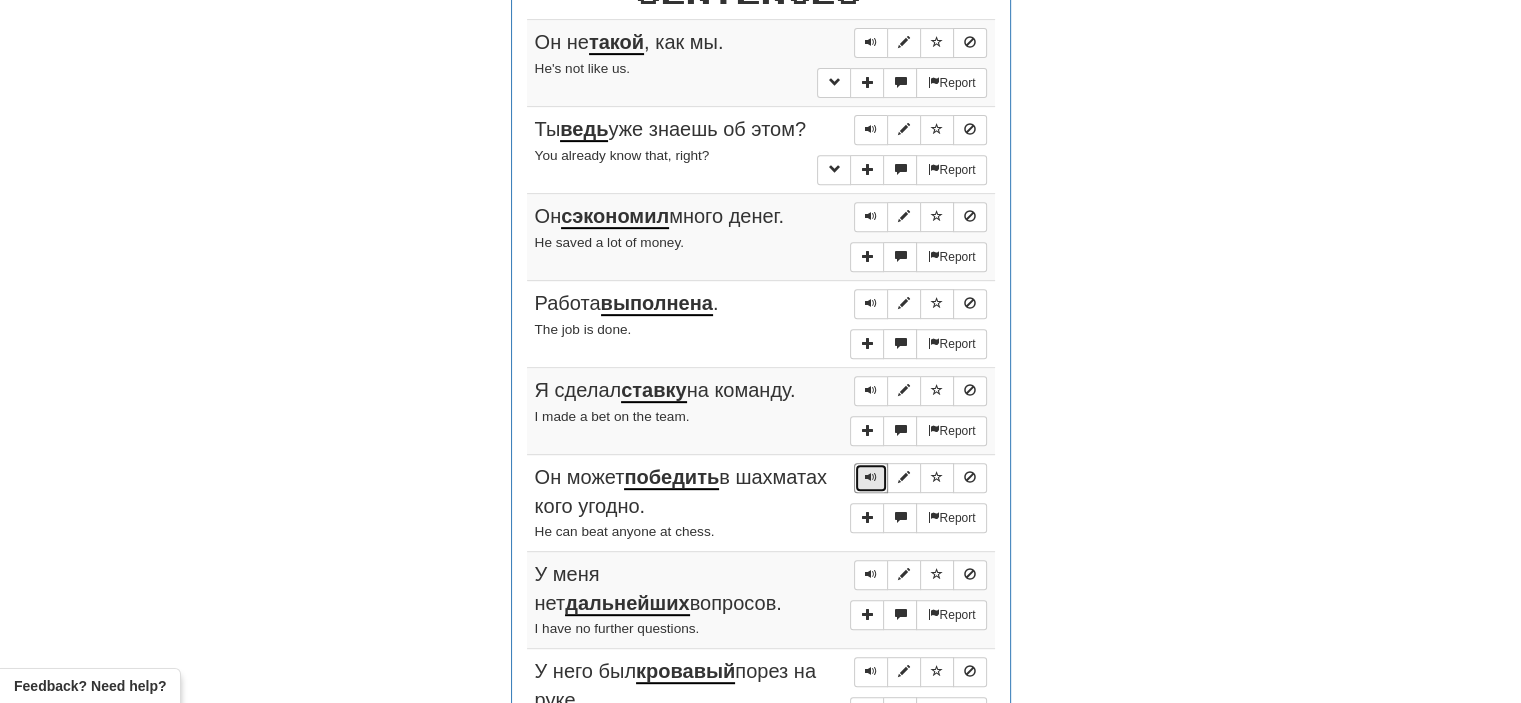 scroll, scrollTop: 808, scrollLeft: 0, axis: vertical 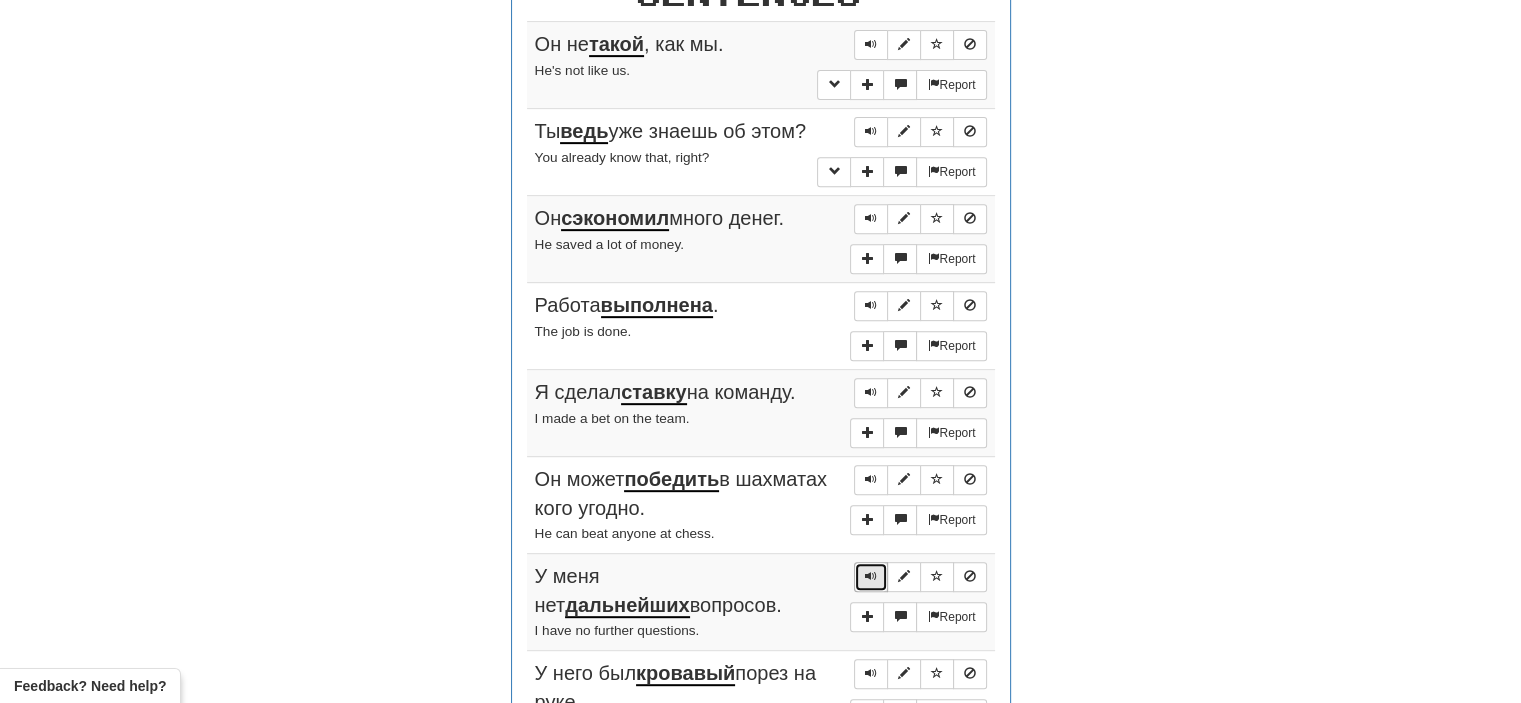 drag, startPoint x: 867, startPoint y: 566, endPoint x: 862, endPoint y: 583, distance: 17.720045 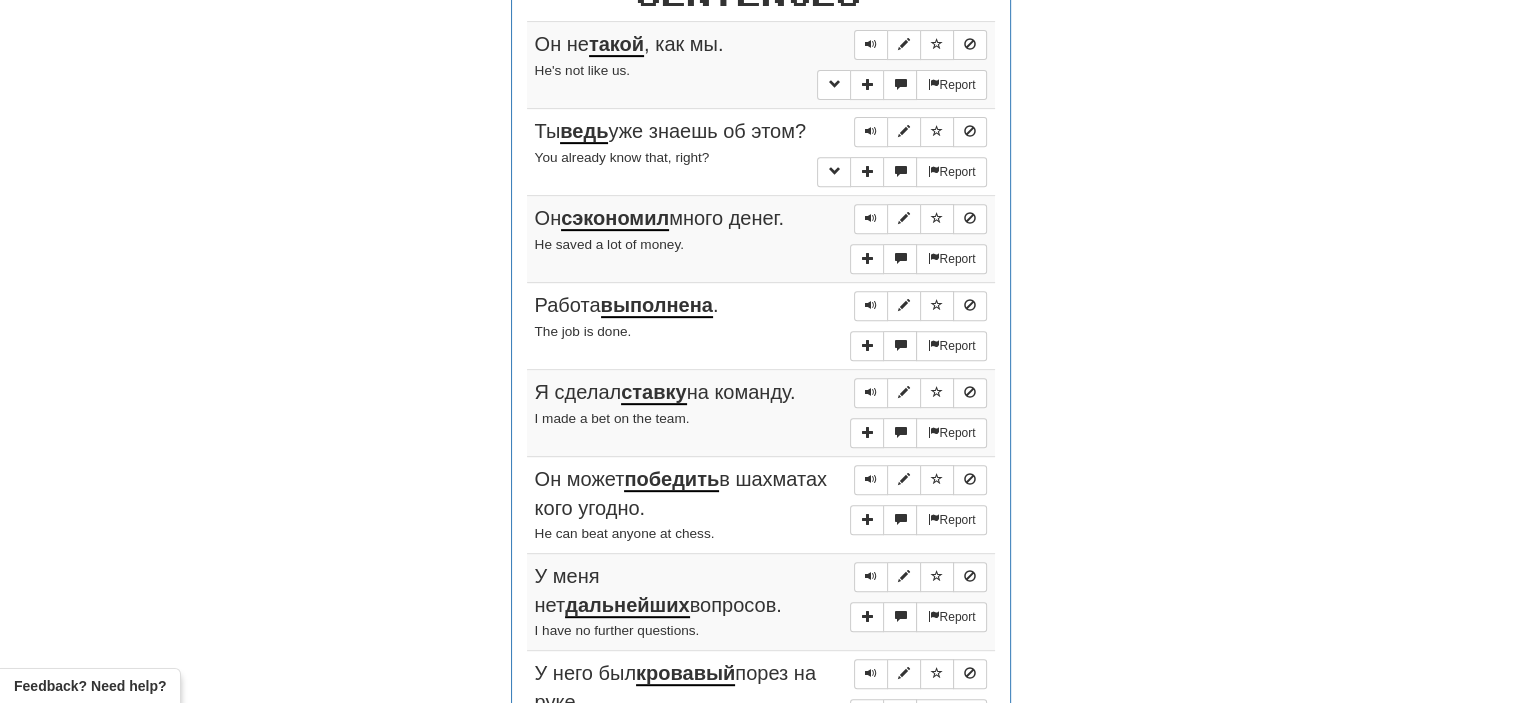 drag, startPoint x: 862, startPoint y: 583, endPoint x: 847, endPoint y: 579, distance: 15.524175 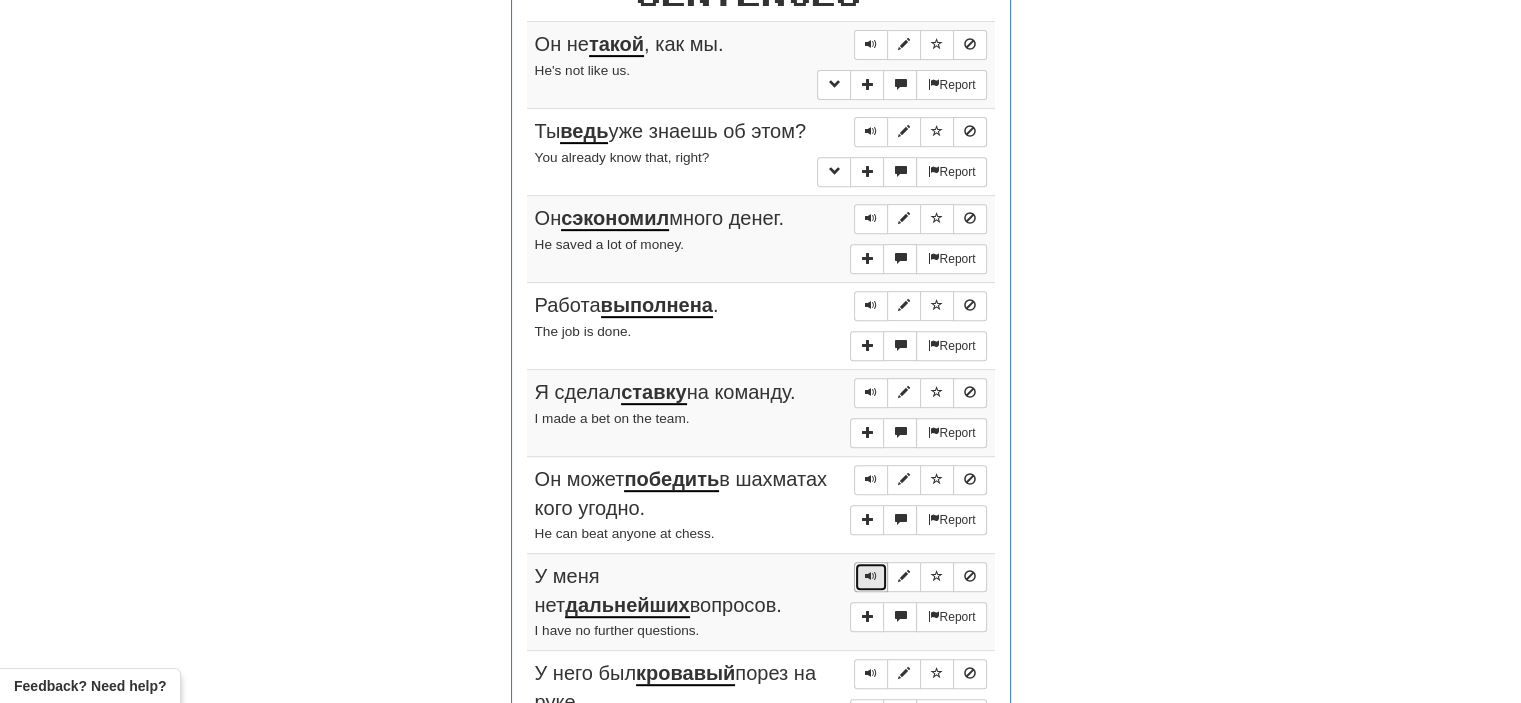 click at bounding box center (871, 576) 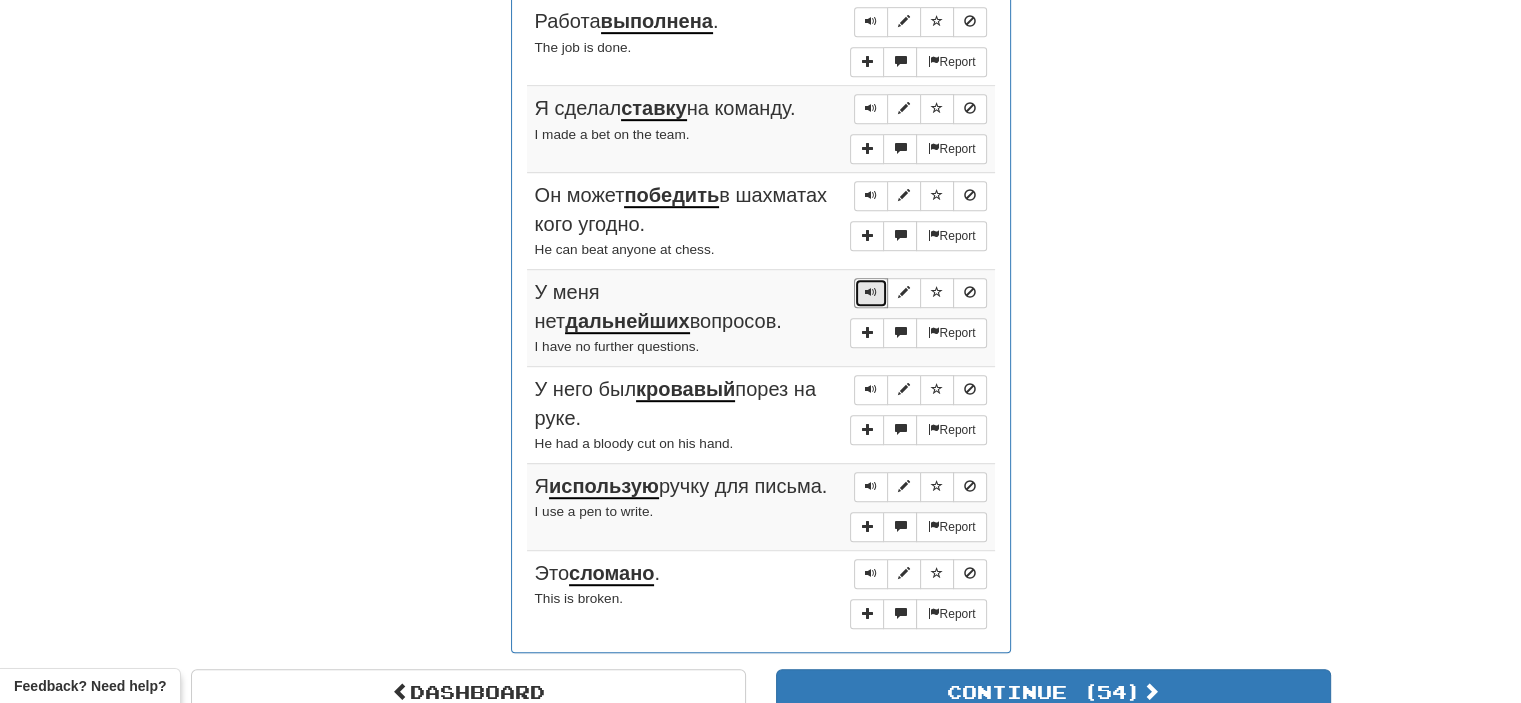 scroll, scrollTop: 1156, scrollLeft: 0, axis: vertical 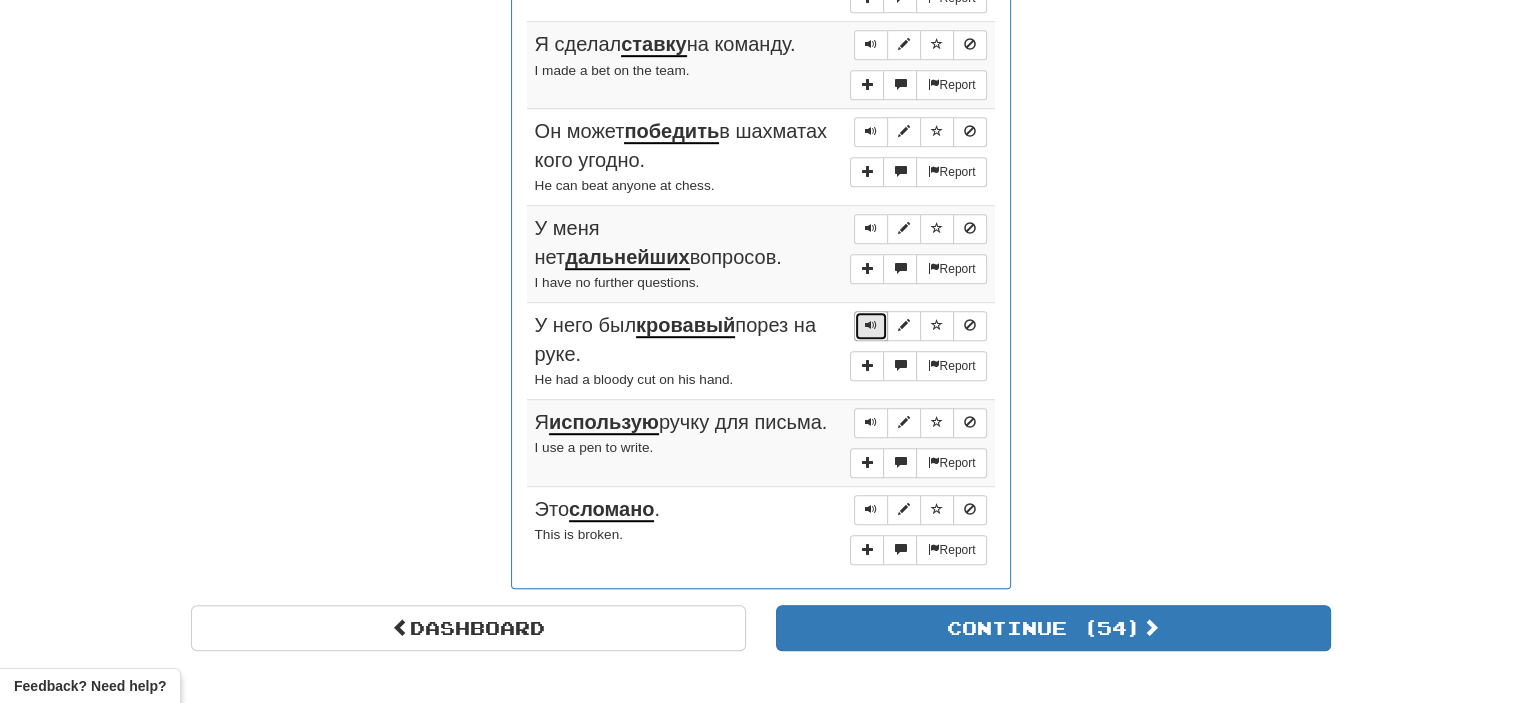 click at bounding box center [871, 325] 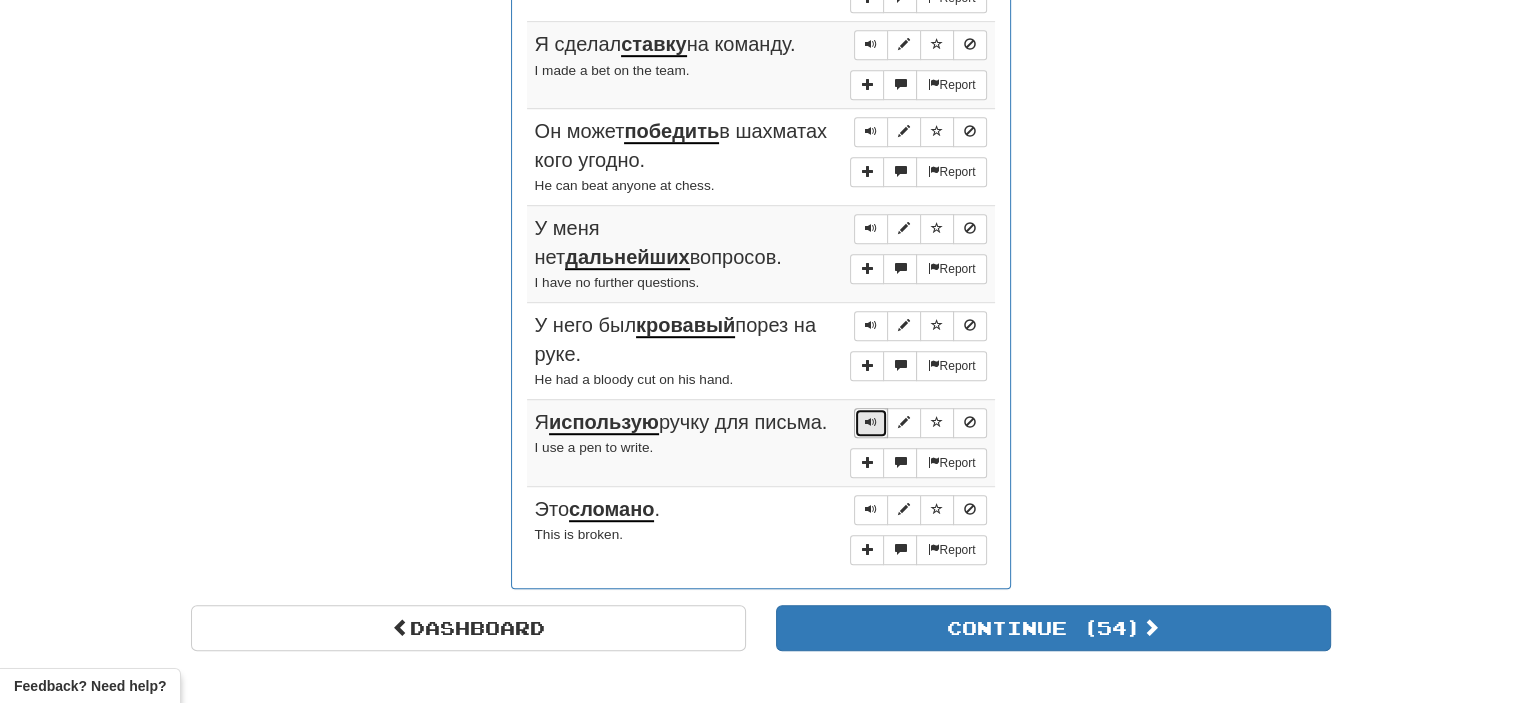 click at bounding box center [871, 422] 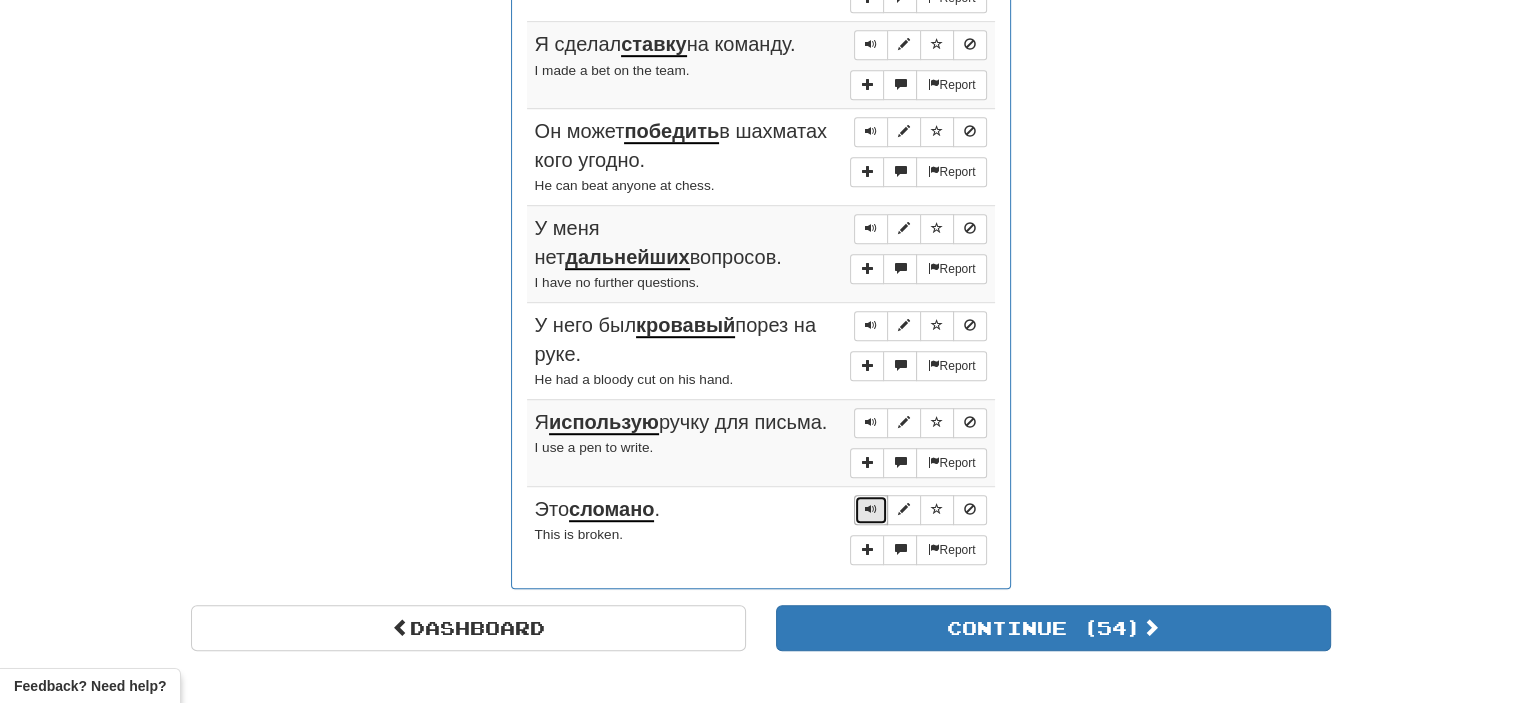 click at bounding box center [871, 509] 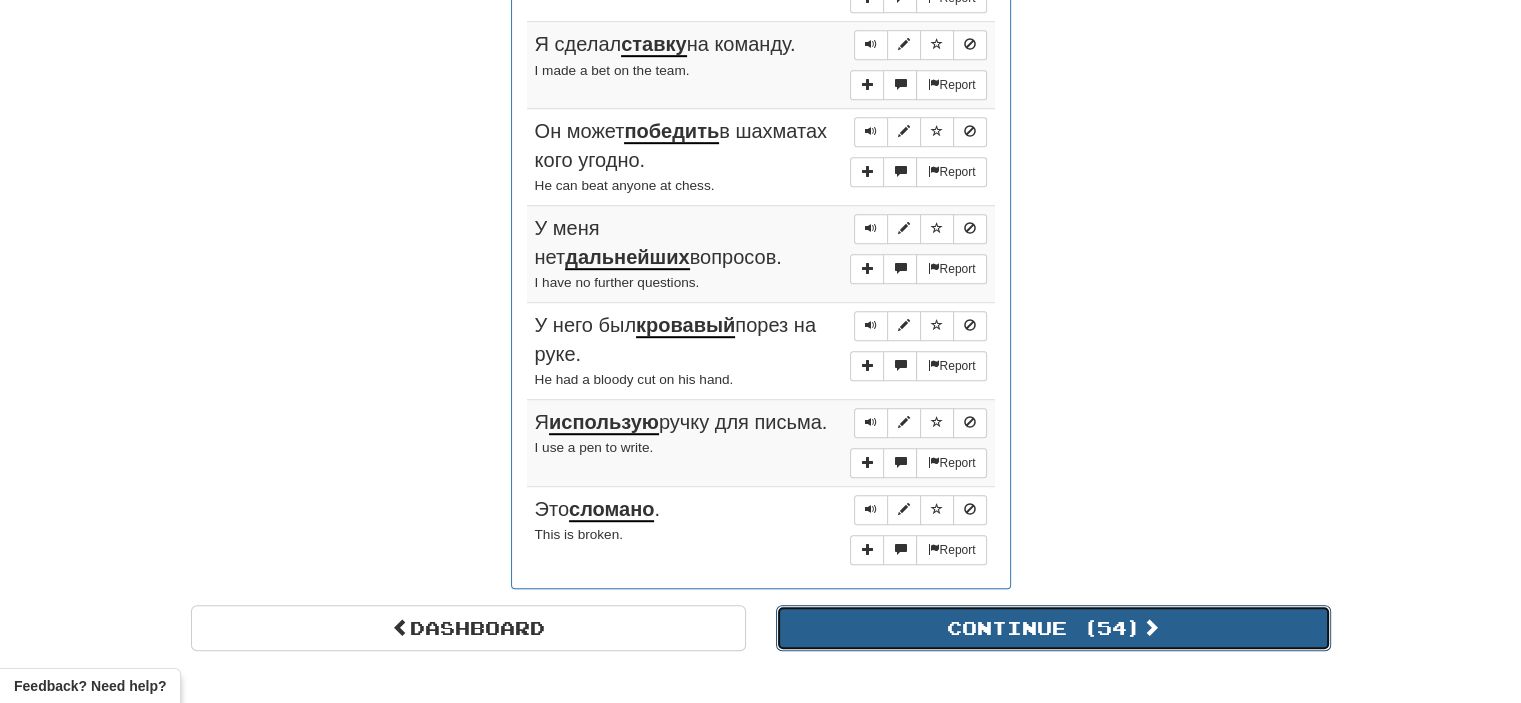 click on "Continue ( 54 )" at bounding box center [1053, 628] 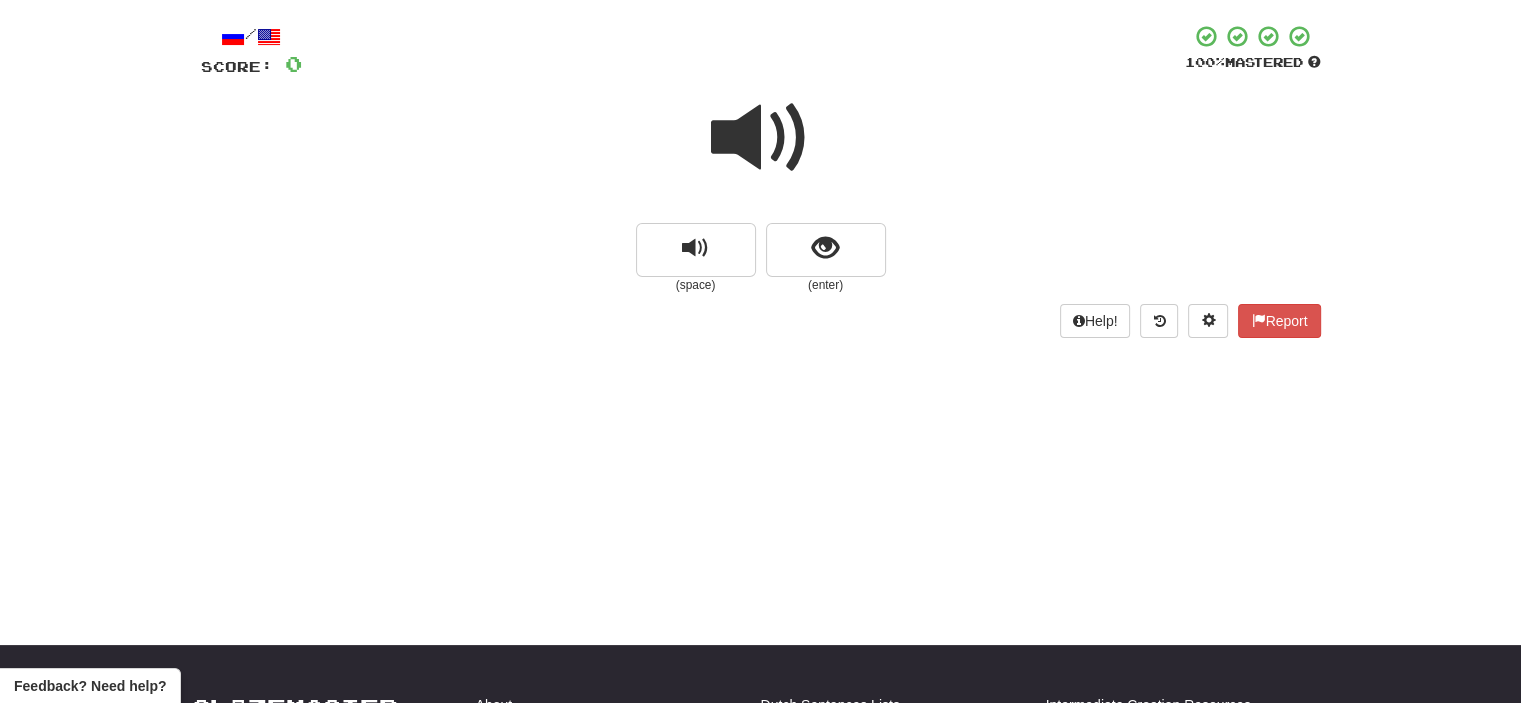 scroll, scrollTop: 0, scrollLeft: 0, axis: both 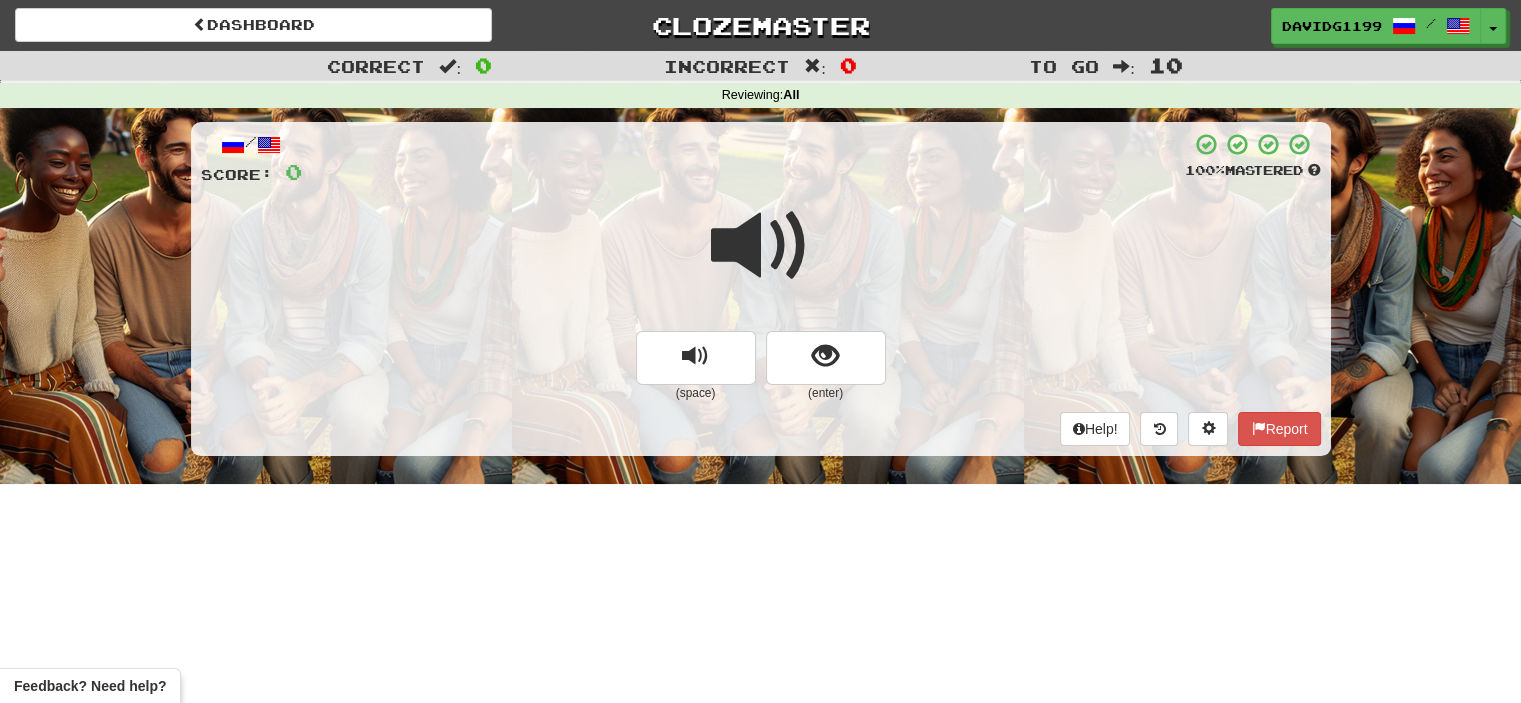 click at bounding box center [761, 246] 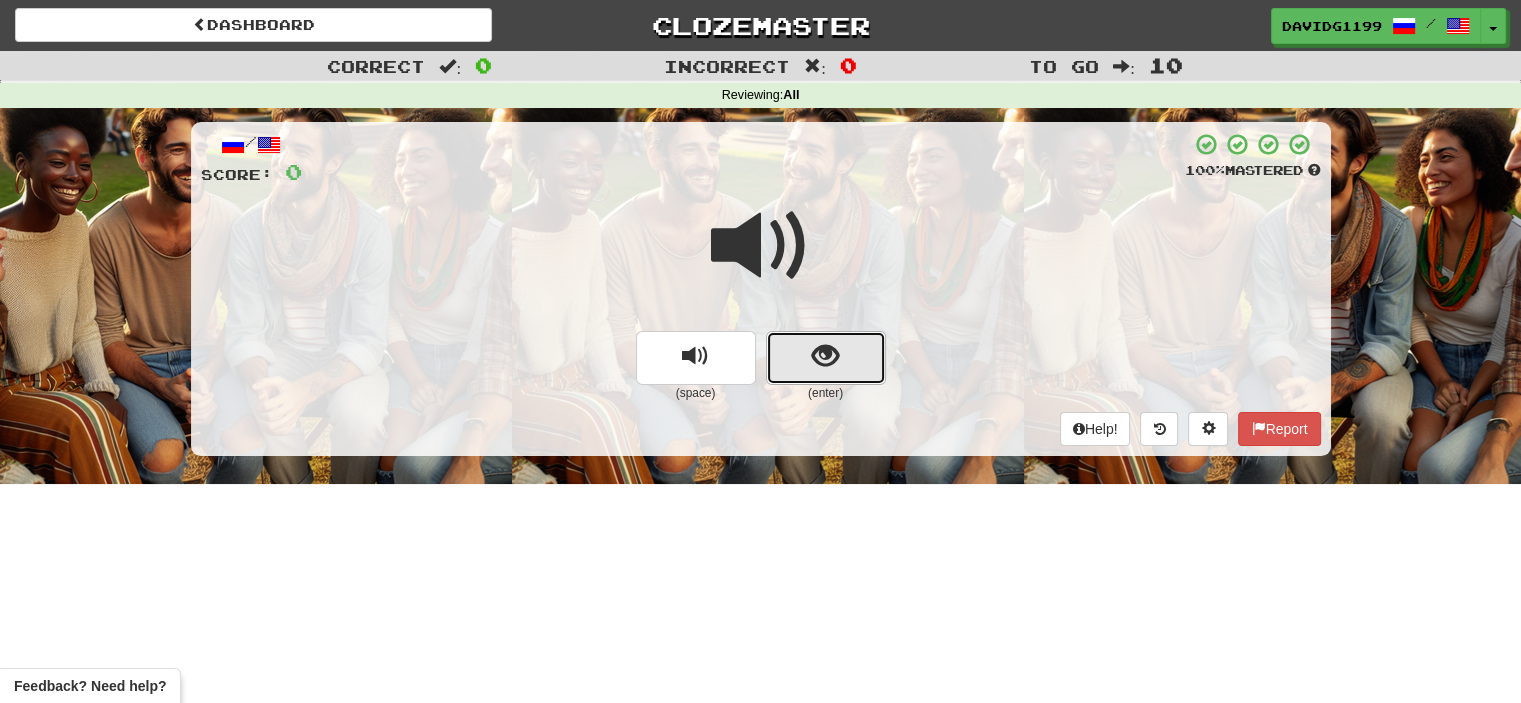 click at bounding box center (826, 358) 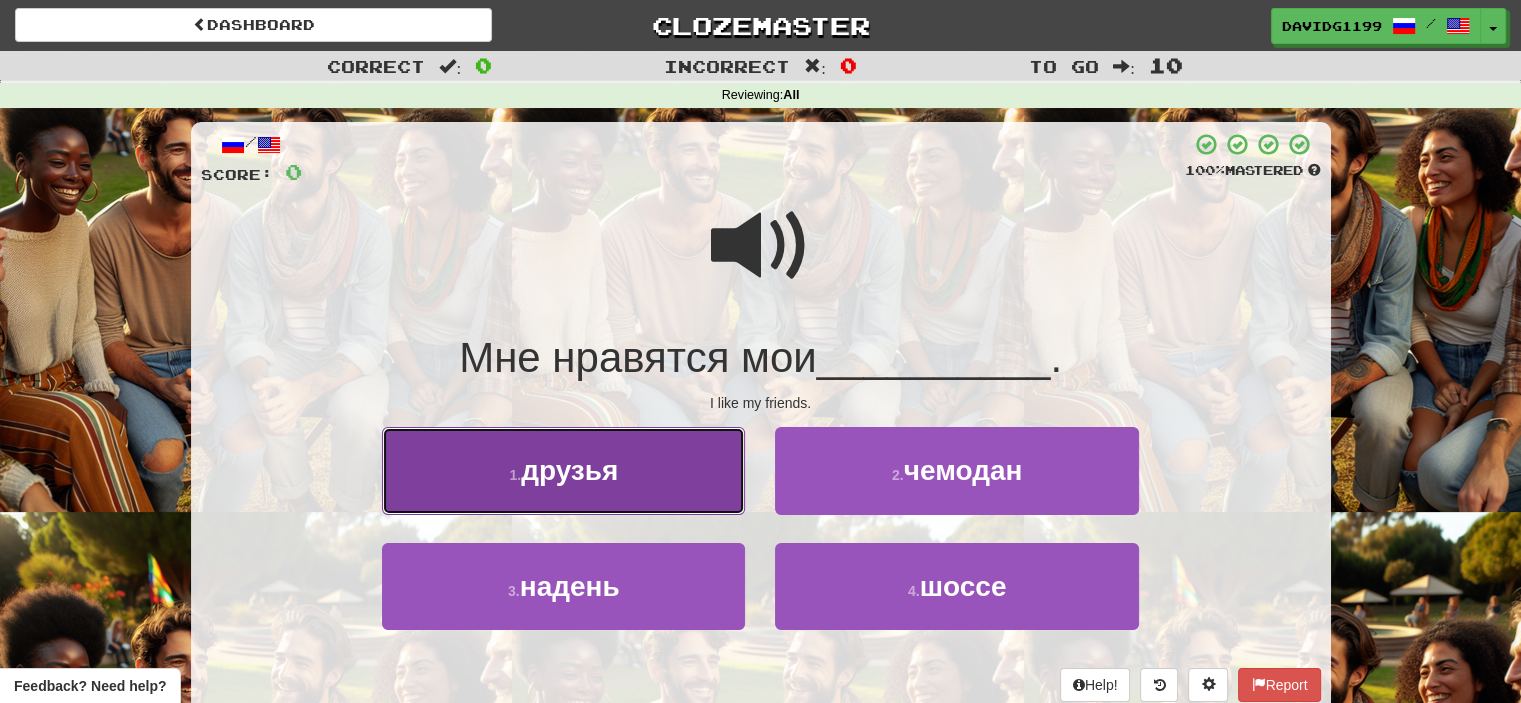 click on "1 .  друзья" at bounding box center [563, 470] 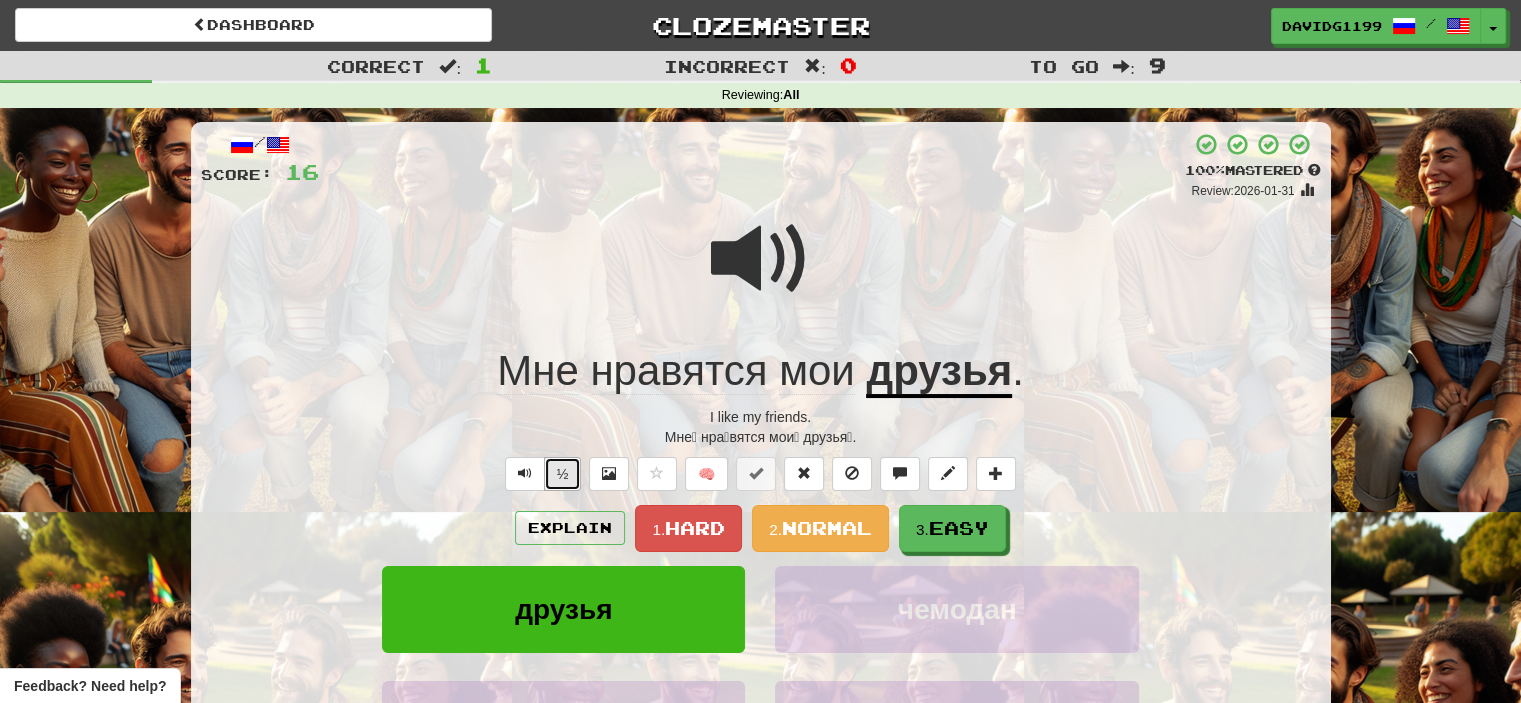 click on "½" at bounding box center [563, 474] 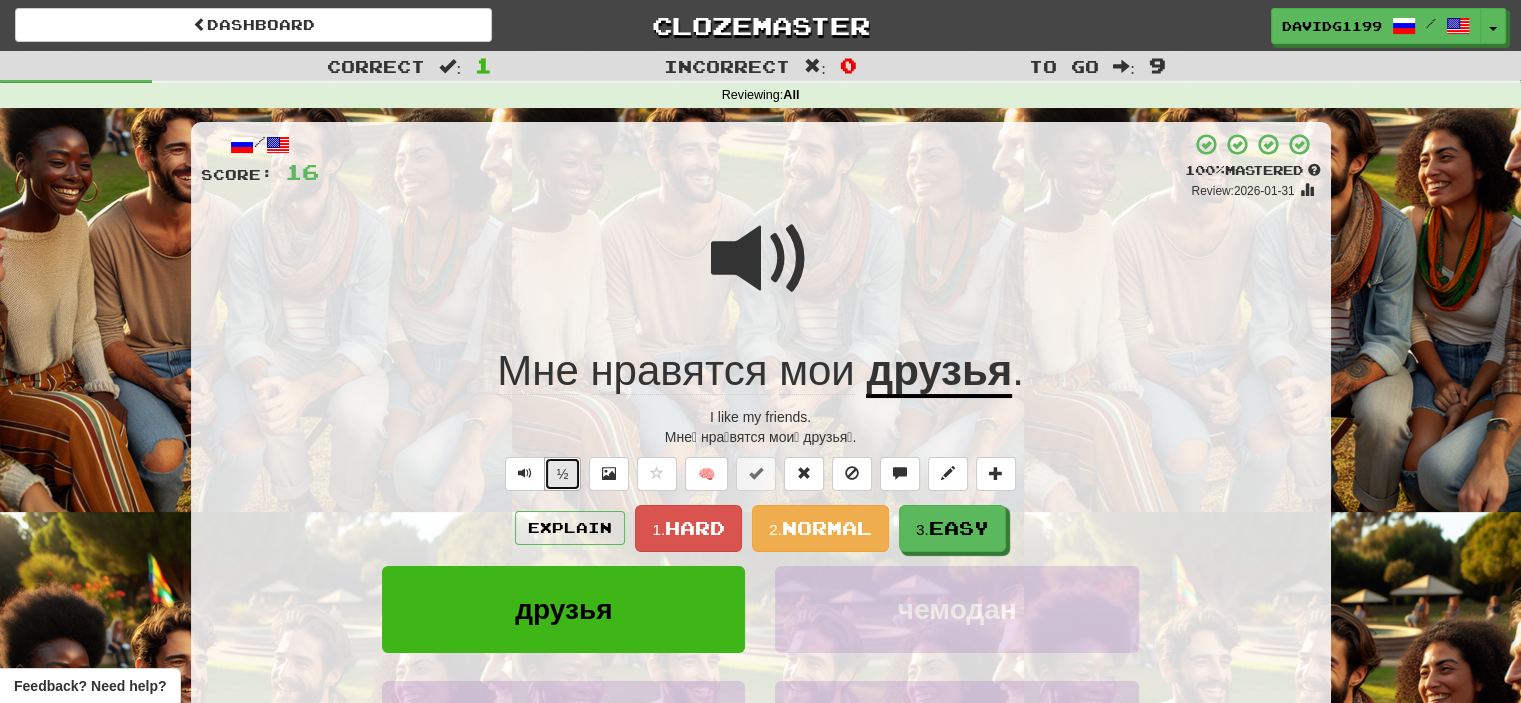 click on "½" at bounding box center (563, 474) 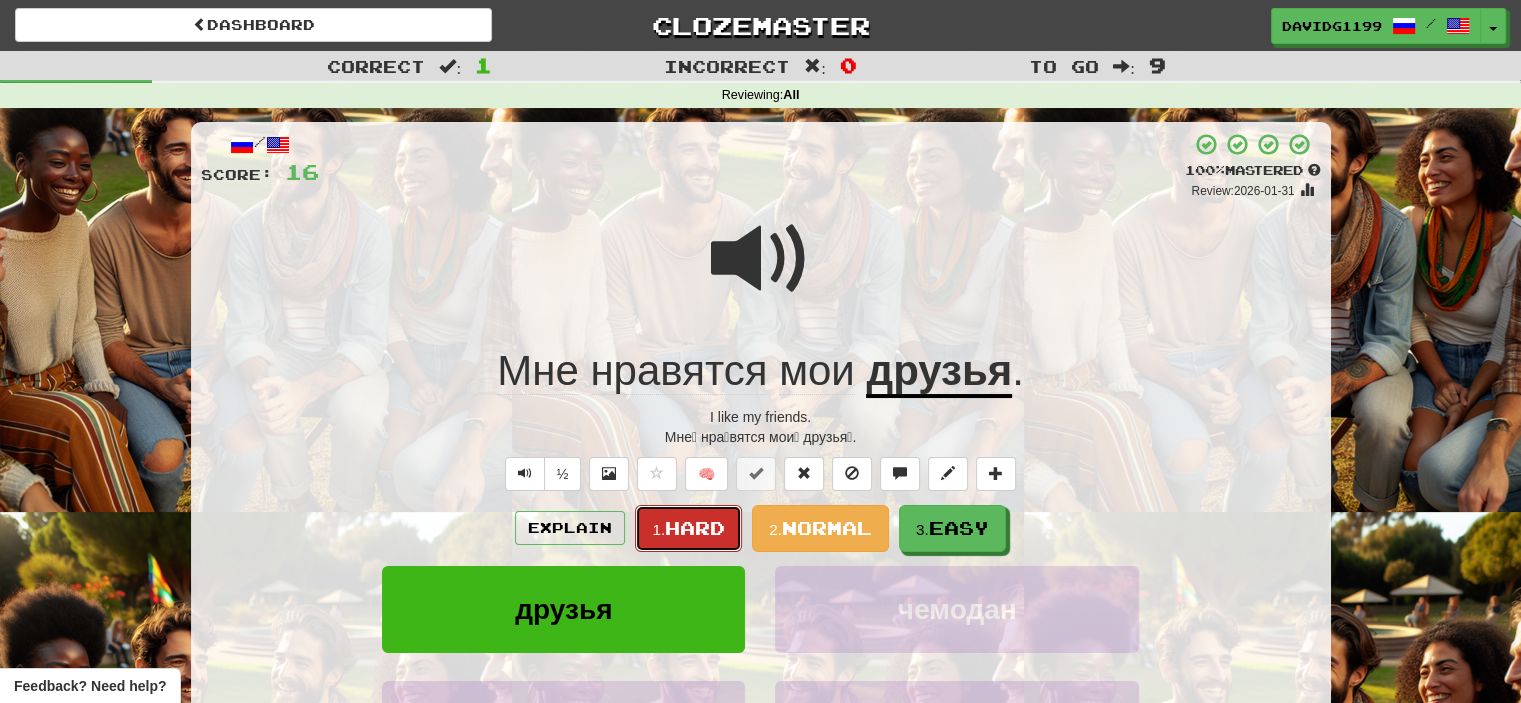click on "Hard" at bounding box center (695, 528) 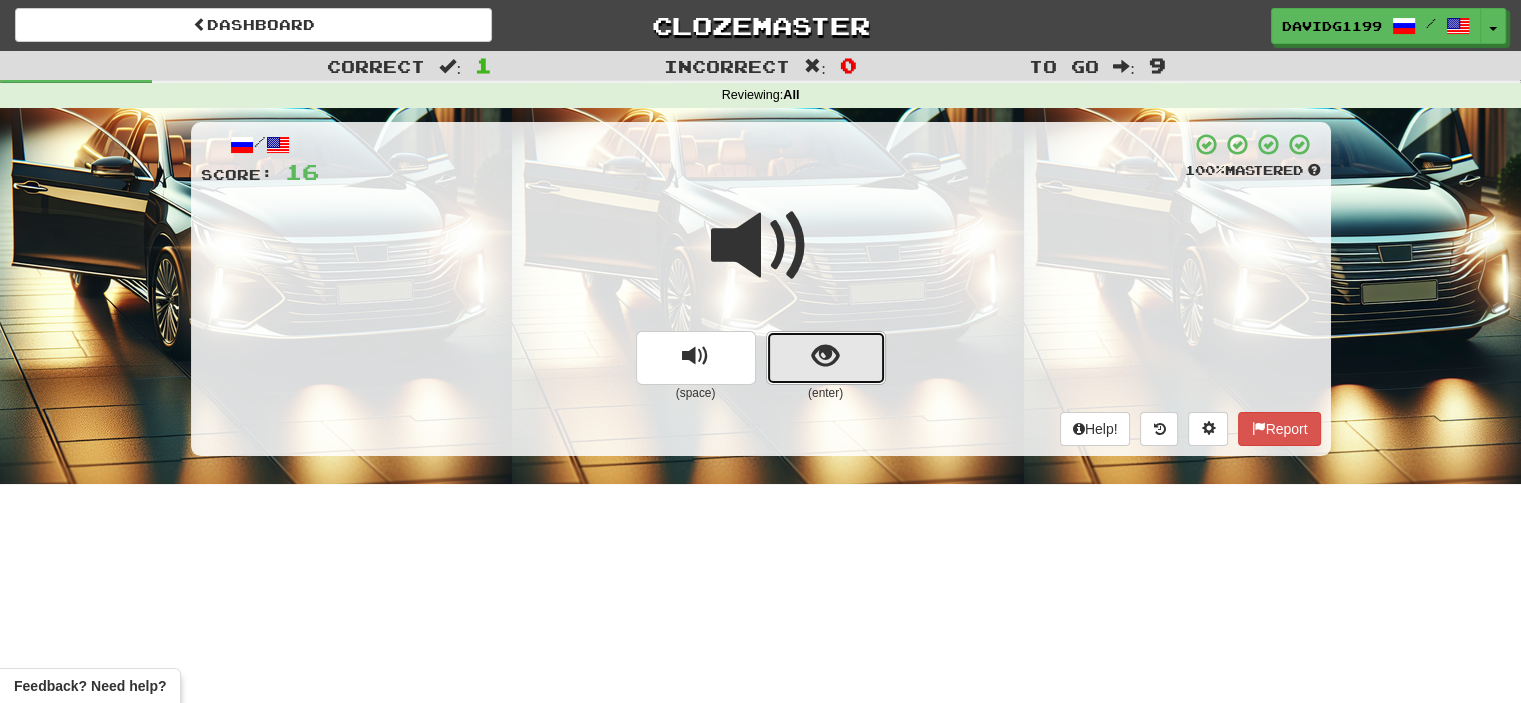 click at bounding box center (826, 358) 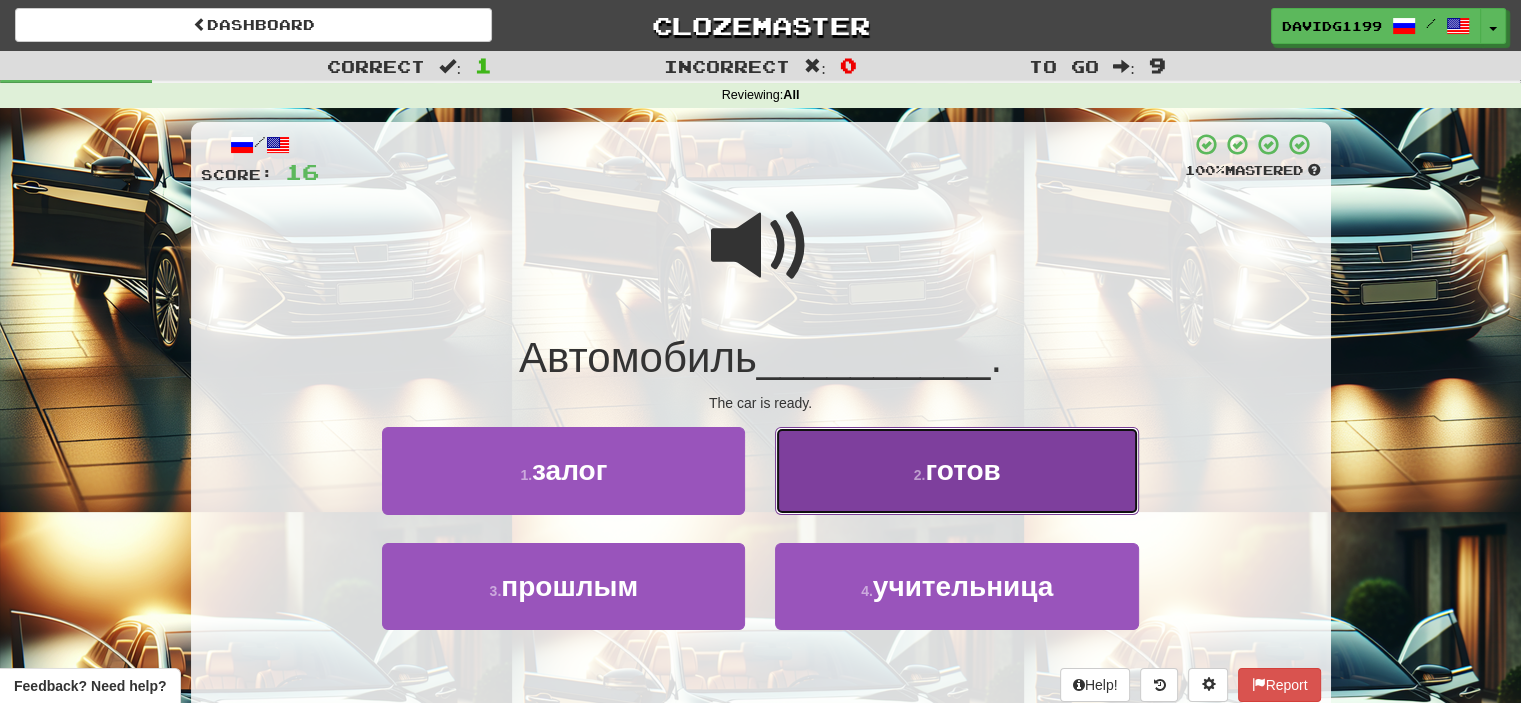 click on "2 .  готов" at bounding box center (956, 470) 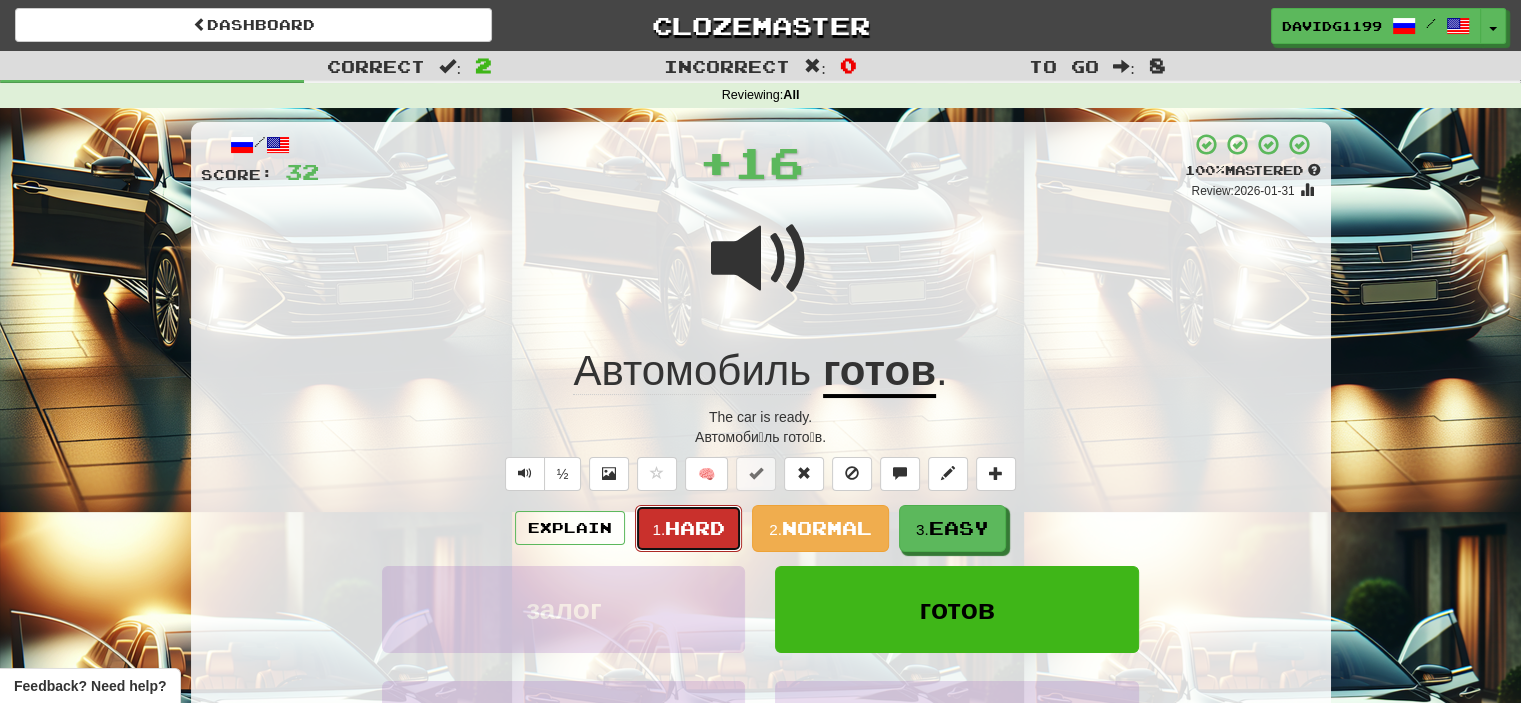 click on "Hard" at bounding box center (695, 528) 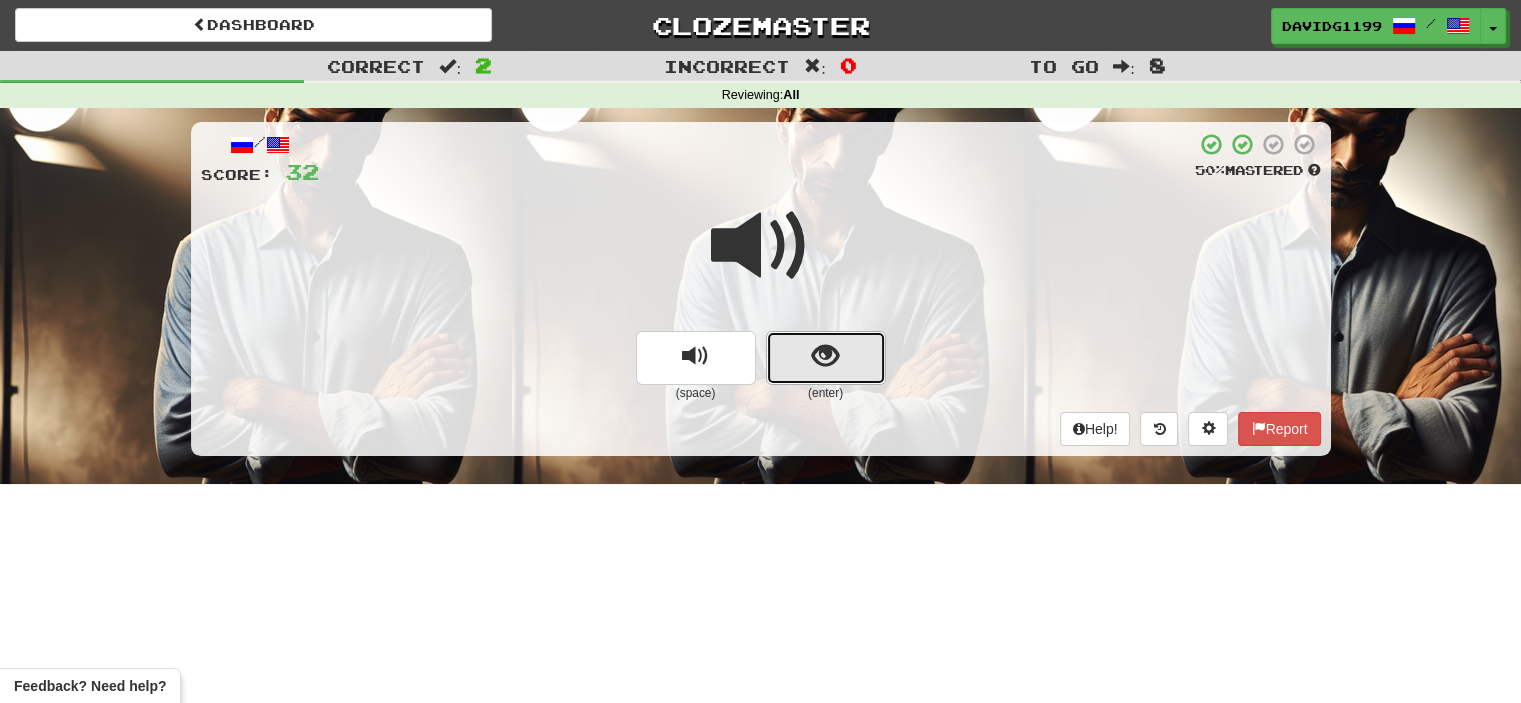 click at bounding box center (826, 358) 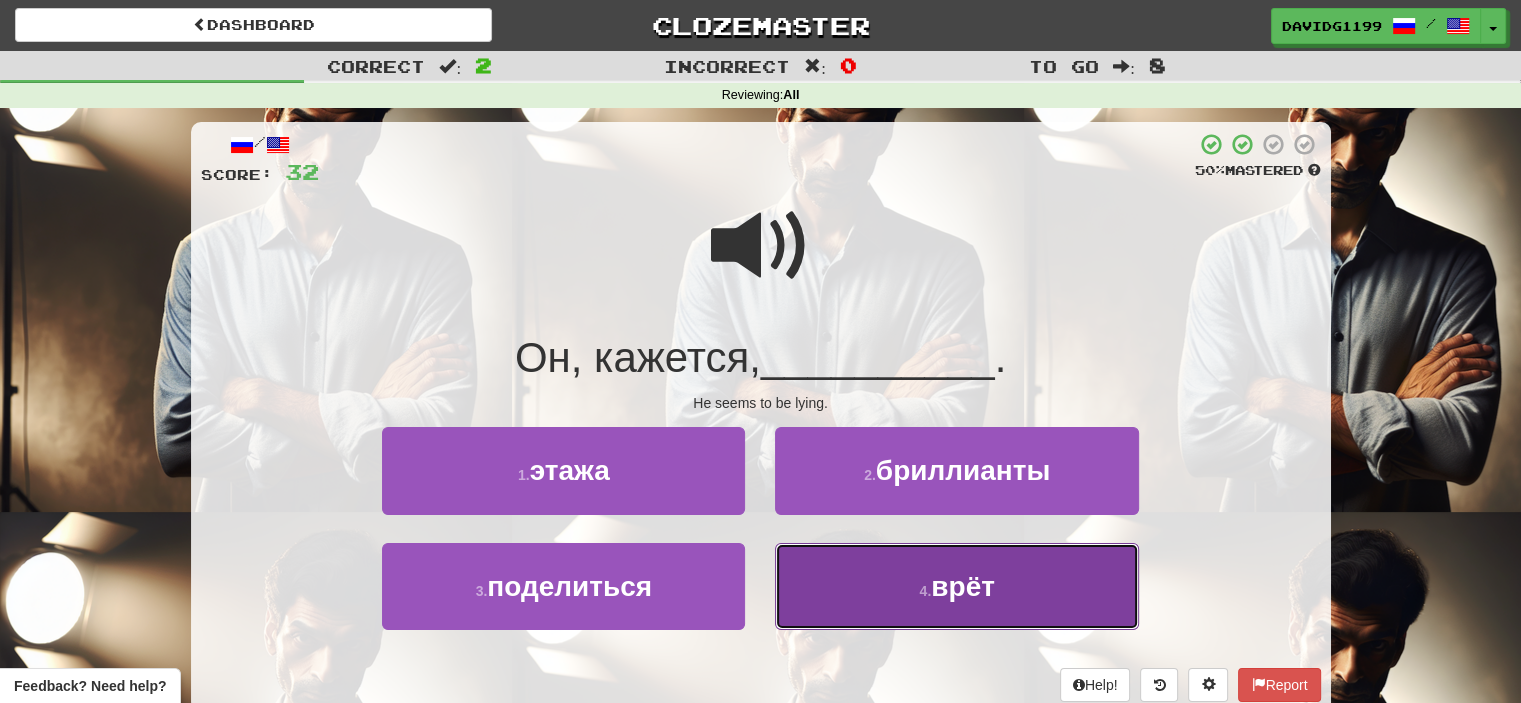 click on "4 .  врёт" at bounding box center [956, 586] 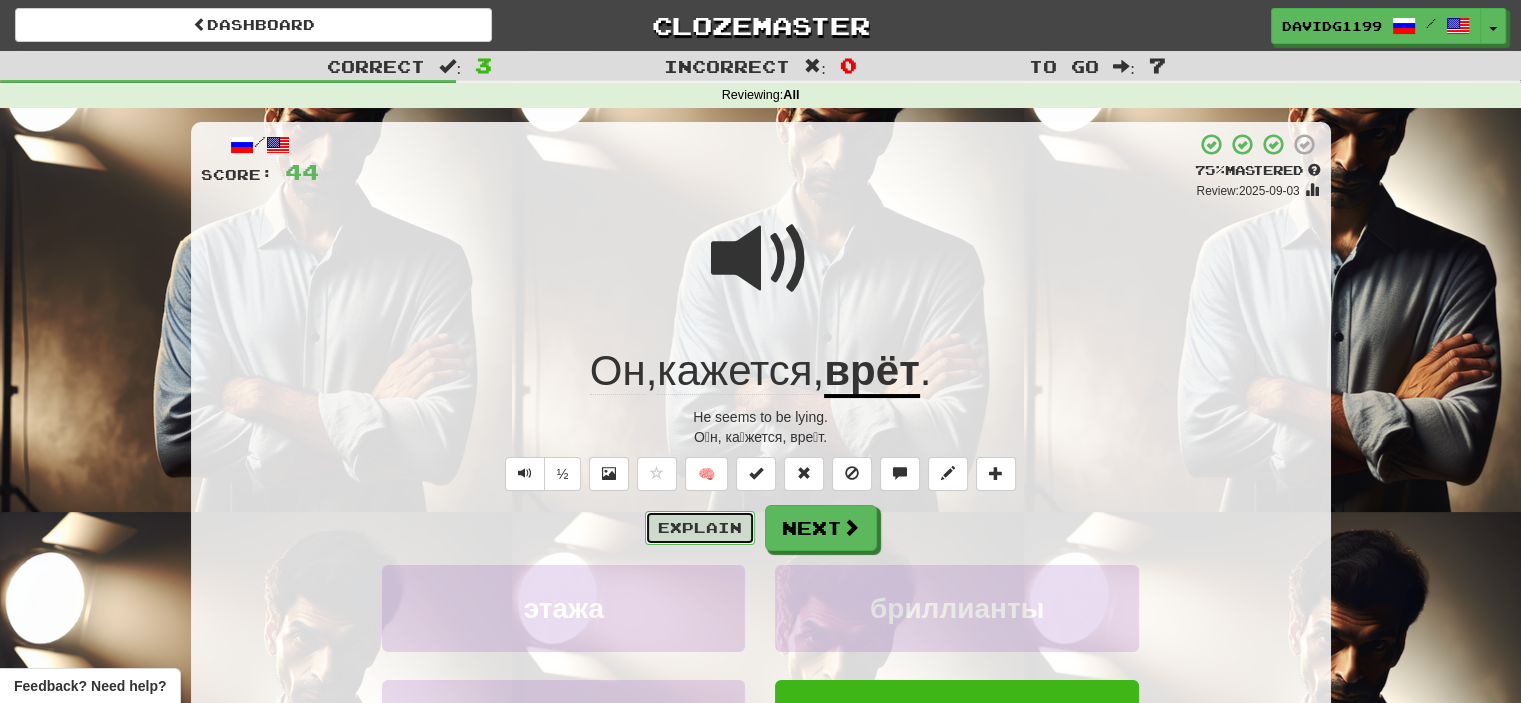 click on "Explain" at bounding box center [700, 528] 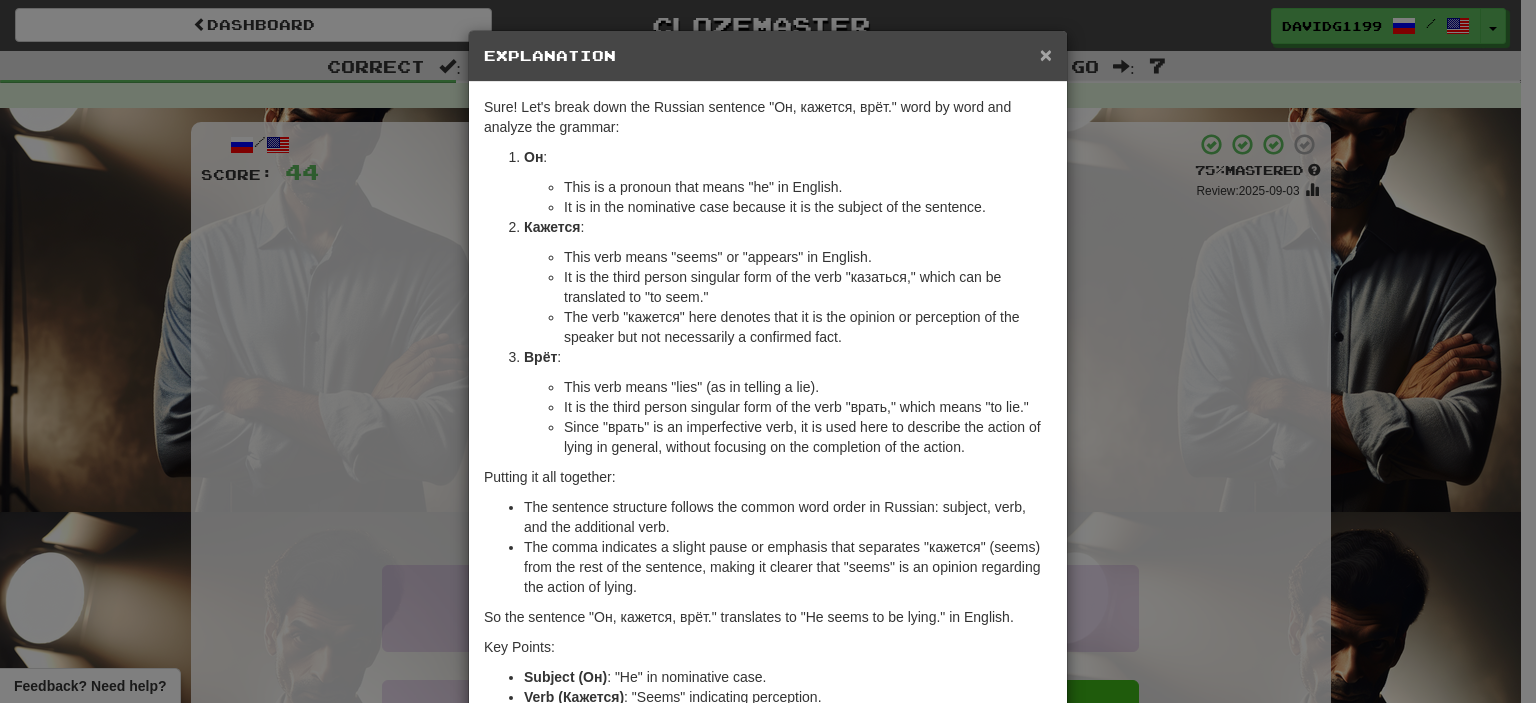 click on "×" at bounding box center [1046, 54] 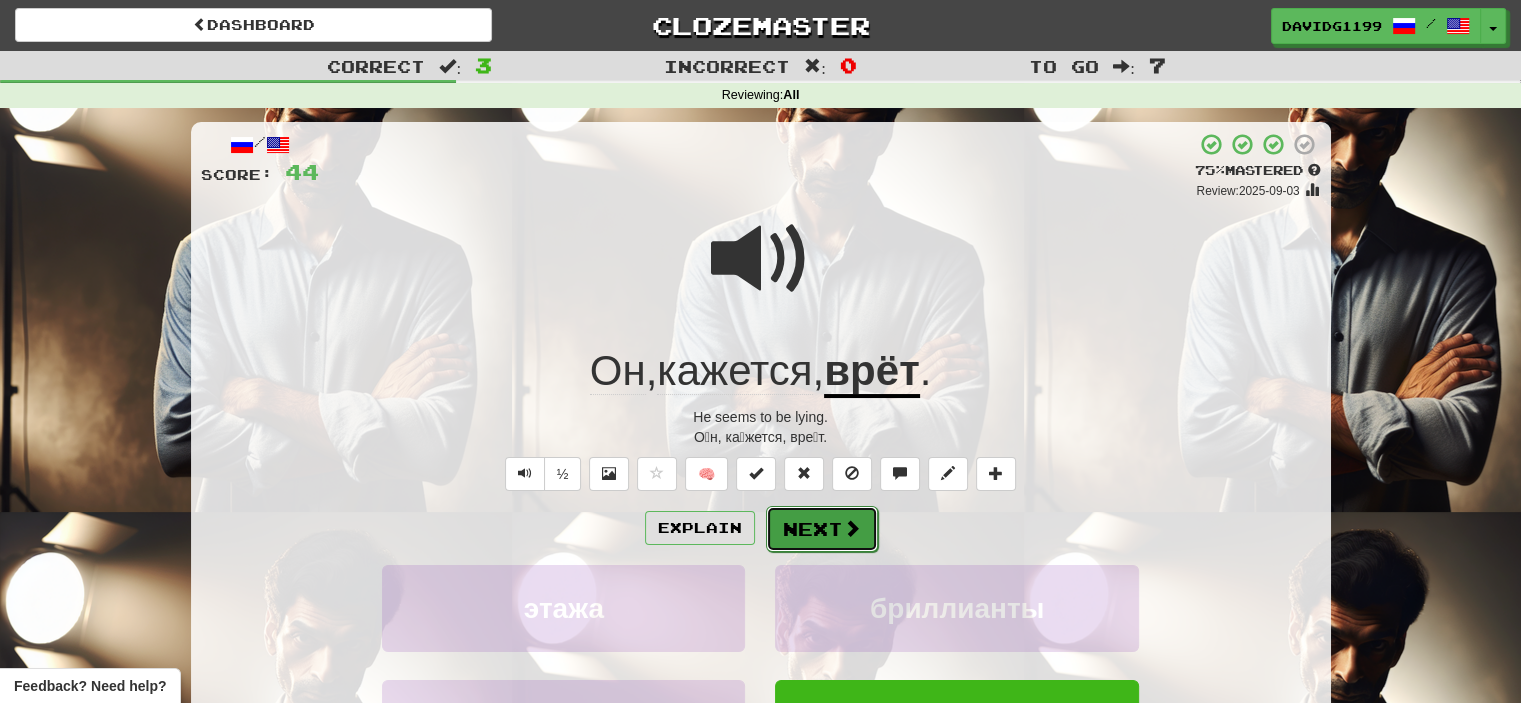 click on "Next" at bounding box center [822, 529] 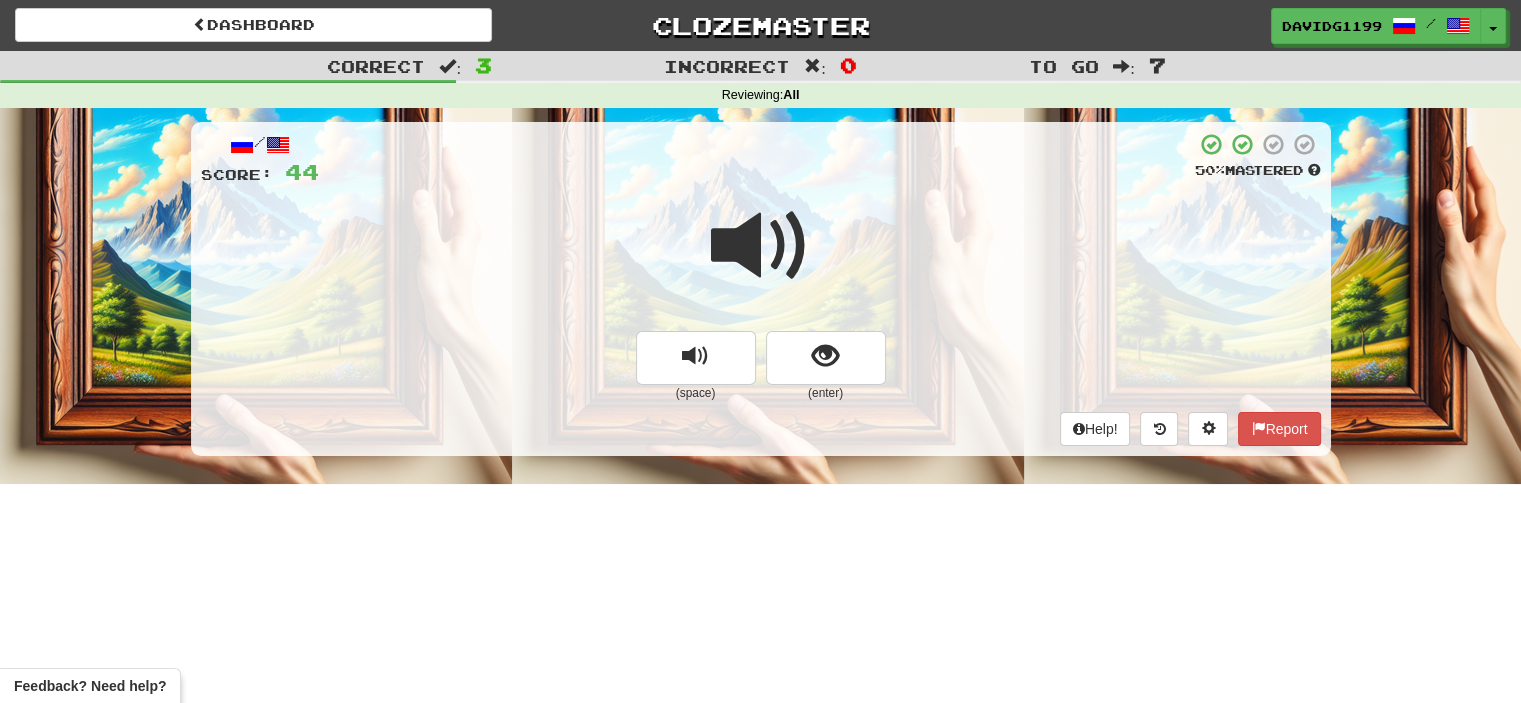 click at bounding box center [761, 246] 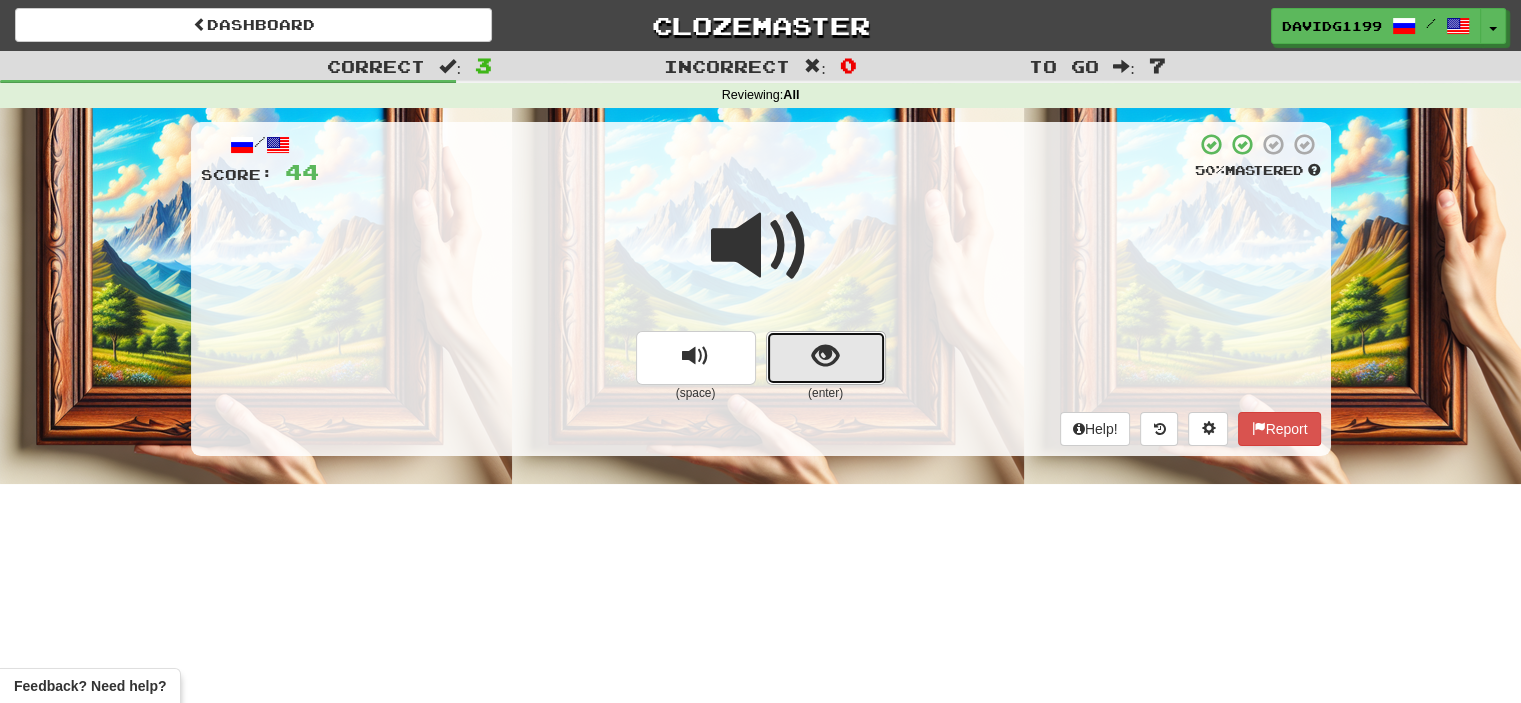 click at bounding box center [826, 358] 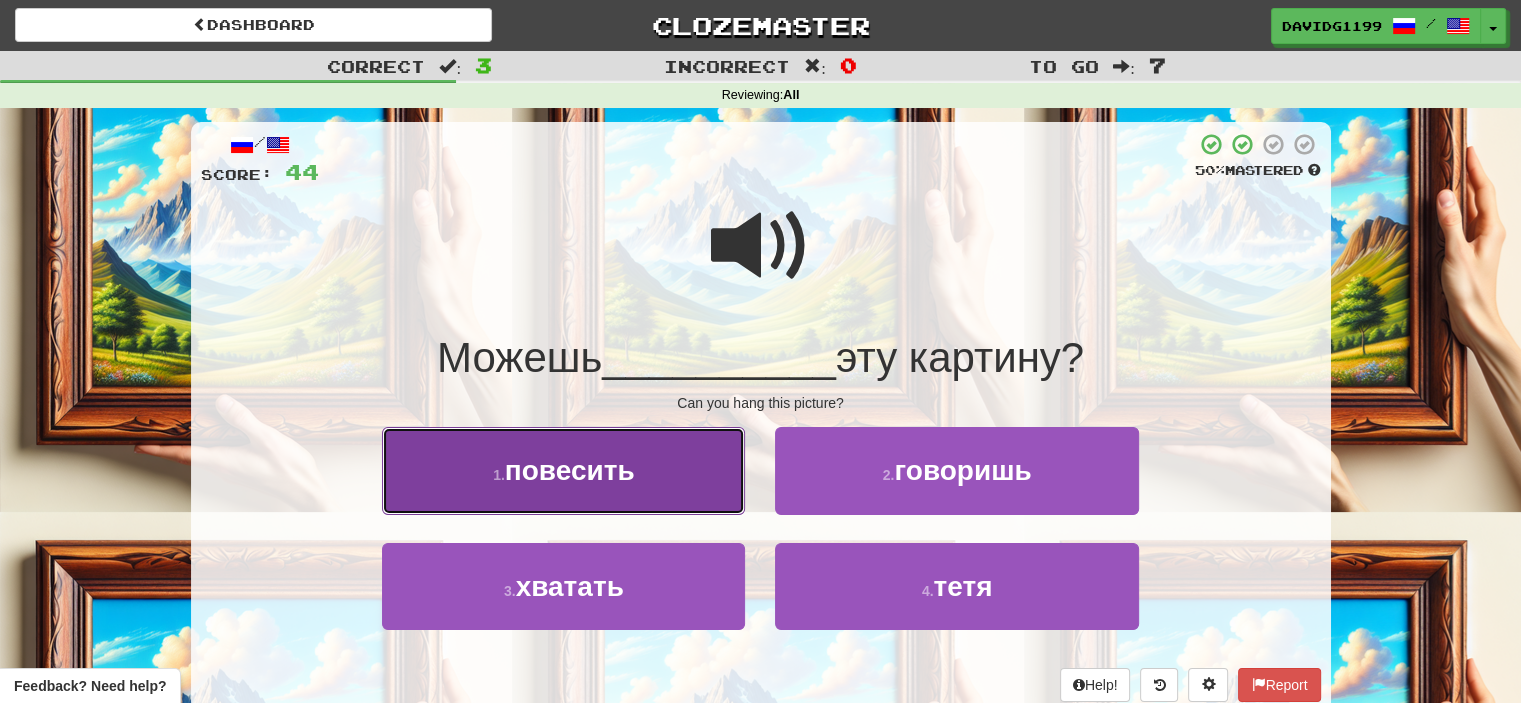 click on "1 .  повесить" at bounding box center (563, 470) 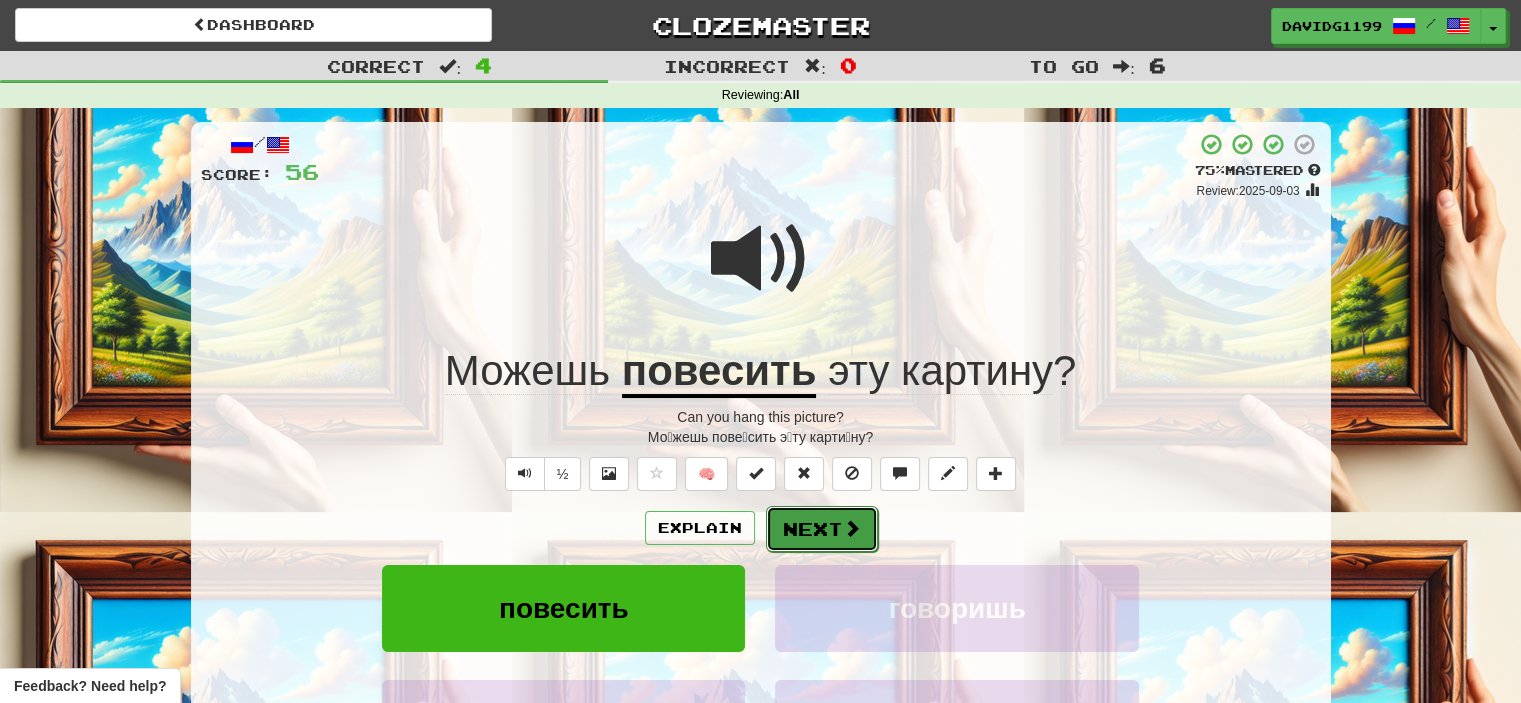 click on "Next" at bounding box center (822, 529) 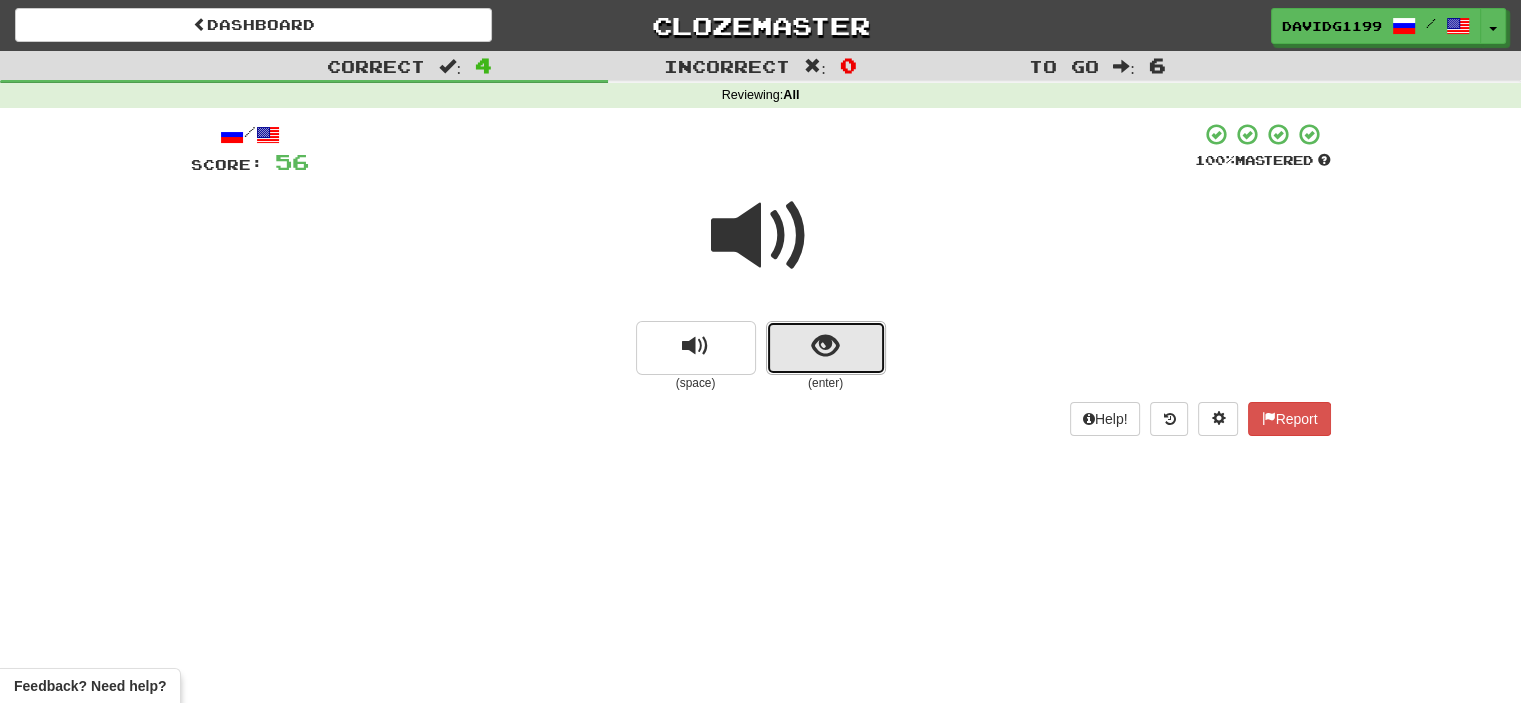 click at bounding box center (826, 348) 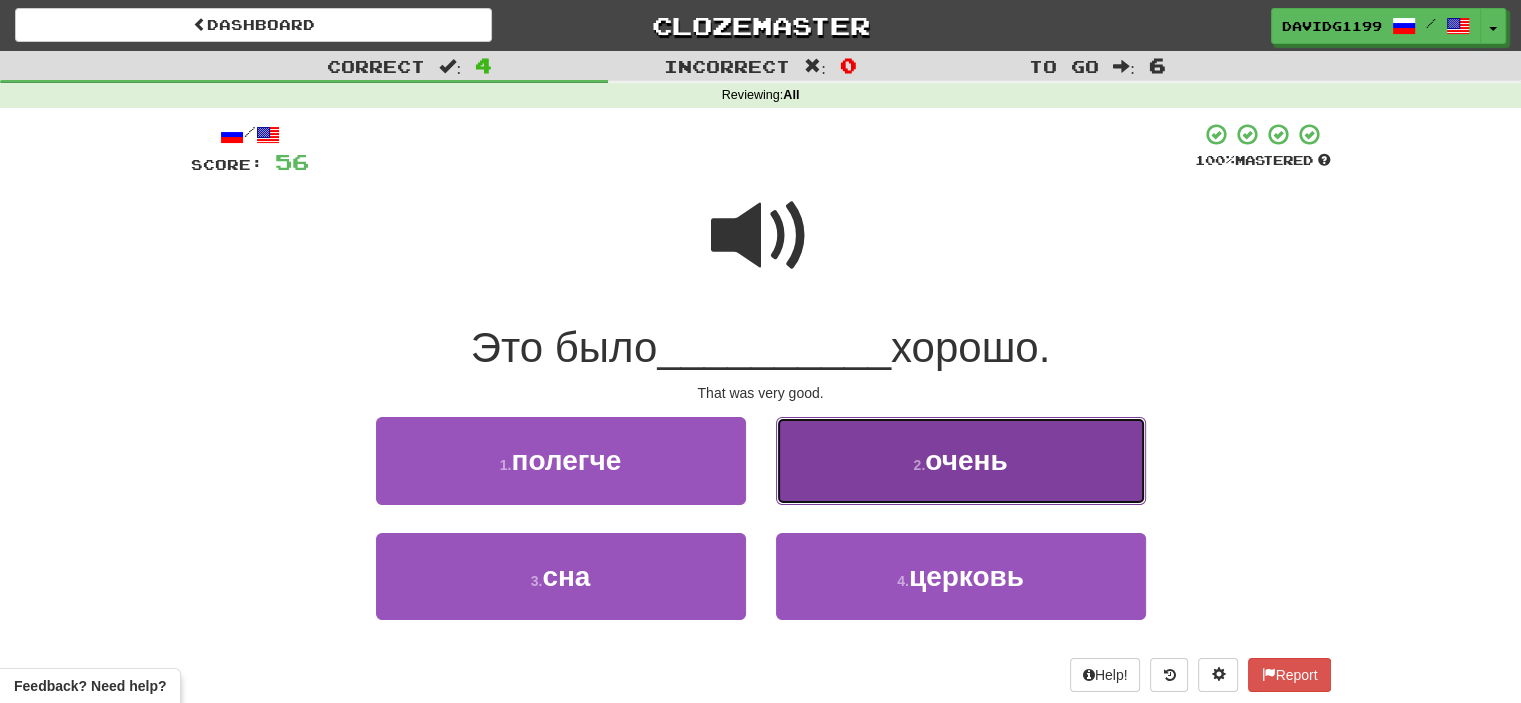 click on "2 ." at bounding box center (919, 465) 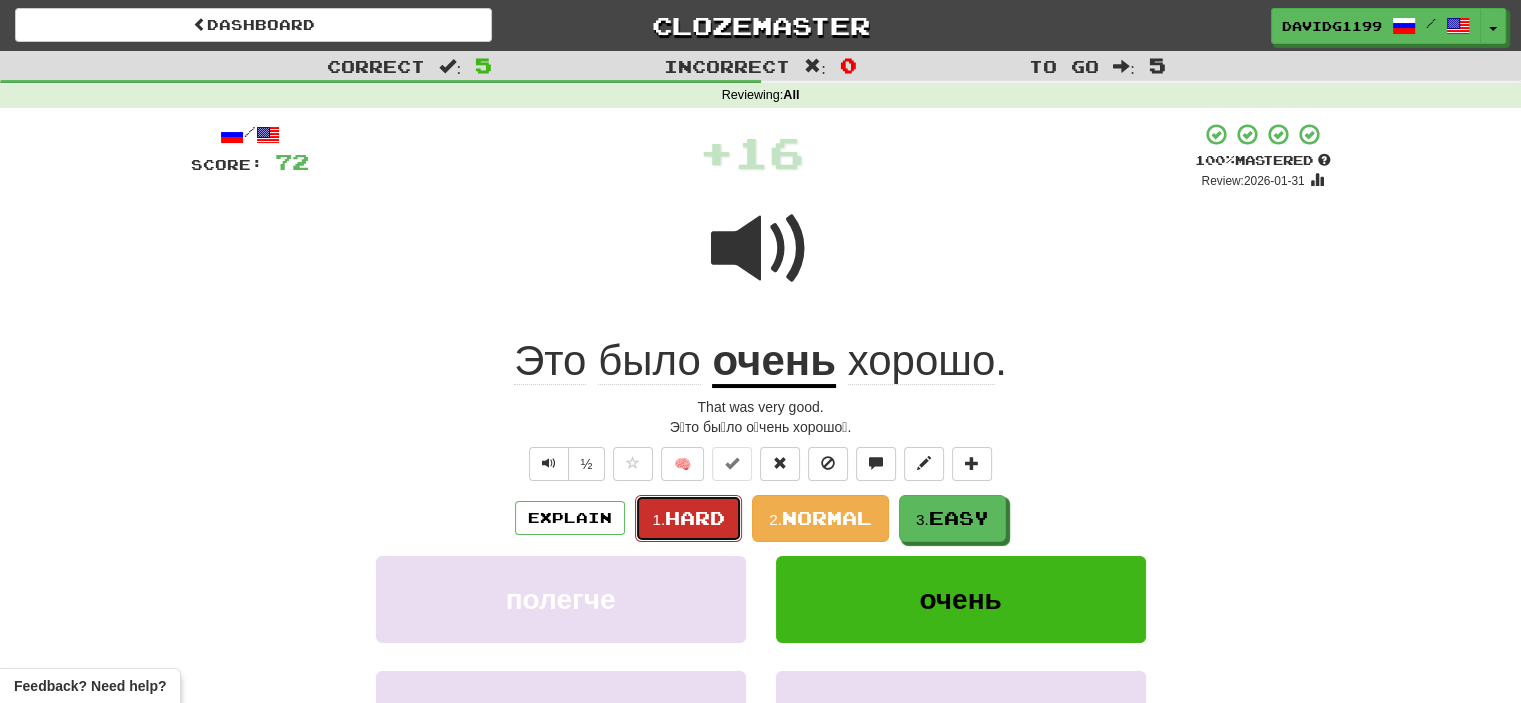 click on "Hard" at bounding box center (695, 518) 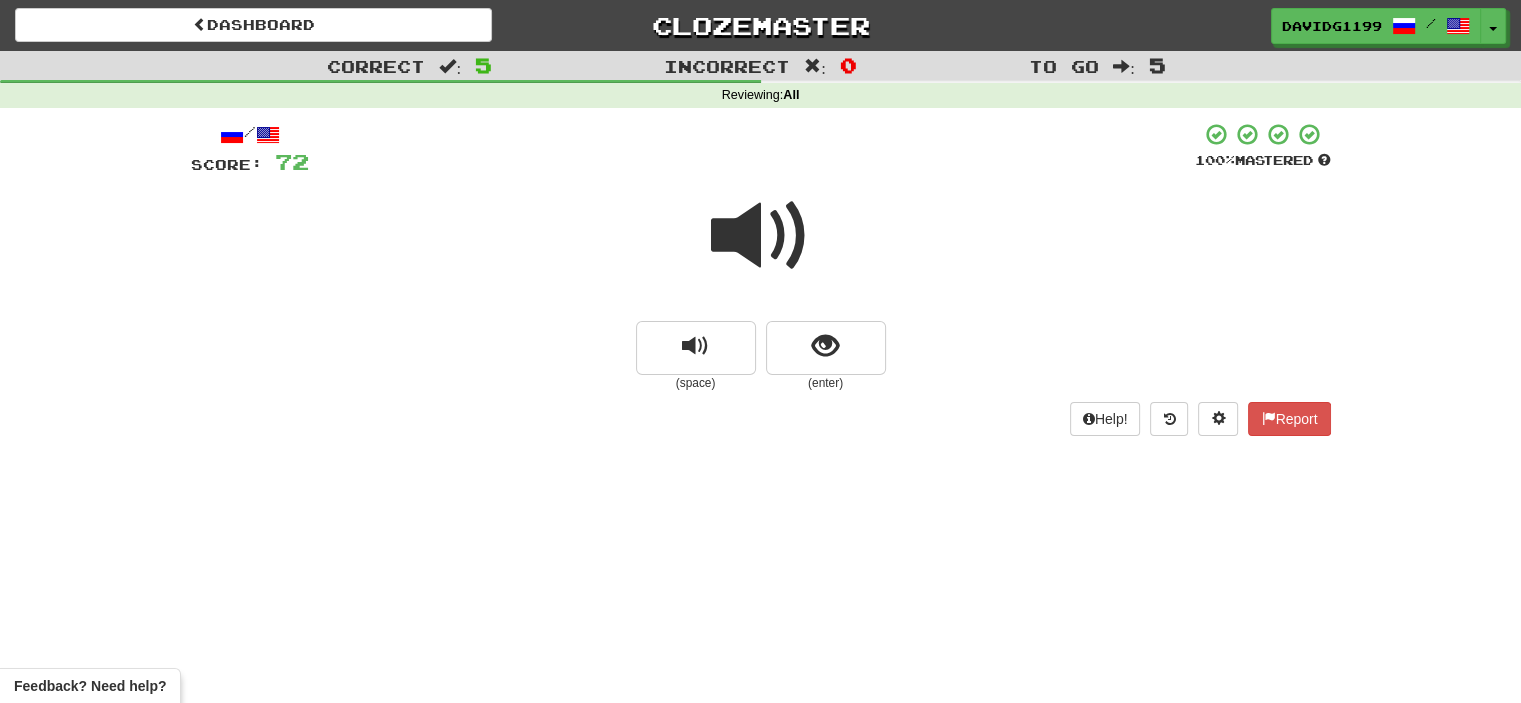 click at bounding box center (761, 236) 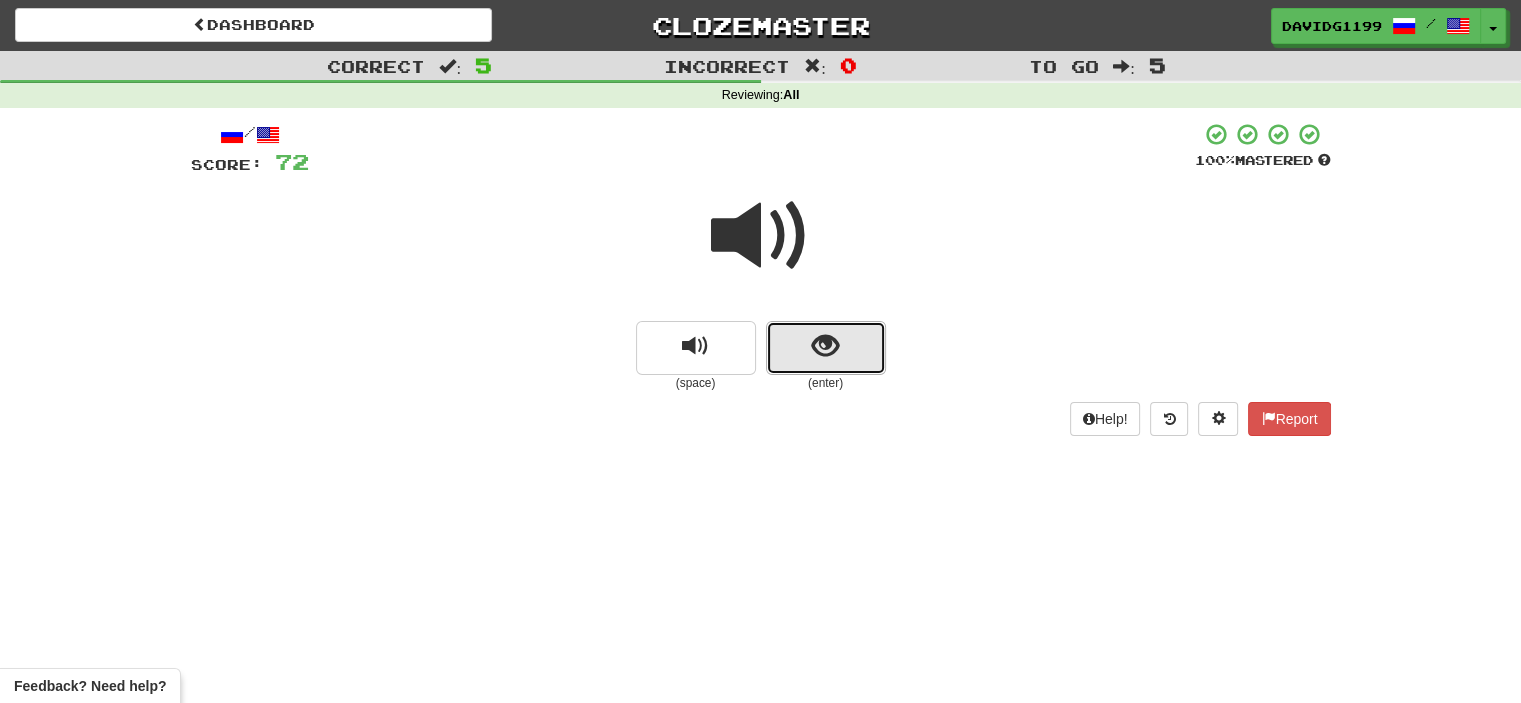 click at bounding box center [826, 348] 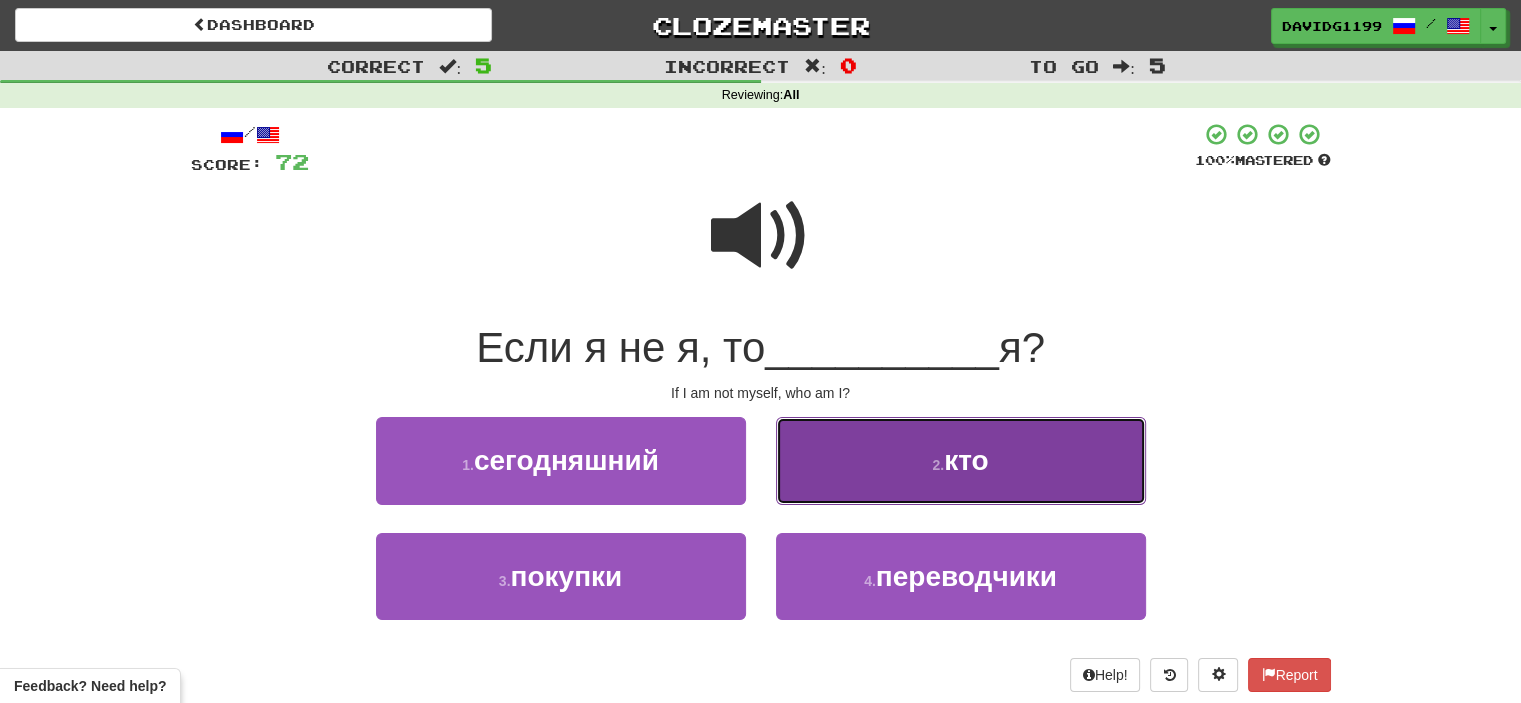 click on "2 .  кто" at bounding box center [961, 460] 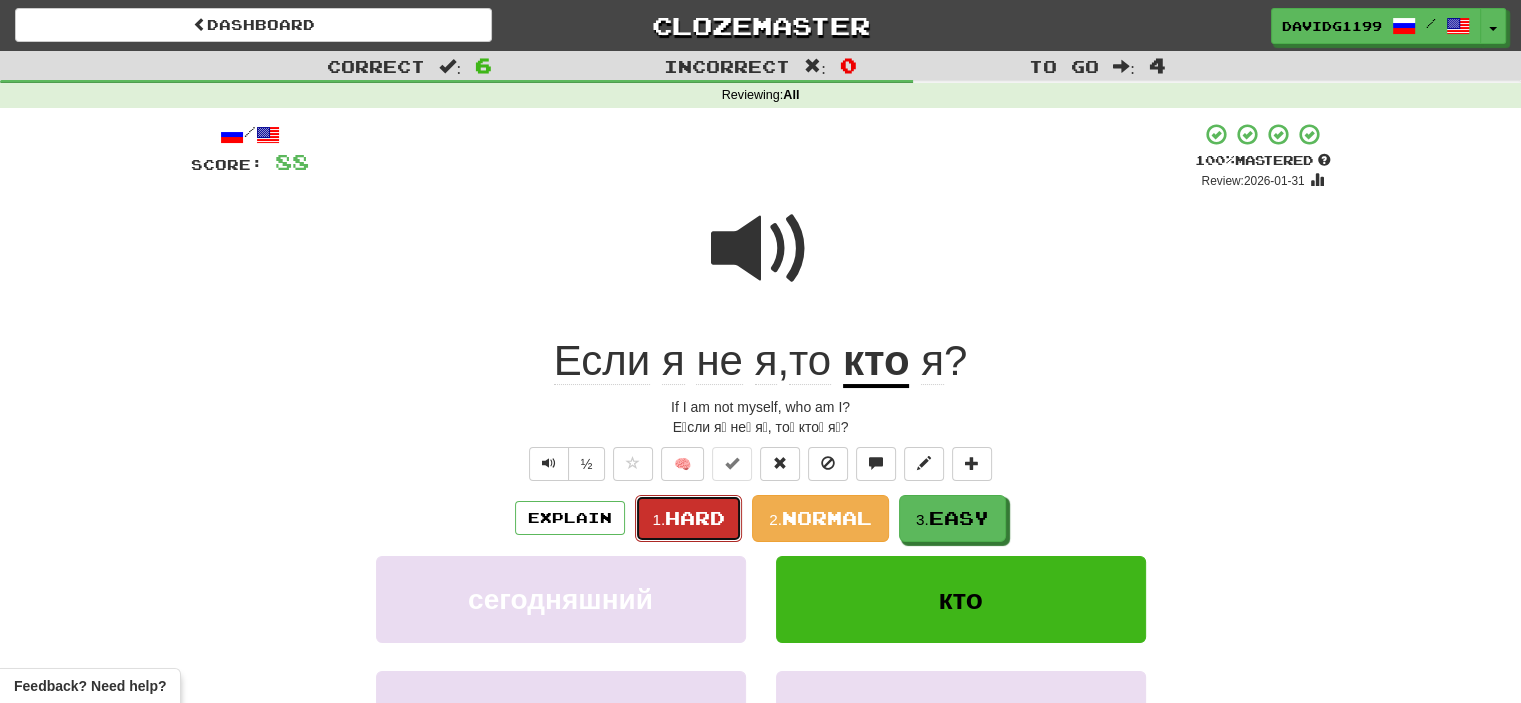 click on "Hard" at bounding box center (695, 518) 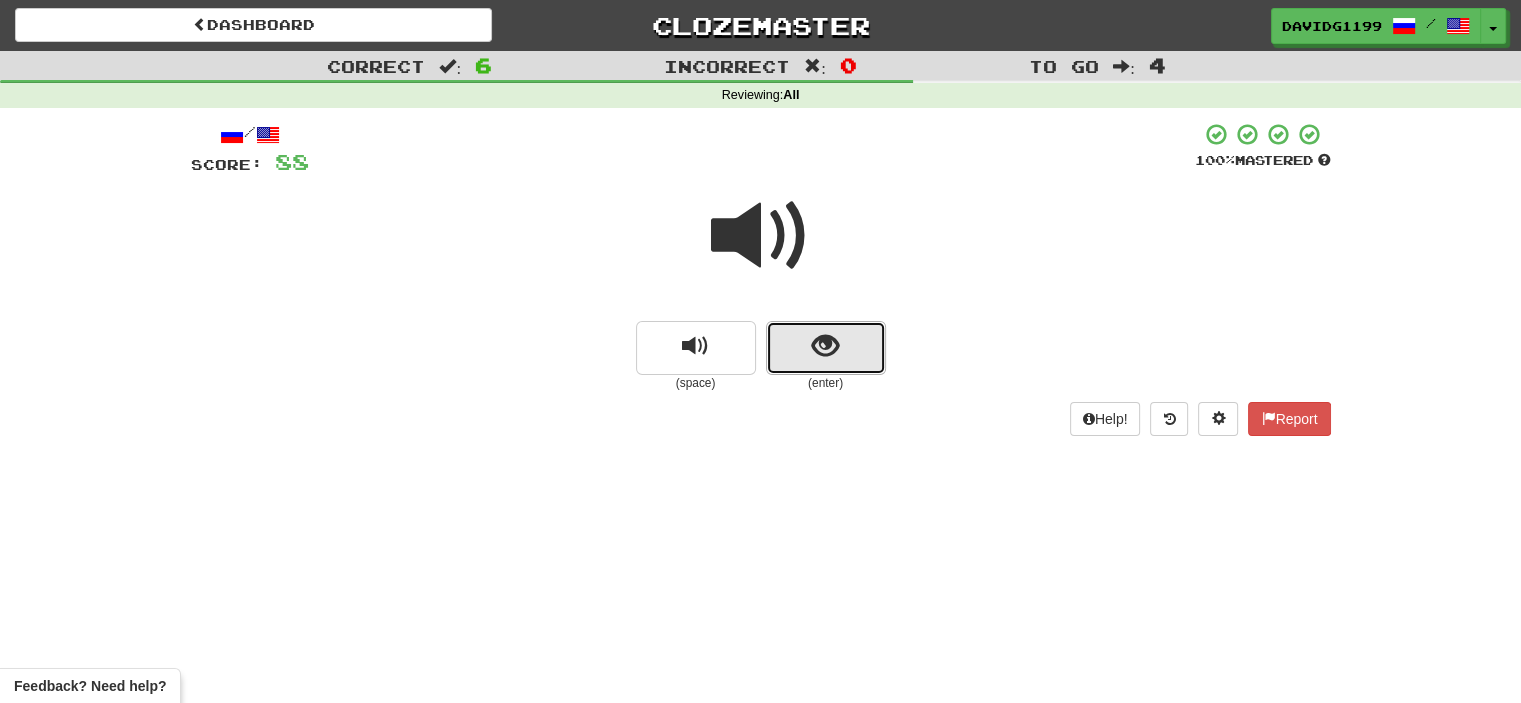click at bounding box center (826, 348) 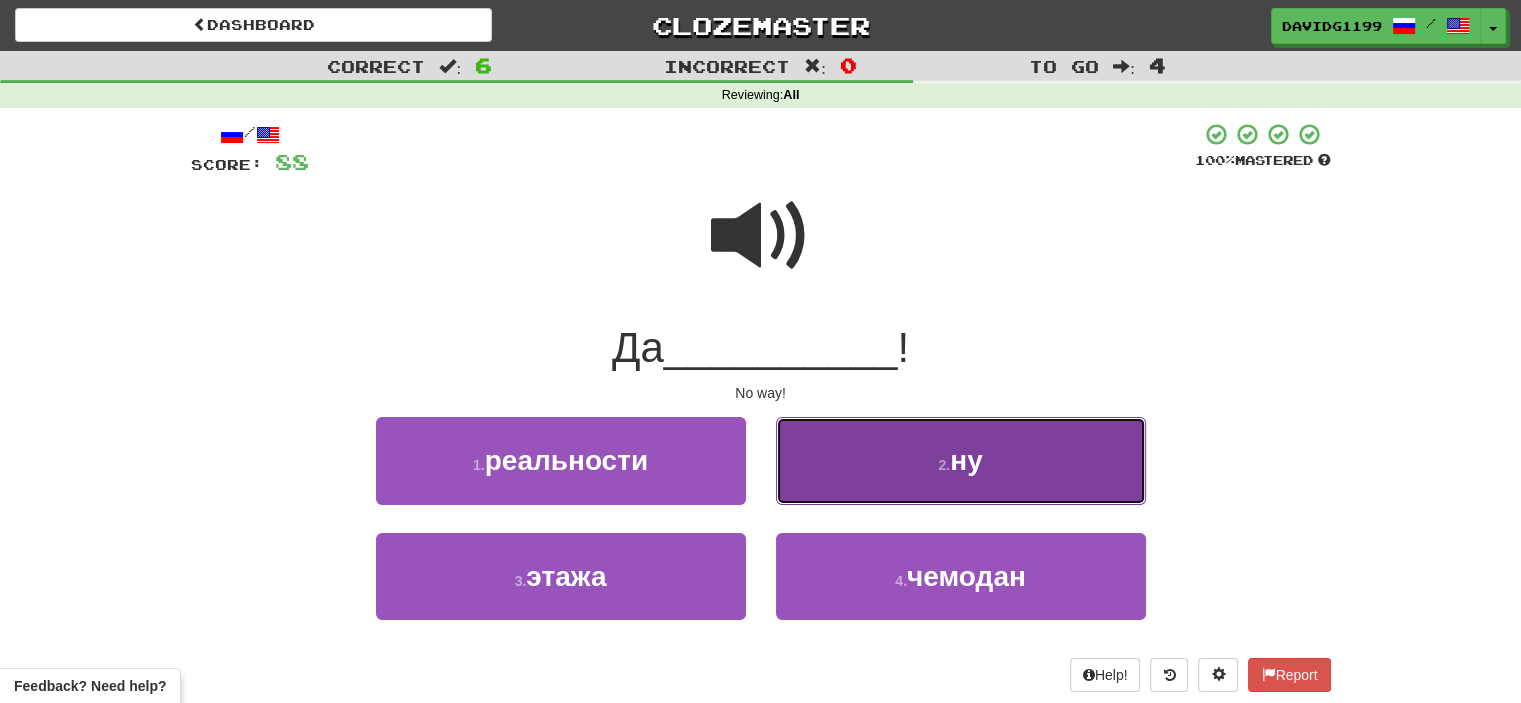 click on "2 .  ну" at bounding box center (961, 460) 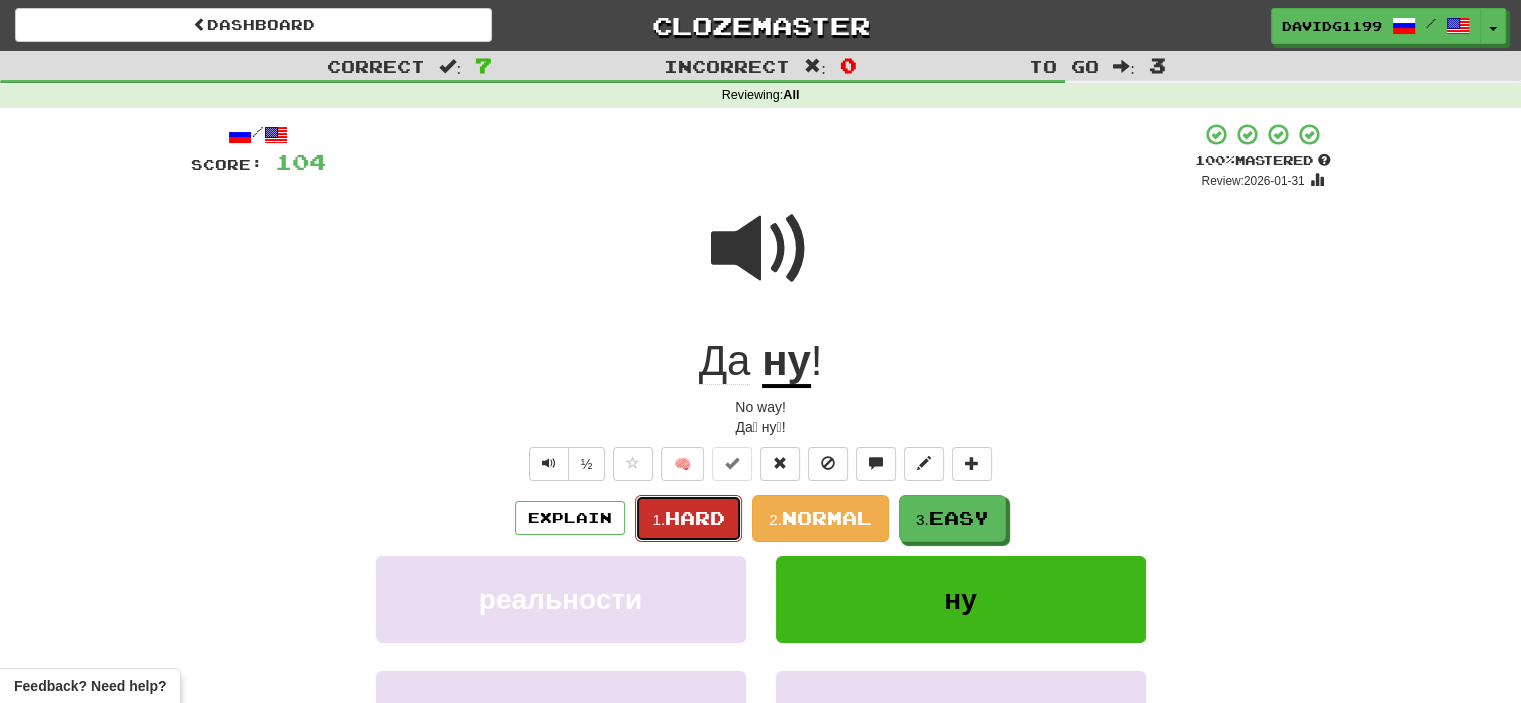 click on "Hard" at bounding box center (695, 518) 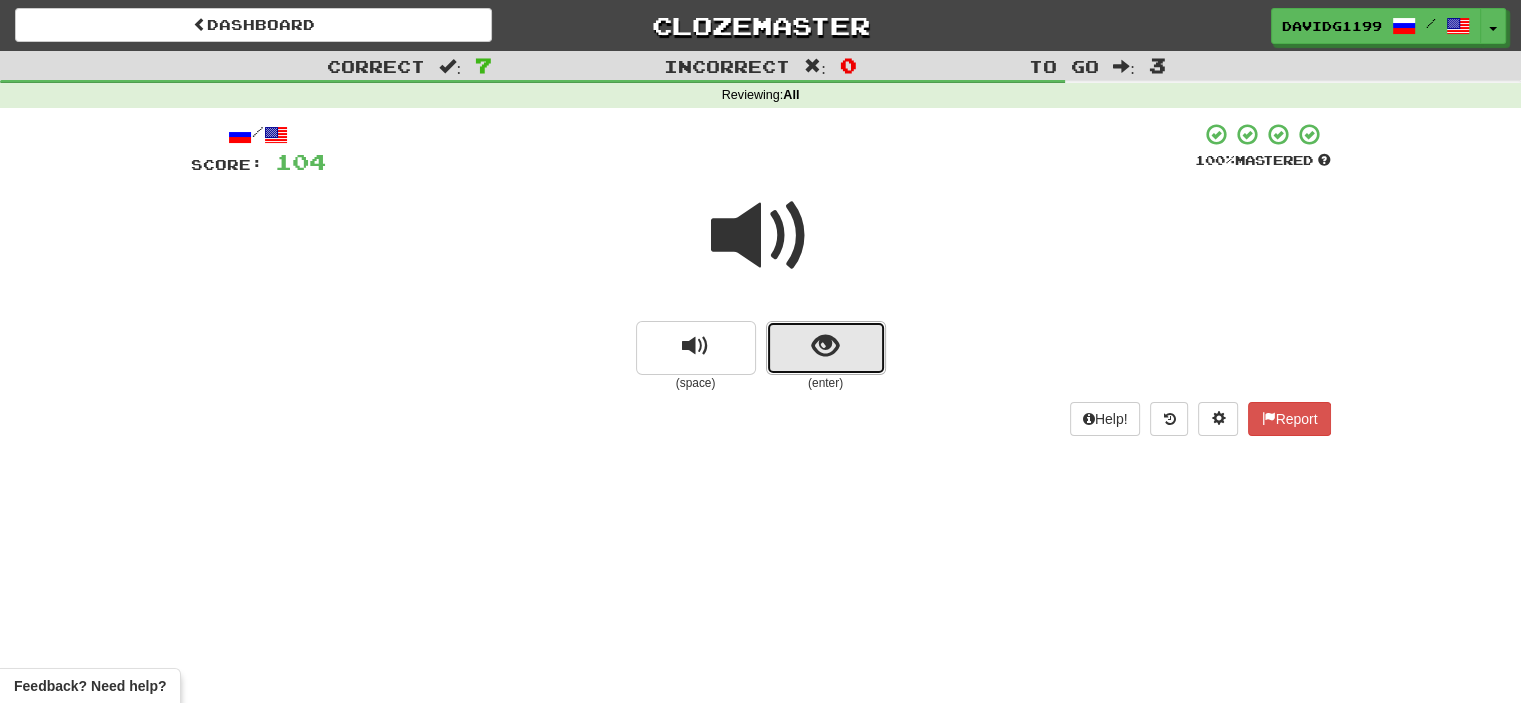 click at bounding box center (826, 348) 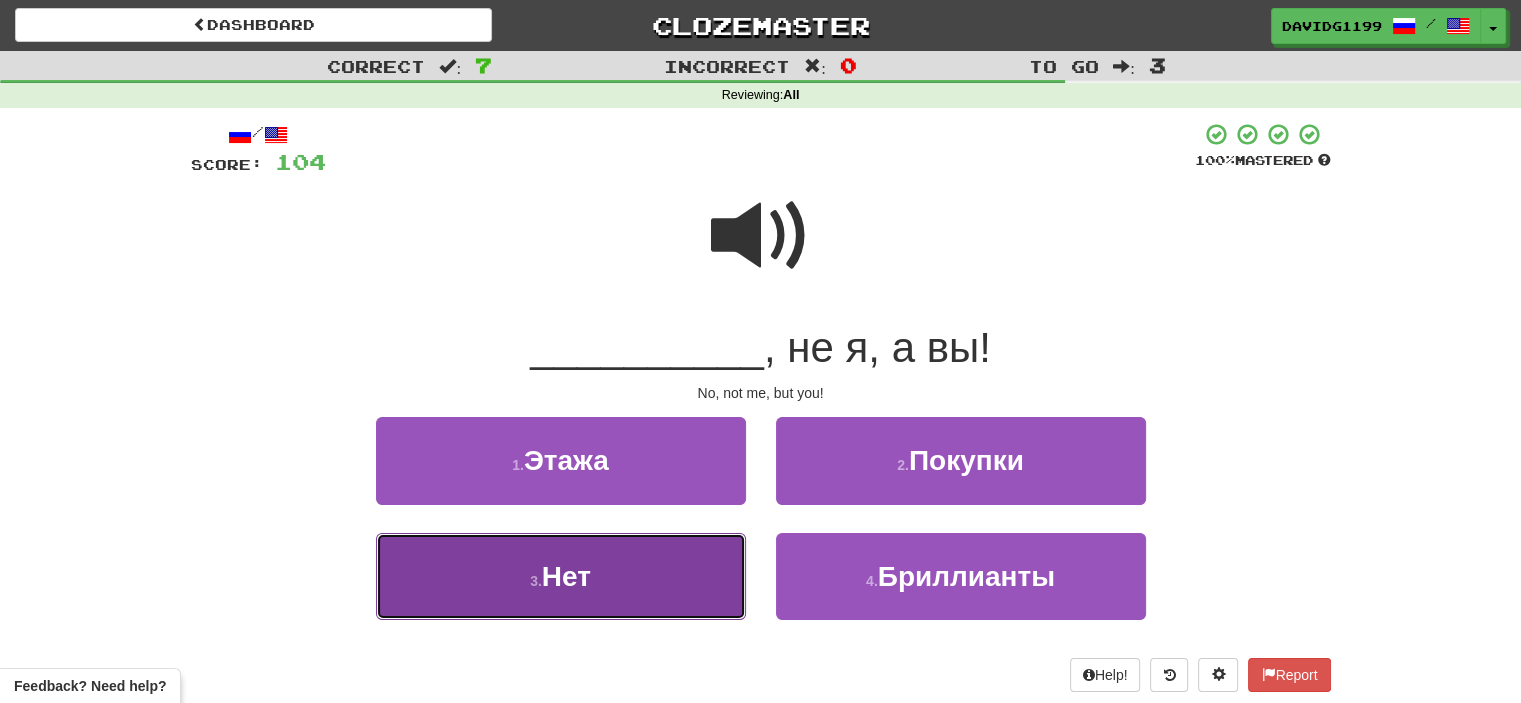 click on "3 .  Нет" at bounding box center (561, 576) 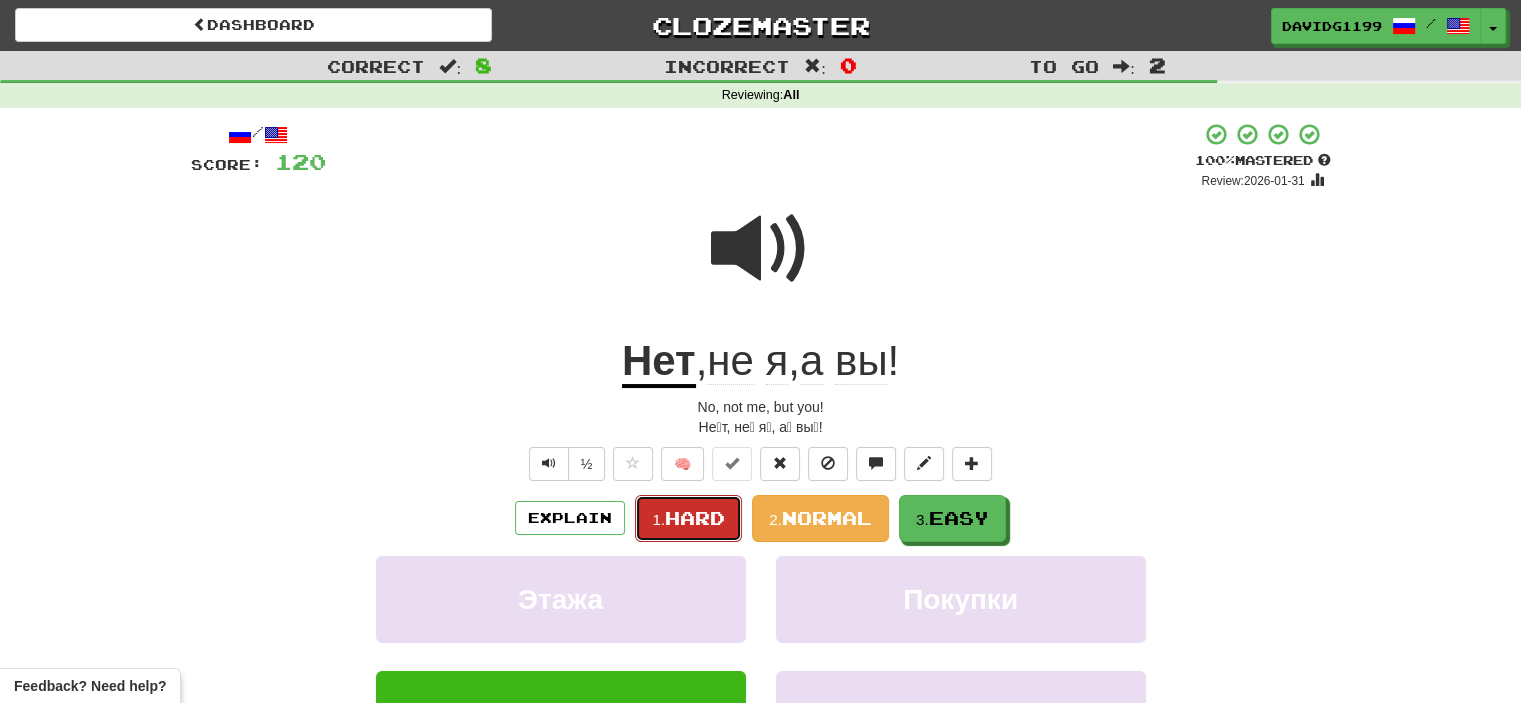 click on "Hard" at bounding box center (695, 518) 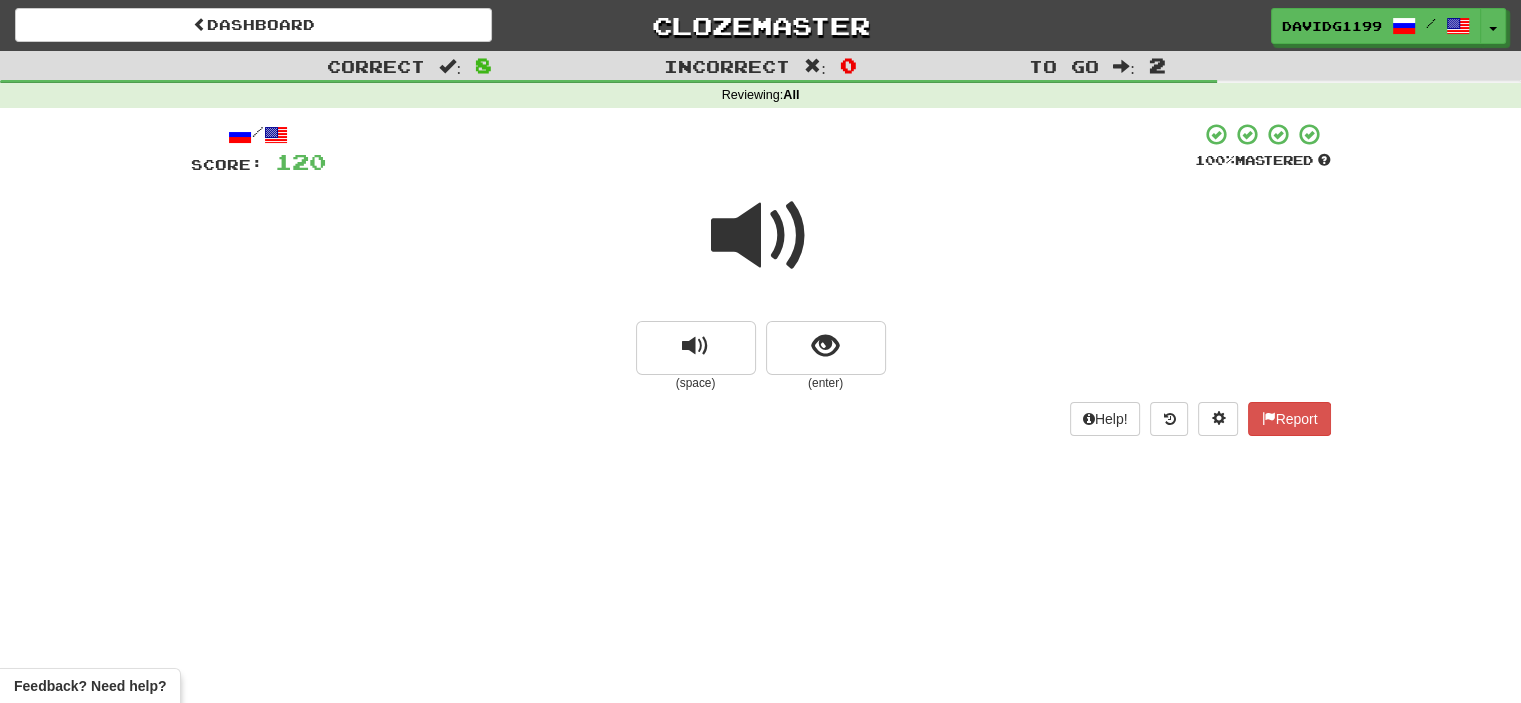 click at bounding box center (761, 236) 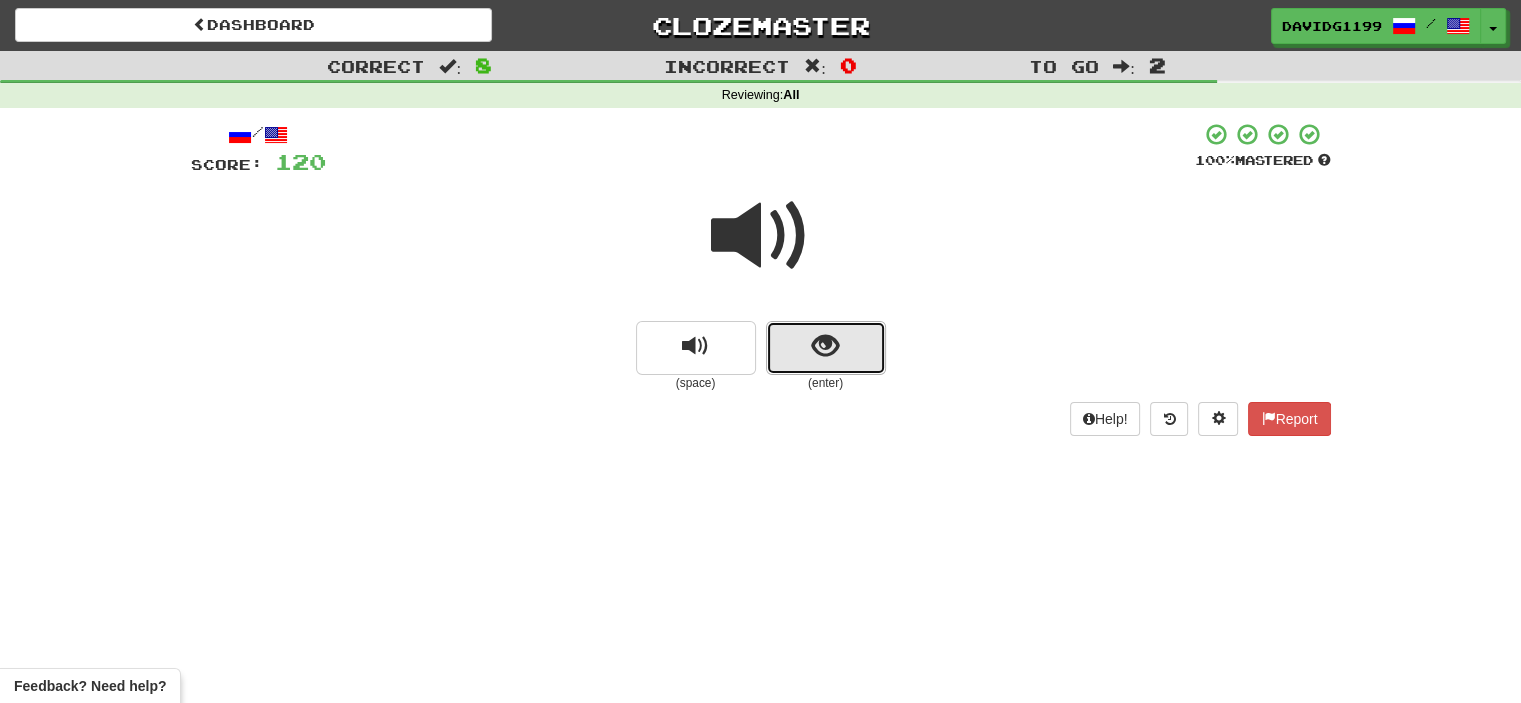 click at bounding box center (826, 348) 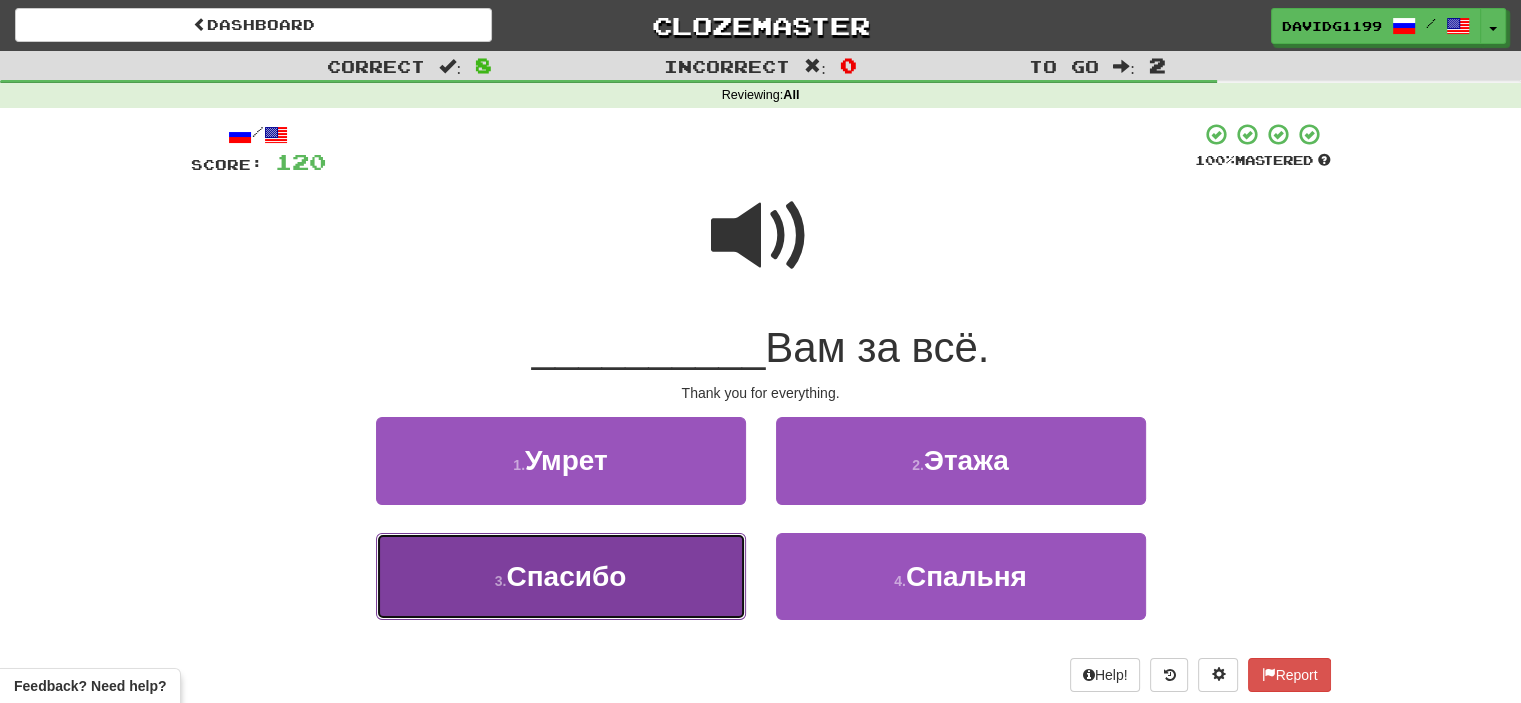 click on "3 .  Спасибо" at bounding box center [561, 576] 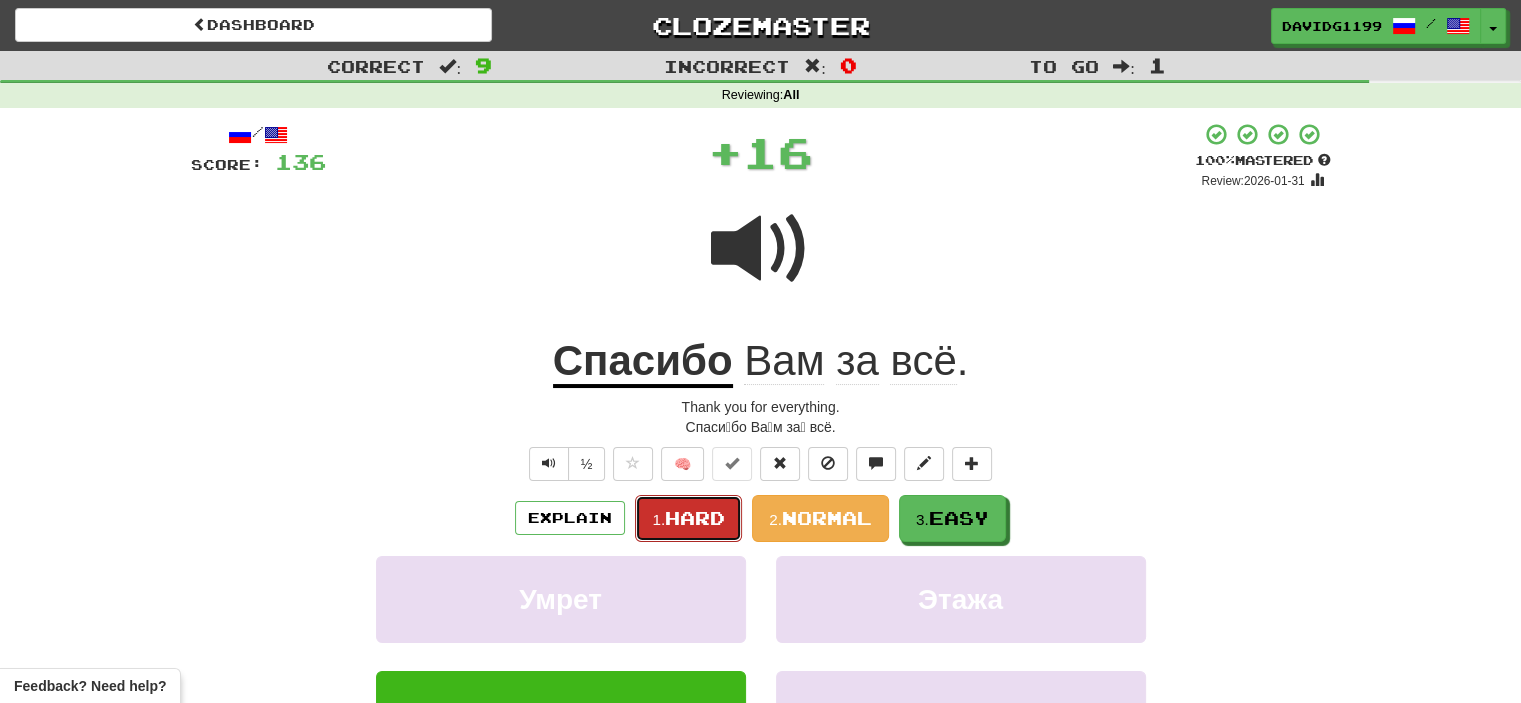 click on "Hard" at bounding box center (695, 518) 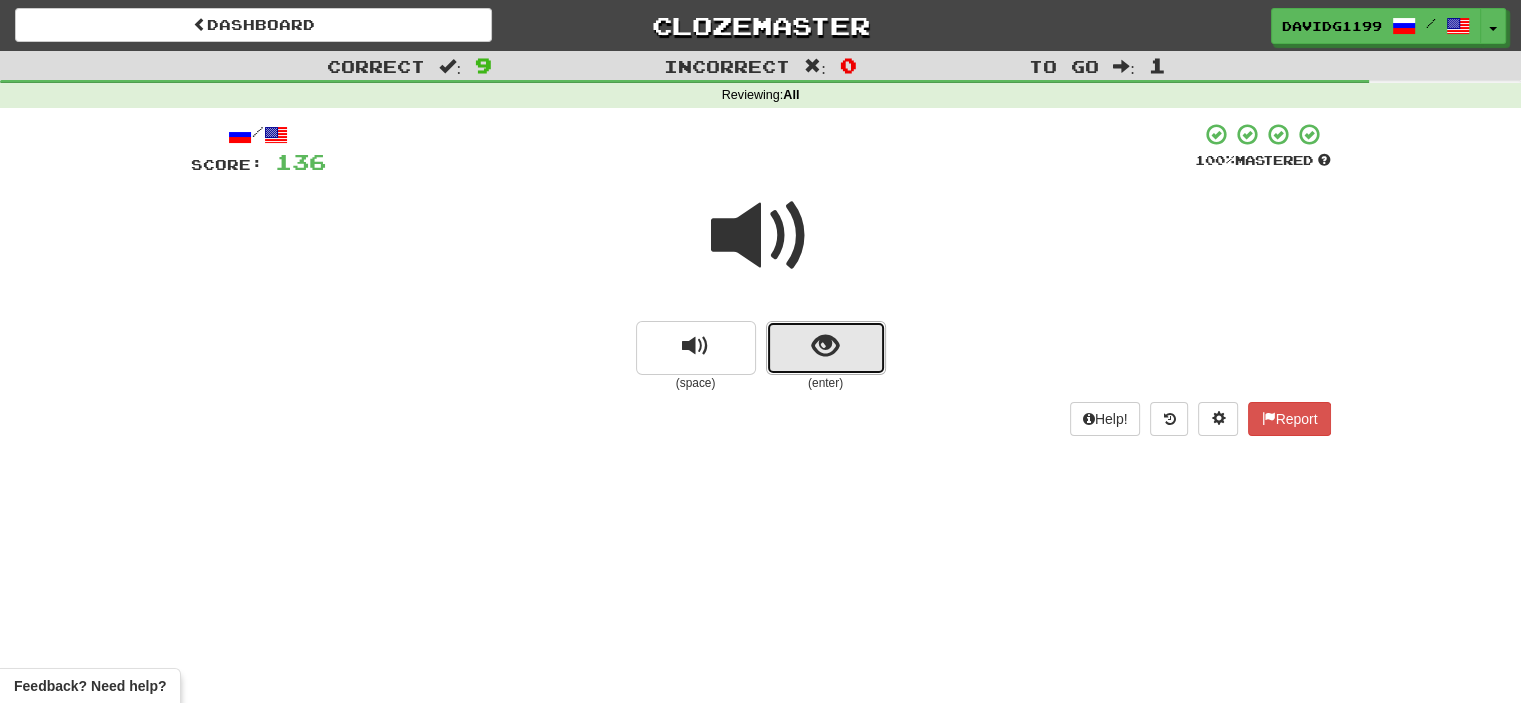 click at bounding box center (826, 348) 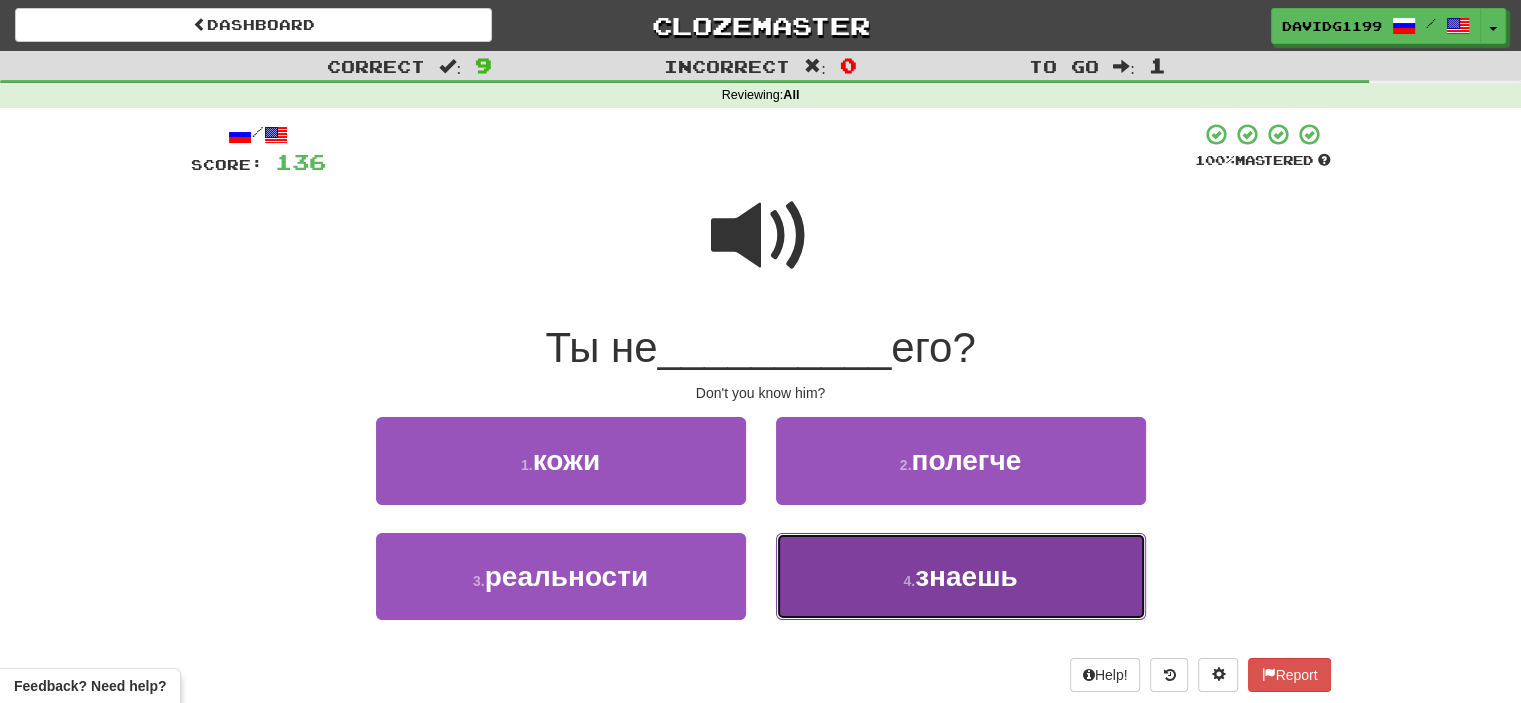 click on "4 .  знаешь" at bounding box center [961, 576] 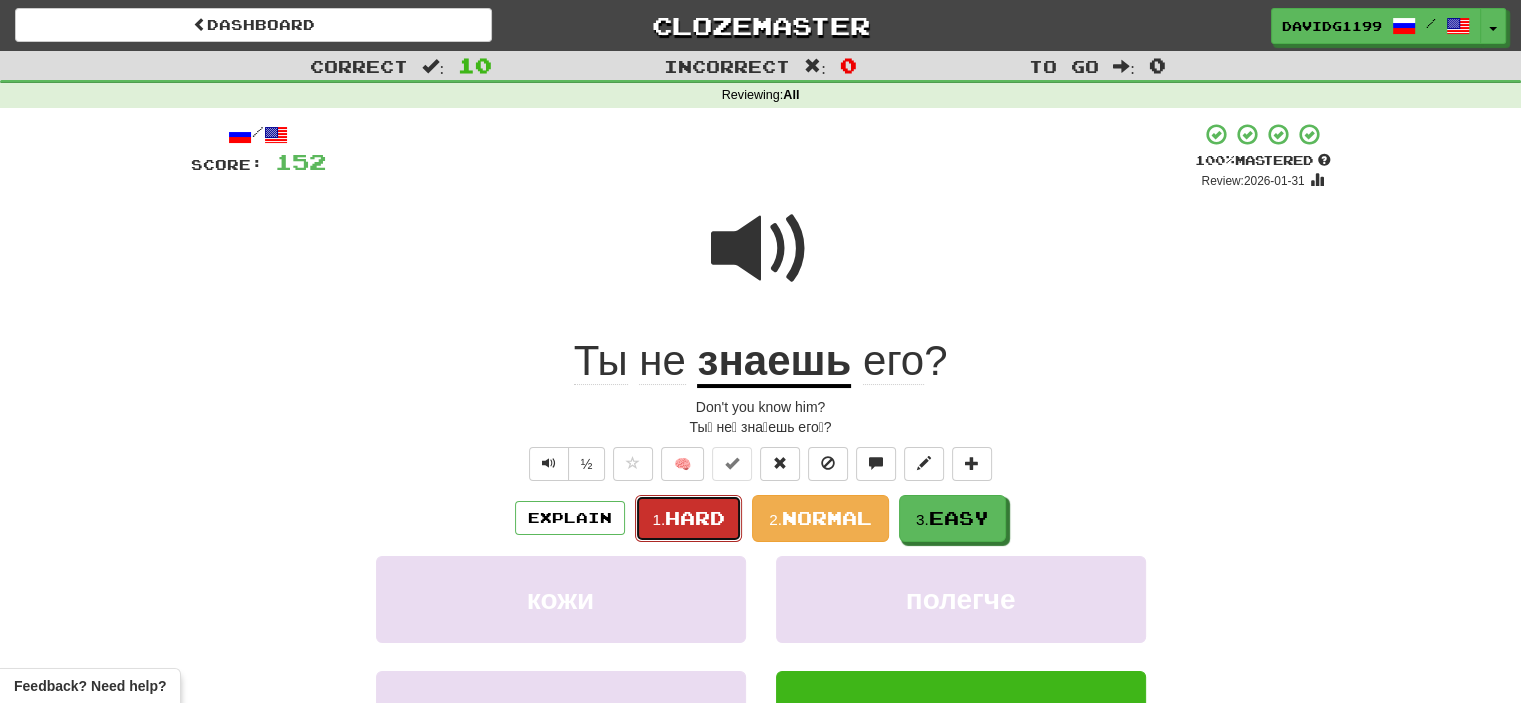 click on "Hard" at bounding box center (695, 518) 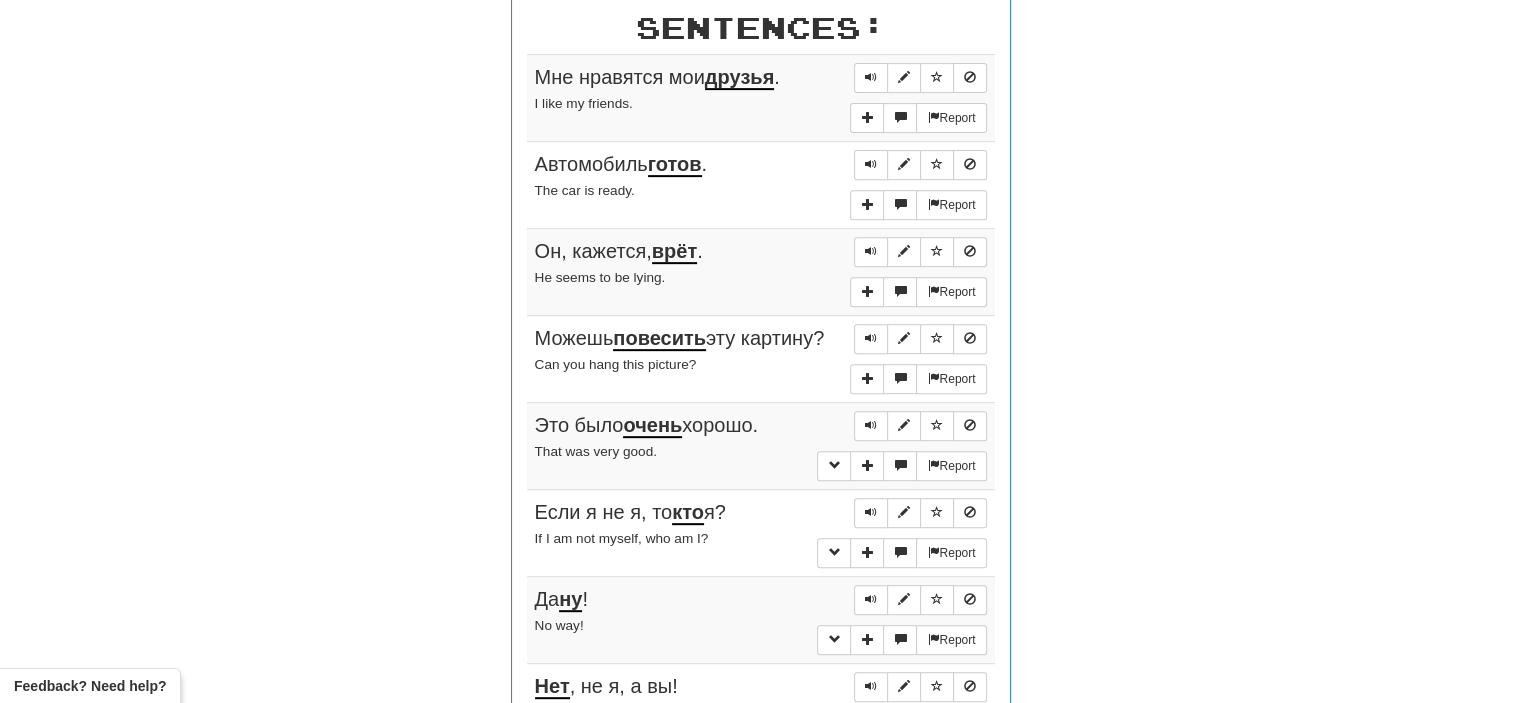scroll, scrollTop: 779, scrollLeft: 0, axis: vertical 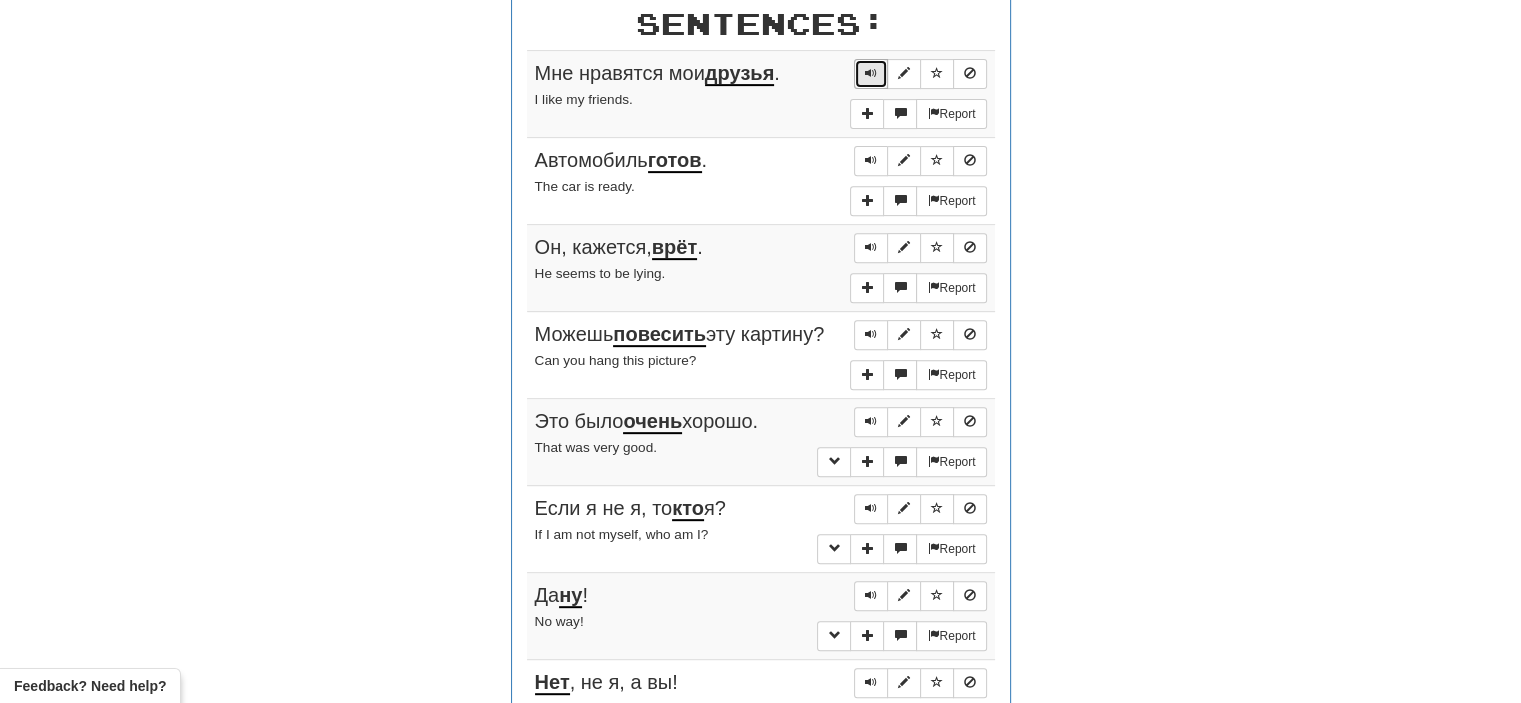 click at bounding box center (871, 74) 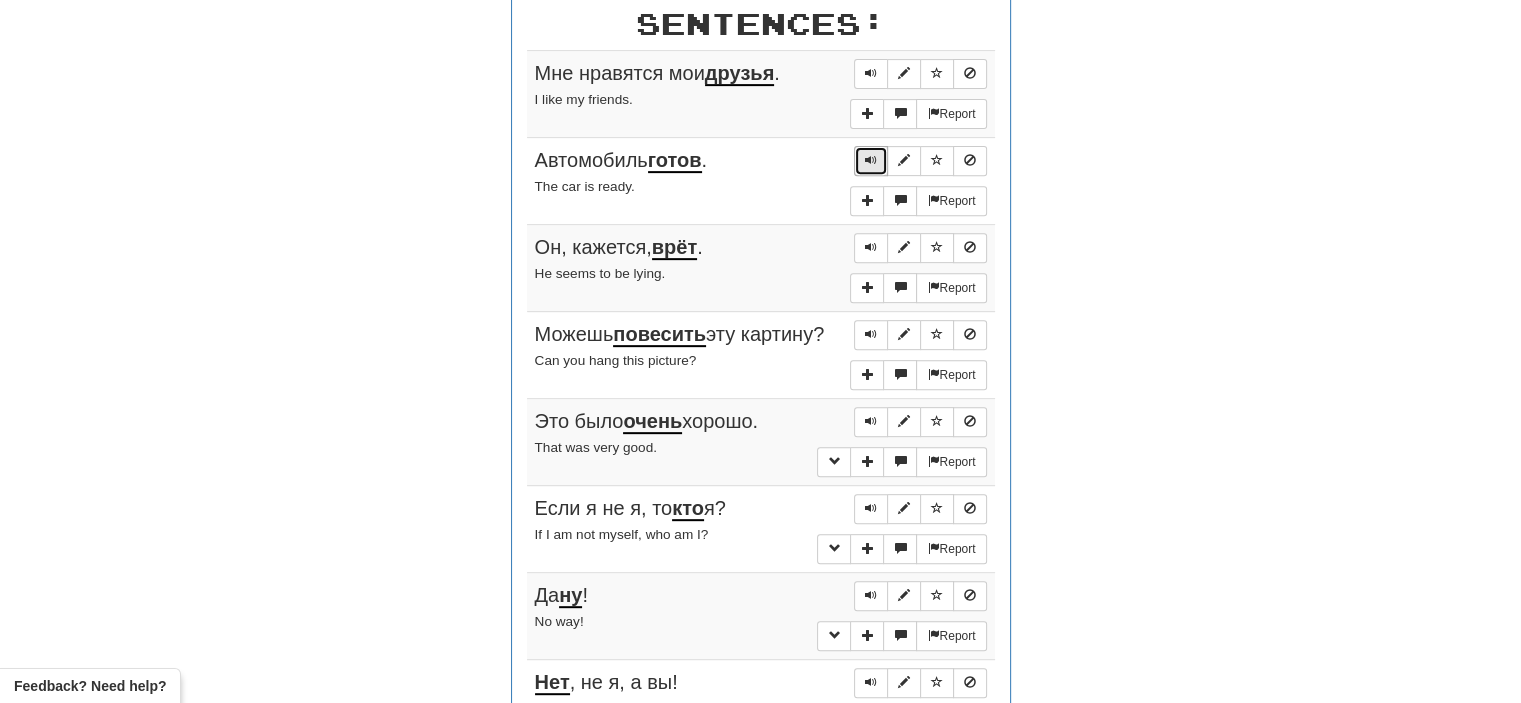 click at bounding box center (871, 160) 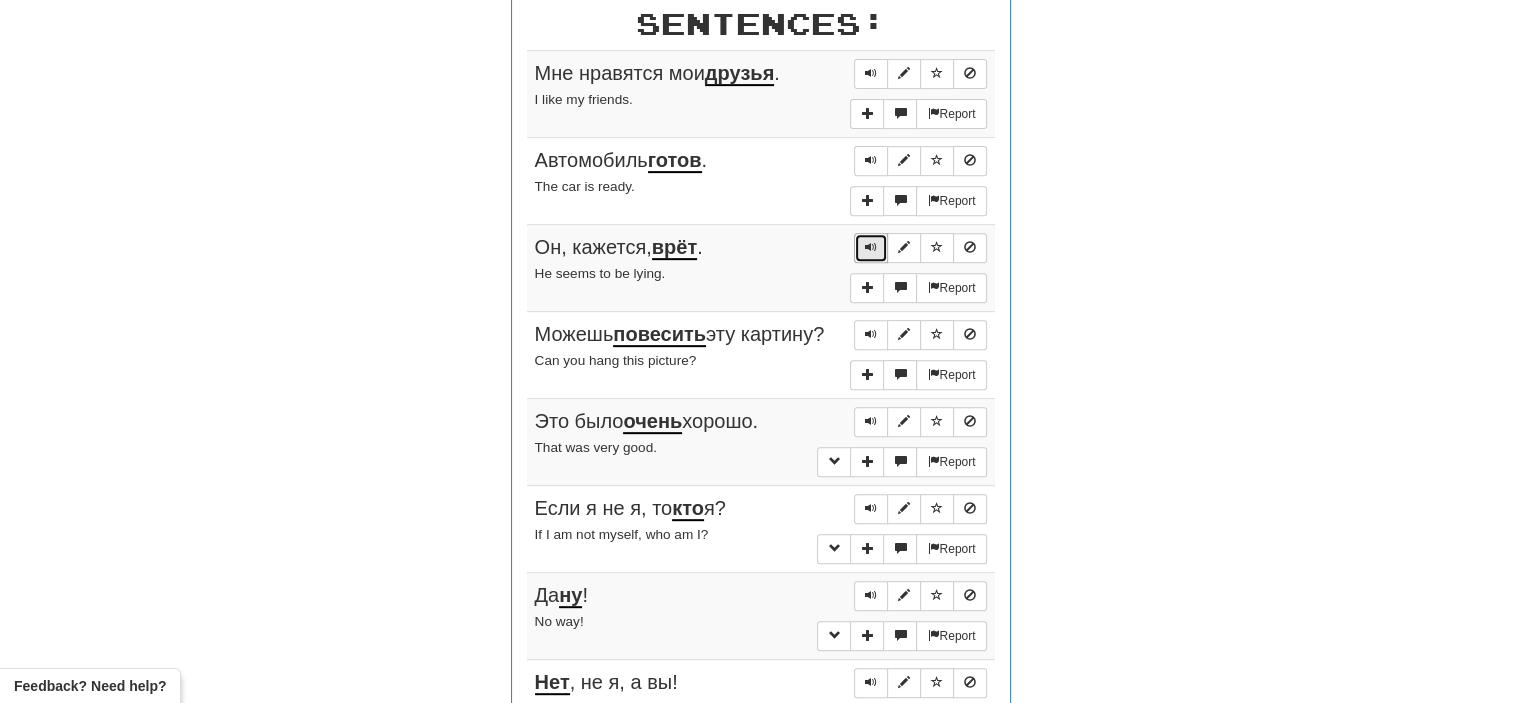 click at bounding box center [871, 247] 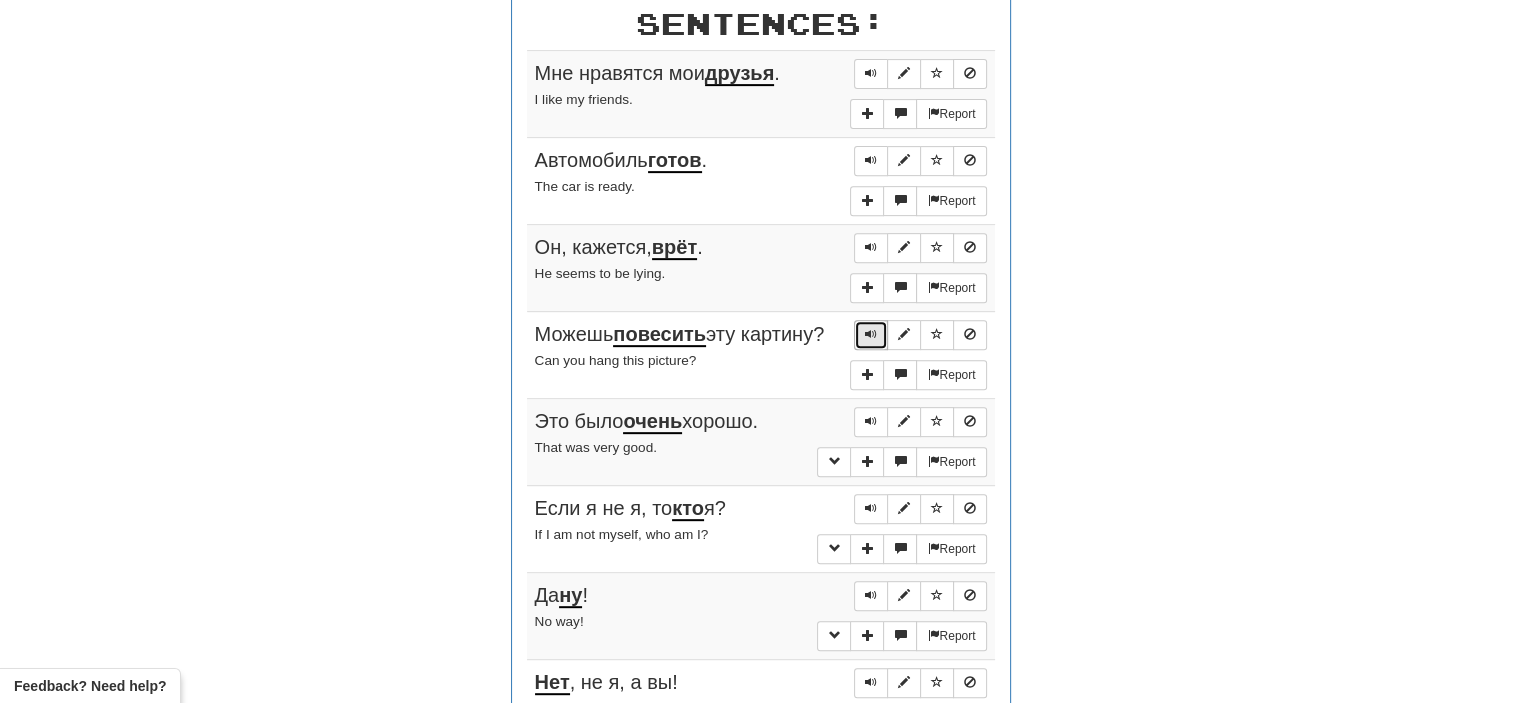 click at bounding box center (871, 334) 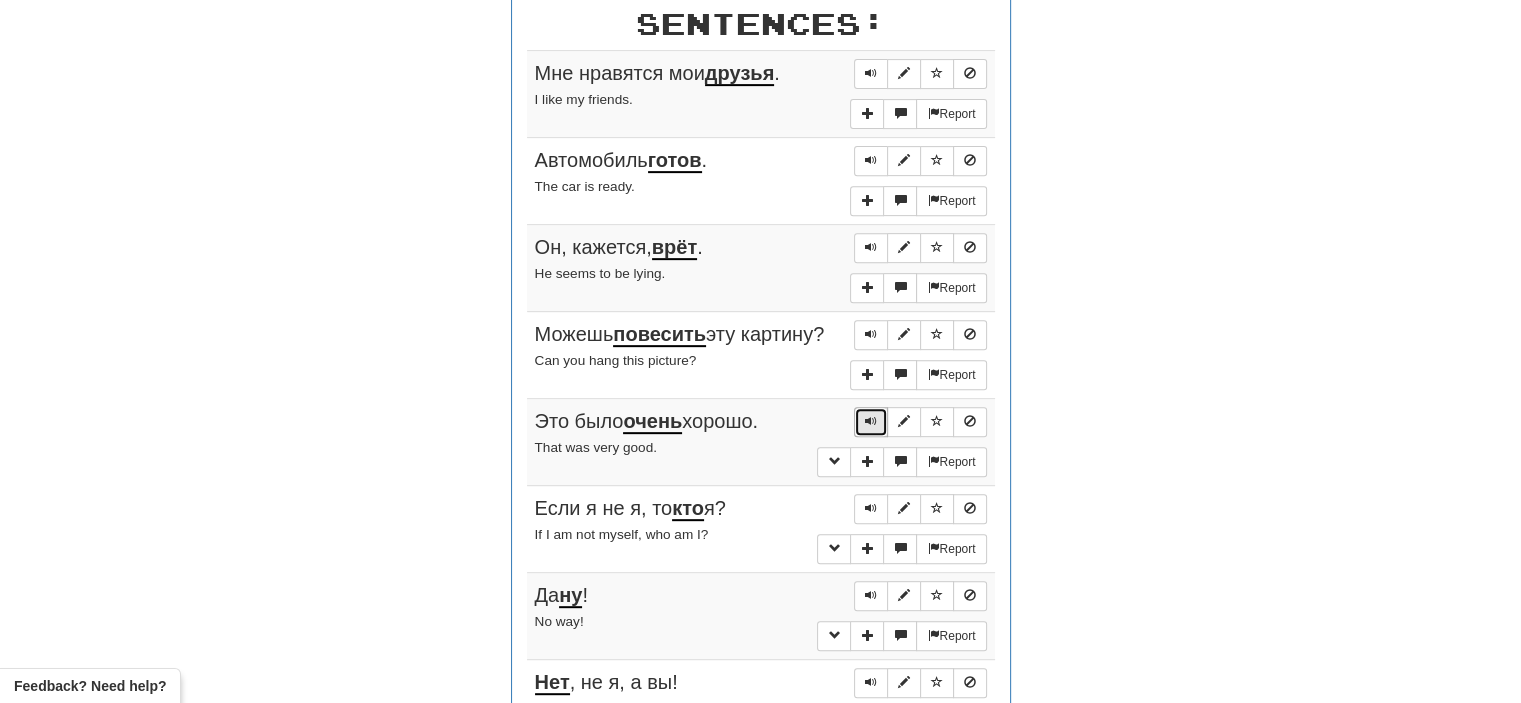 click at bounding box center [871, 421] 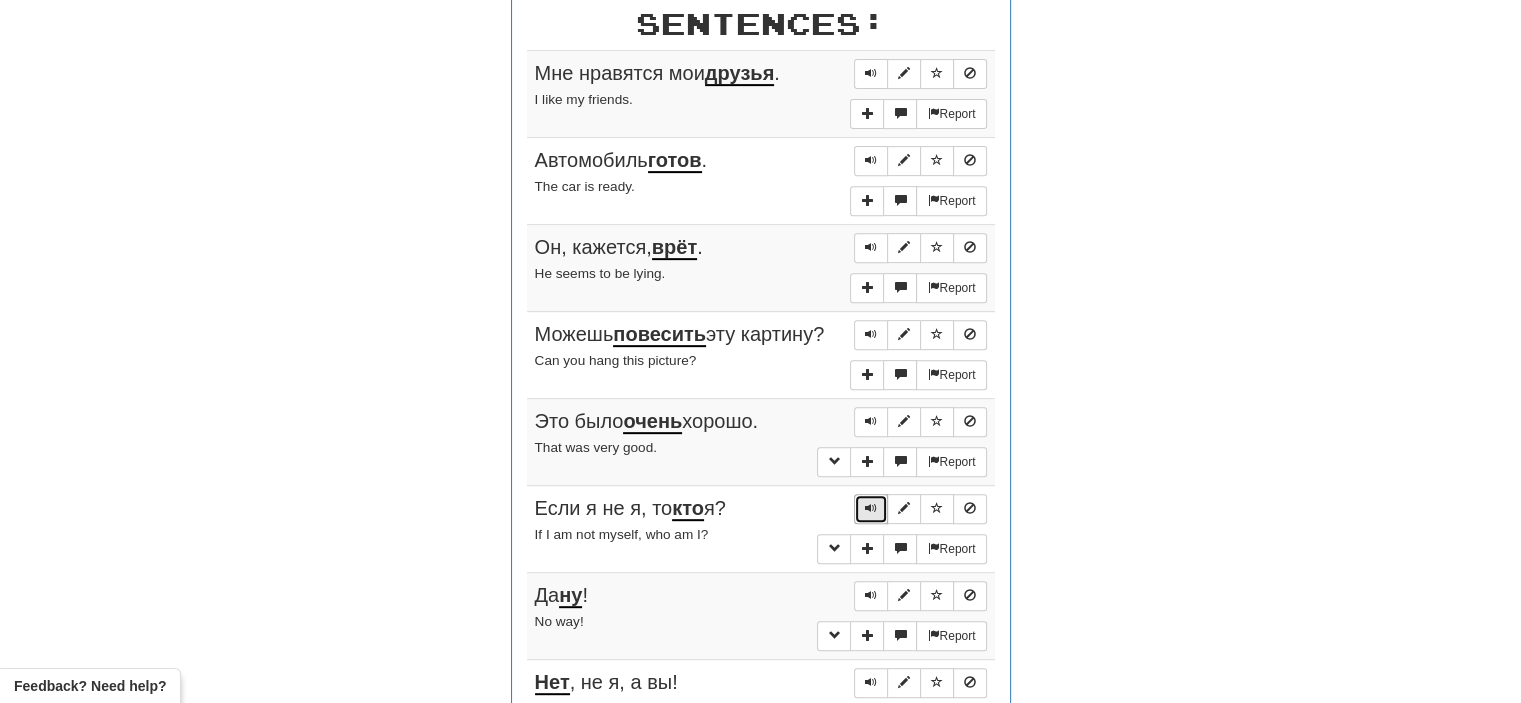 click at bounding box center (871, 508) 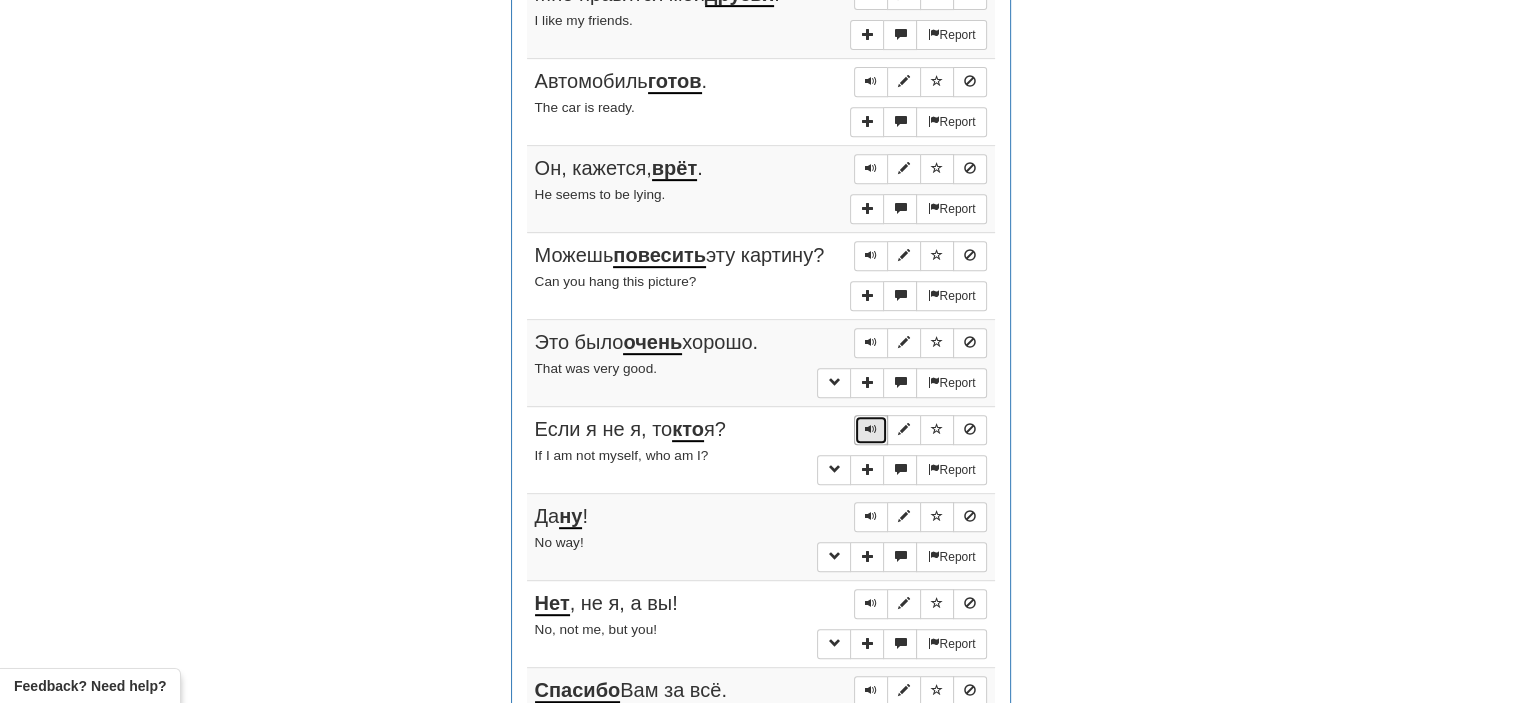 scroll, scrollTop: 859, scrollLeft: 0, axis: vertical 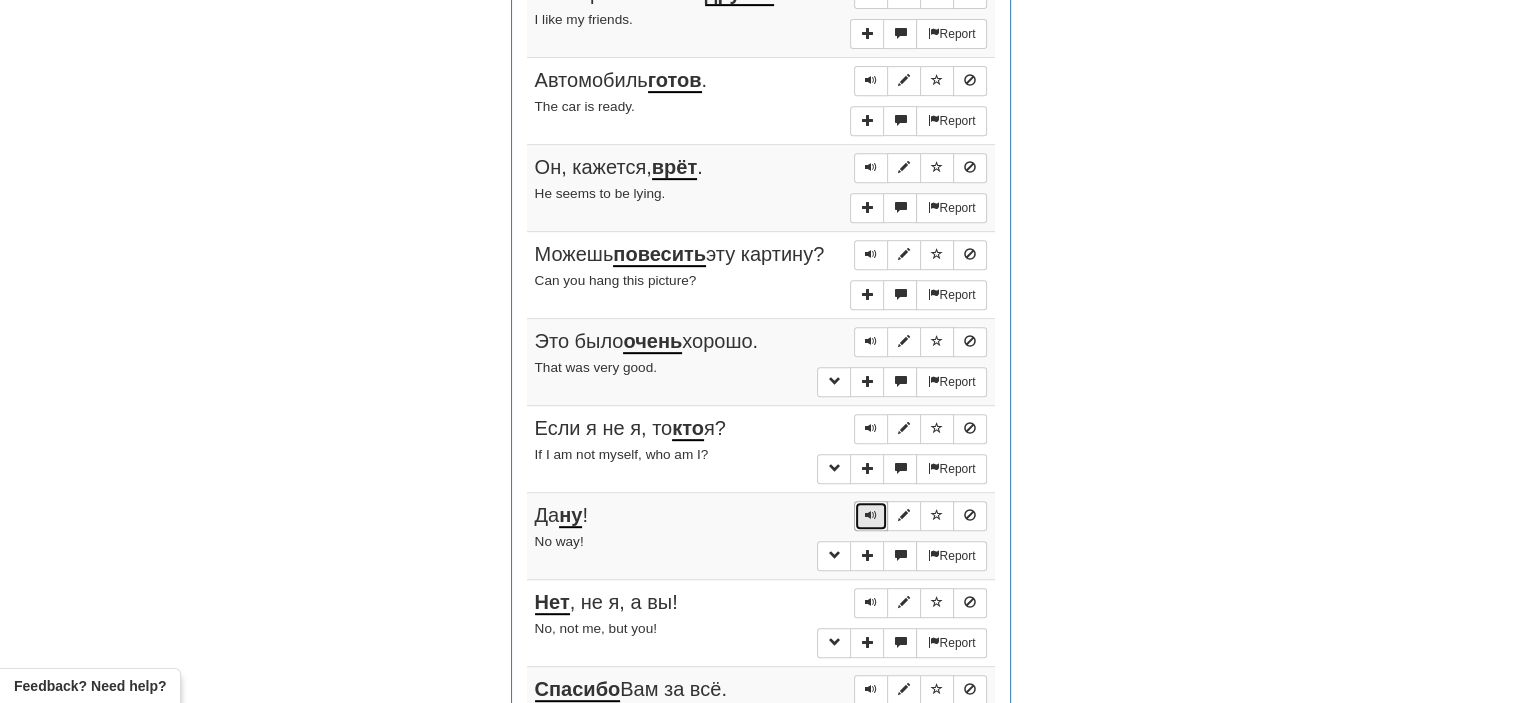 click at bounding box center [871, 515] 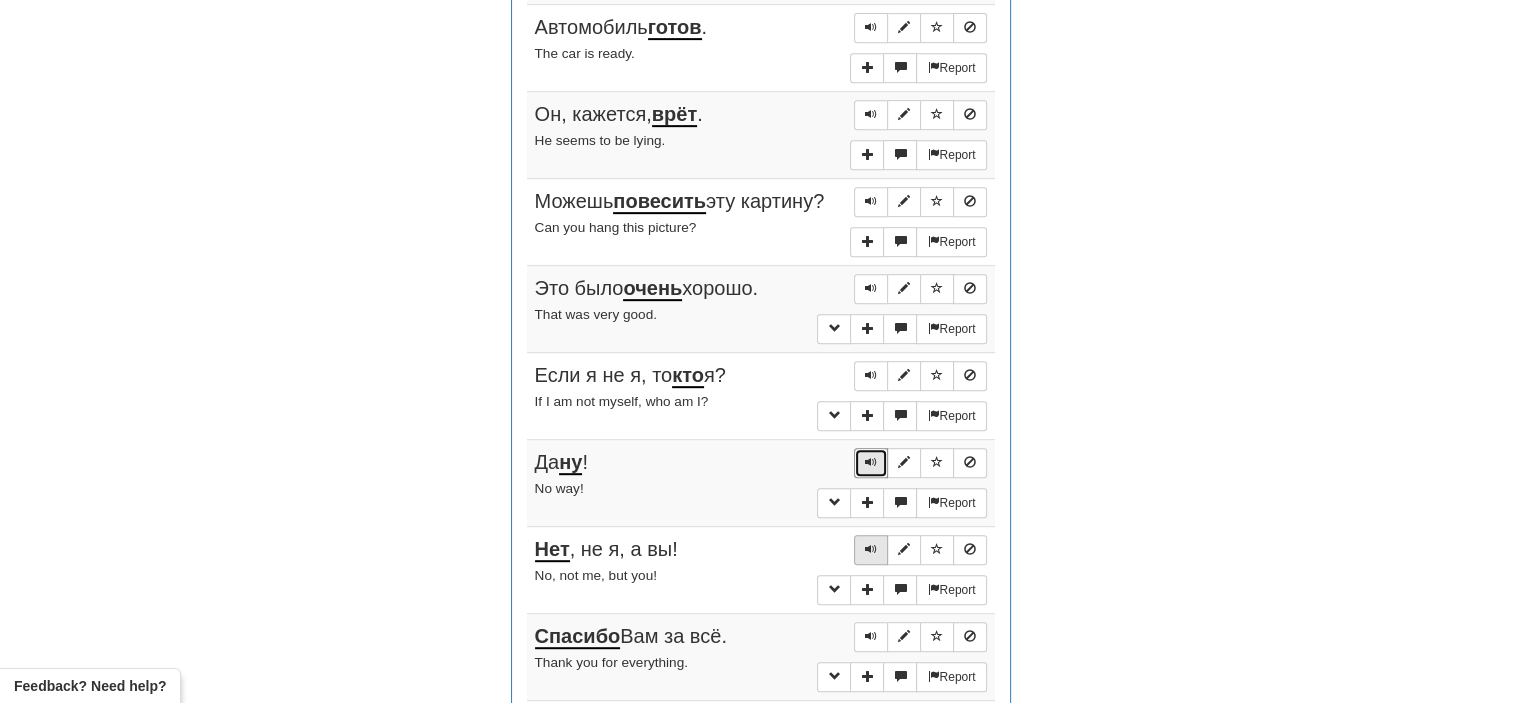 scroll, scrollTop: 920, scrollLeft: 0, axis: vertical 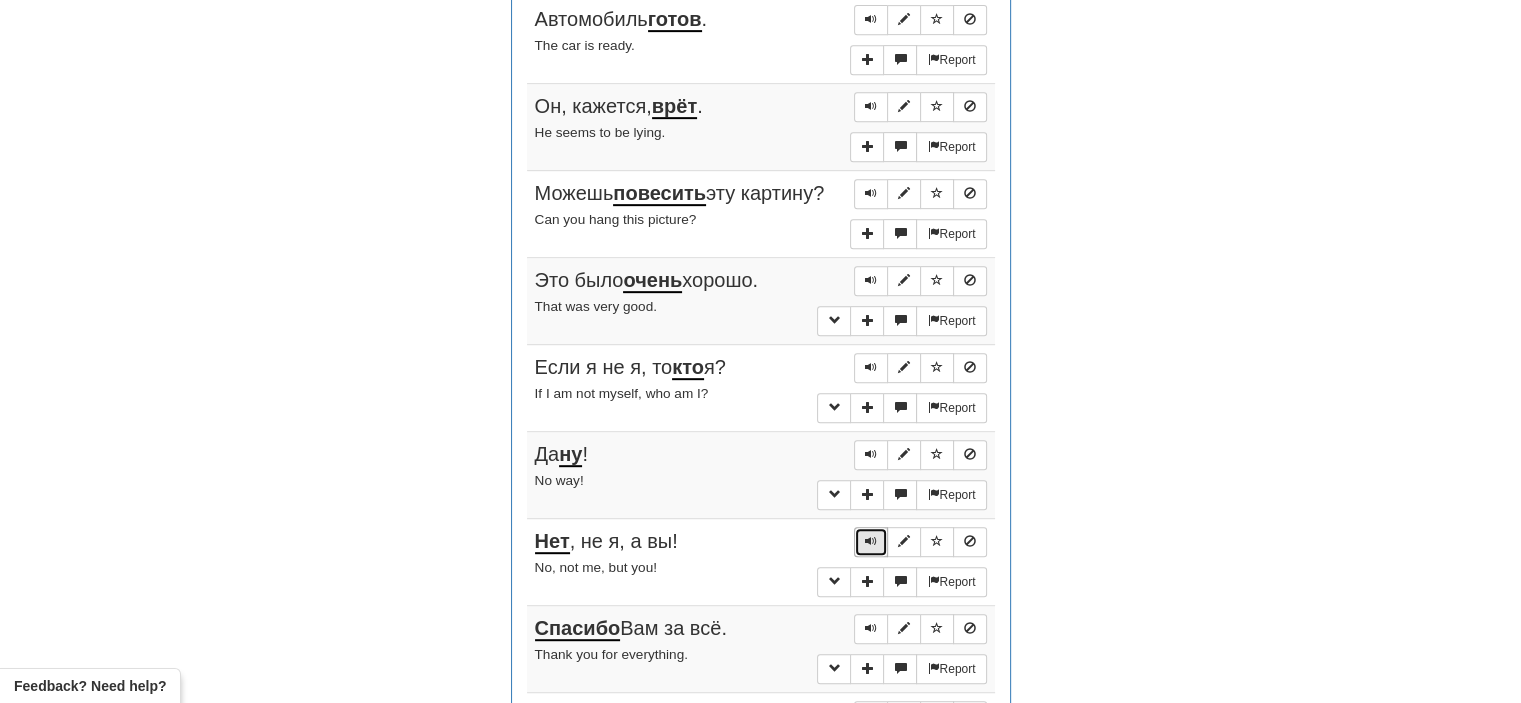 click at bounding box center [871, 541] 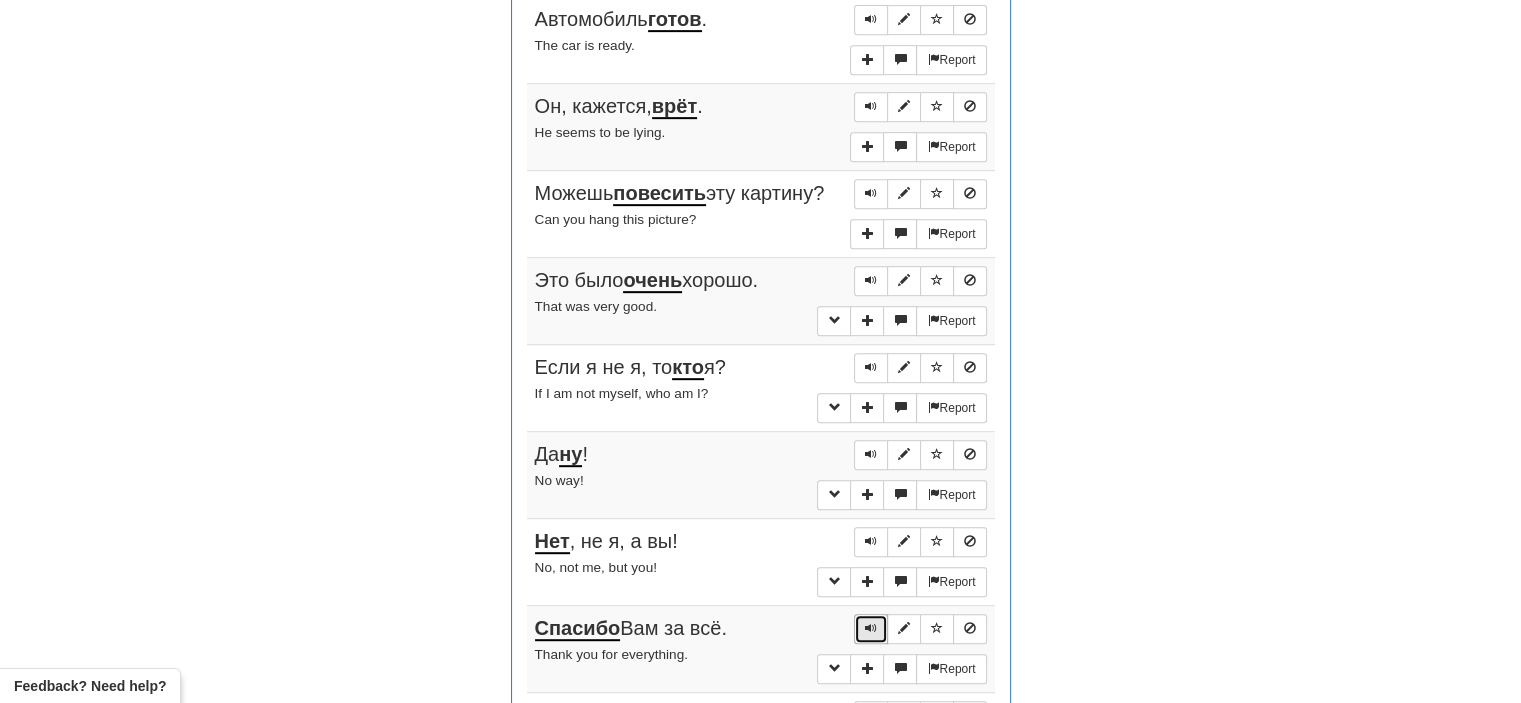 click at bounding box center (871, 628) 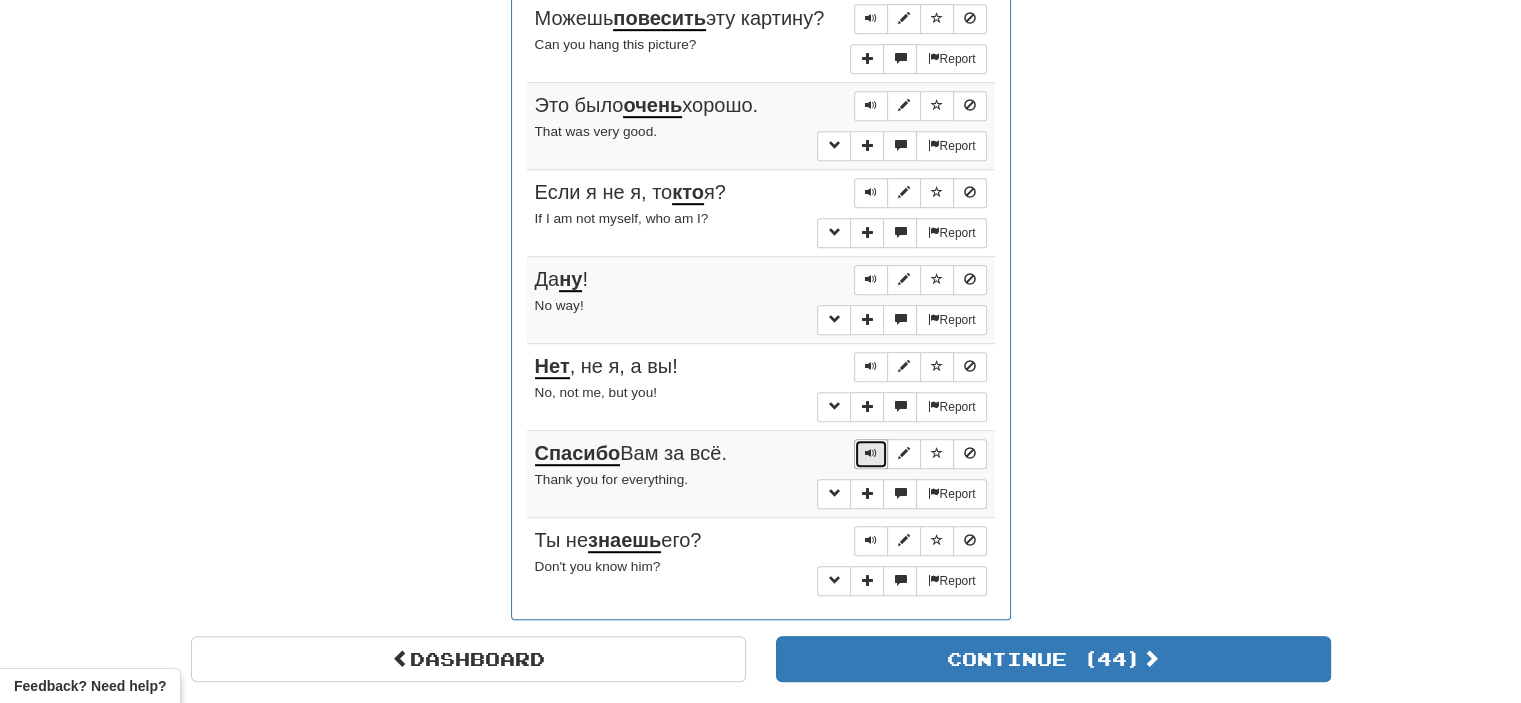 scroll, scrollTop: 1104, scrollLeft: 0, axis: vertical 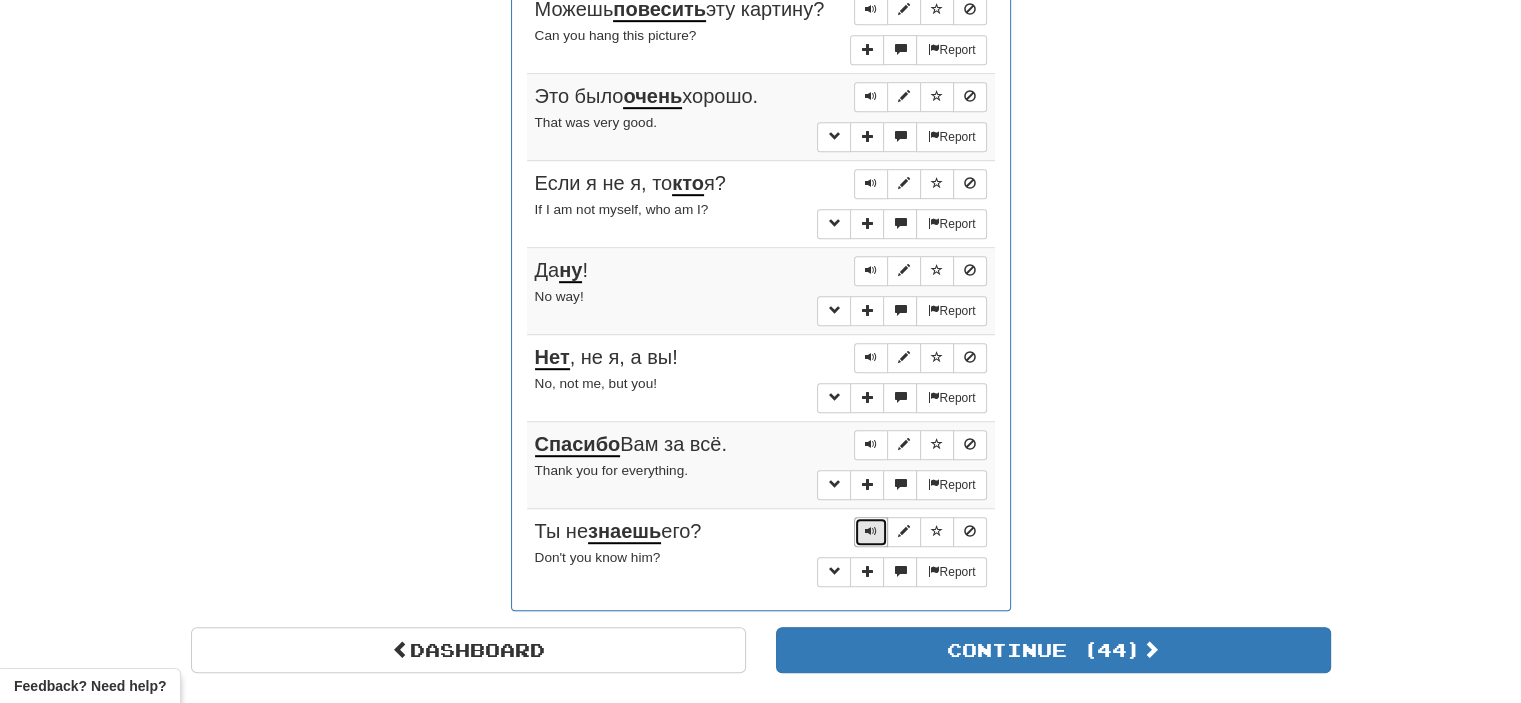 click at bounding box center [871, 531] 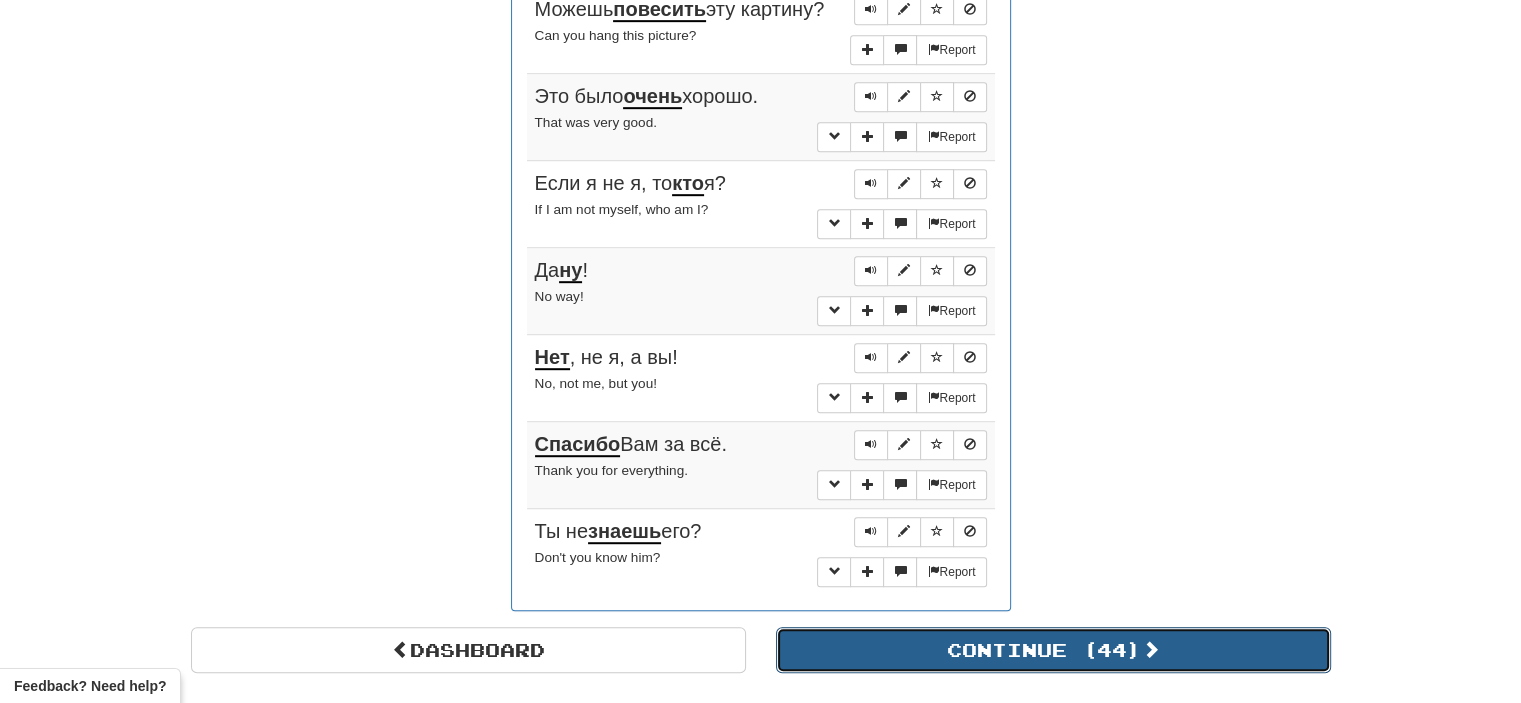 click on "Continue ( 44 )" at bounding box center (1053, 650) 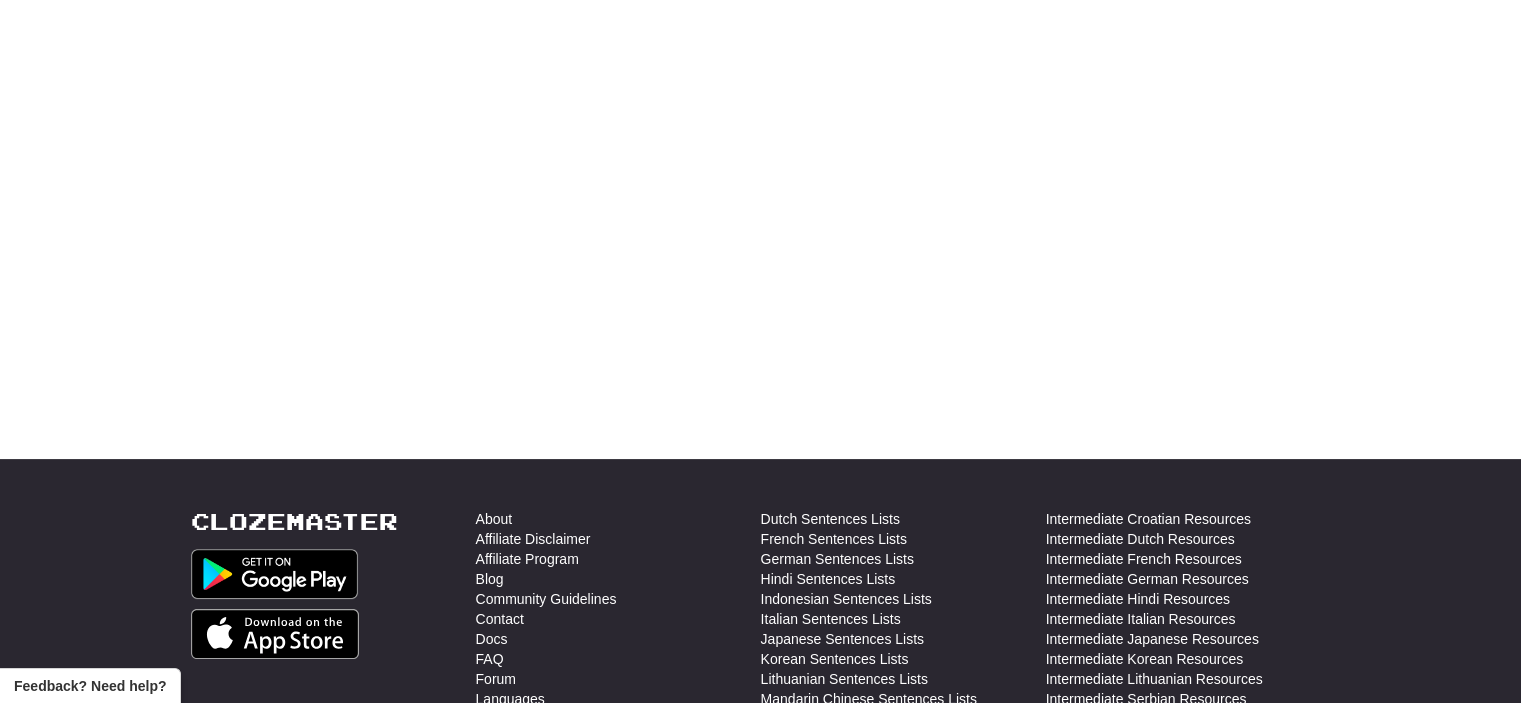 scroll, scrollTop: 0, scrollLeft: 0, axis: both 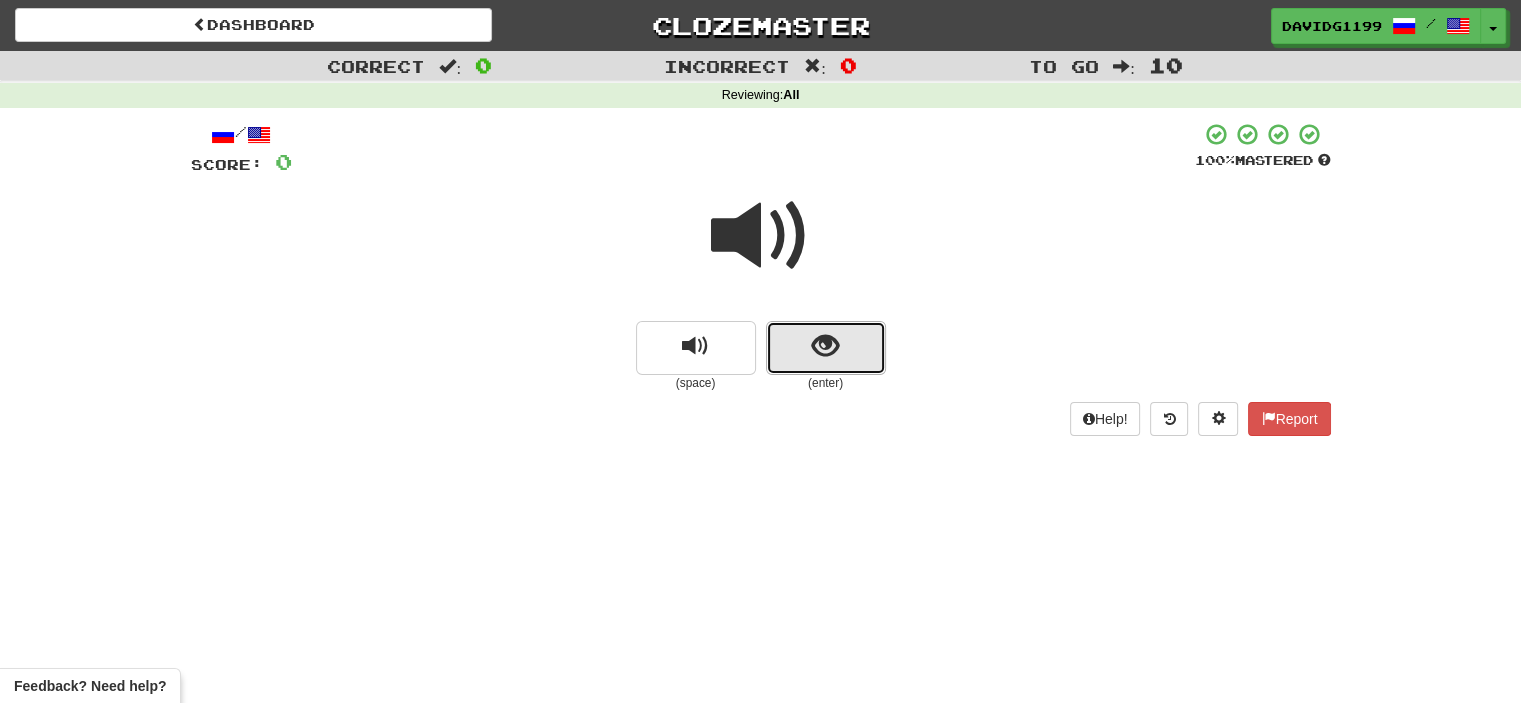 click at bounding box center (826, 348) 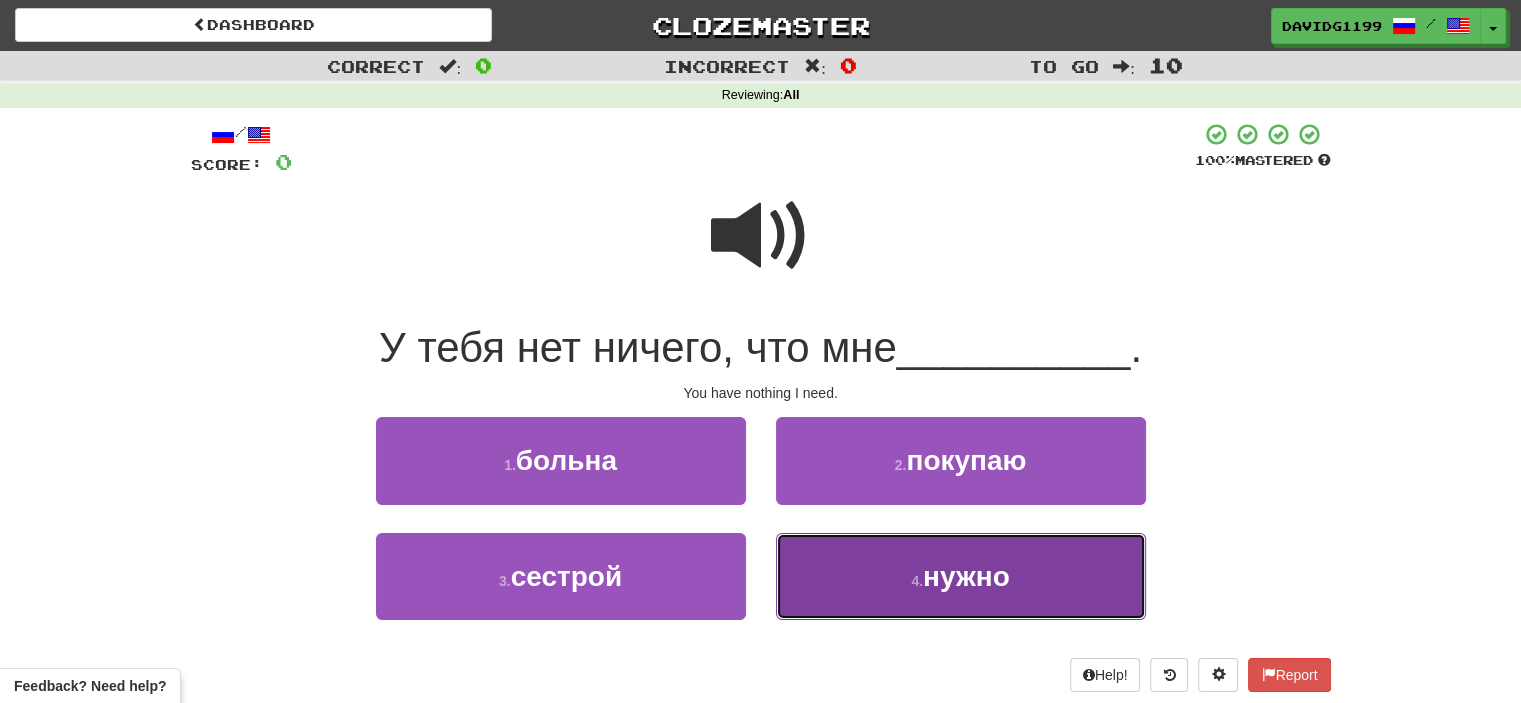 click on "4 .  нужно" at bounding box center (961, 576) 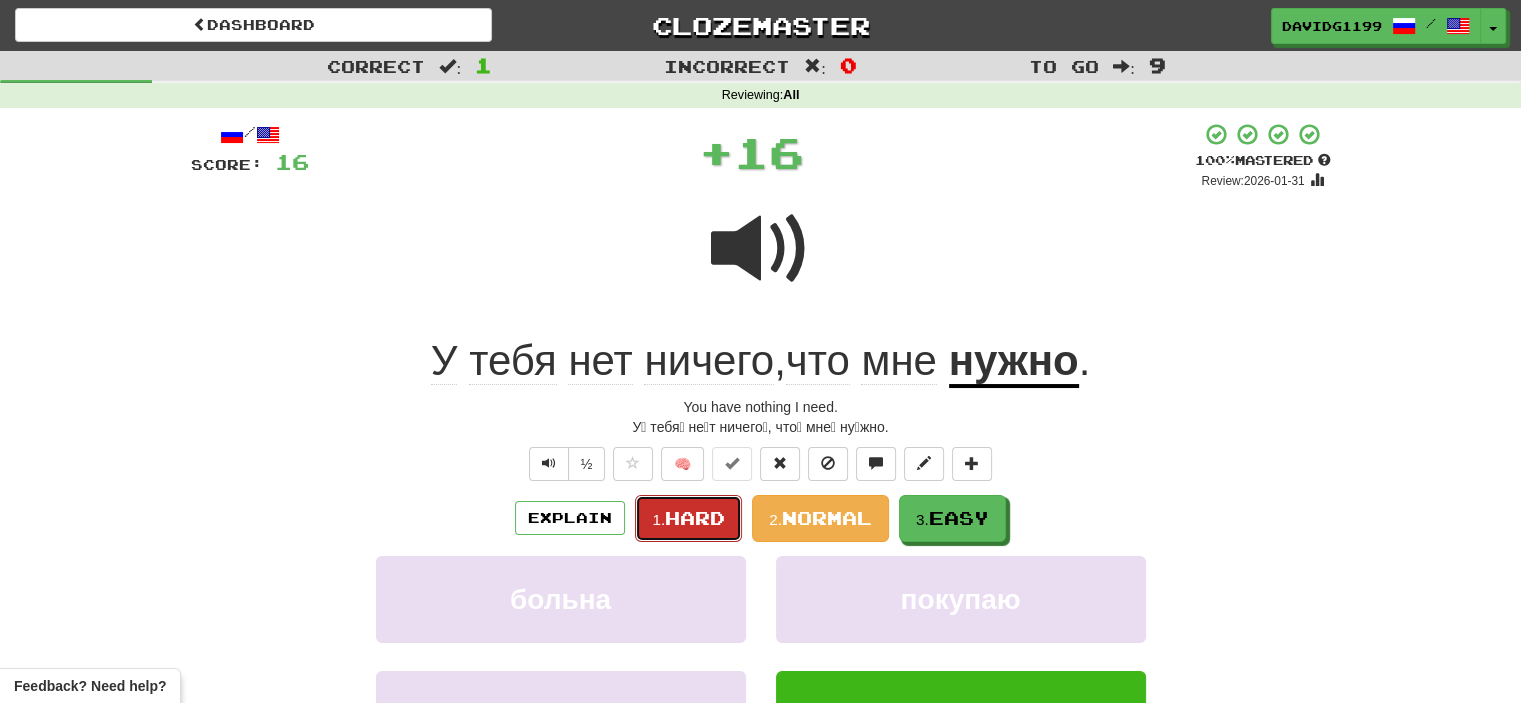 click on "Hard" at bounding box center [695, 518] 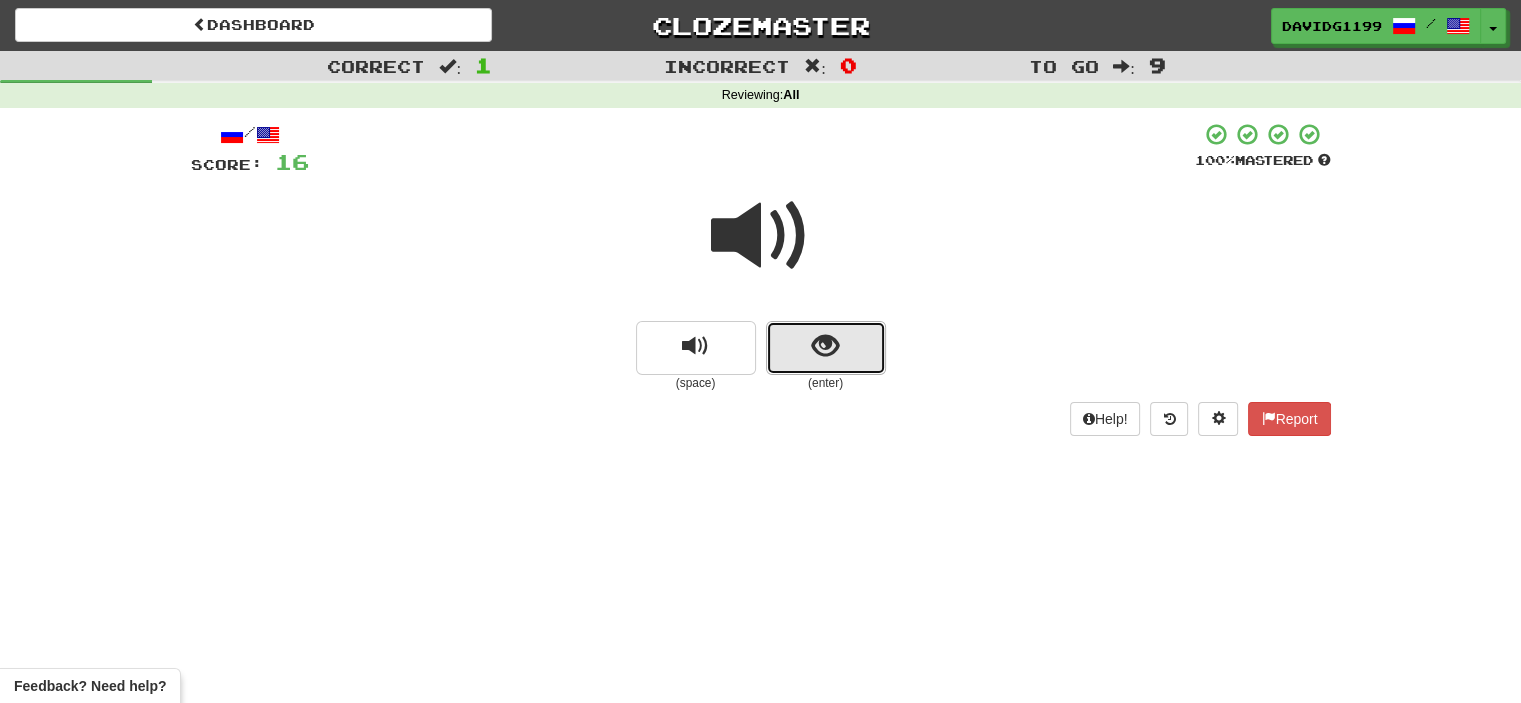 click at bounding box center (826, 348) 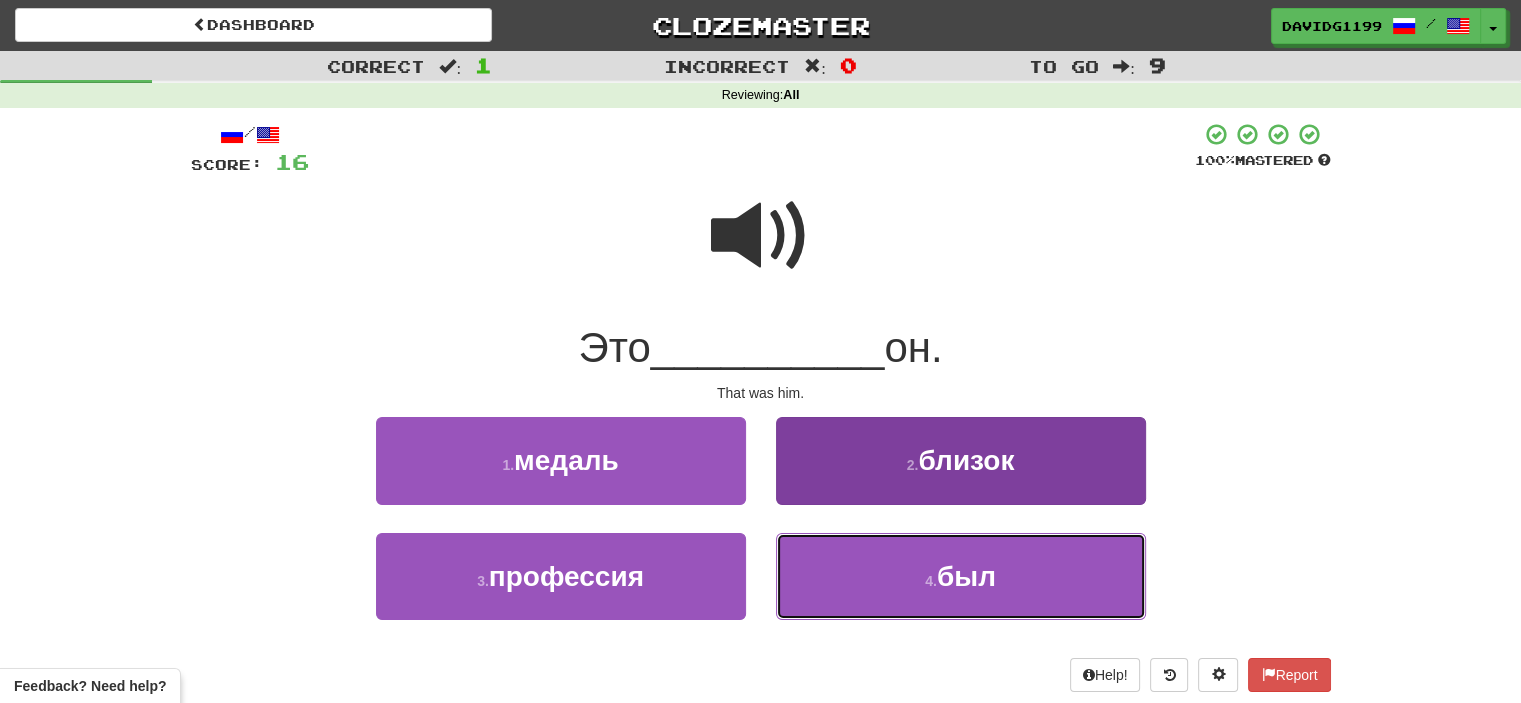 drag, startPoint x: 864, startPoint y: 551, endPoint x: 844, endPoint y: 571, distance: 28.284271 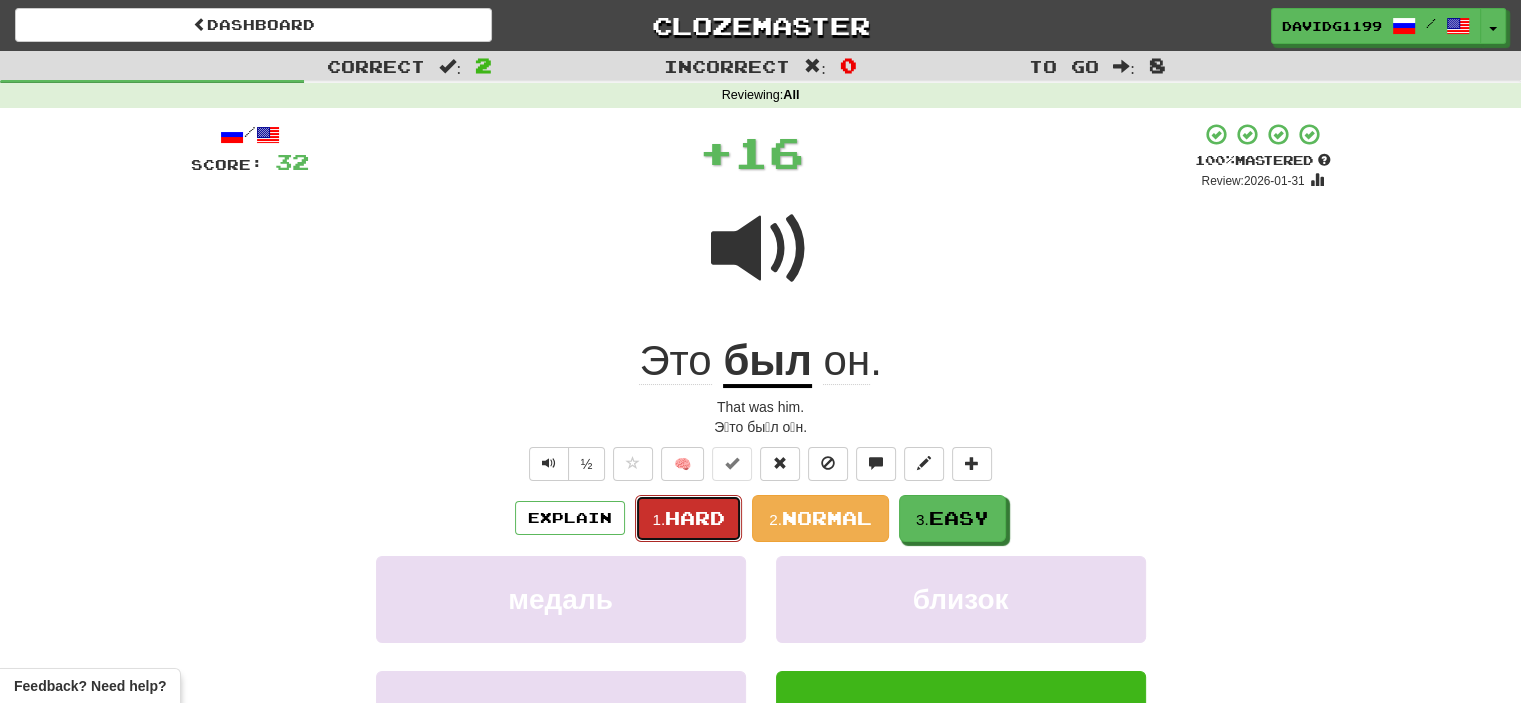 click on "Hard" at bounding box center [695, 518] 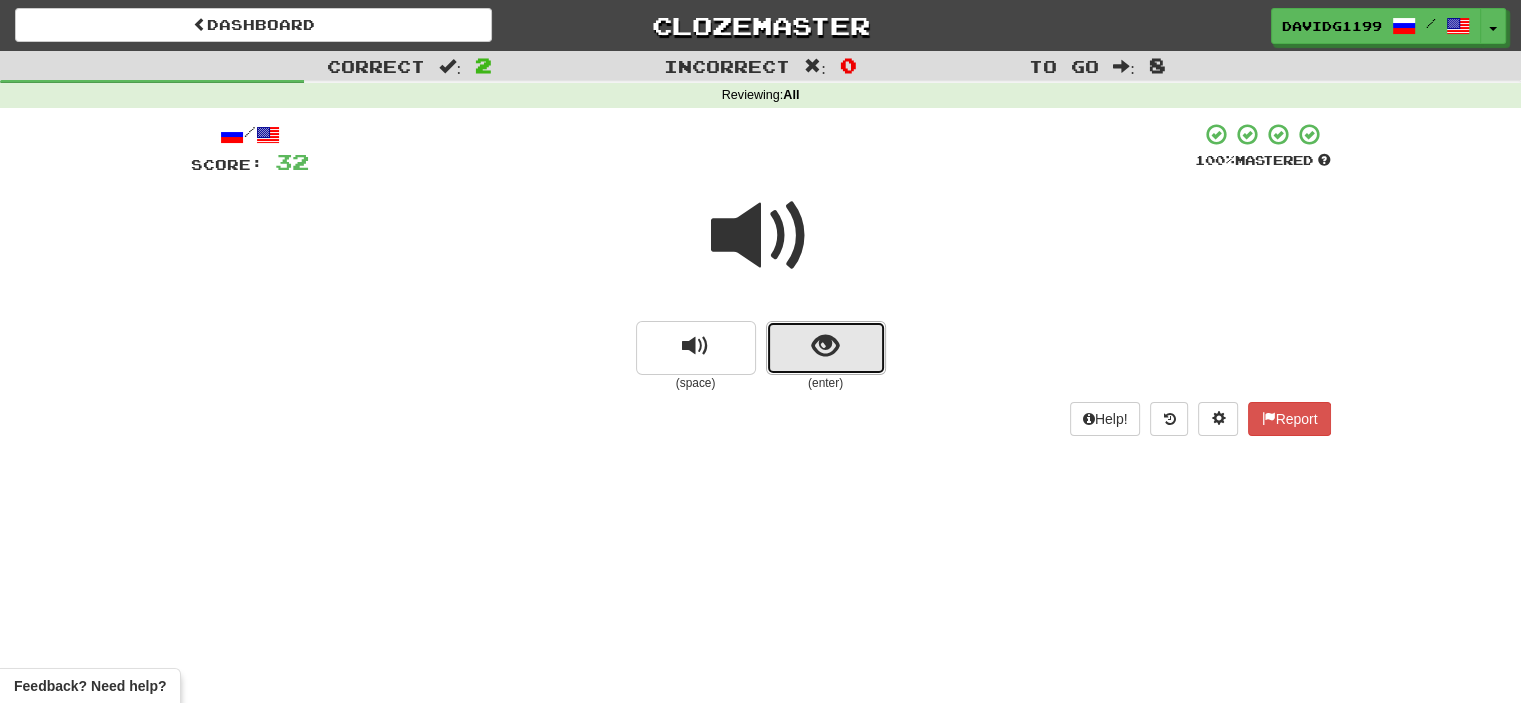 click at bounding box center (826, 348) 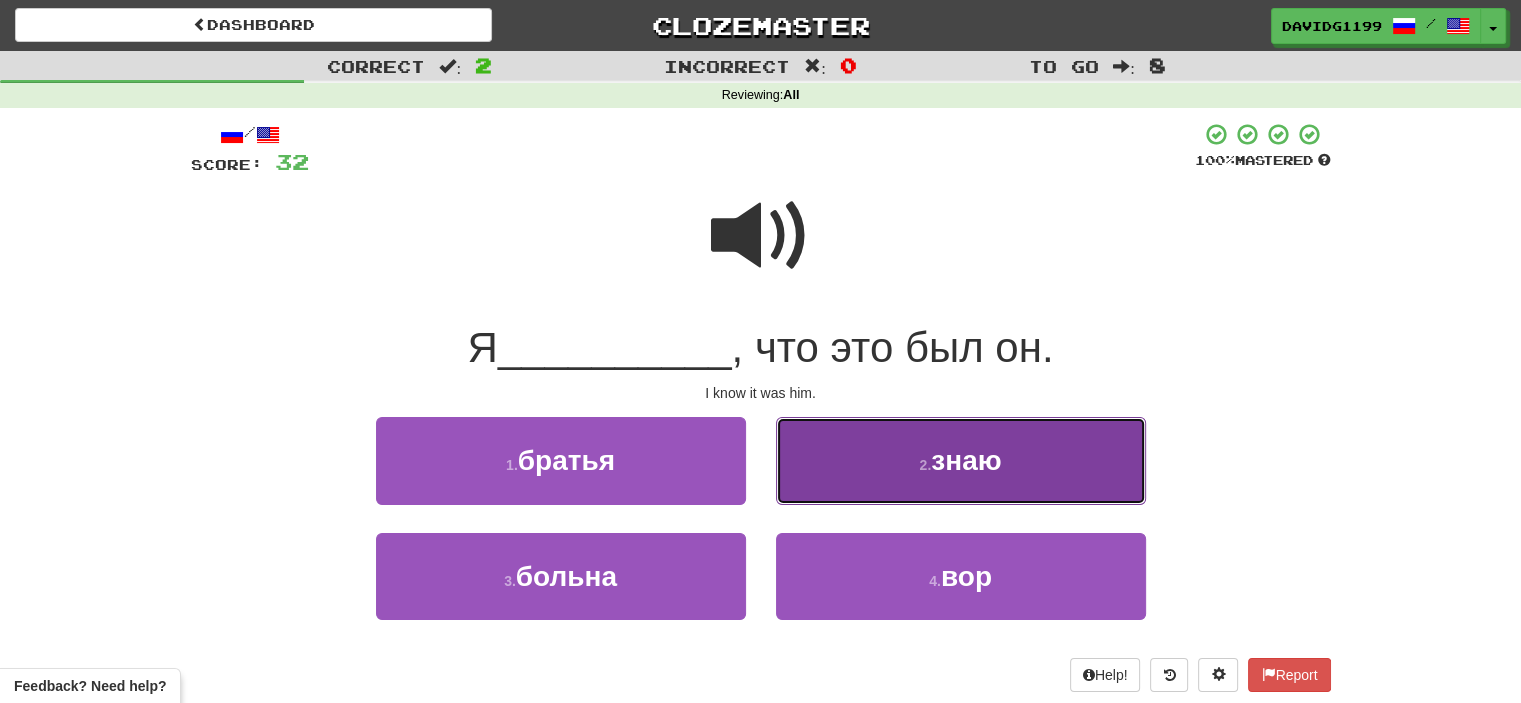 click on "2 .  знаю" at bounding box center [961, 460] 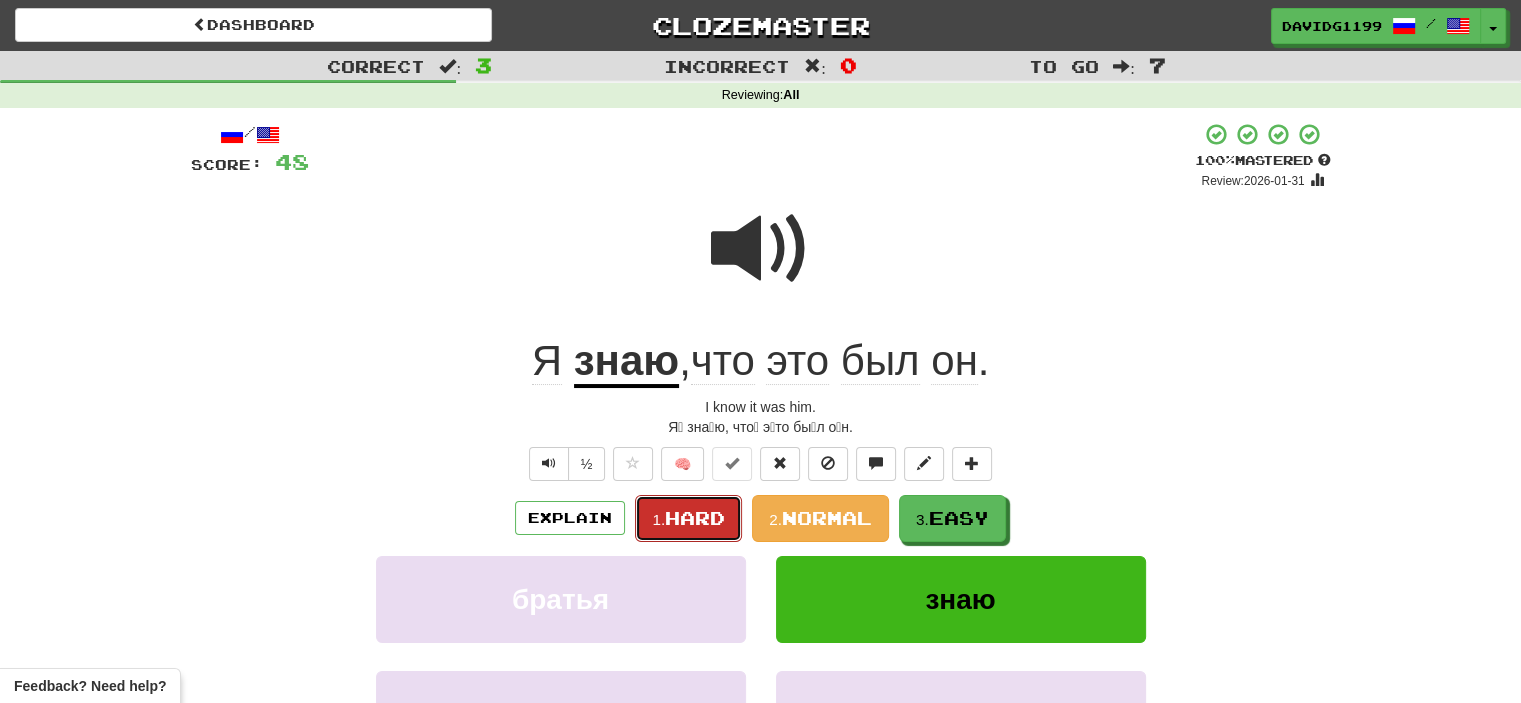 click on "Hard" at bounding box center [695, 518] 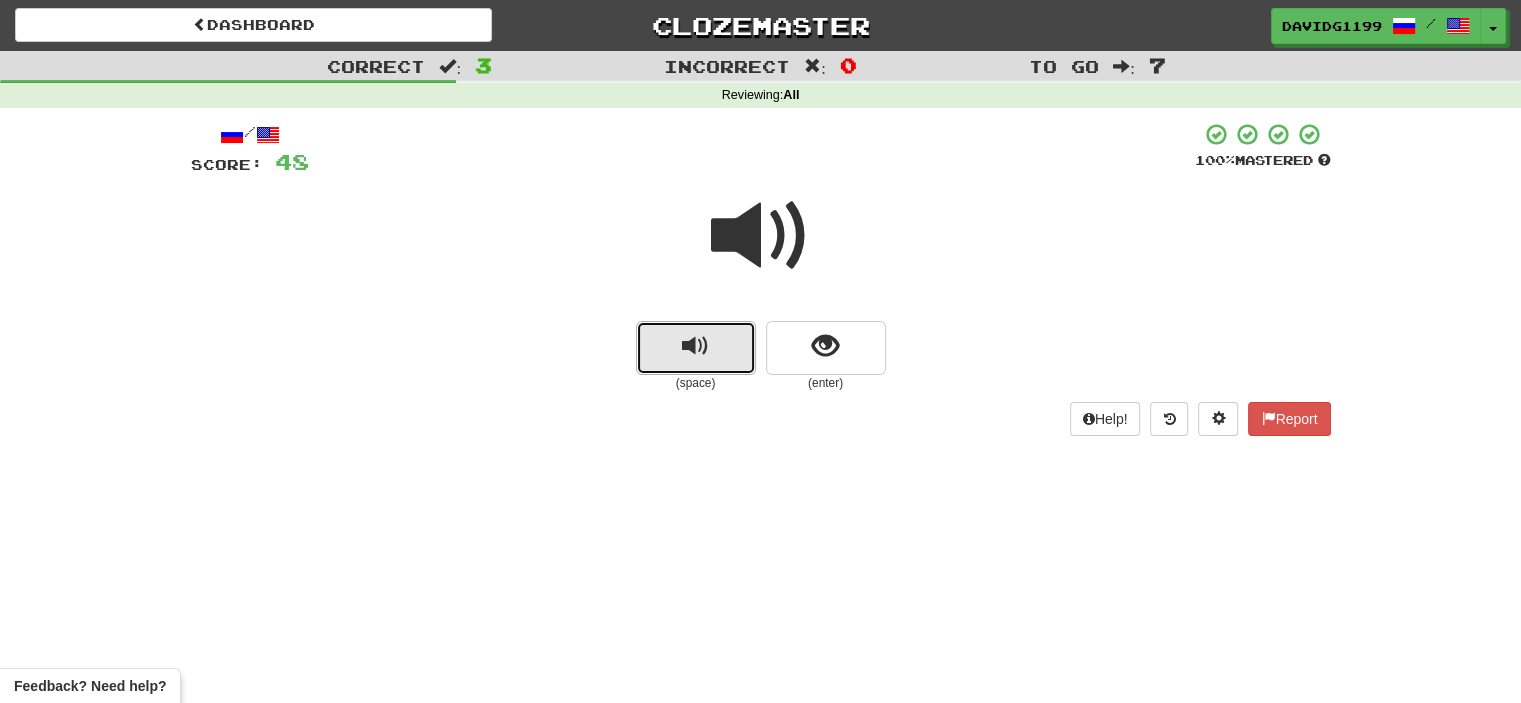 click at bounding box center (695, 346) 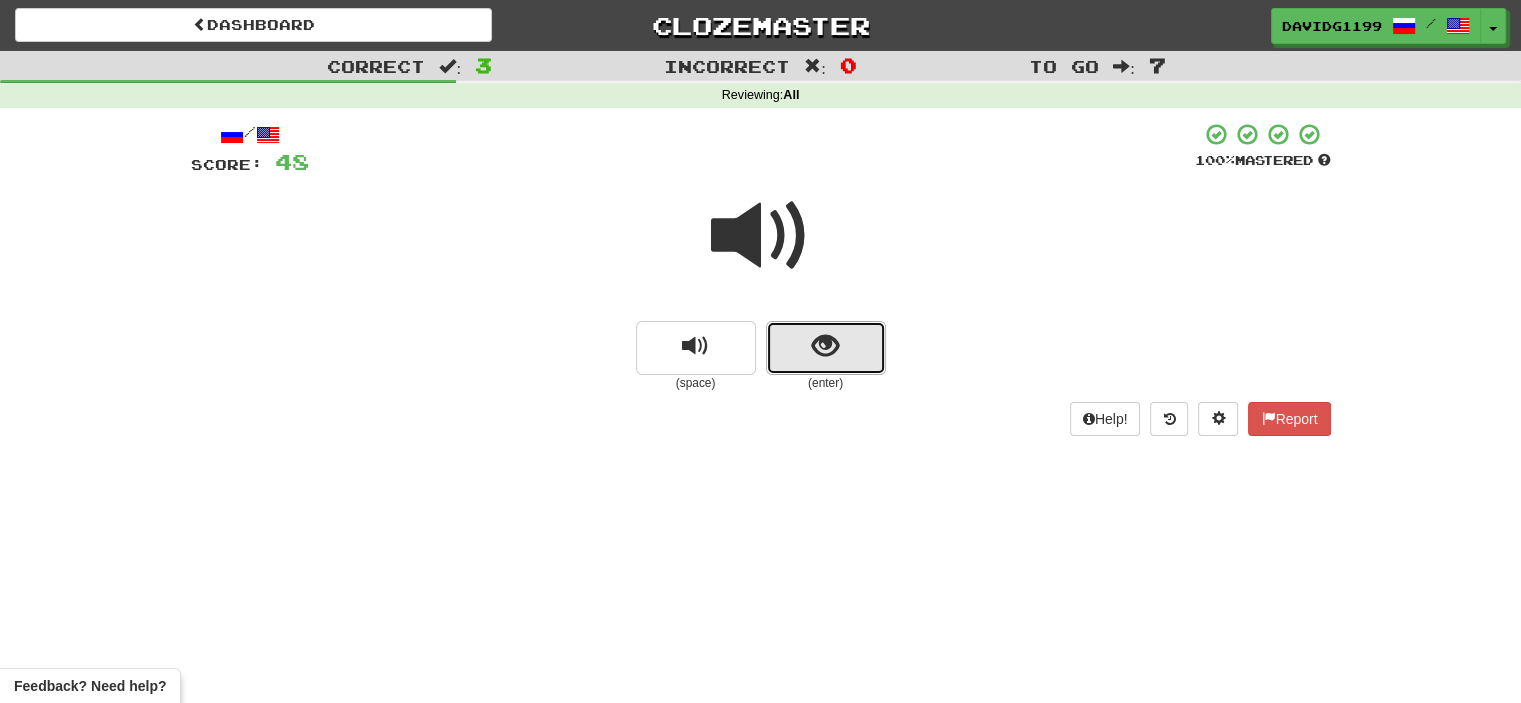 click at bounding box center (826, 348) 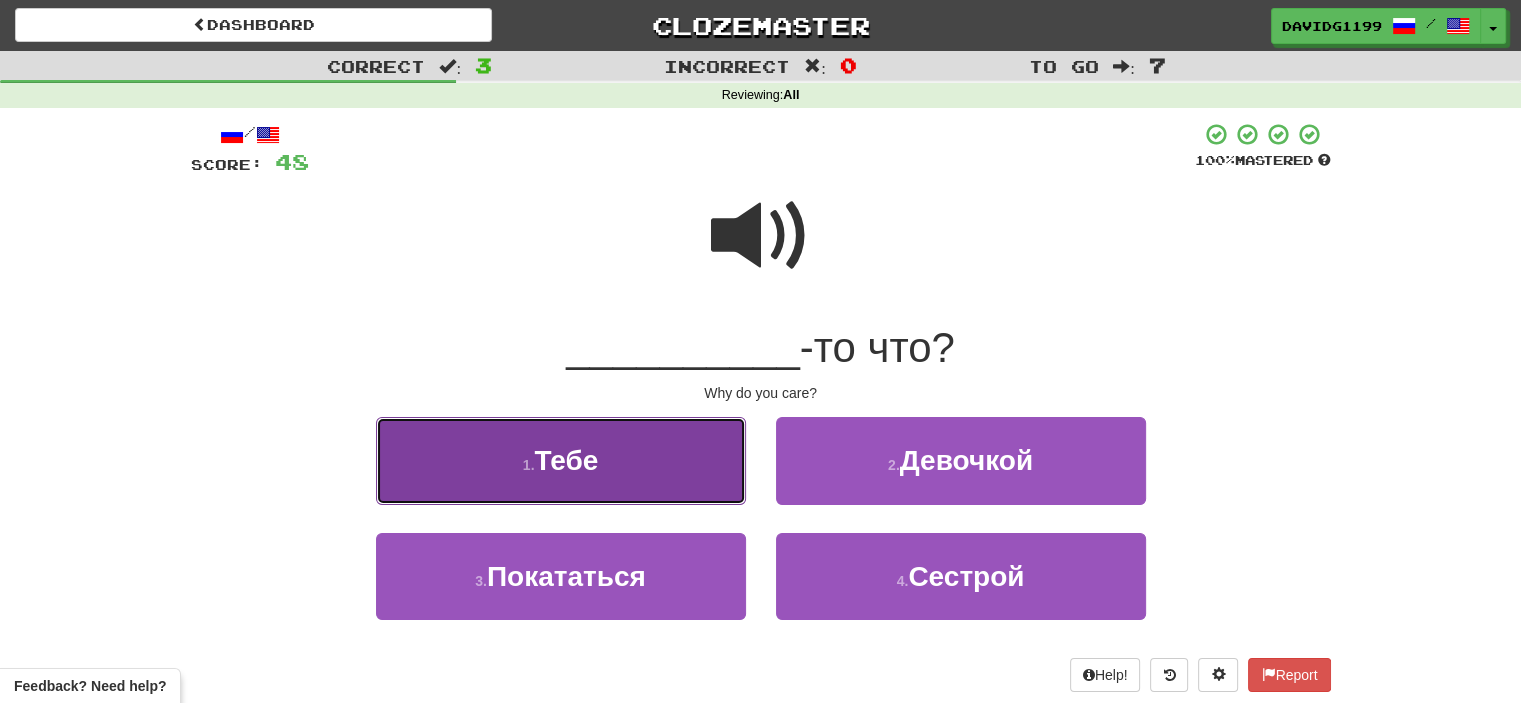click on "1 .  Тебе" at bounding box center [561, 460] 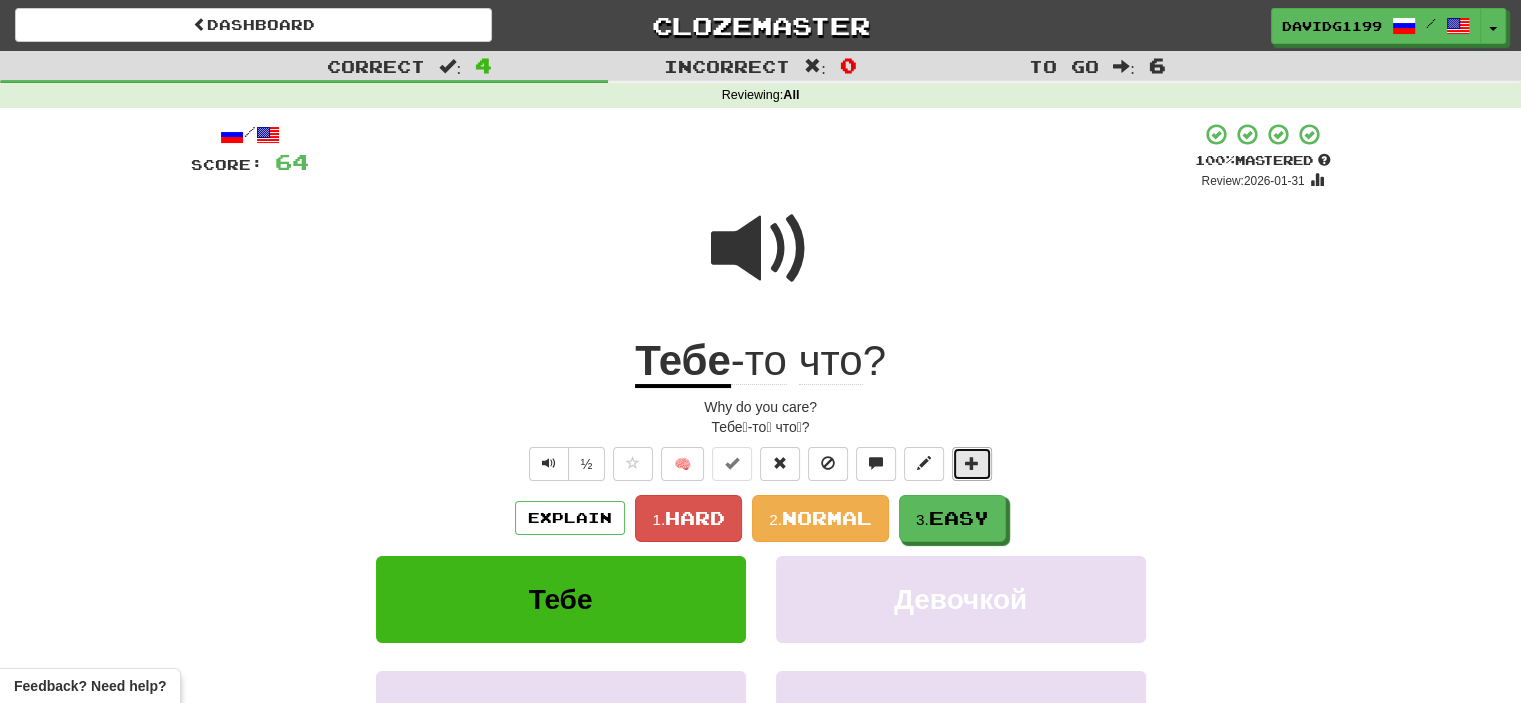 click at bounding box center (972, 463) 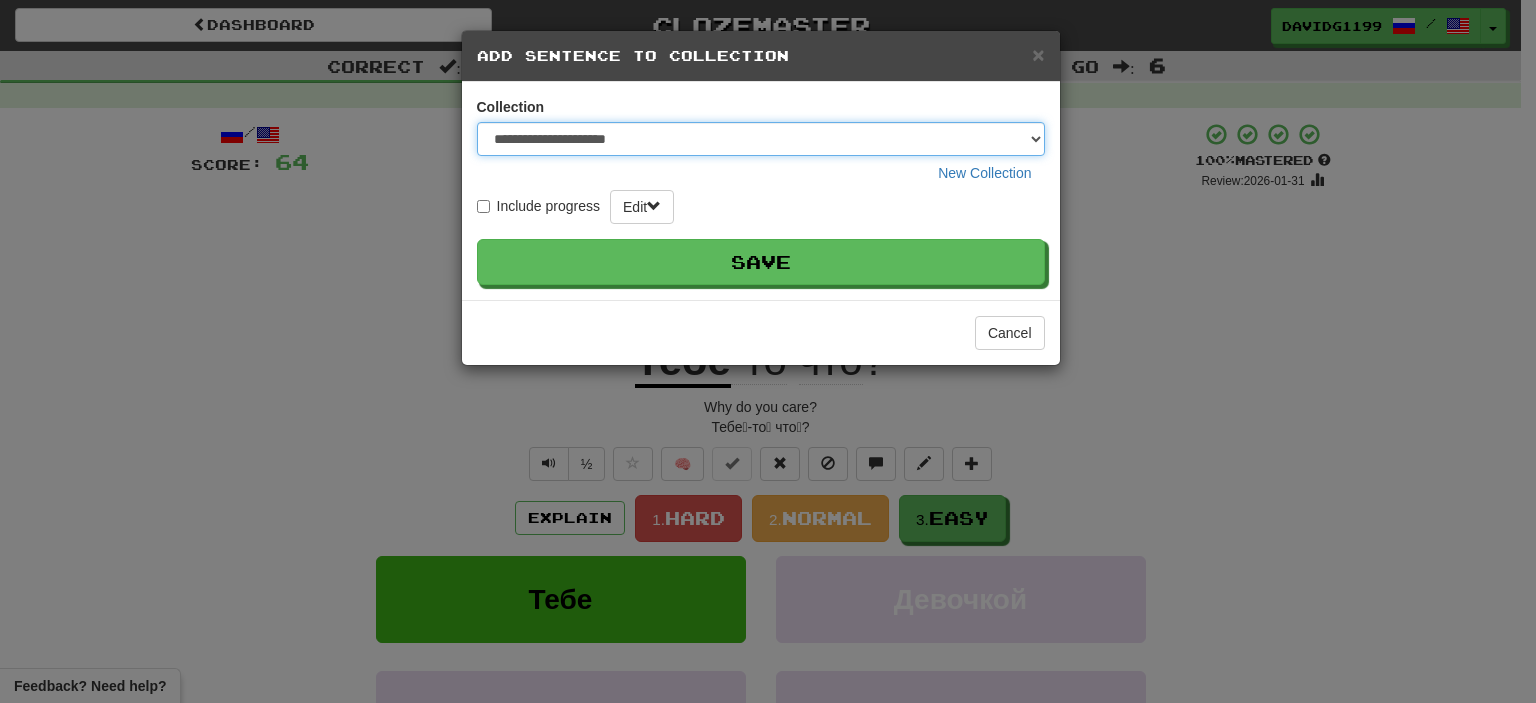 click on "**********" at bounding box center (761, 139) 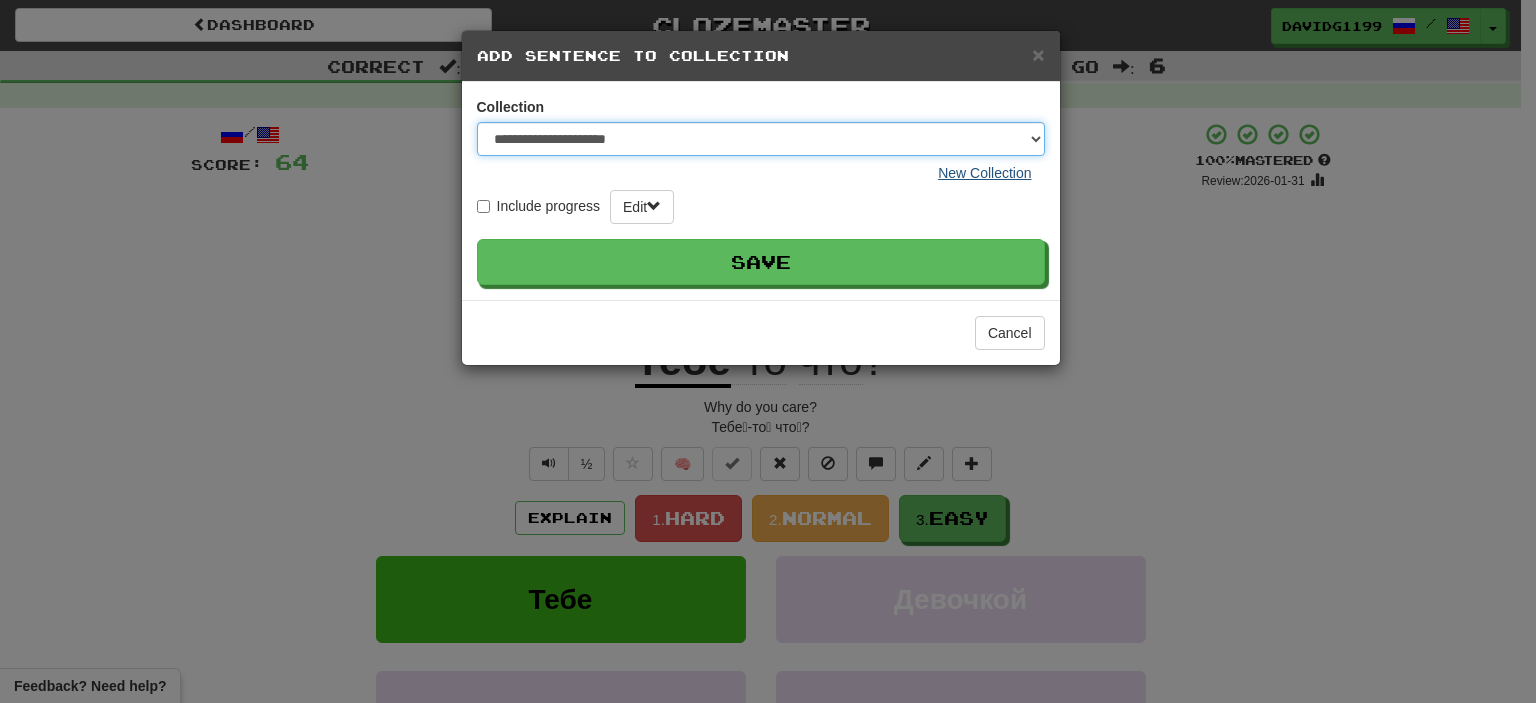 select on "*****" 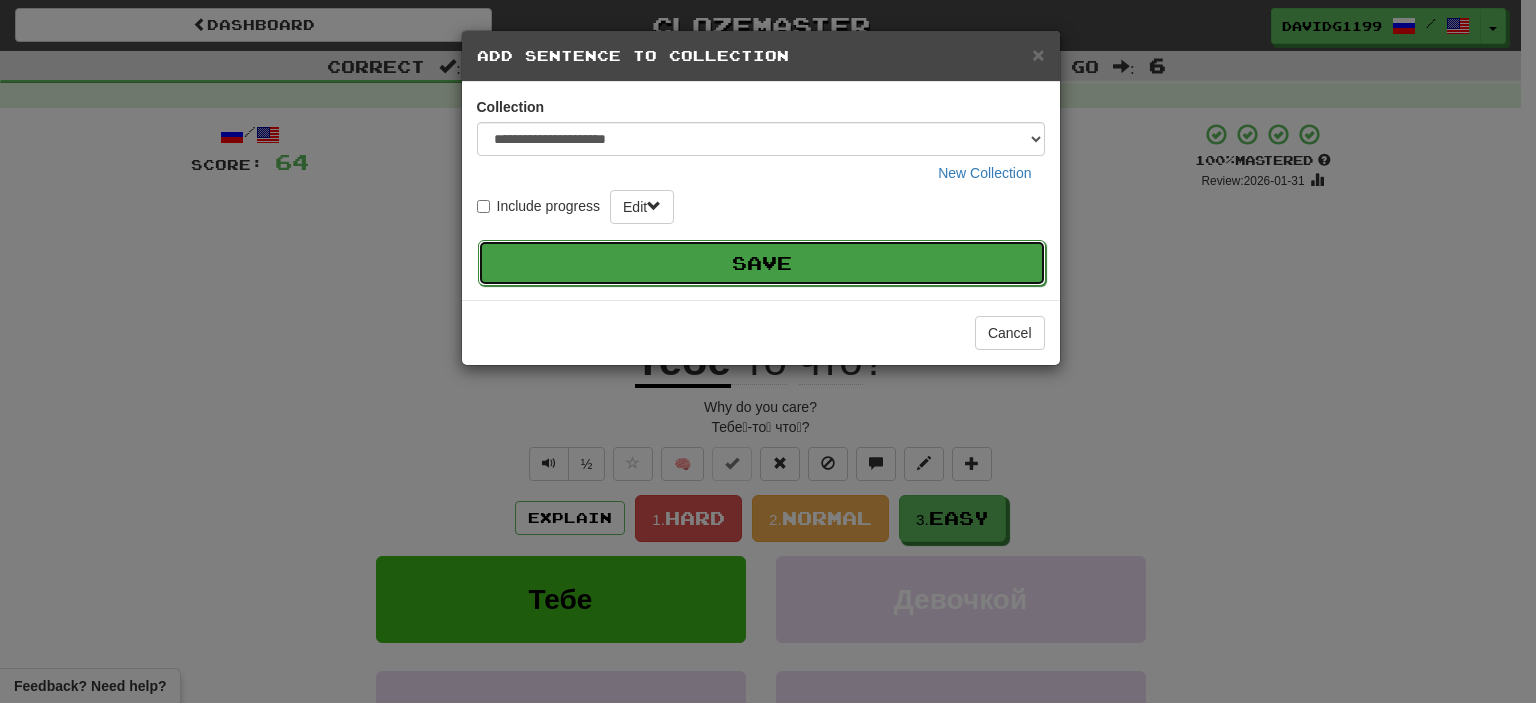 click on "Save" at bounding box center [762, 263] 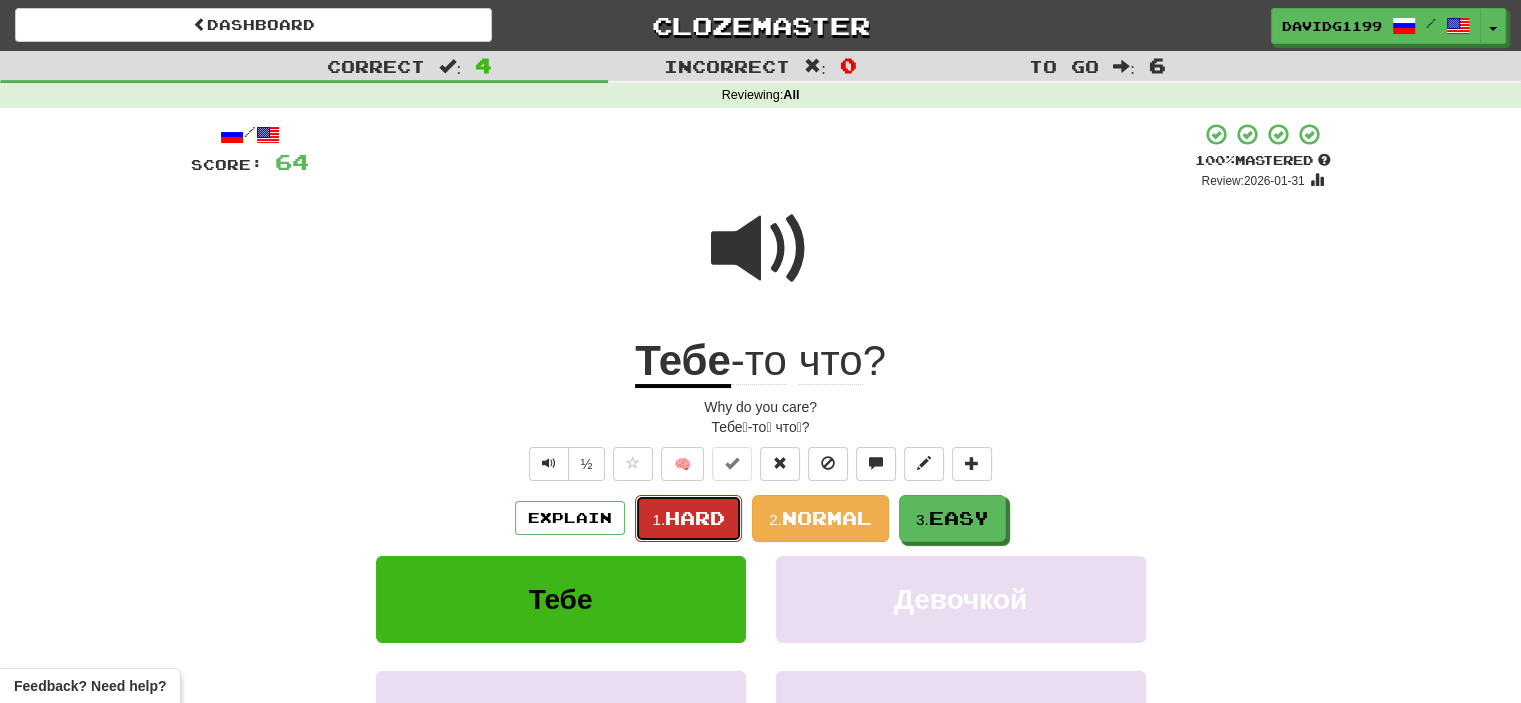 click on "Hard" at bounding box center (695, 518) 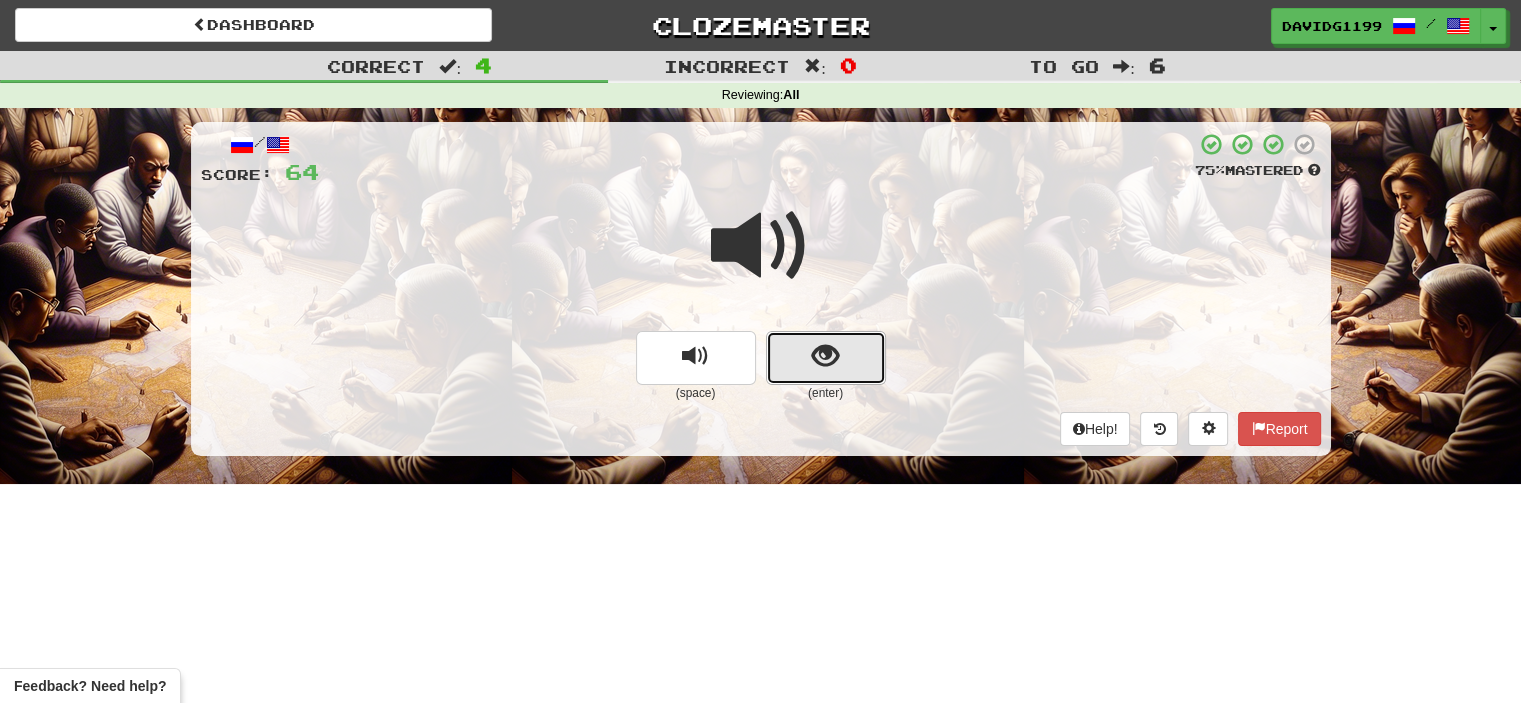 click at bounding box center [826, 358] 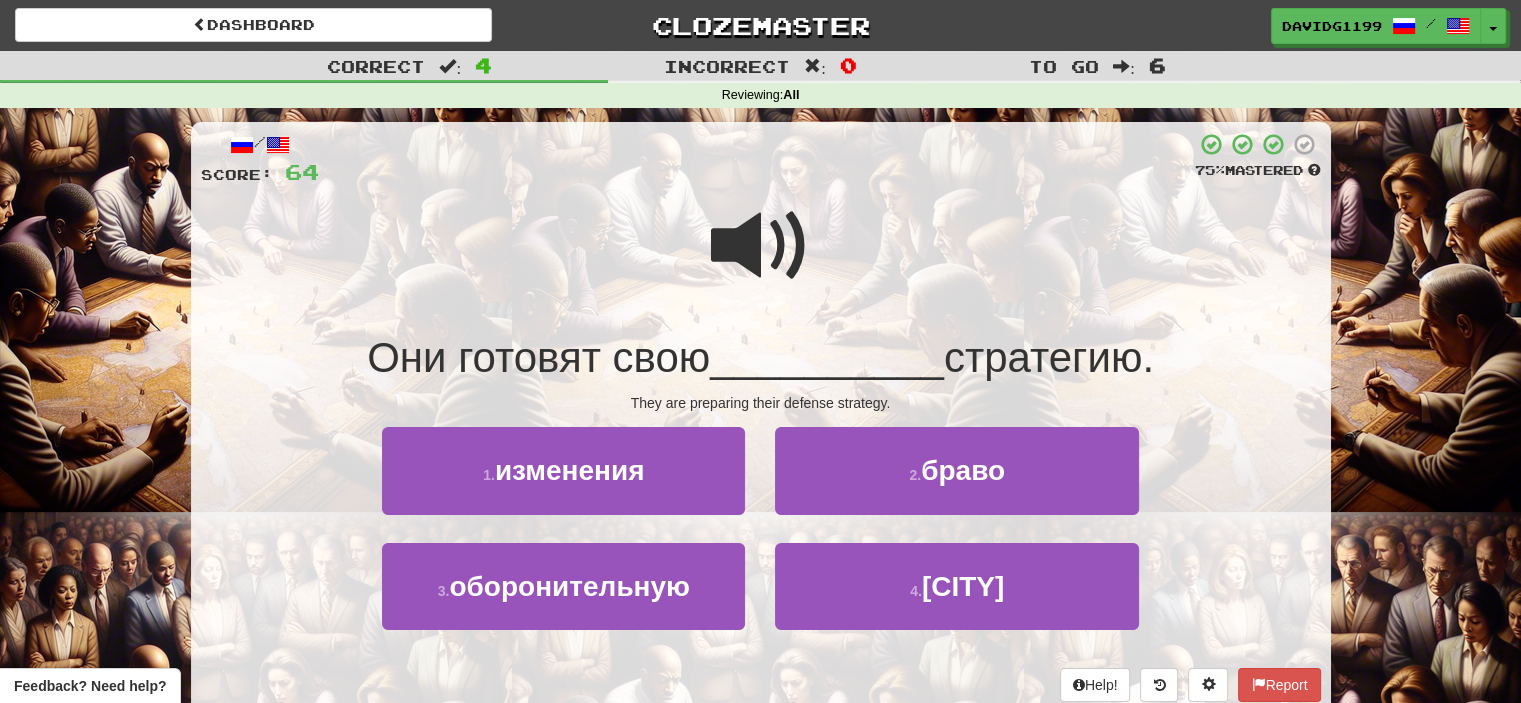 click at bounding box center [761, 246] 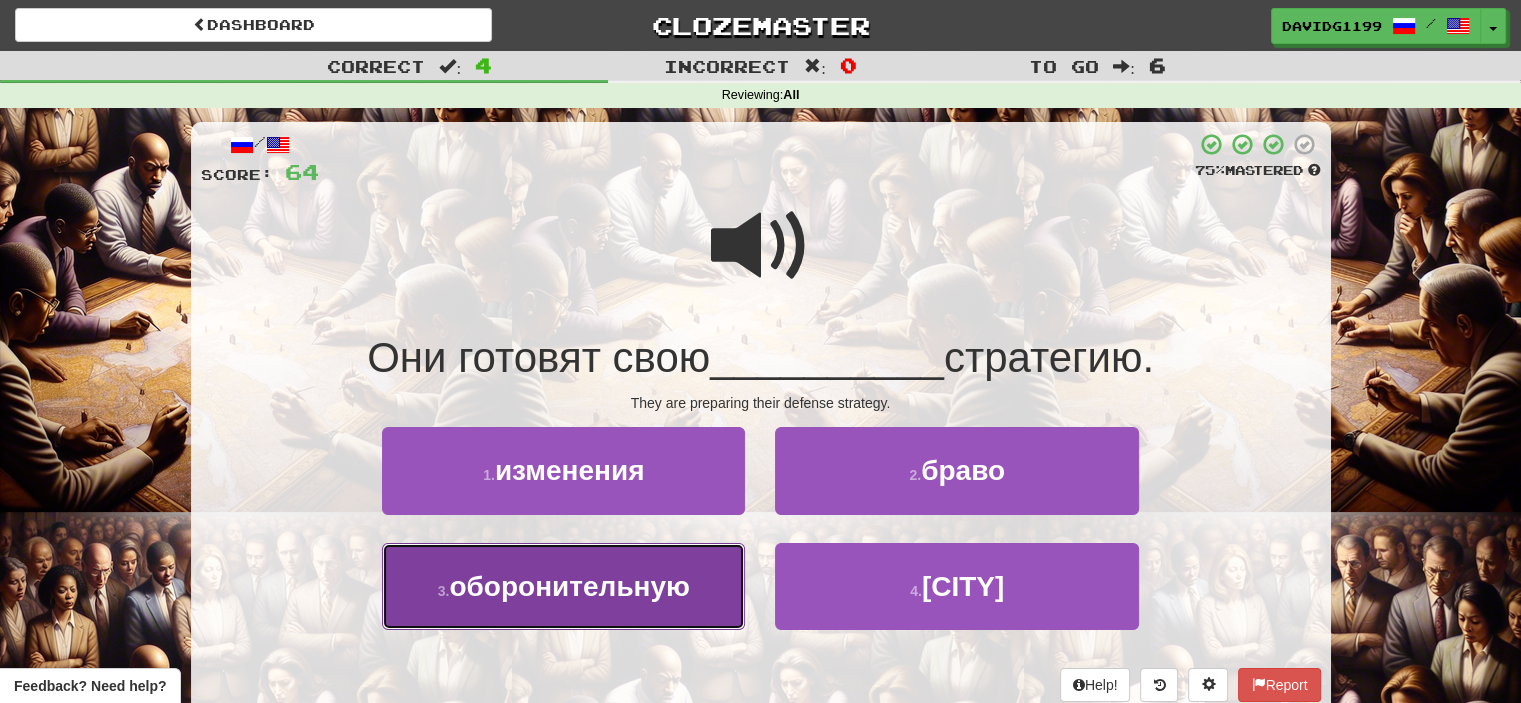 click on "3 .  оборонительную" at bounding box center [563, 586] 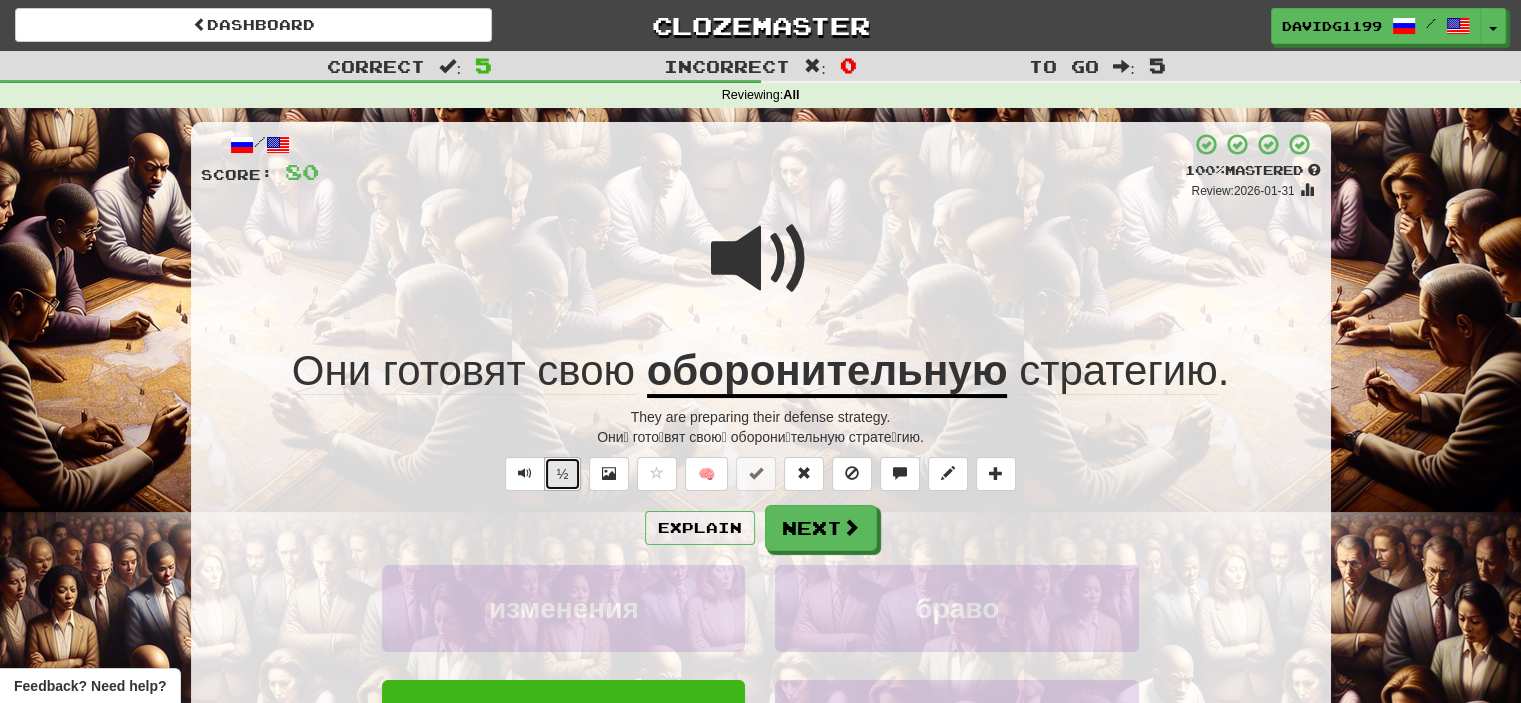 click on "½" at bounding box center (563, 474) 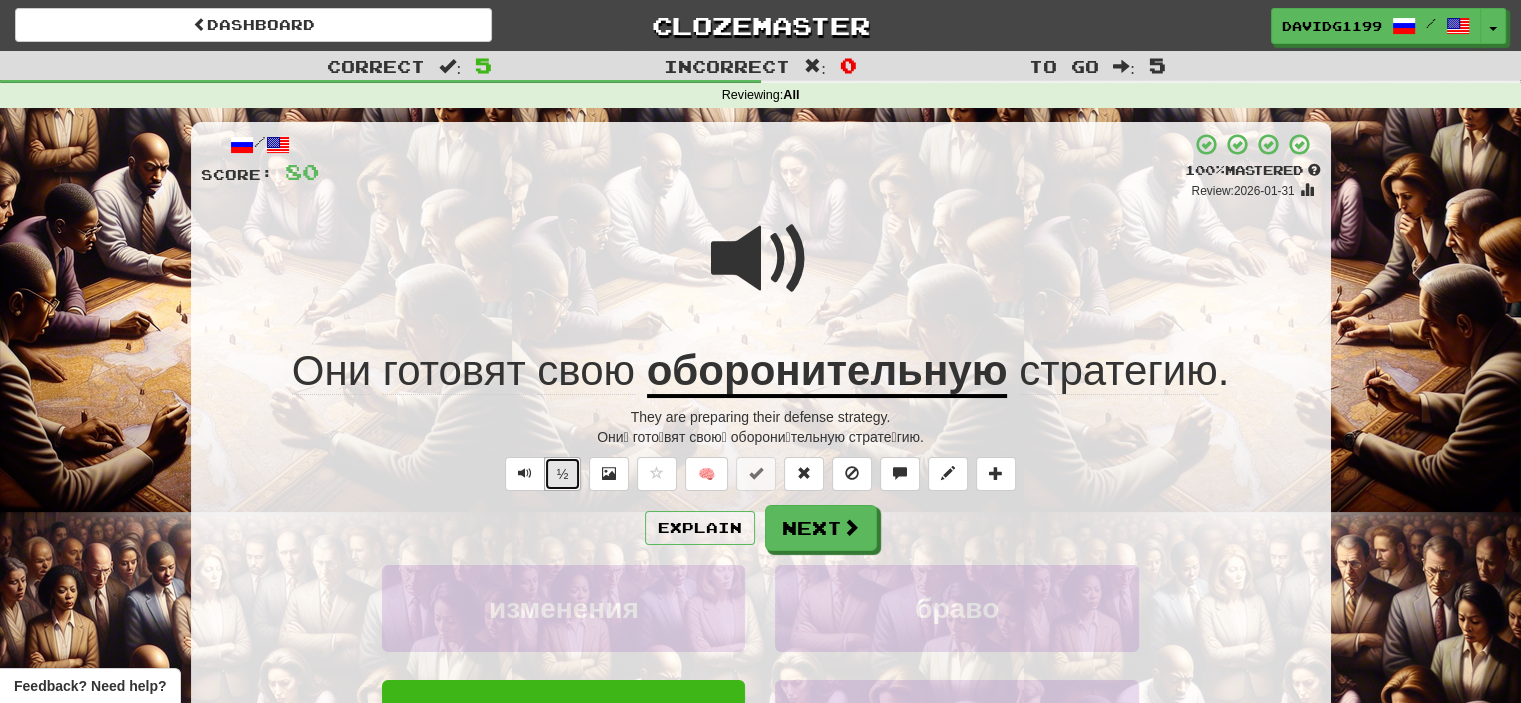 click on "½" at bounding box center (563, 474) 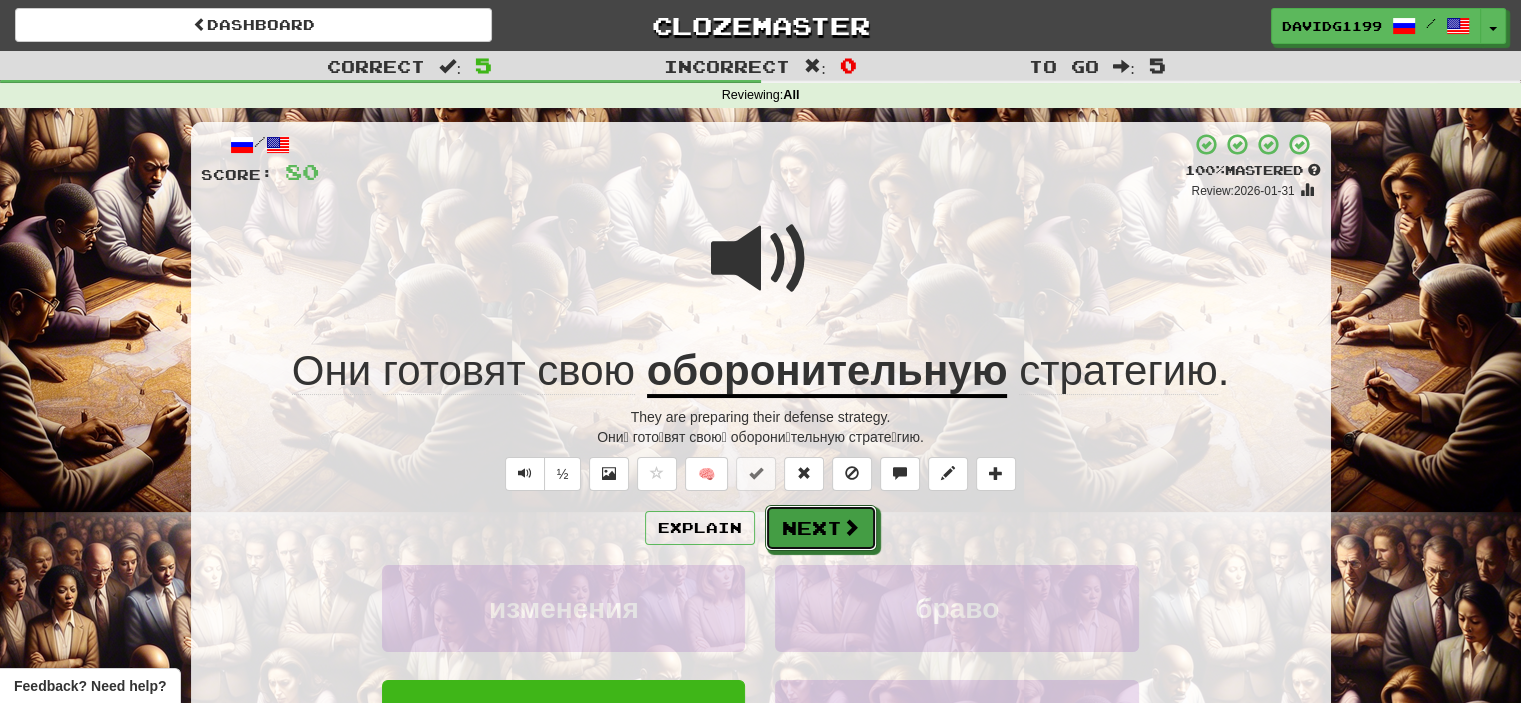 drag, startPoint x: 822, startPoint y: 528, endPoint x: 810, endPoint y: 531, distance: 12.369317 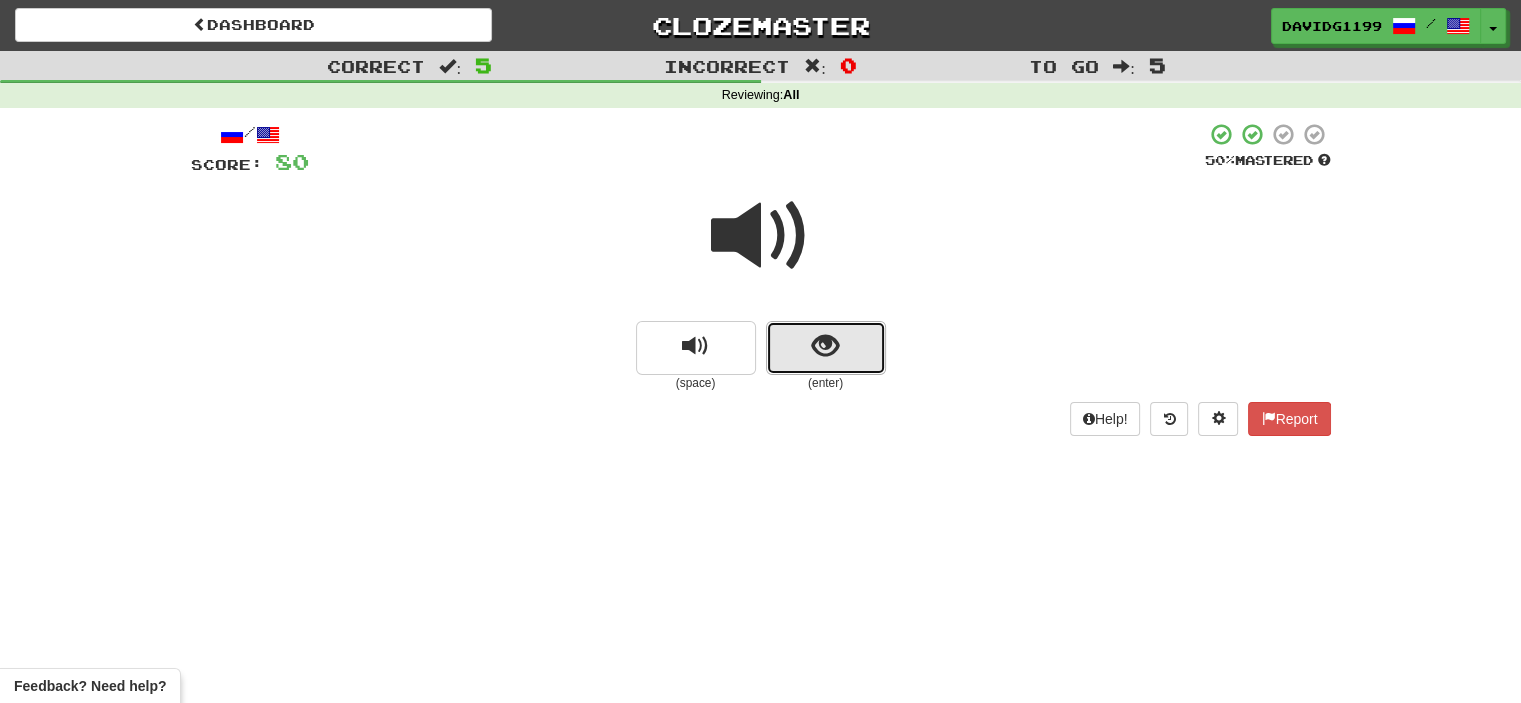 click at bounding box center (826, 348) 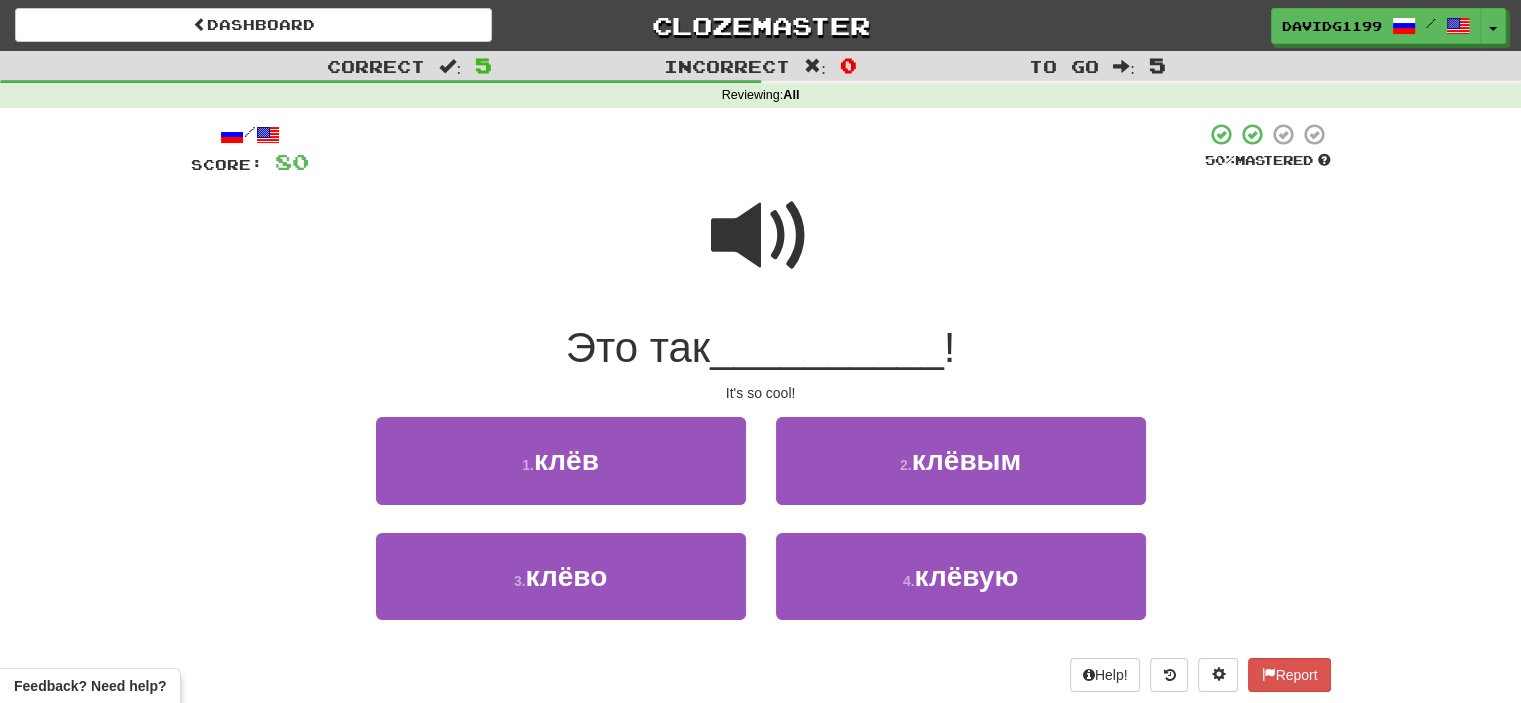 click at bounding box center (761, 236) 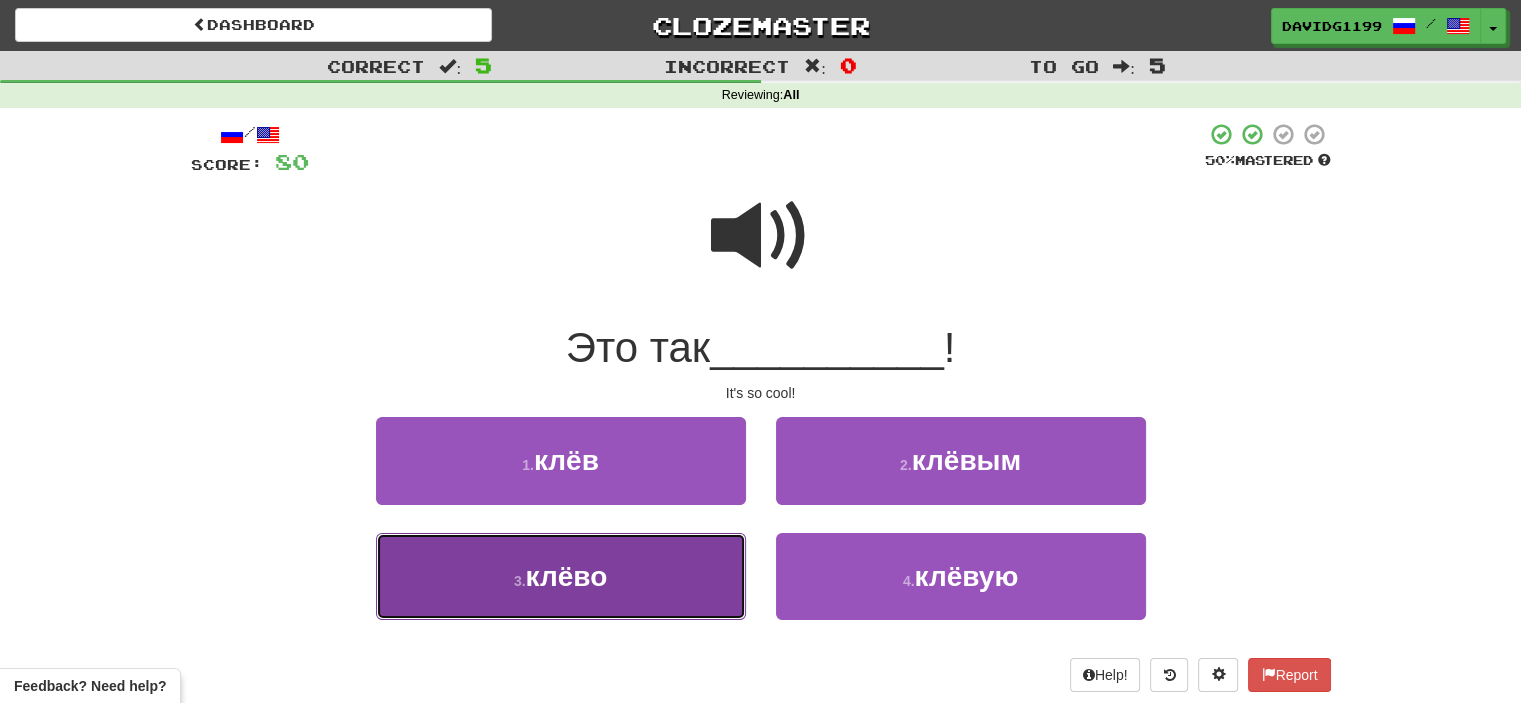 click on "3 .  клёво" at bounding box center (561, 576) 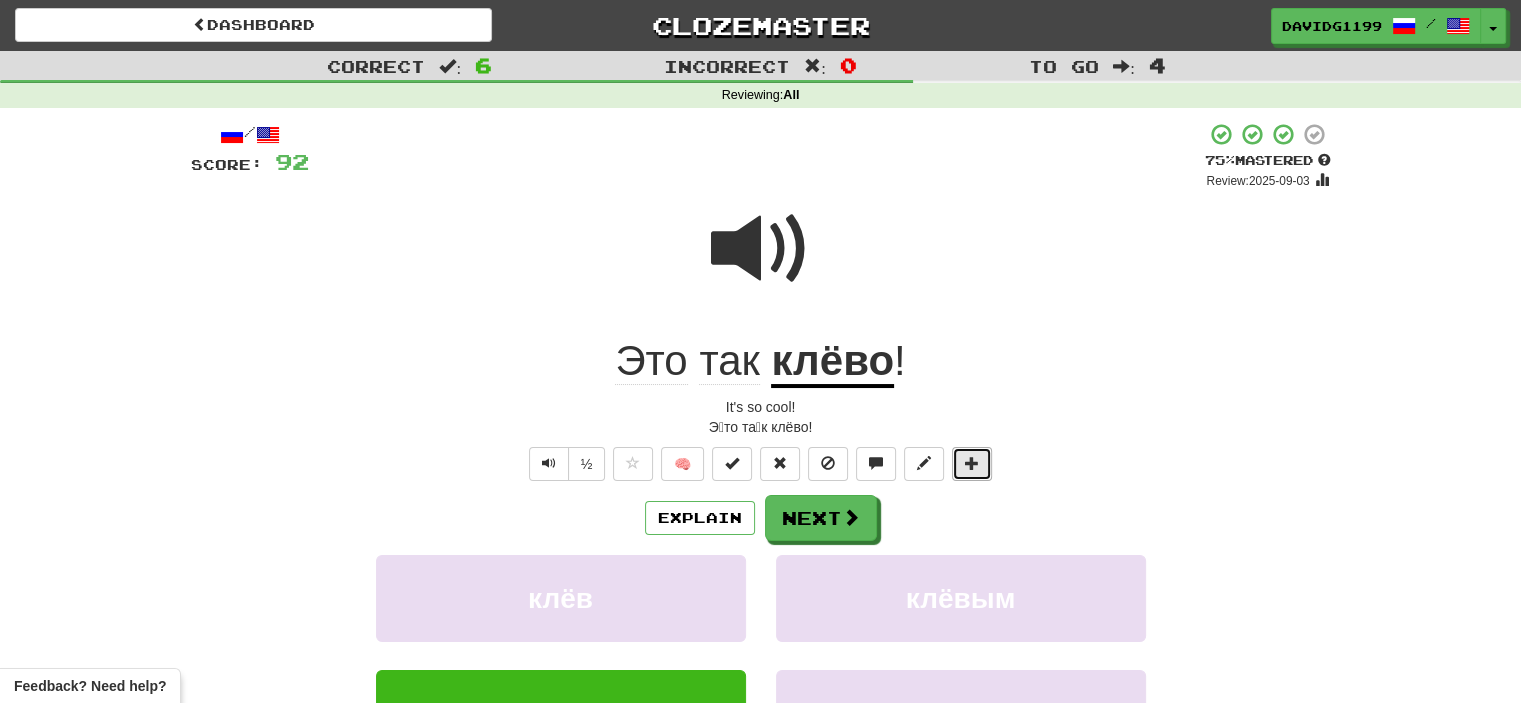 click at bounding box center (972, 463) 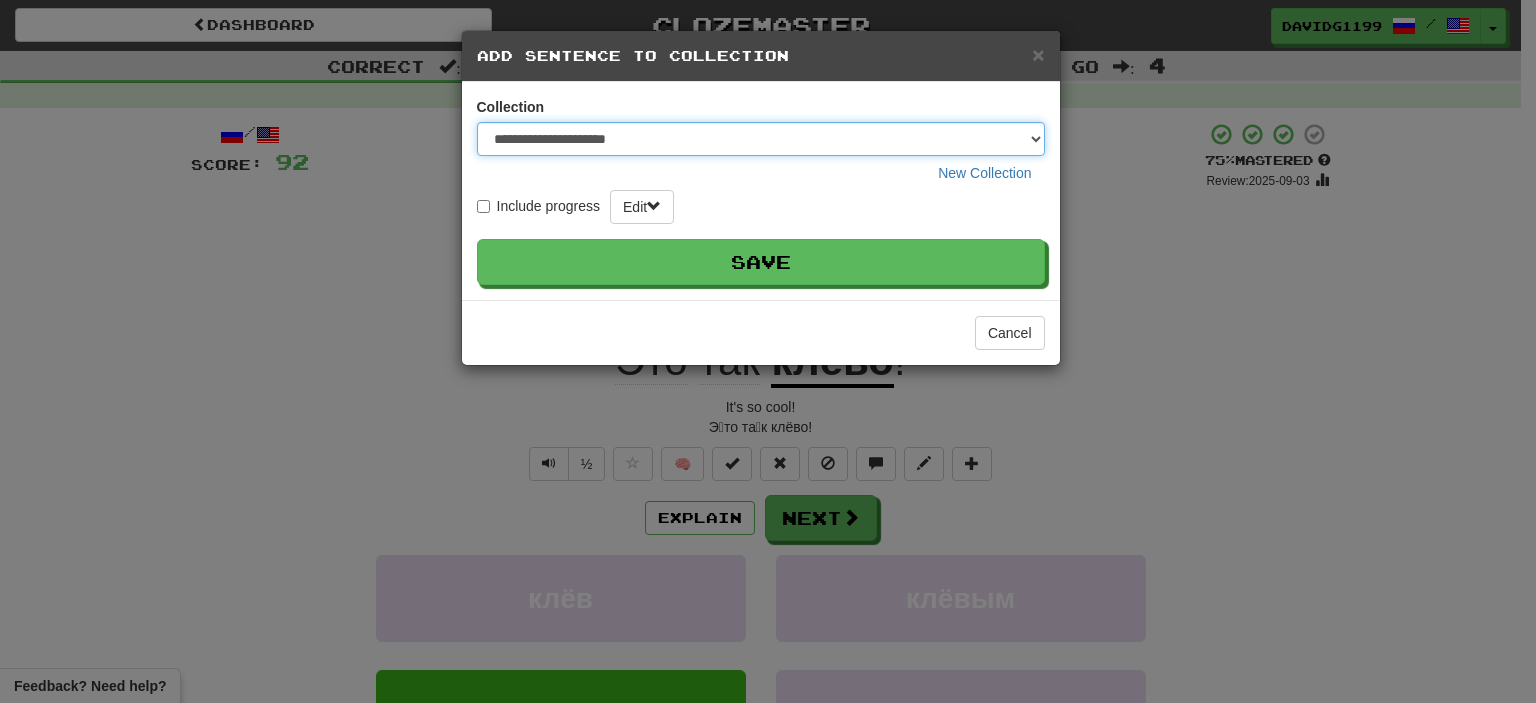 click on "**********" at bounding box center (761, 139) 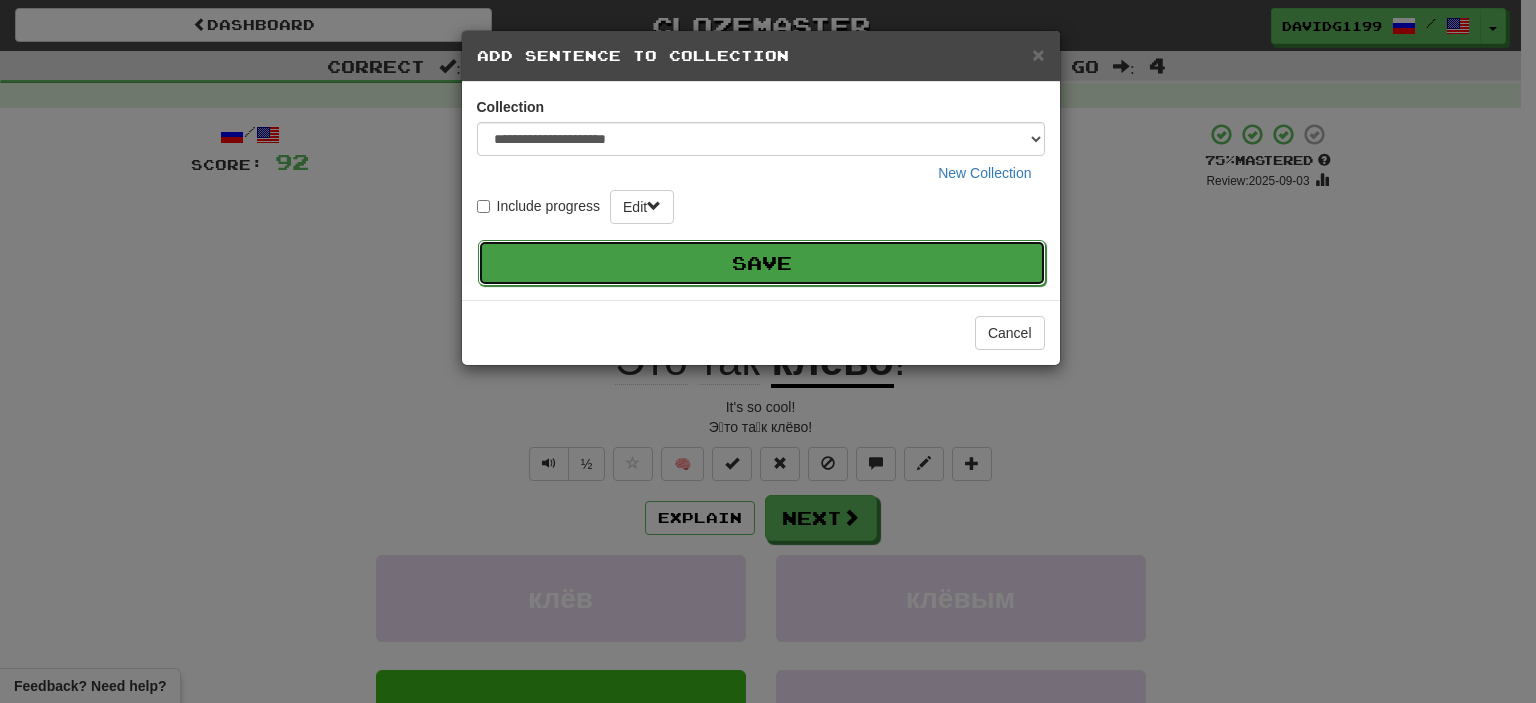 click on "Save" at bounding box center (762, 263) 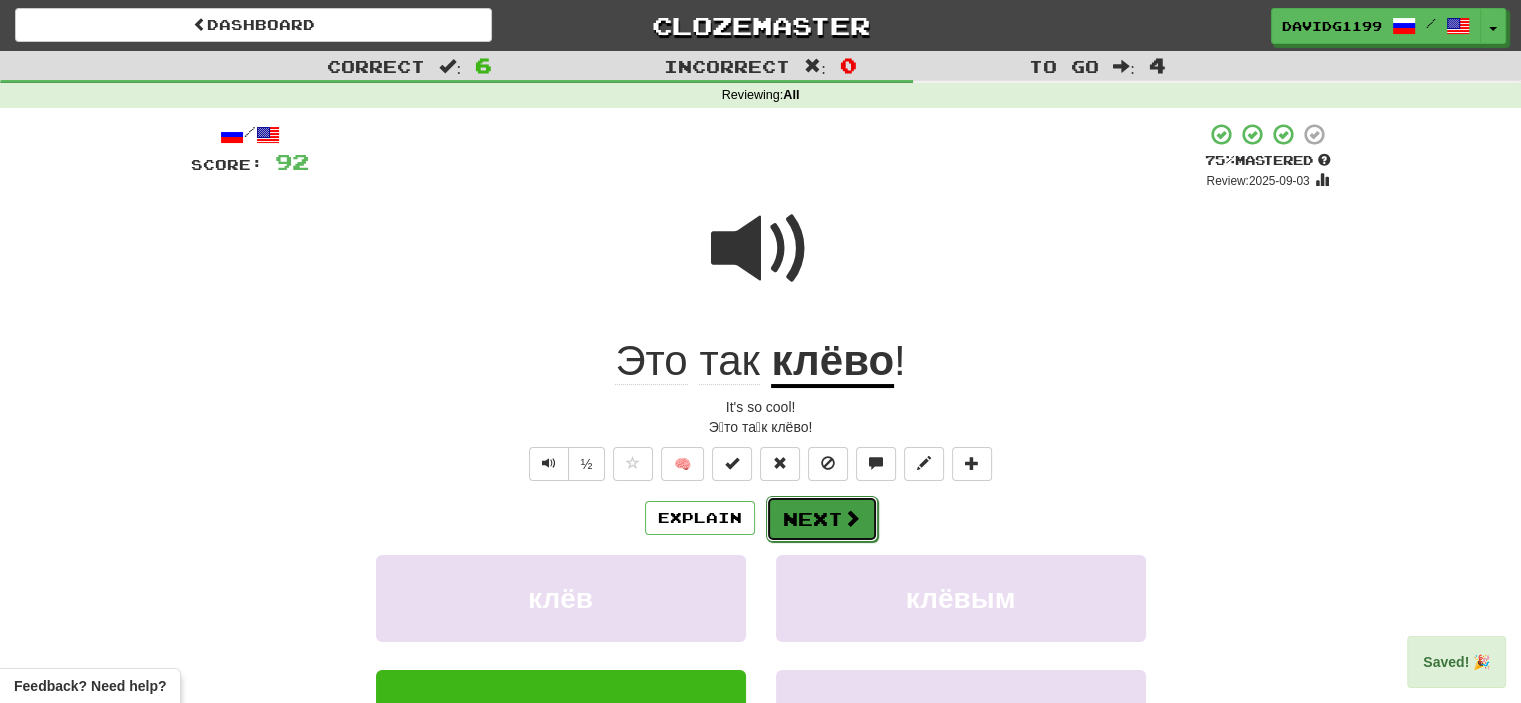 click on "Next" at bounding box center [822, 519] 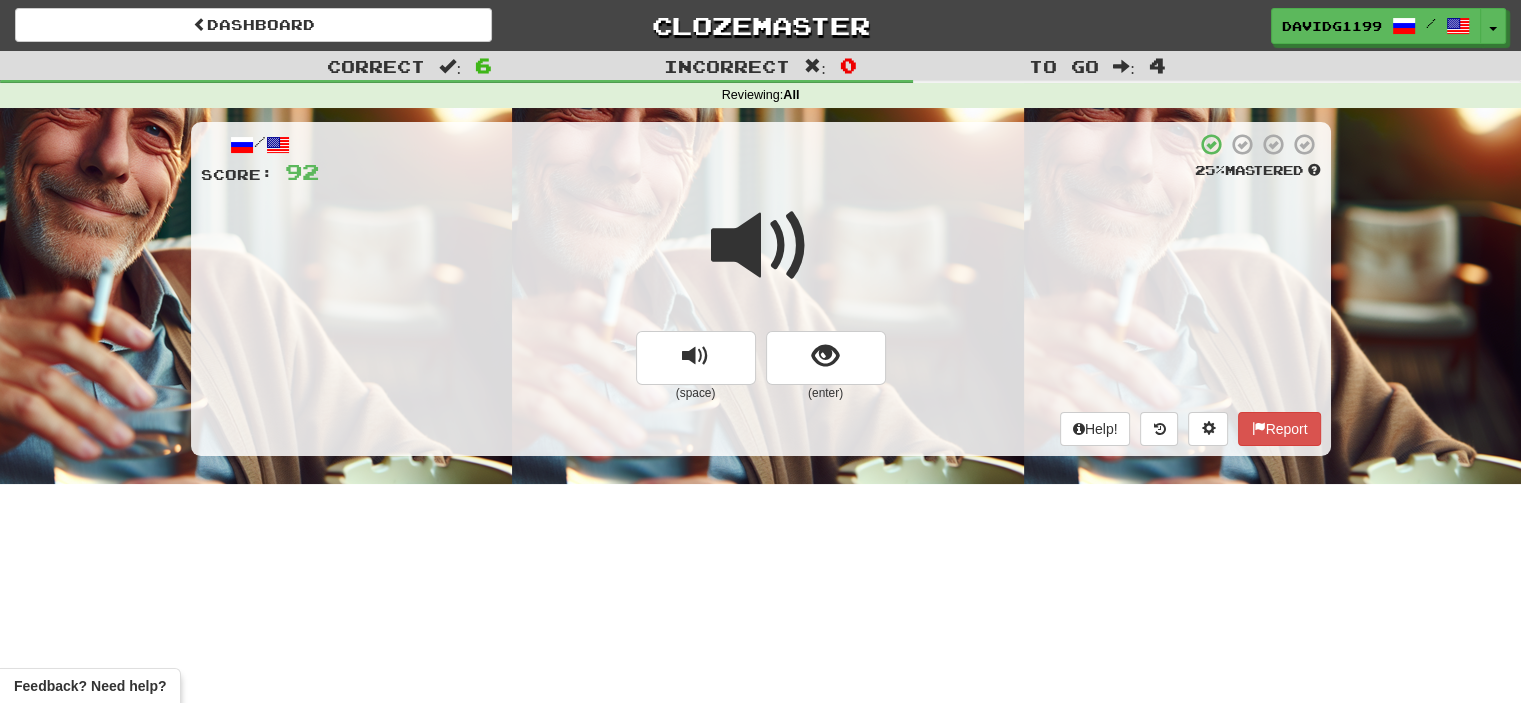 click at bounding box center (761, 246) 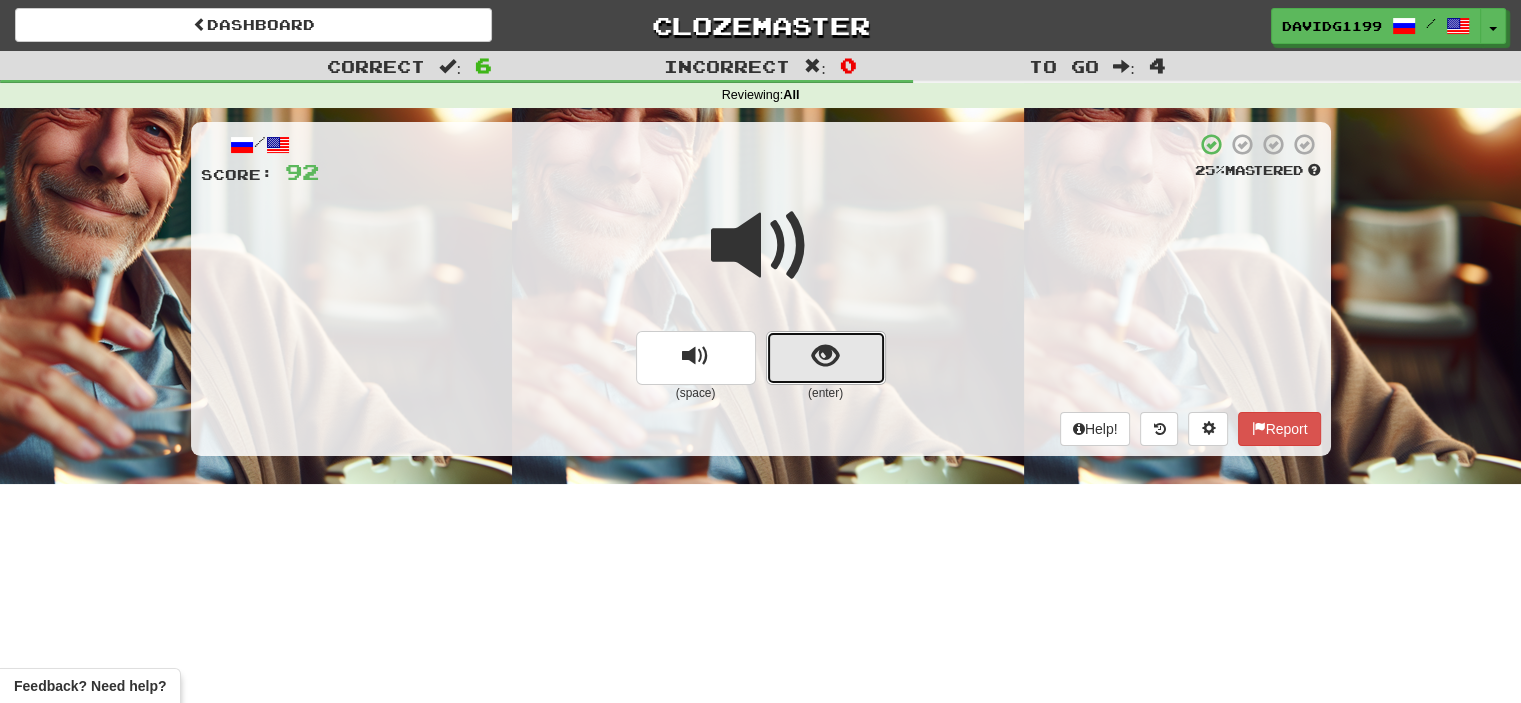 click at bounding box center (826, 358) 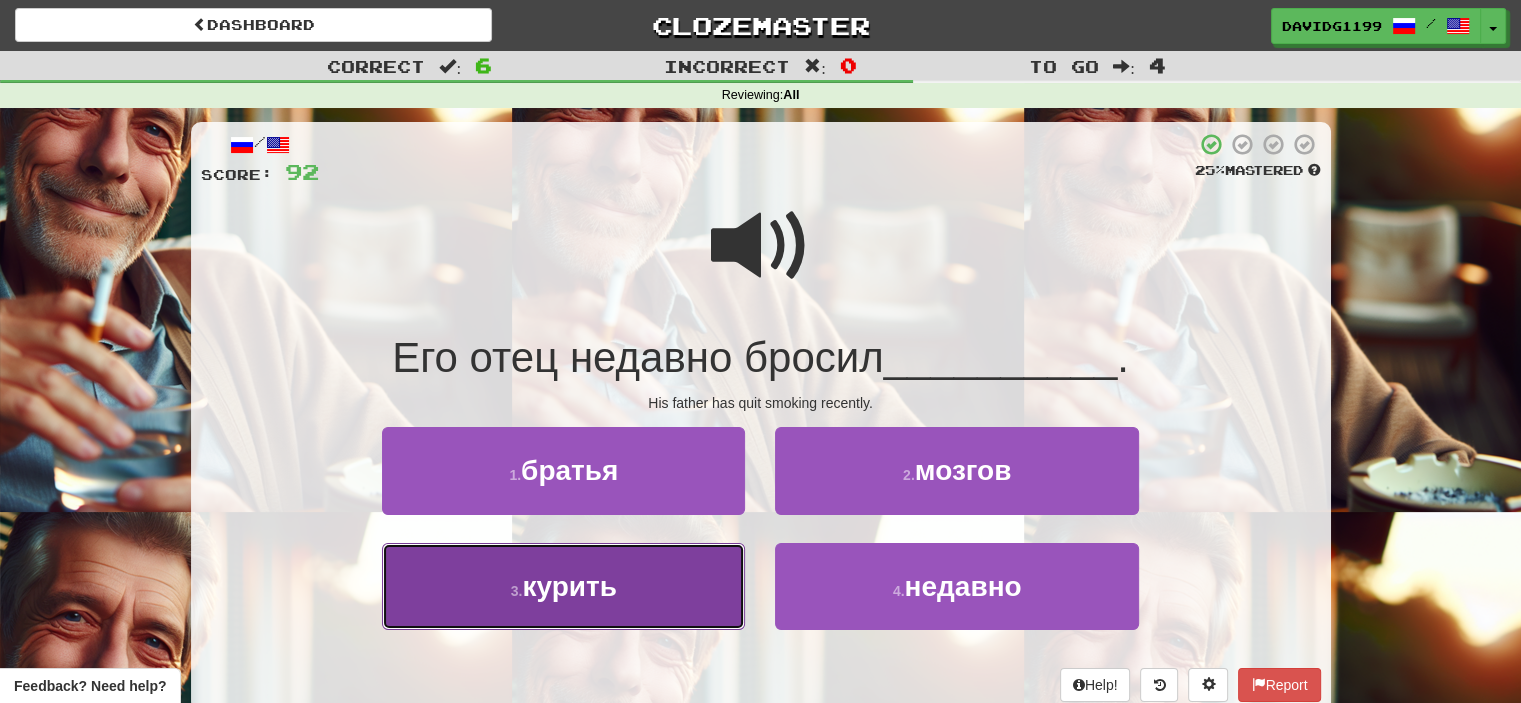 click on "3 .  курить" at bounding box center (563, 586) 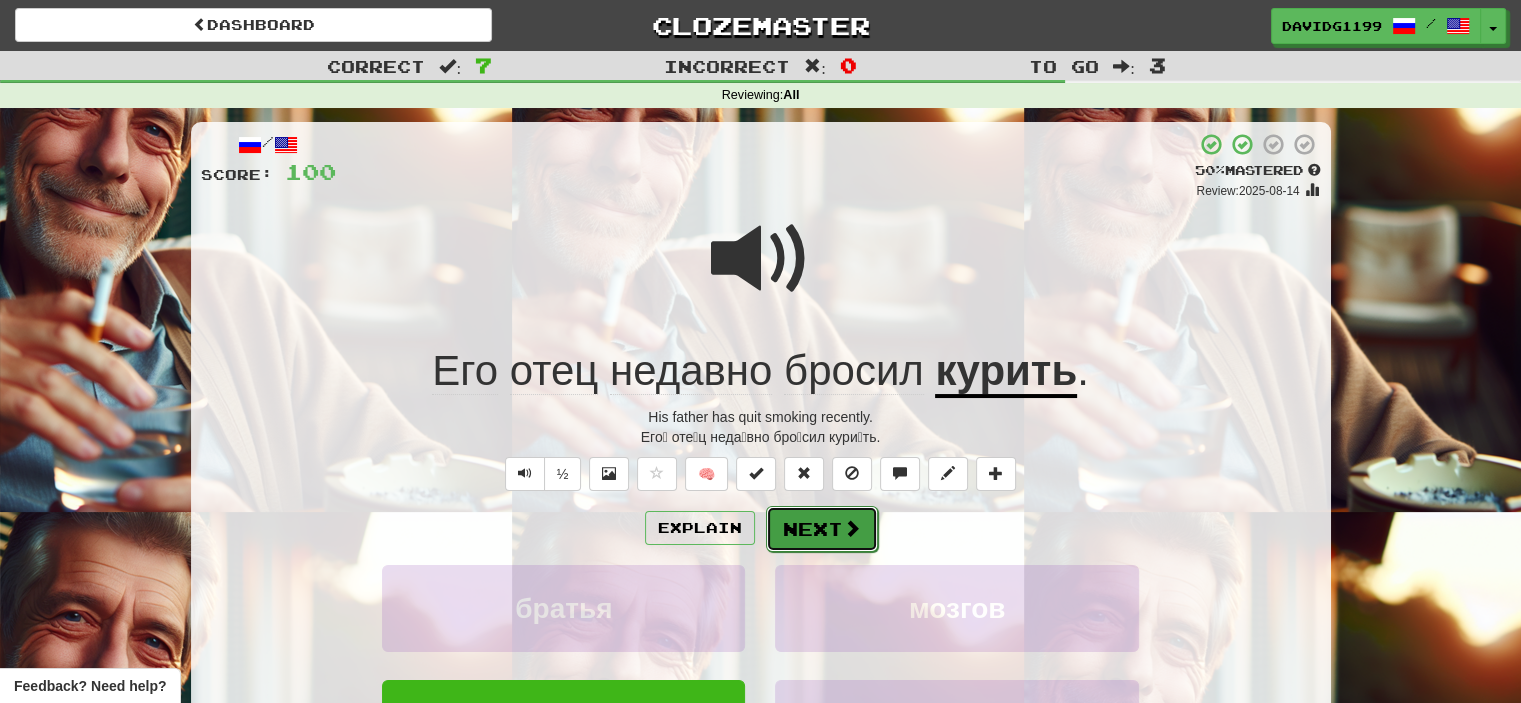 click on "Next" at bounding box center [822, 529] 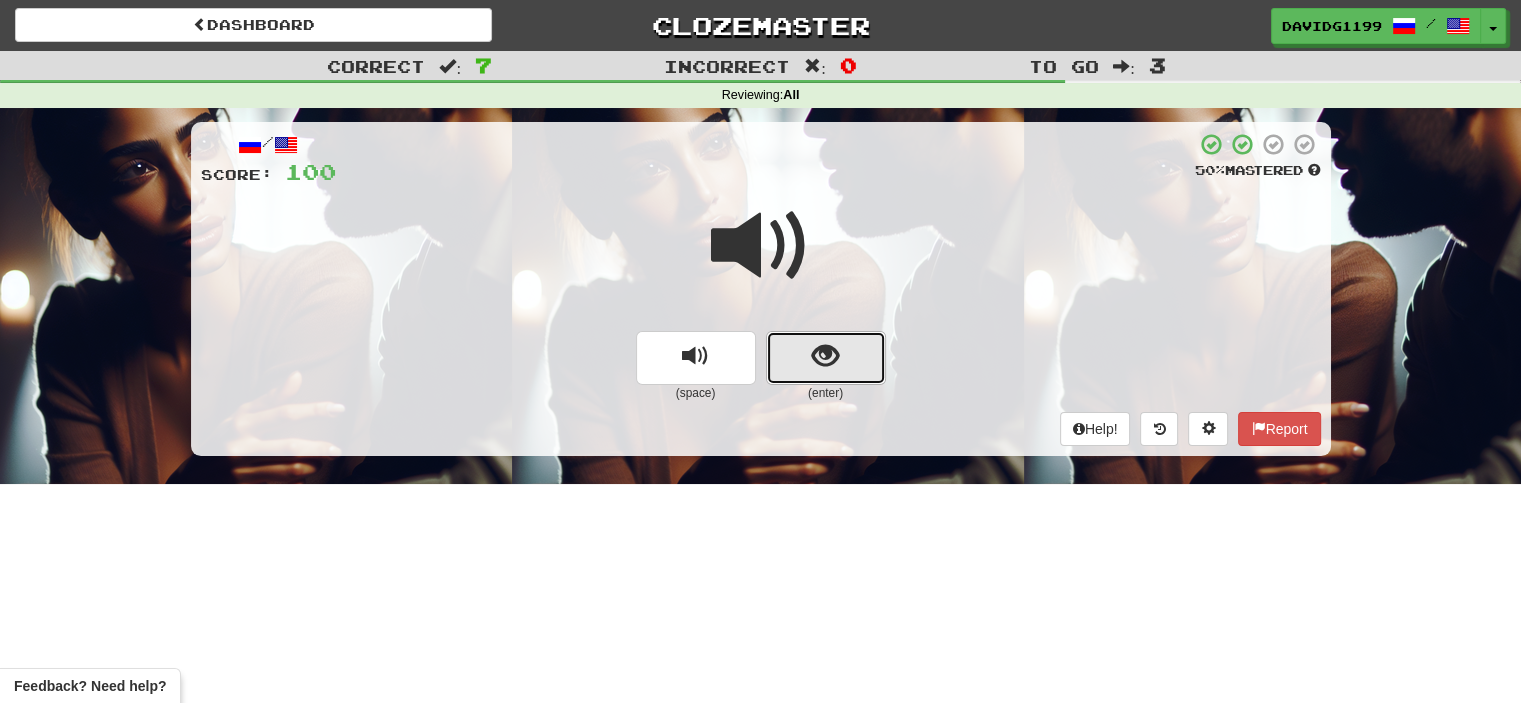 click at bounding box center (826, 358) 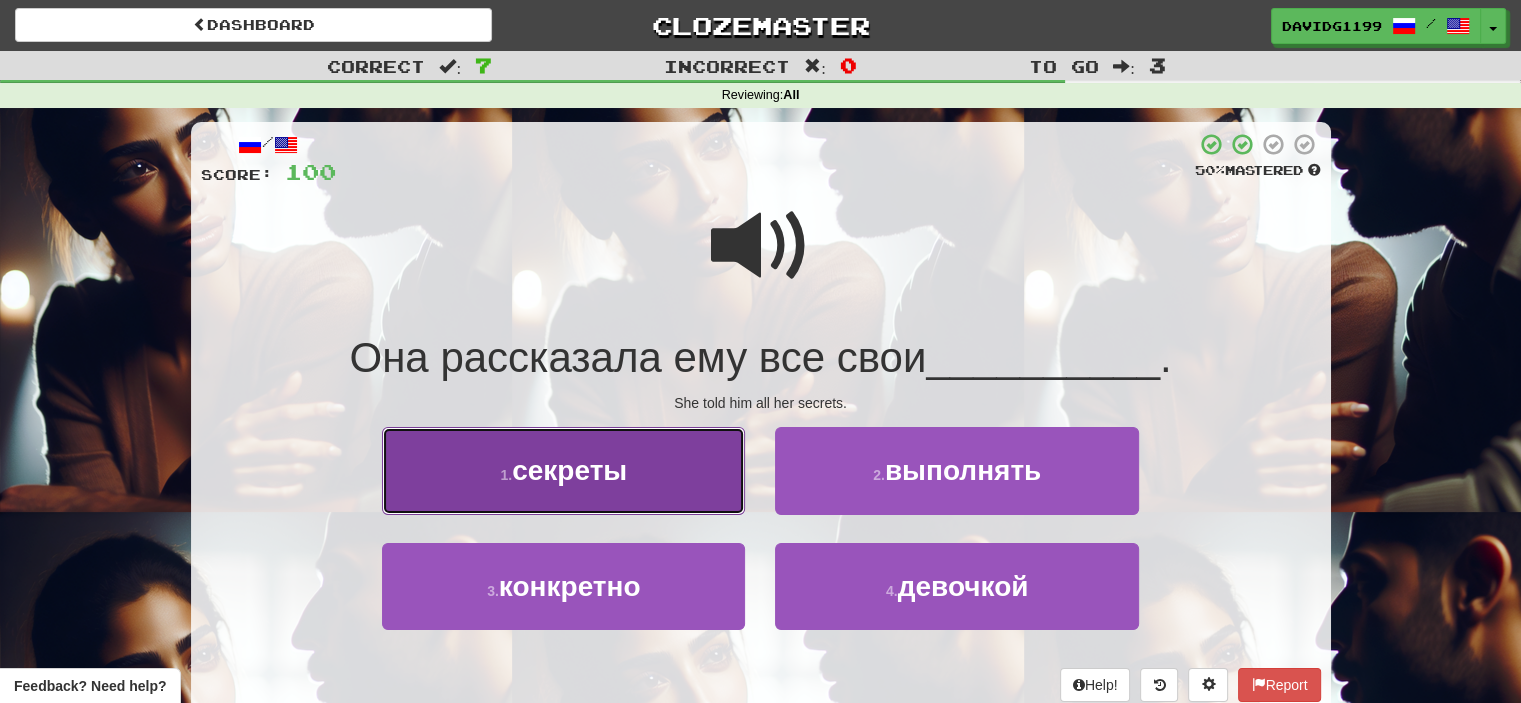 click on "1 .  секреты" at bounding box center (563, 470) 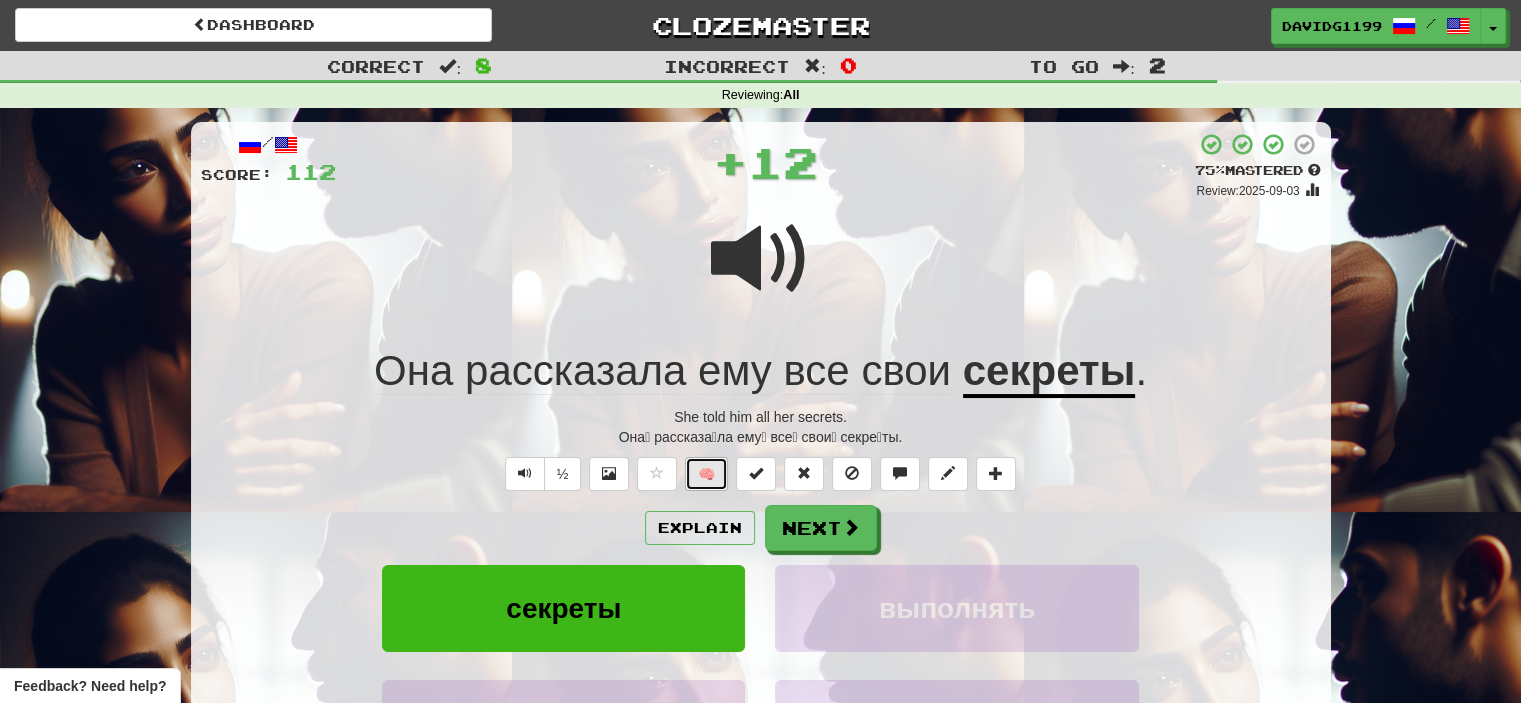click on "🧠" at bounding box center (706, 474) 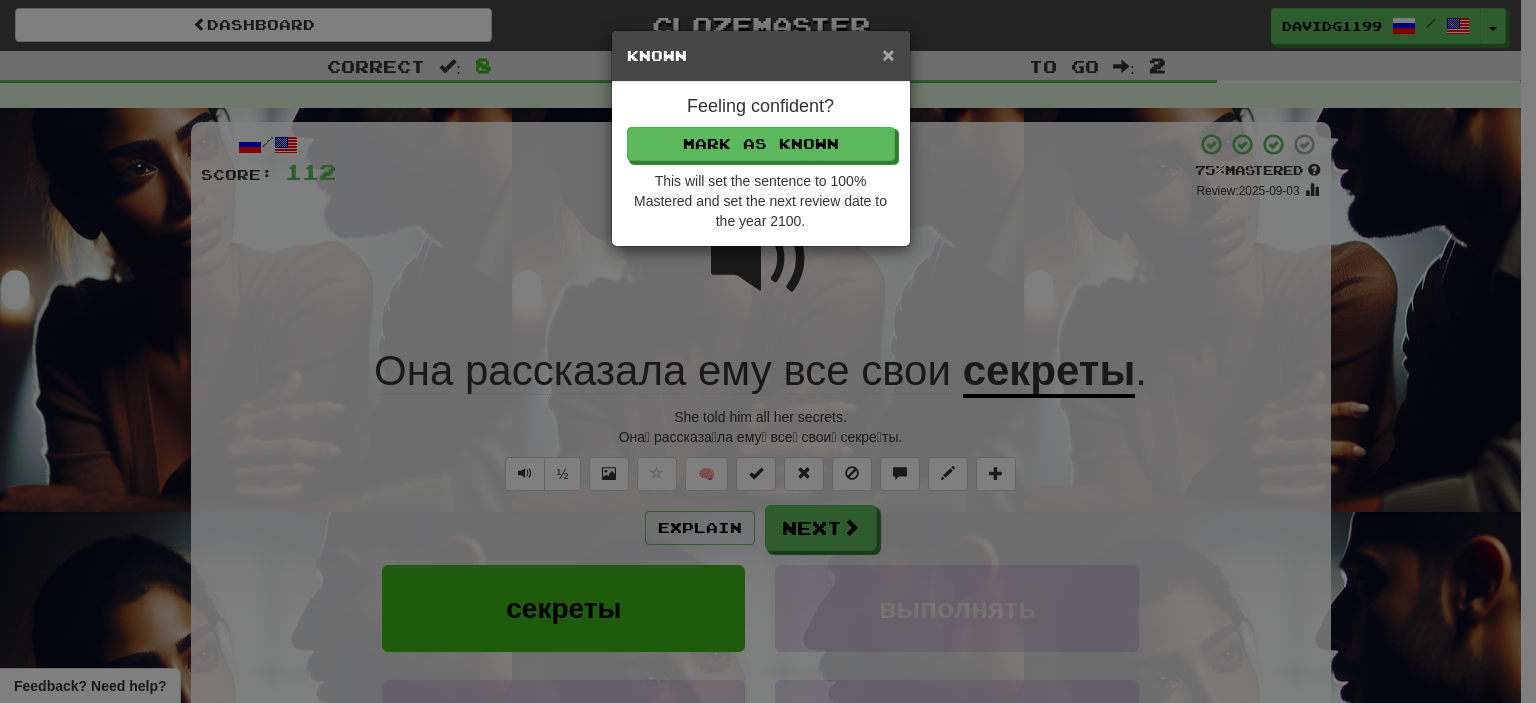 click on "×" at bounding box center (888, 54) 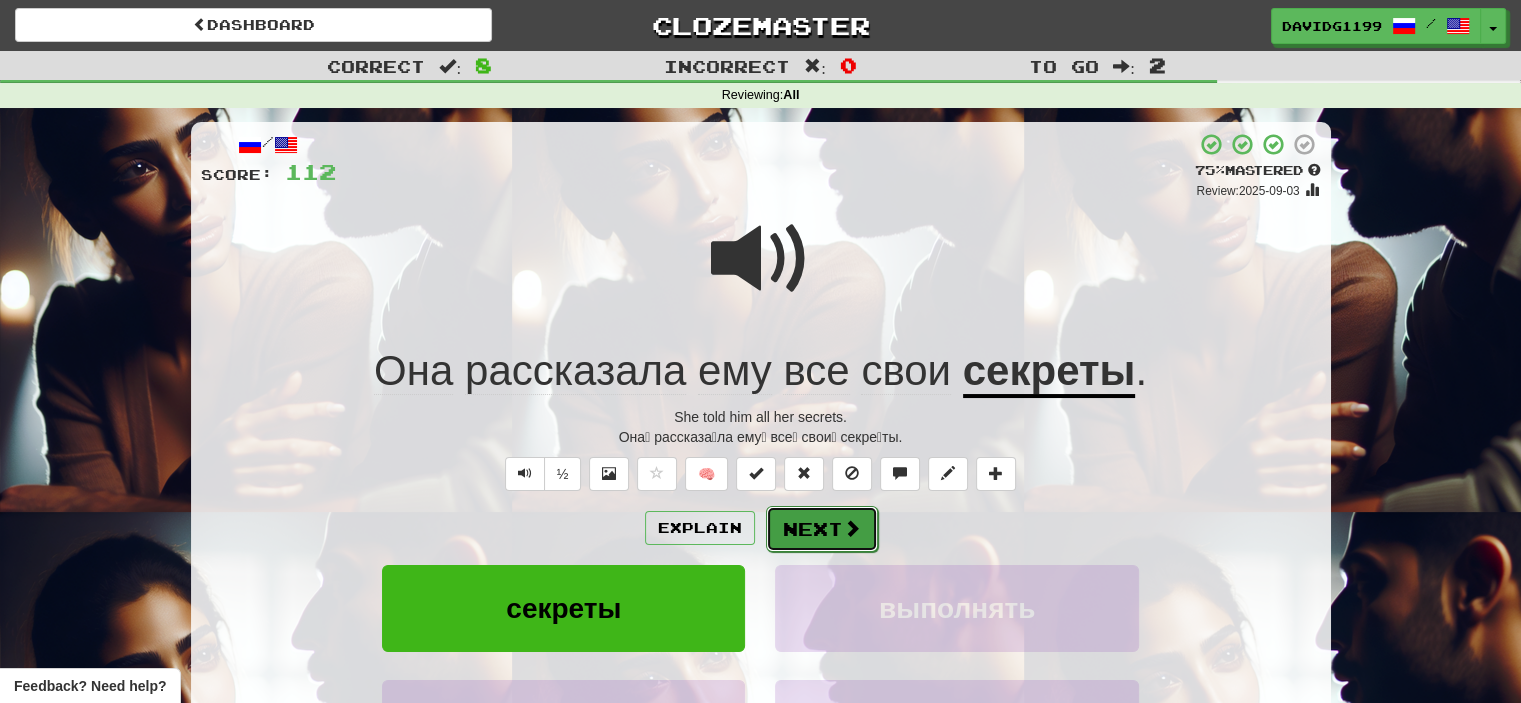 click at bounding box center (852, 528) 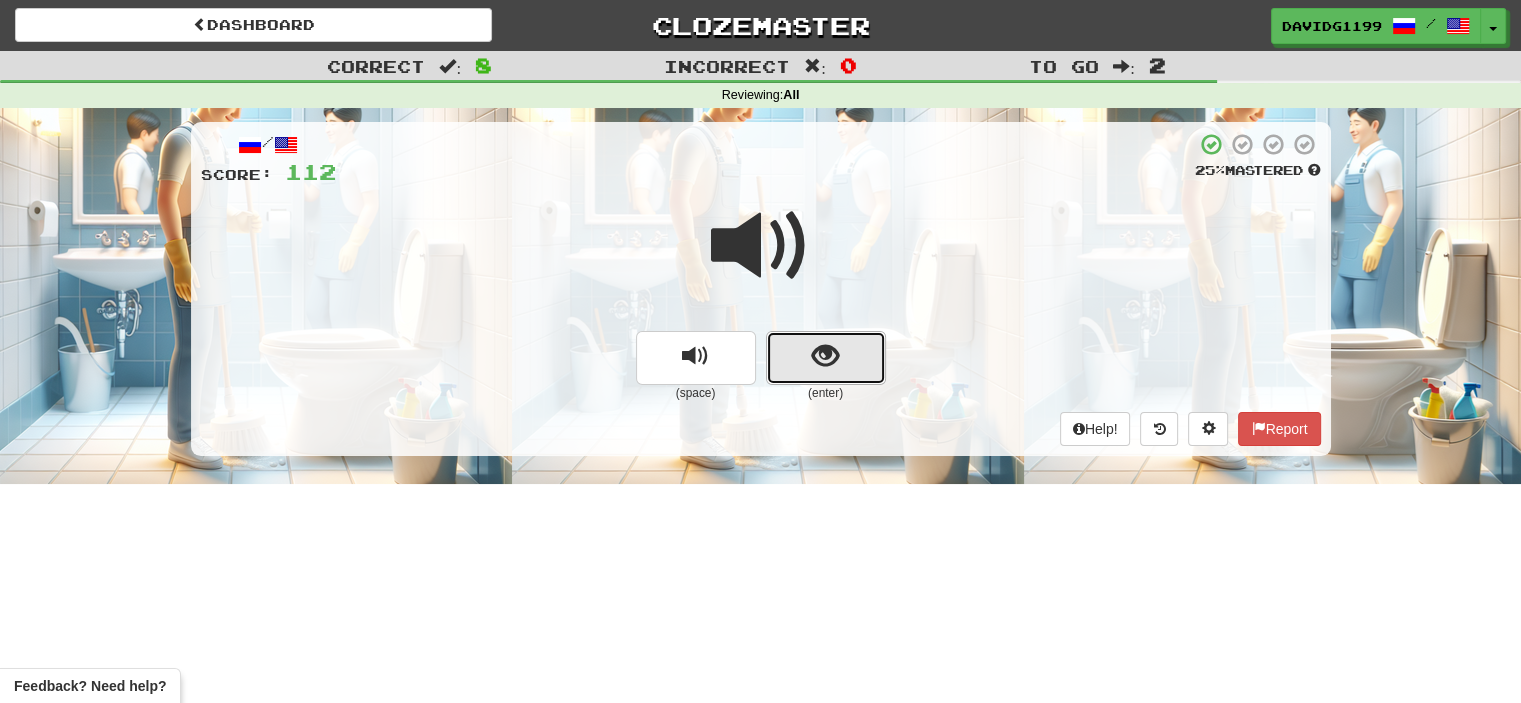 click at bounding box center [826, 358] 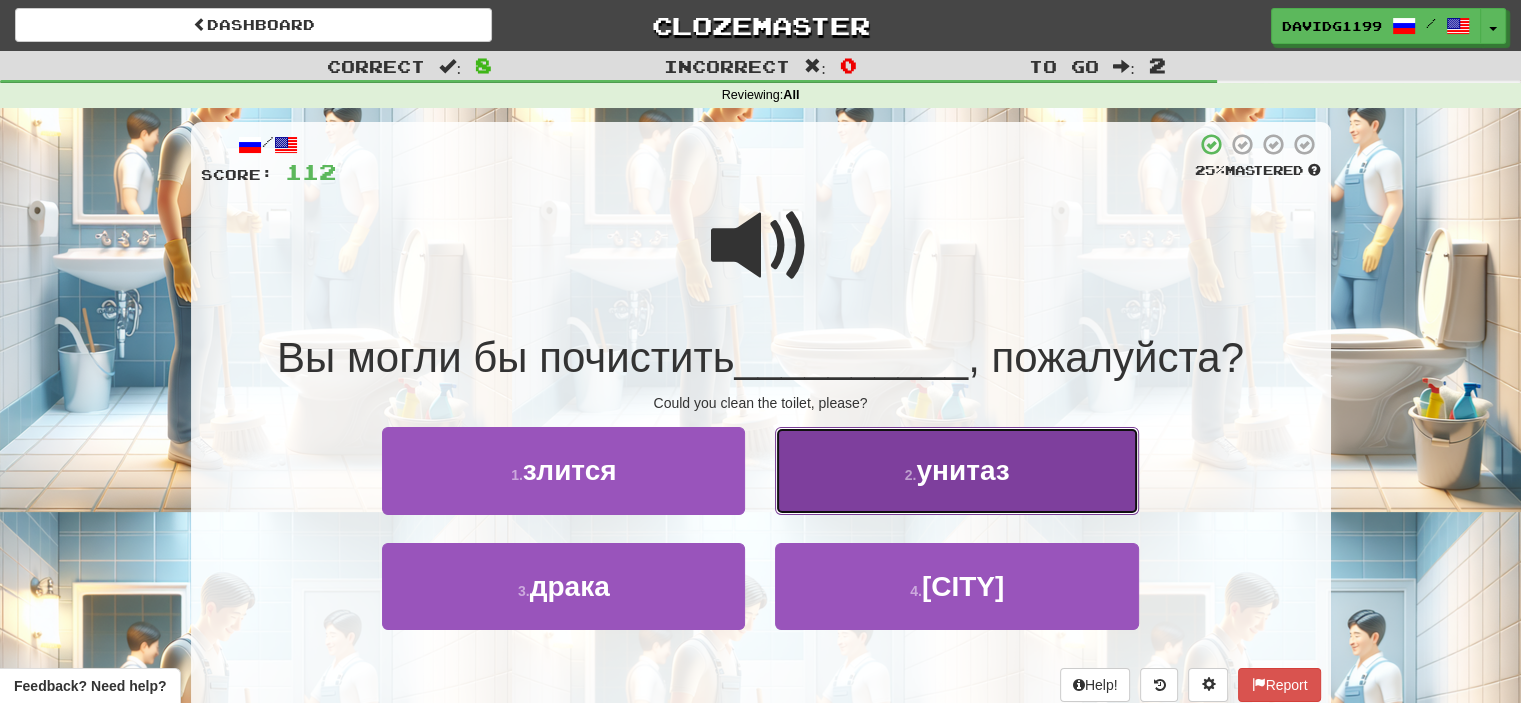 click on "2 .  унитаз" at bounding box center [956, 470] 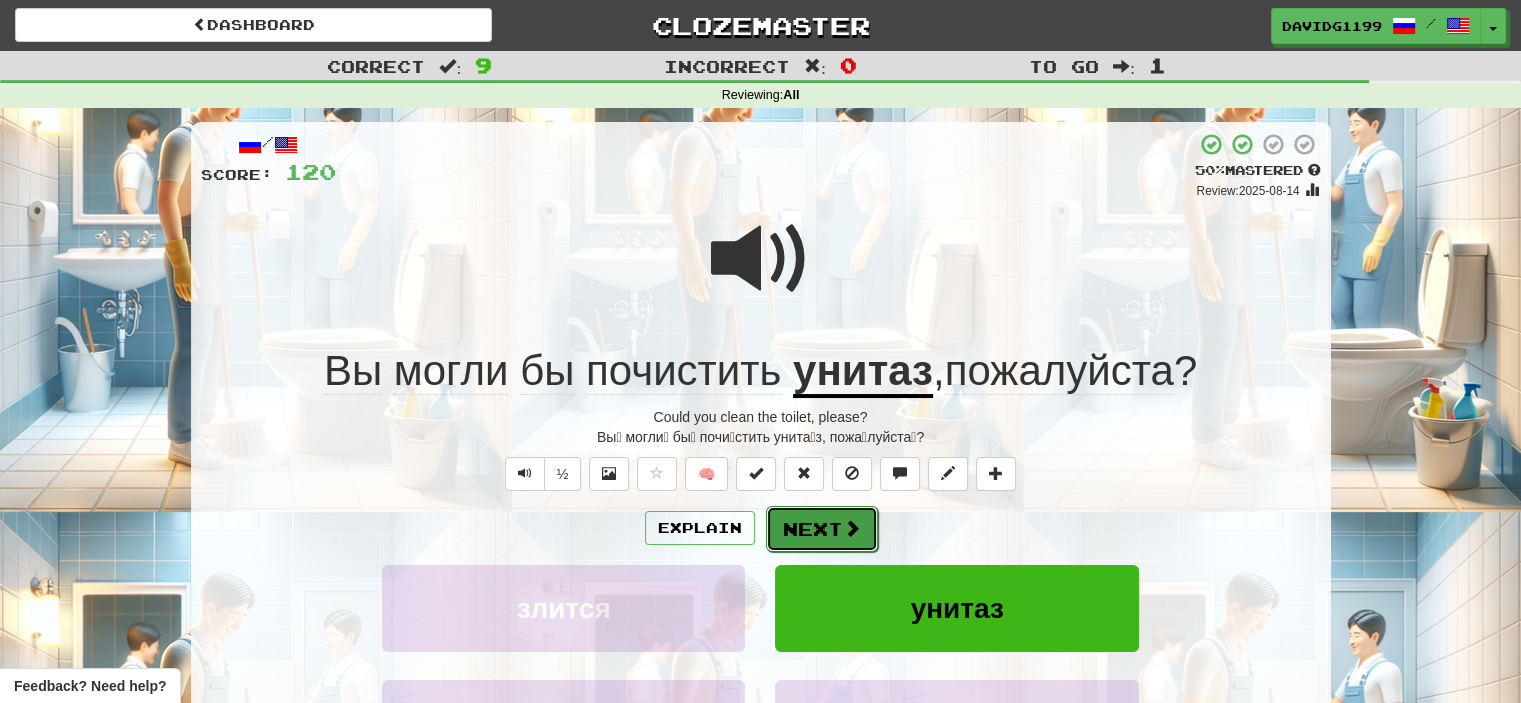 click on "Next" at bounding box center [822, 529] 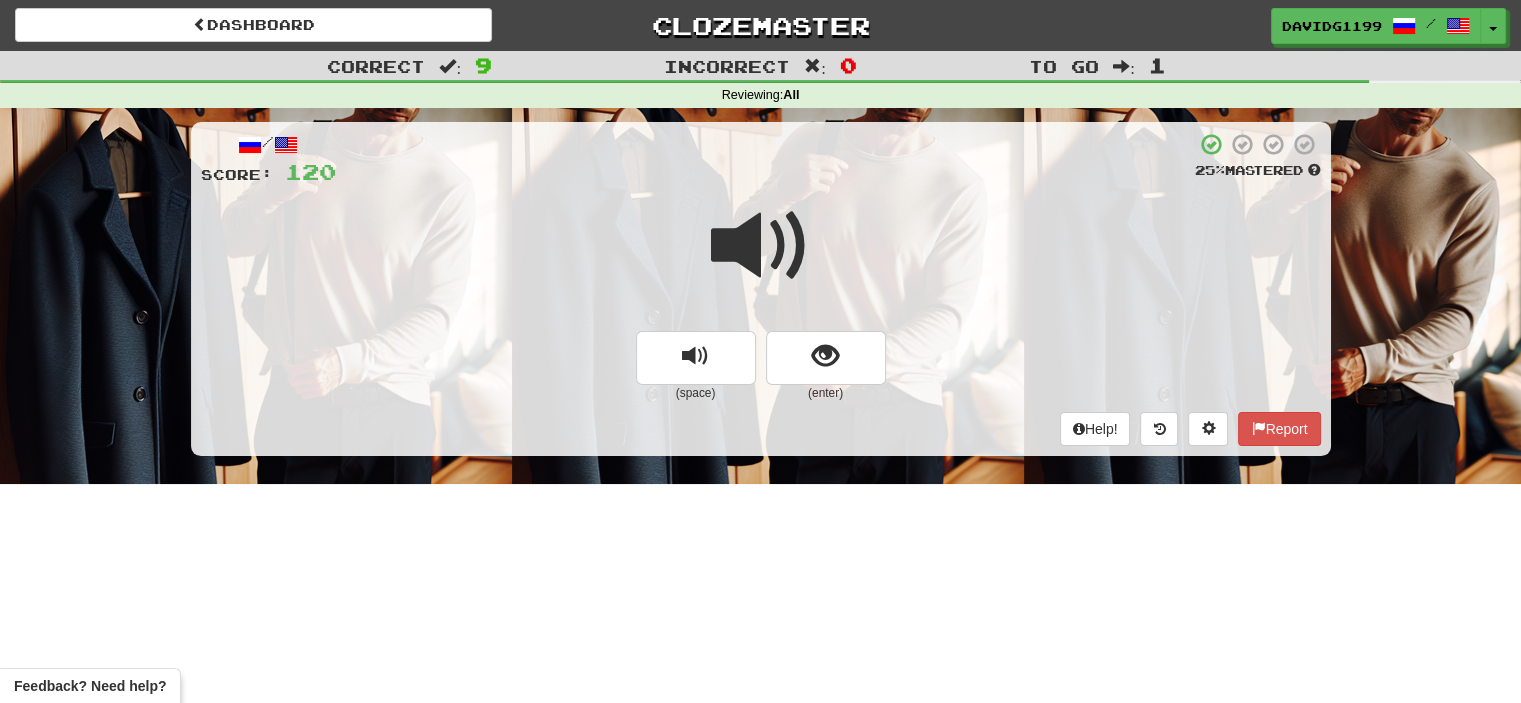 click at bounding box center (761, 246) 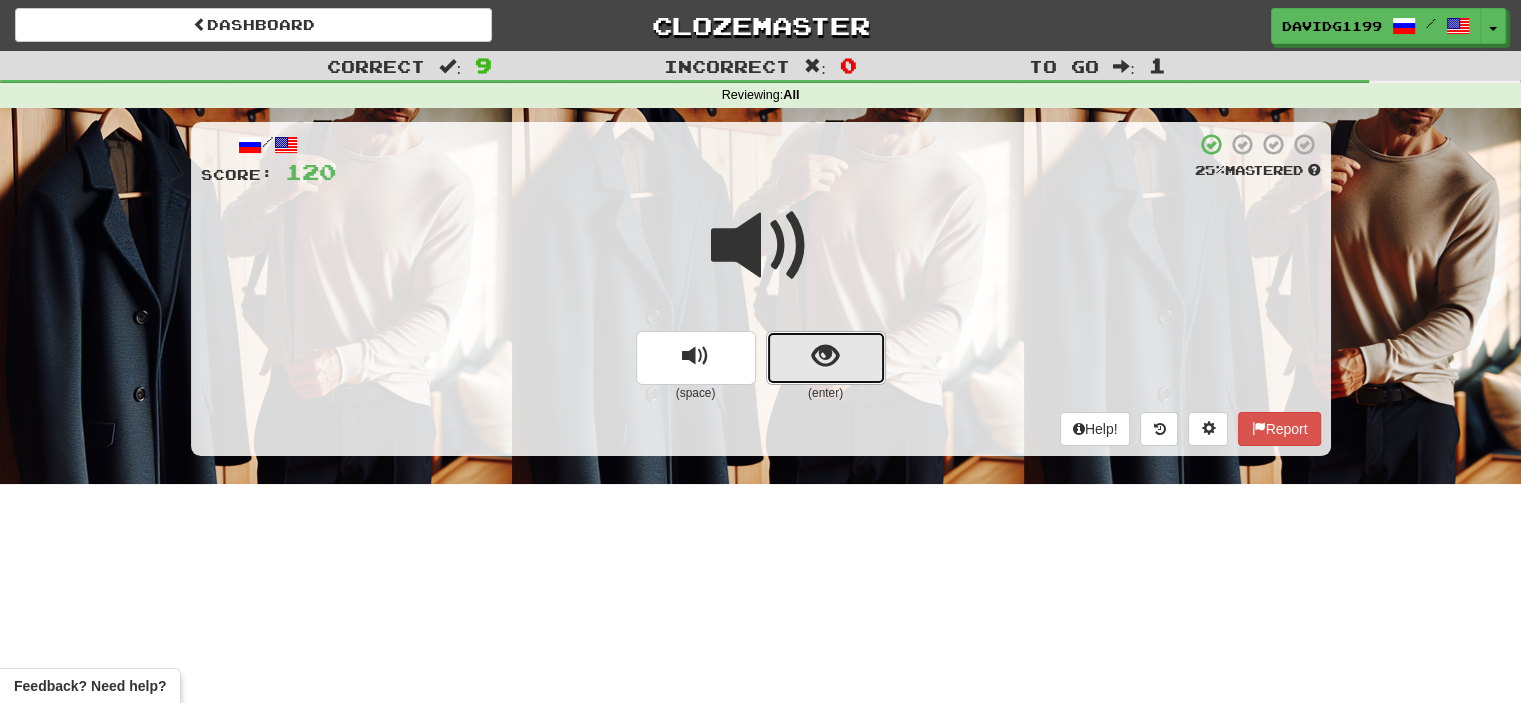 click at bounding box center [826, 358] 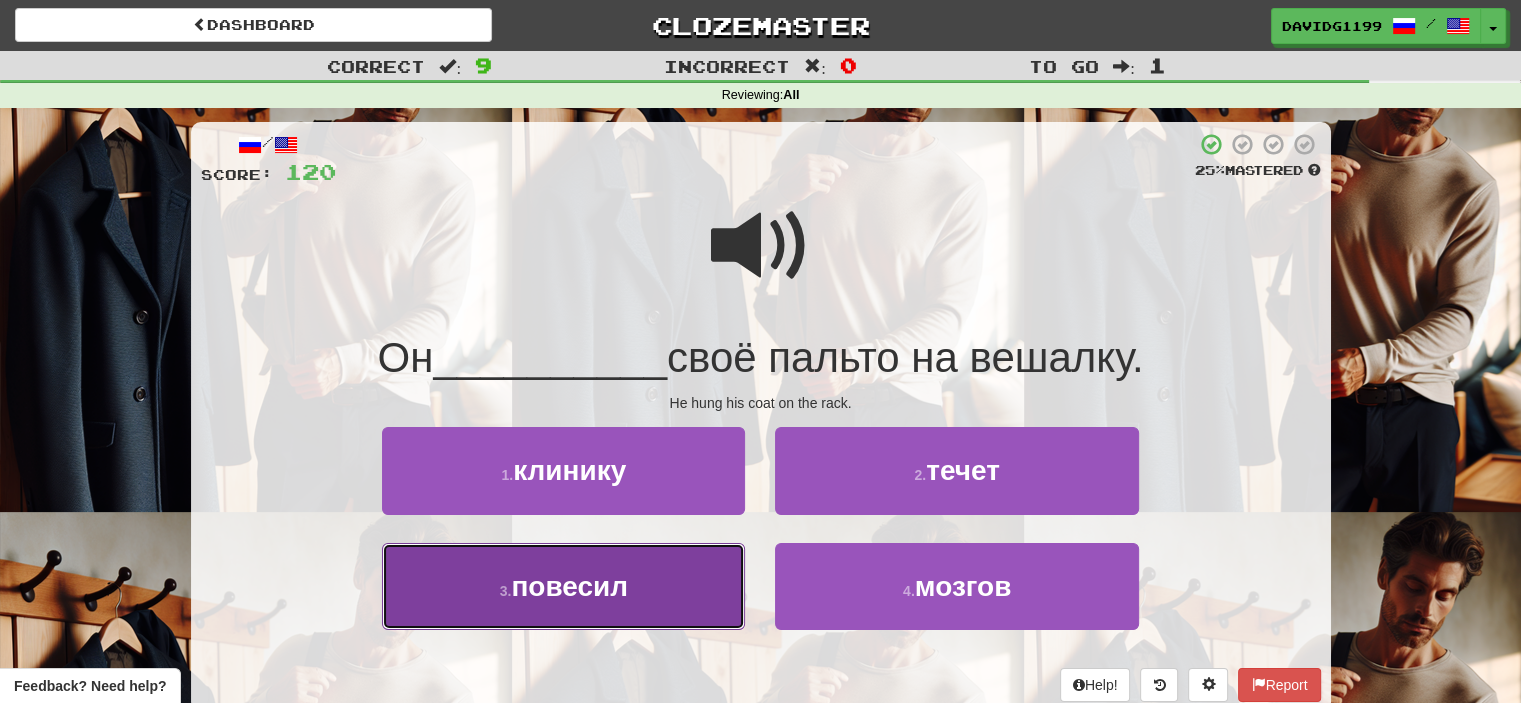 click on "3 .  повесил" at bounding box center [563, 586] 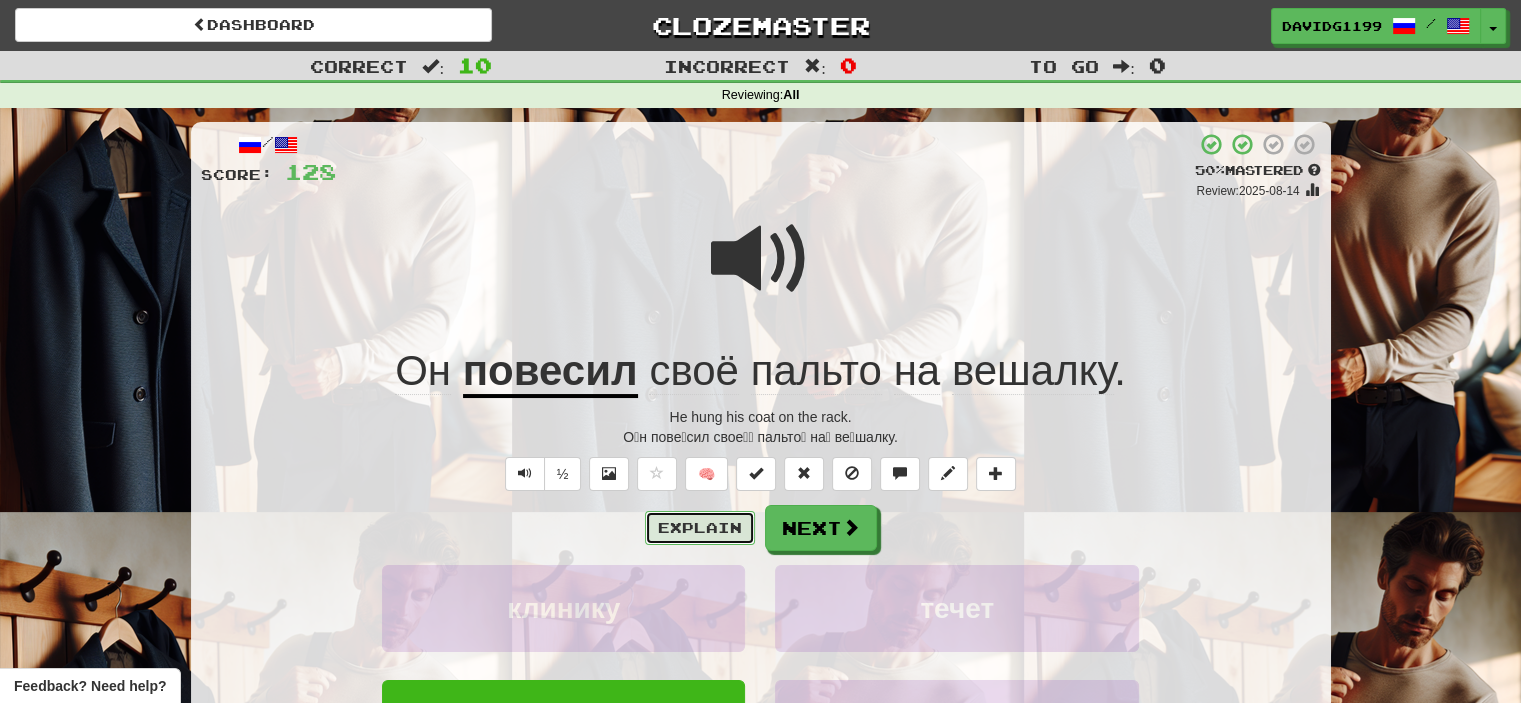 click on "Explain" at bounding box center [700, 528] 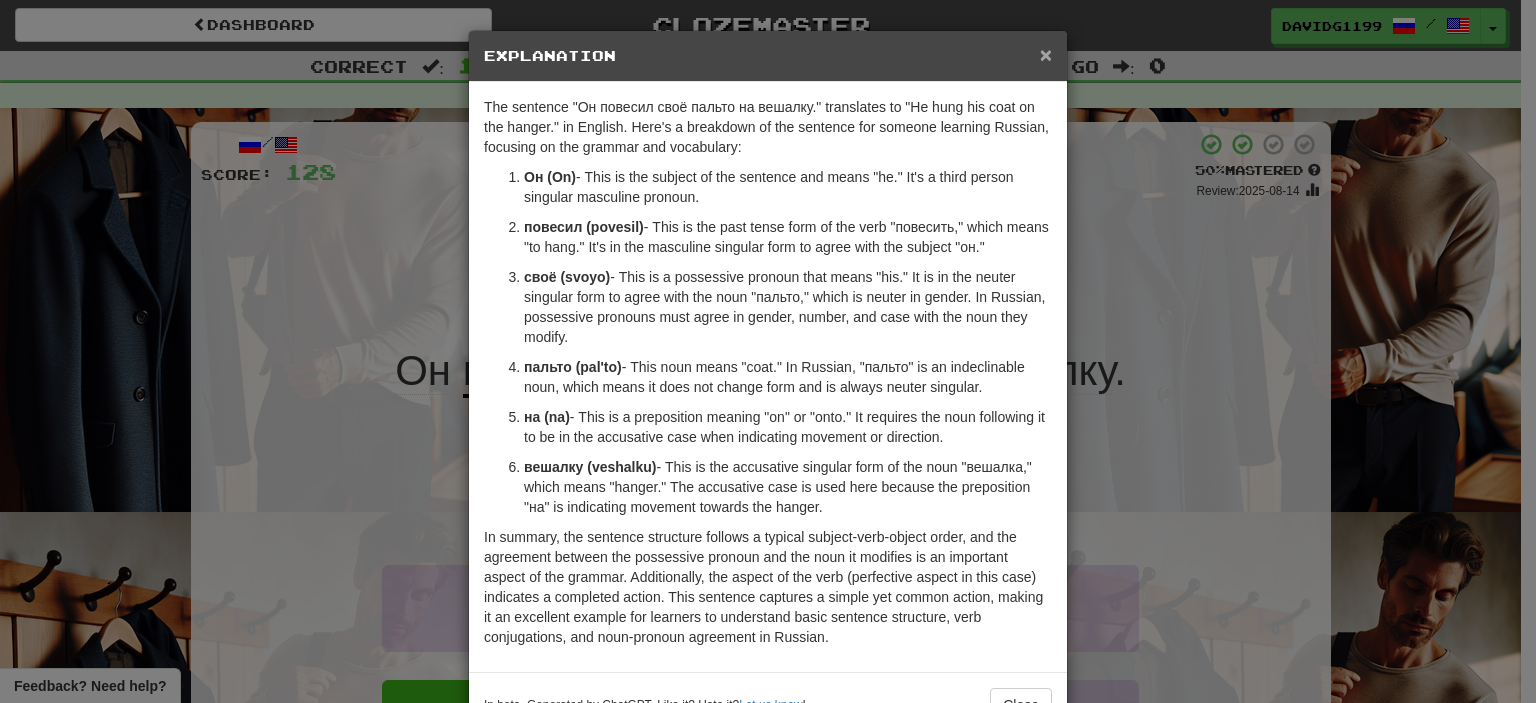 click on "×" at bounding box center [1046, 54] 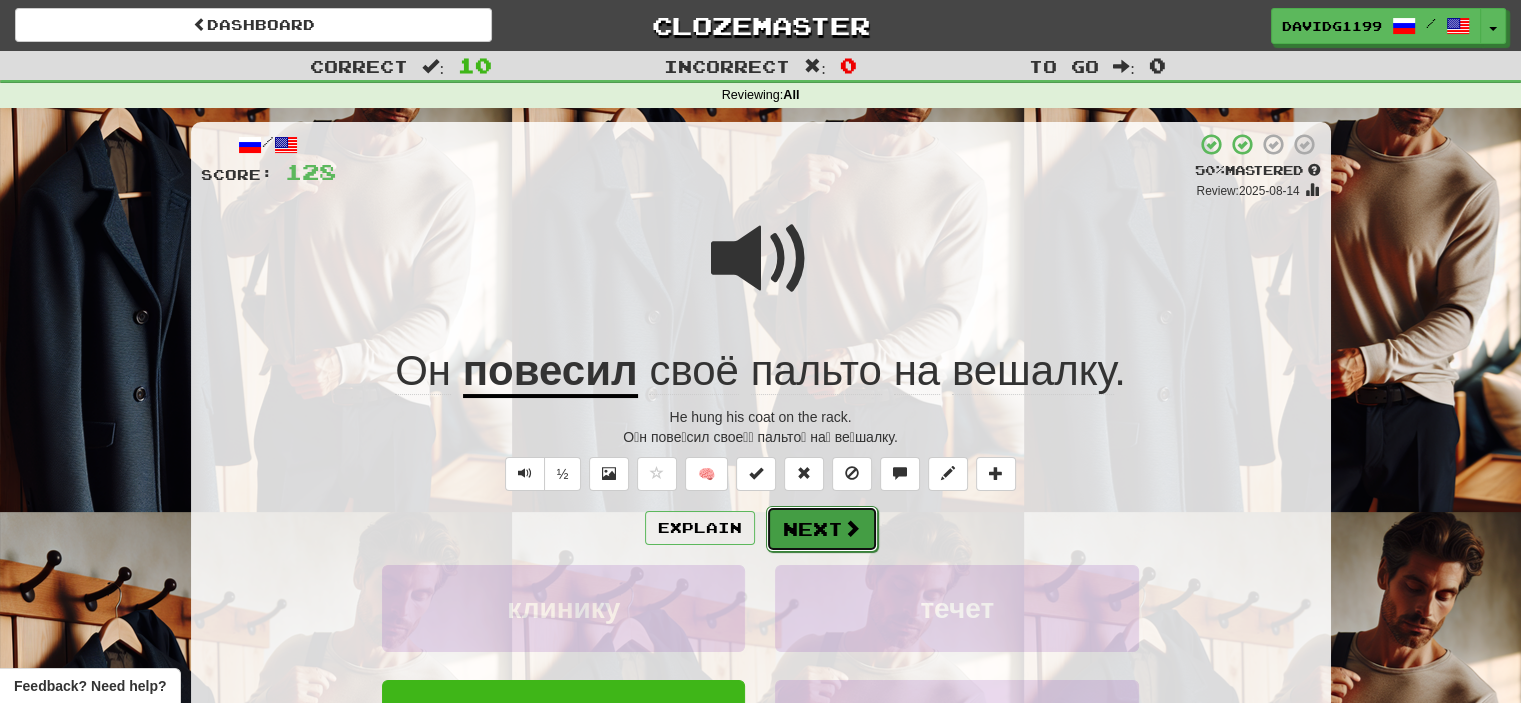 click on "Next" at bounding box center [822, 529] 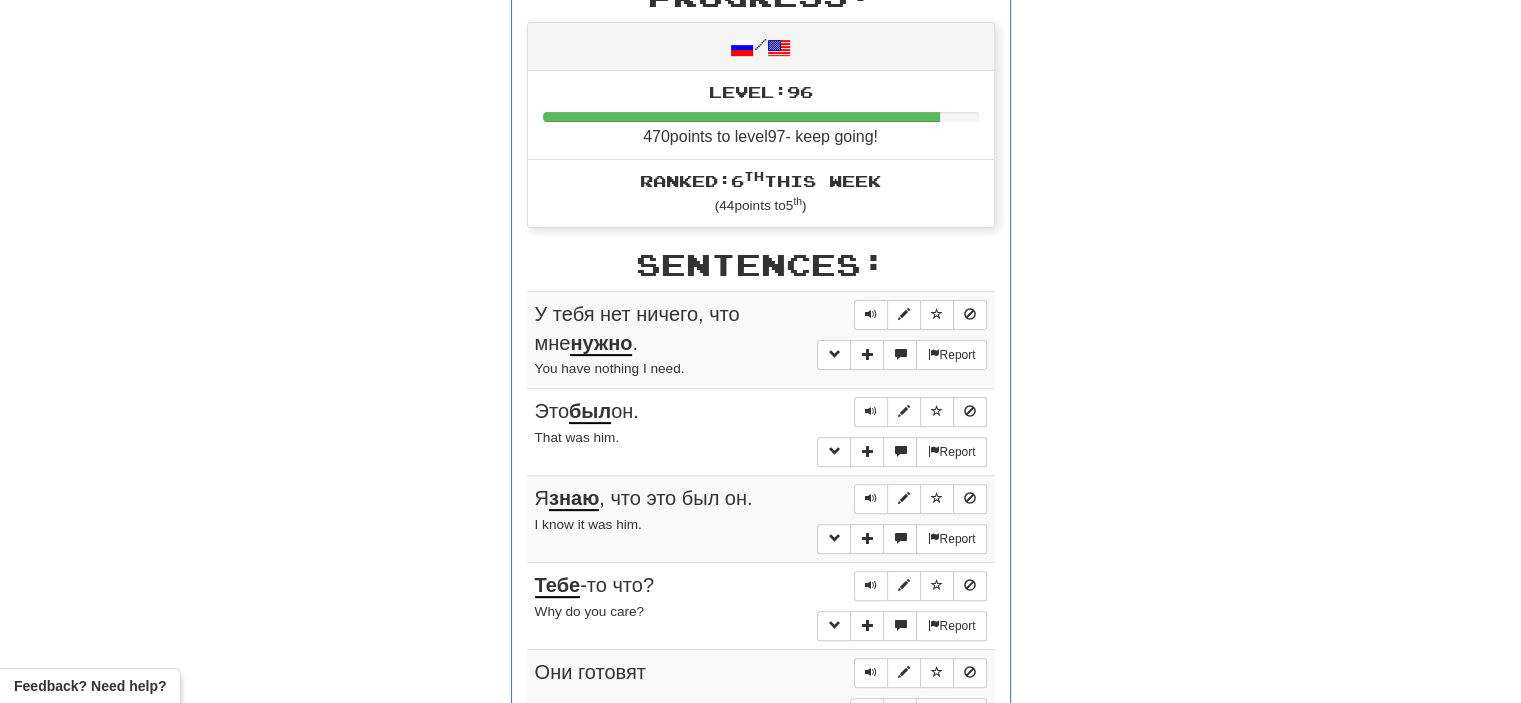 scroll, scrollTop: 540, scrollLeft: 0, axis: vertical 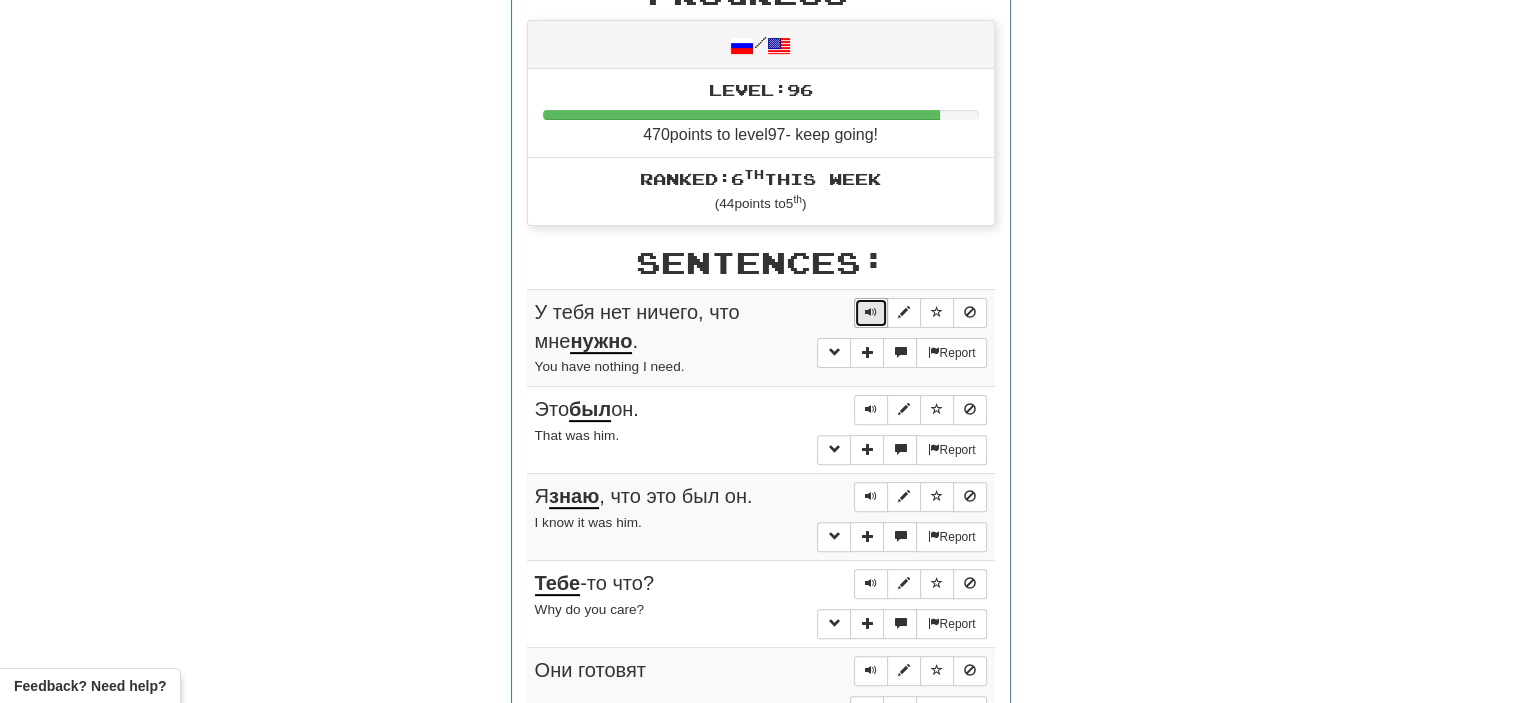 click at bounding box center (871, 312) 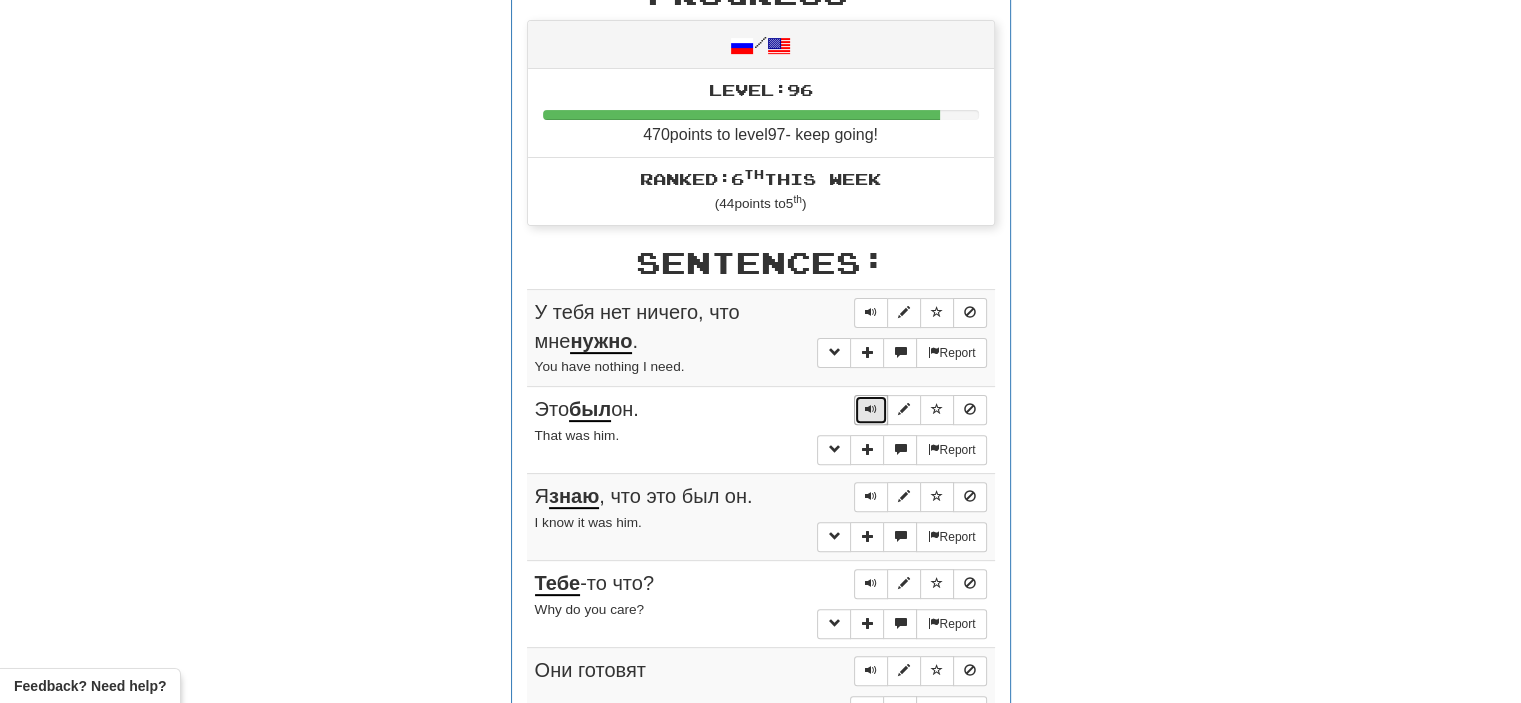 click at bounding box center [871, 409] 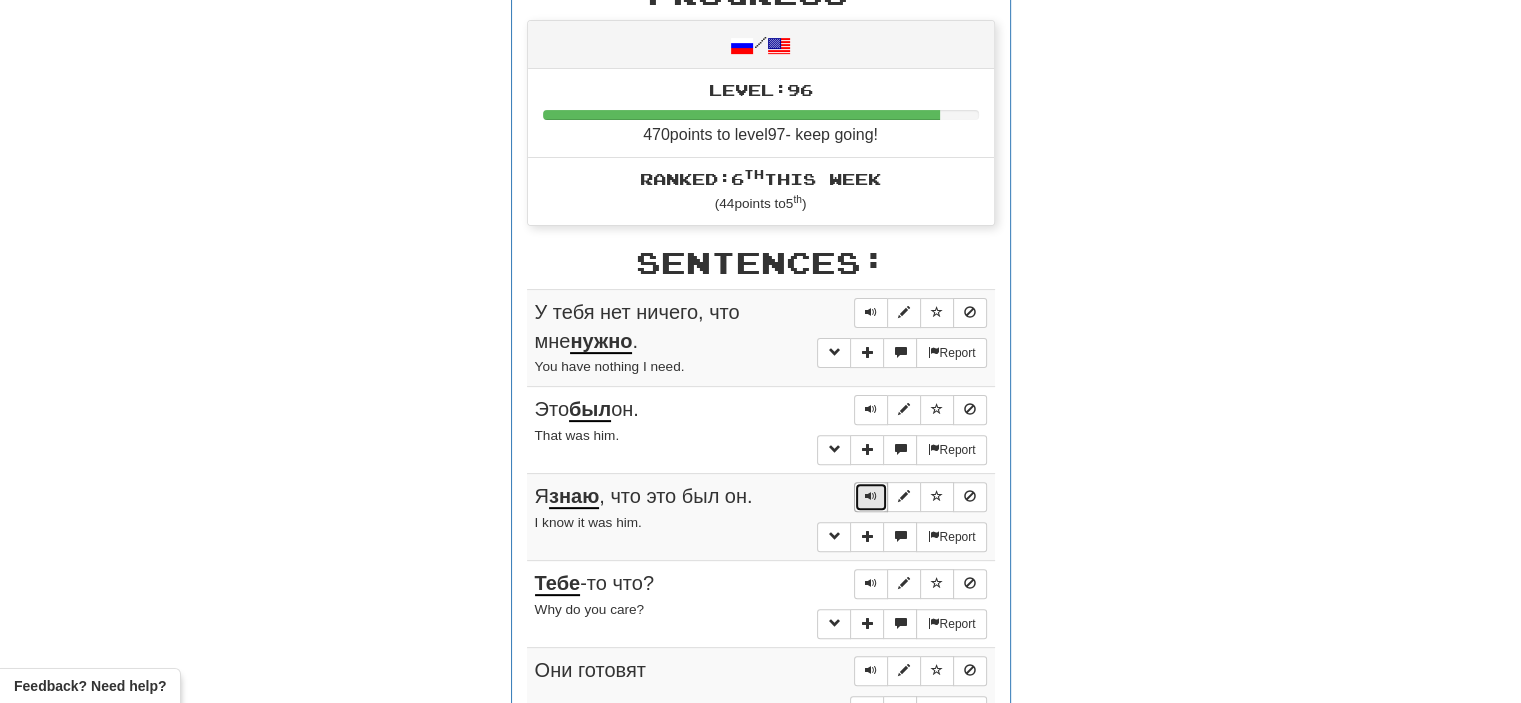 click at bounding box center (871, 497) 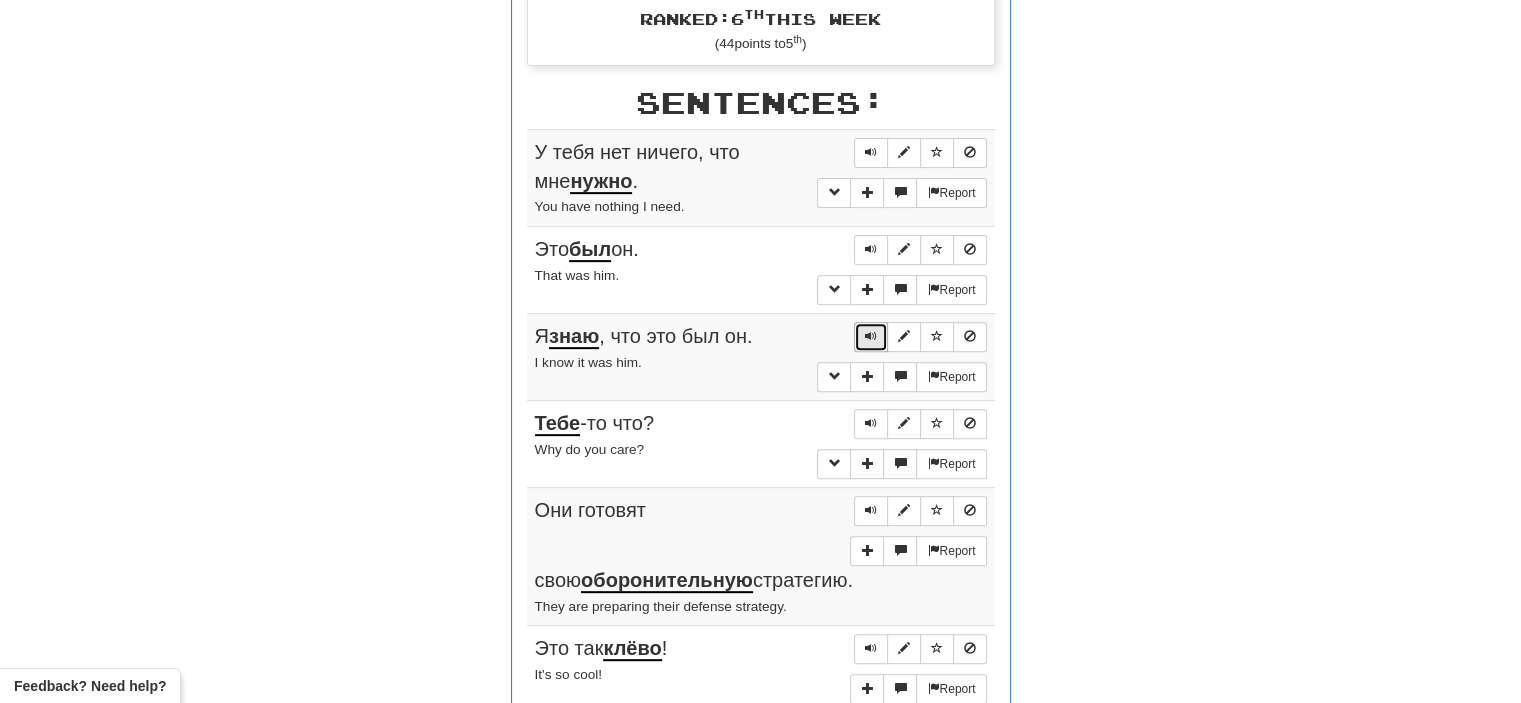 scroll, scrollTop: 760, scrollLeft: 0, axis: vertical 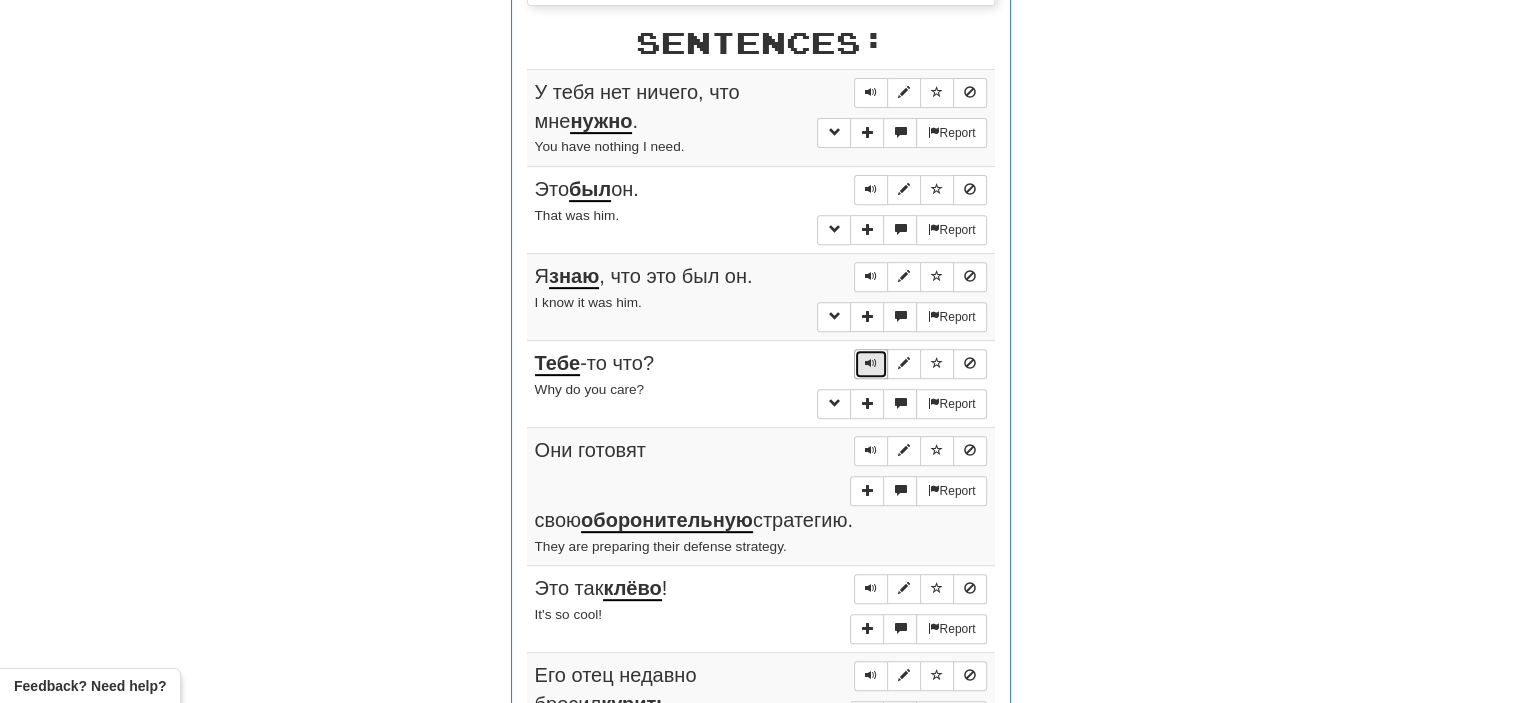 click at bounding box center [871, 364] 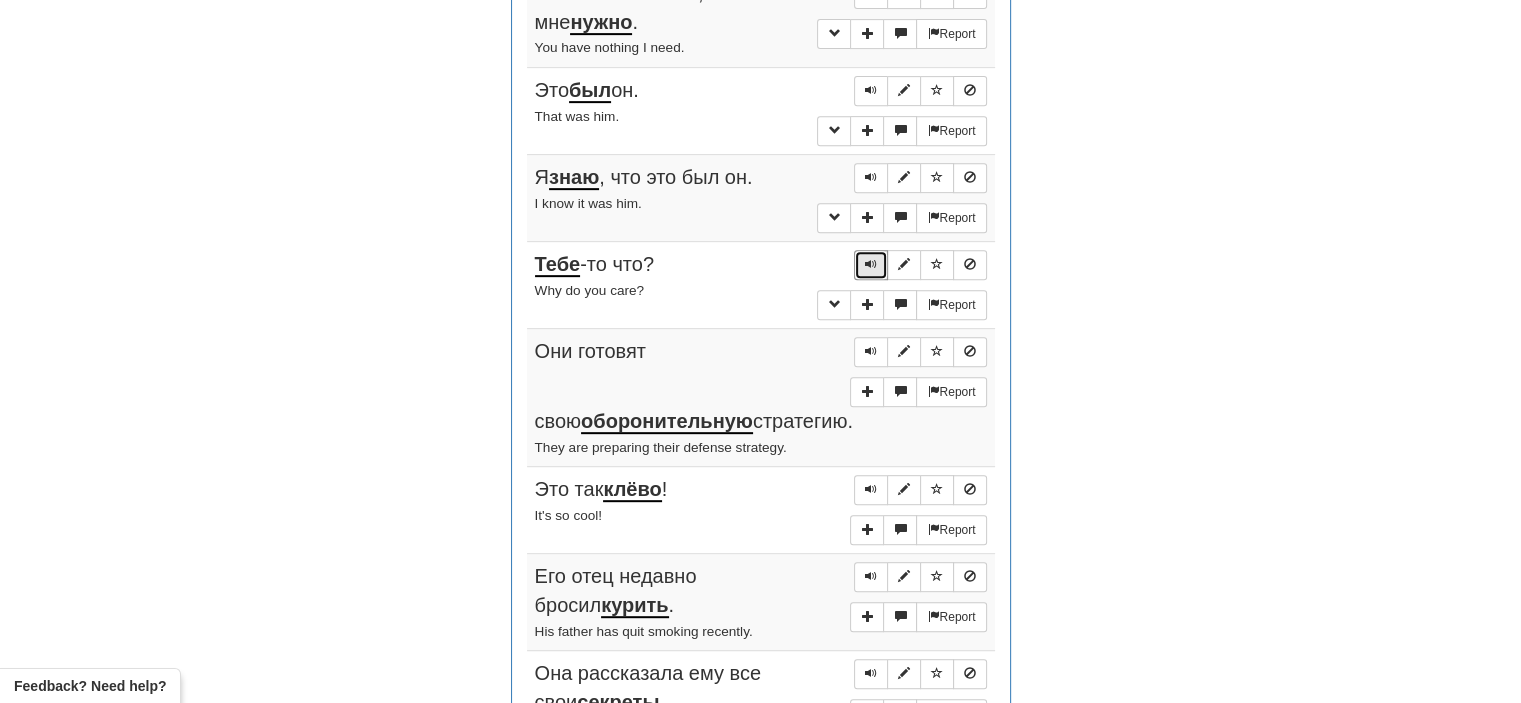 scroll, scrollTop: 860, scrollLeft: 0, axis: vertical 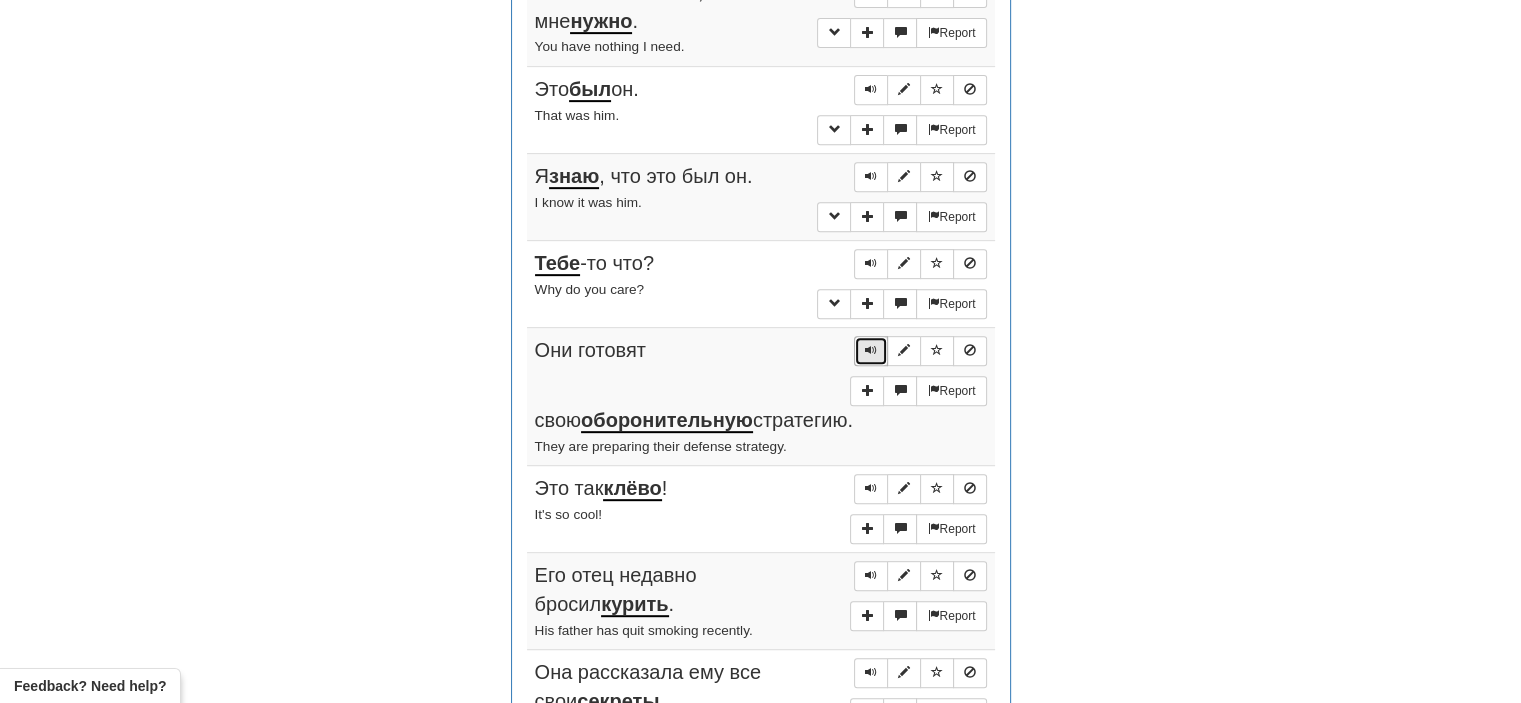 click at bounding box center [871, 350] 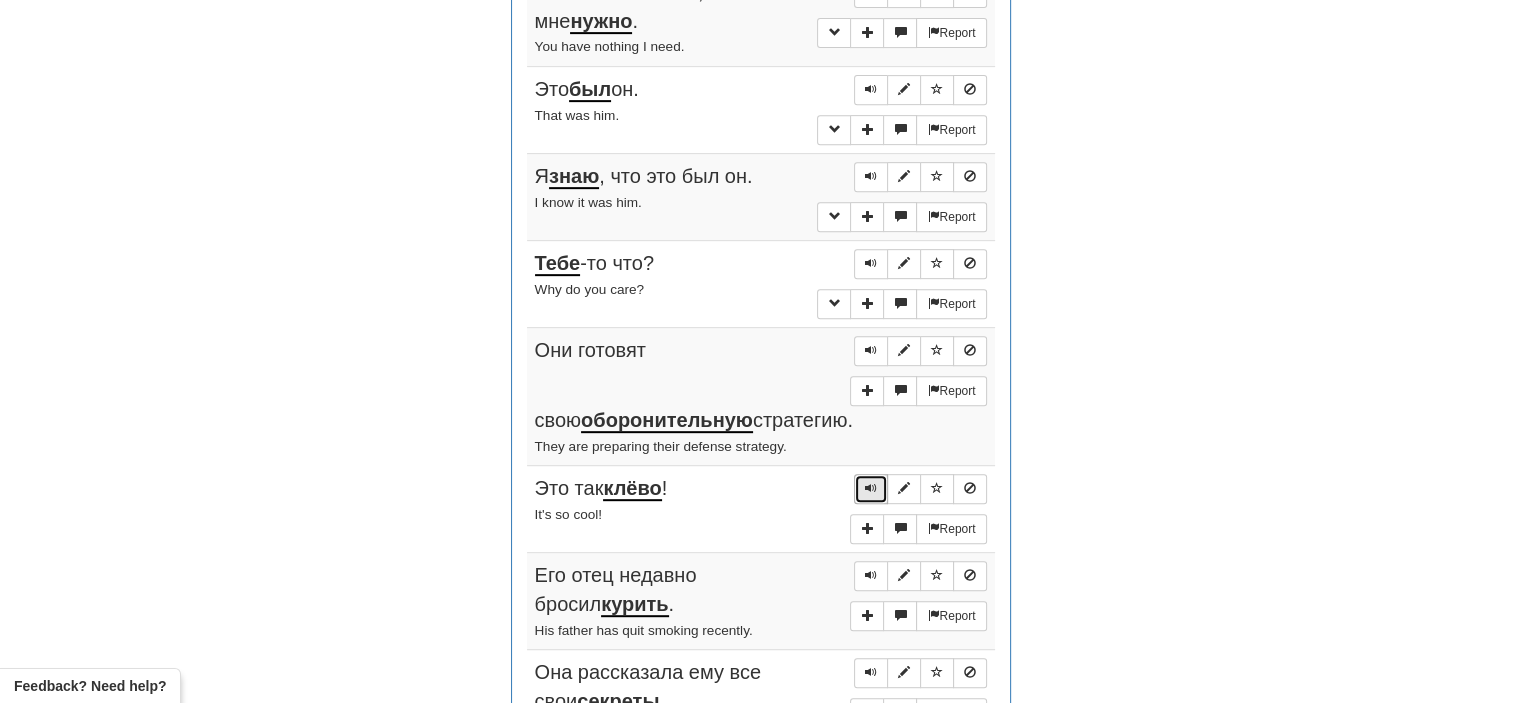 click at bounding box center (871, 488) 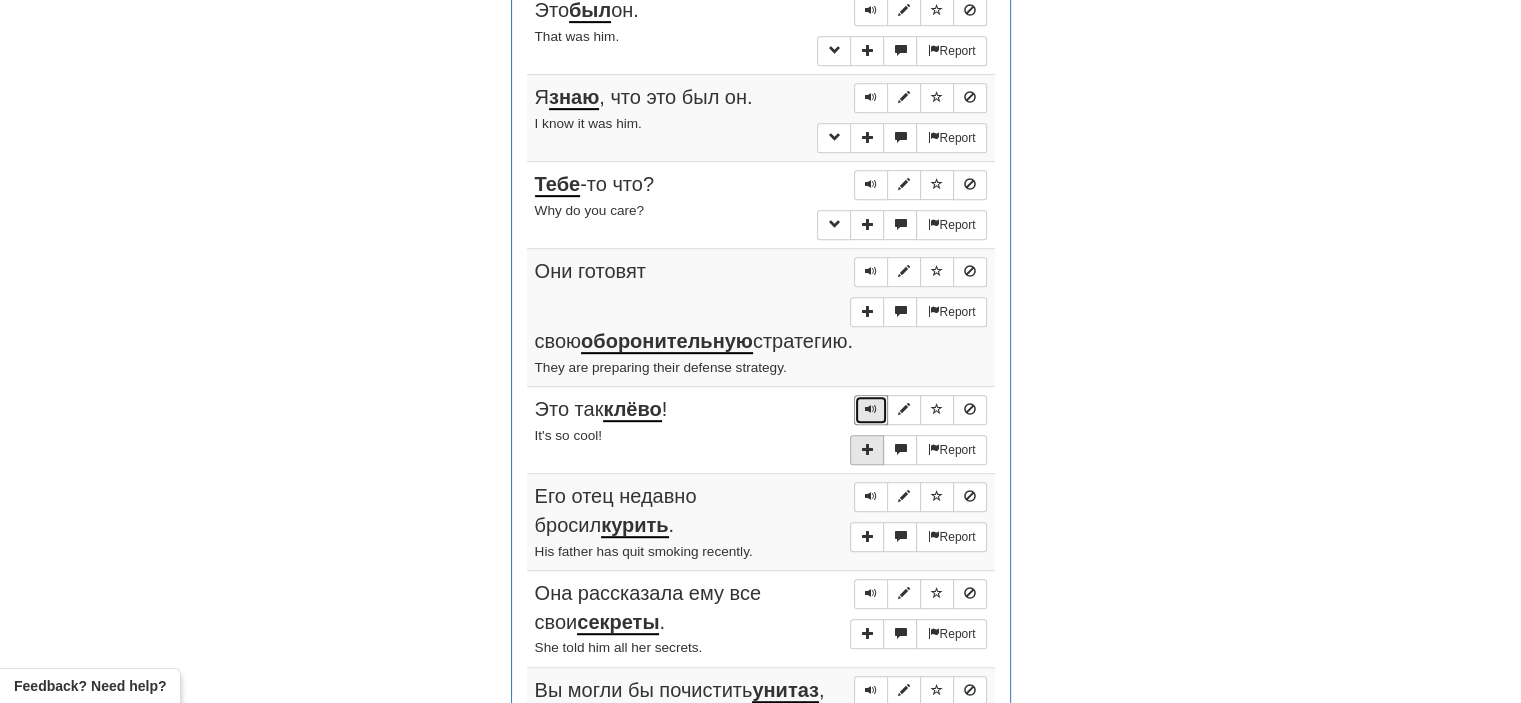 scroll, scrollTop: 944, scrollLeft: 0, axis: vertical 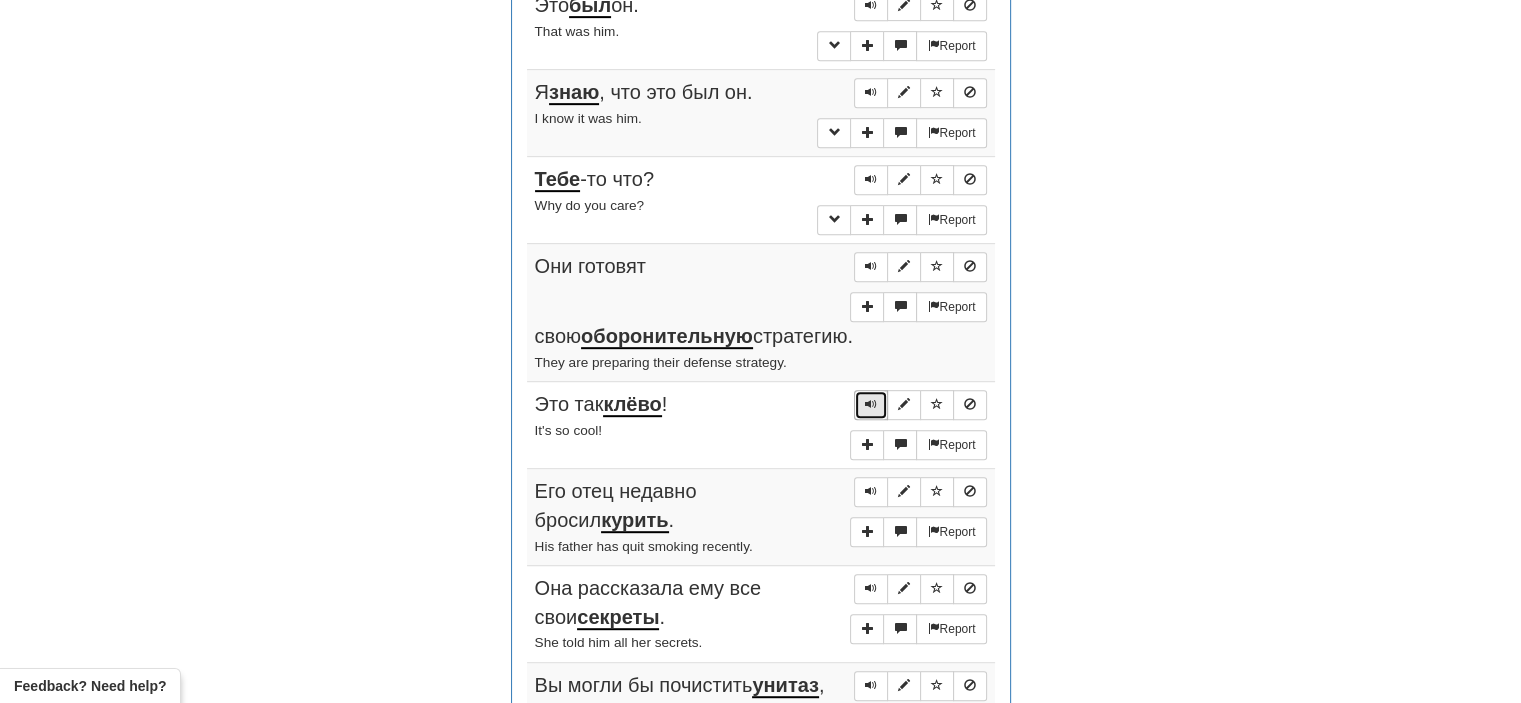 click at bounding box center (871, 404) 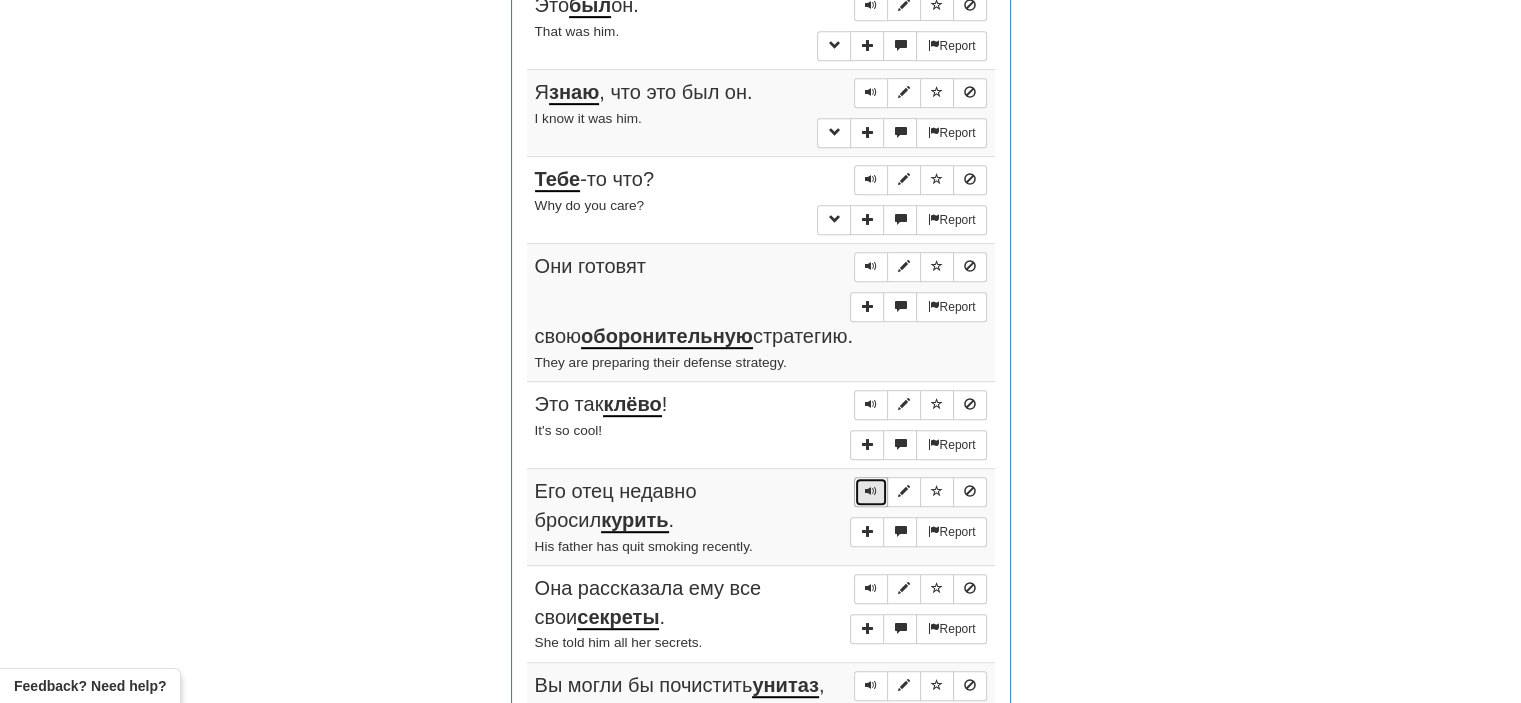 click at bounding box center [871, 491] 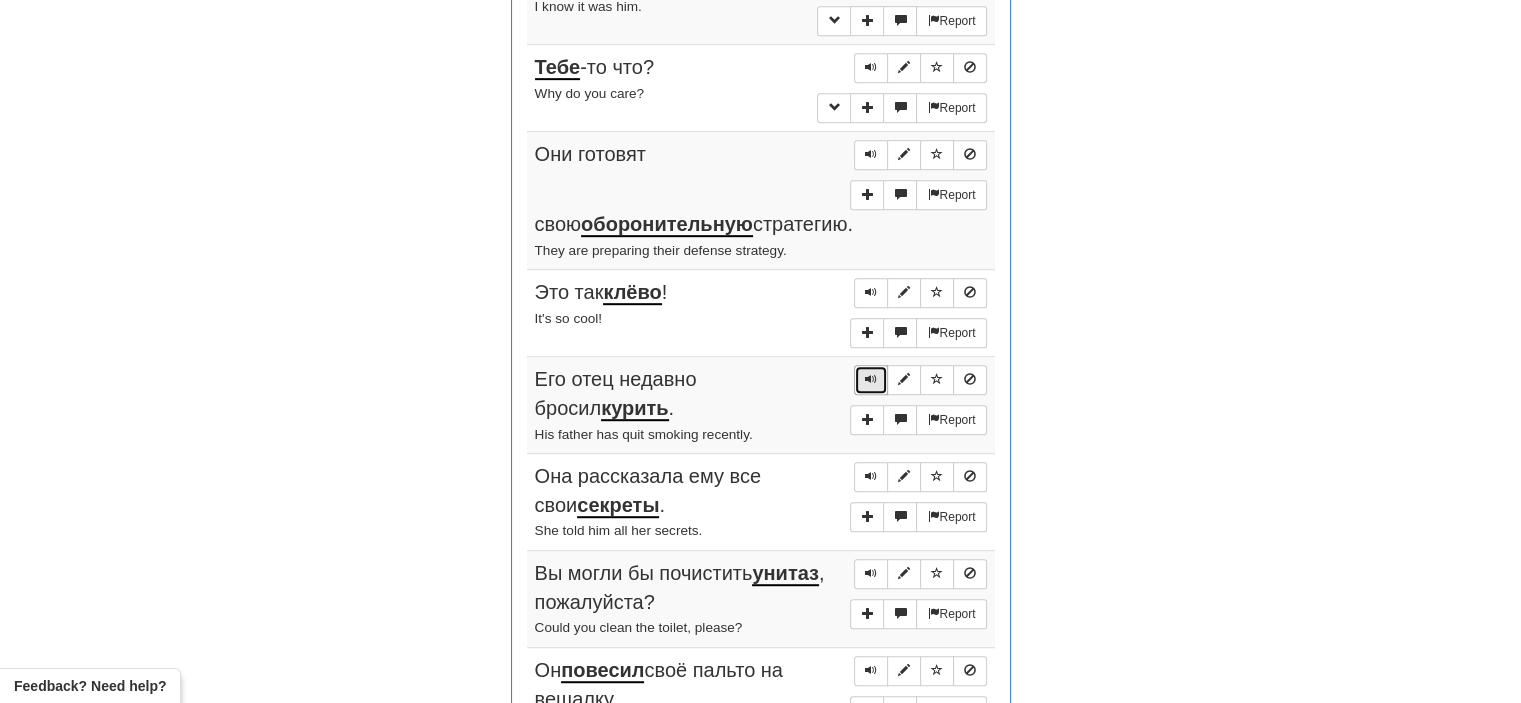 scroll, scrollTop: 1056, scrollLeft: 0, axis: vertical 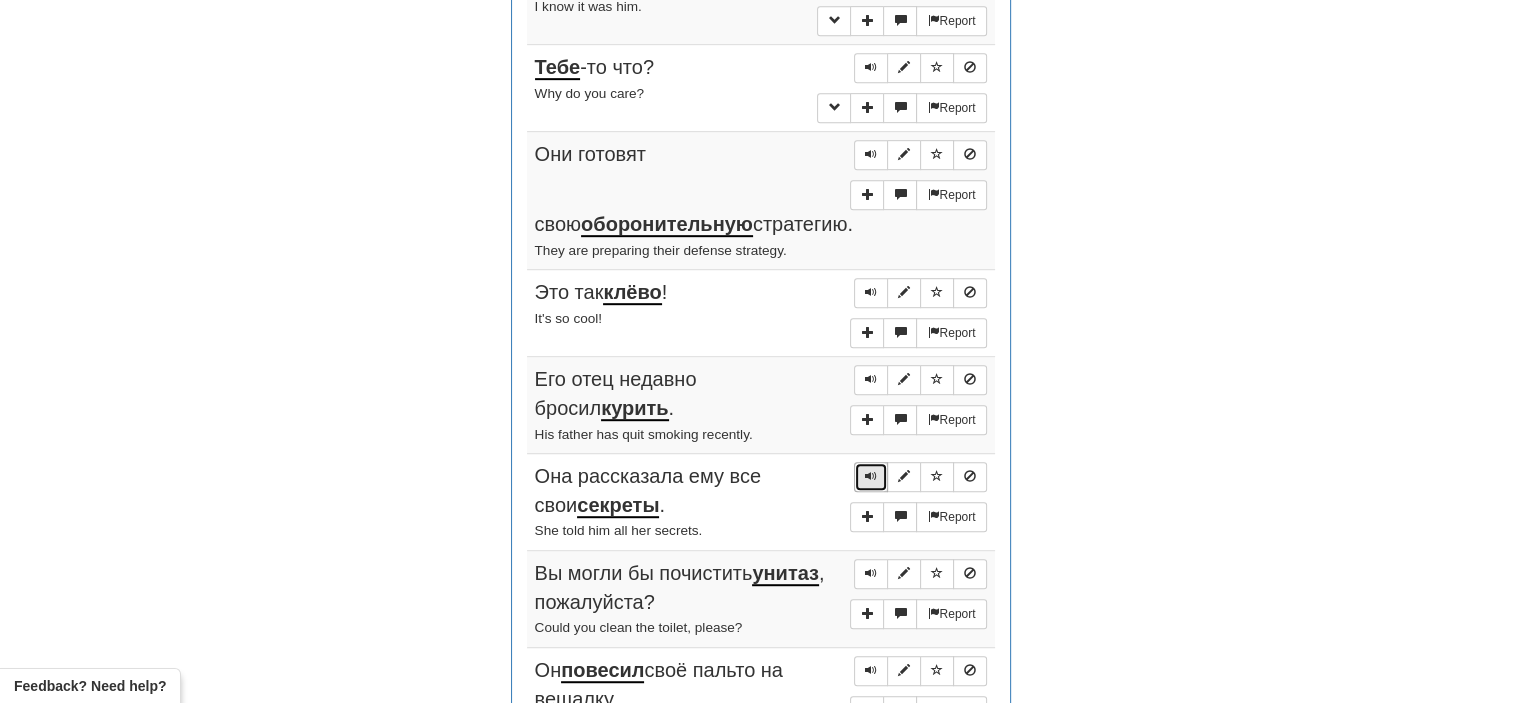 click at bounding box center (871, 476) 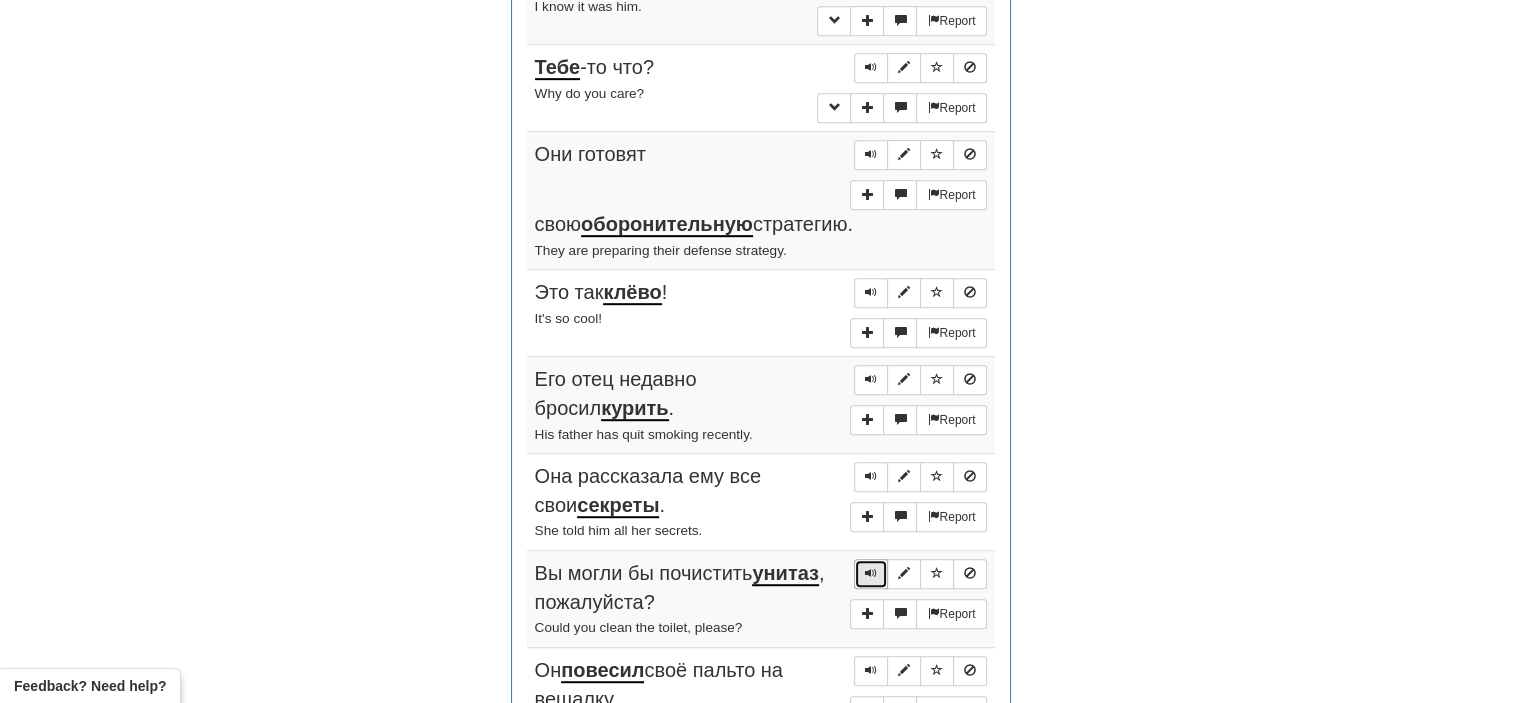 click at bounding box center [871, 574] 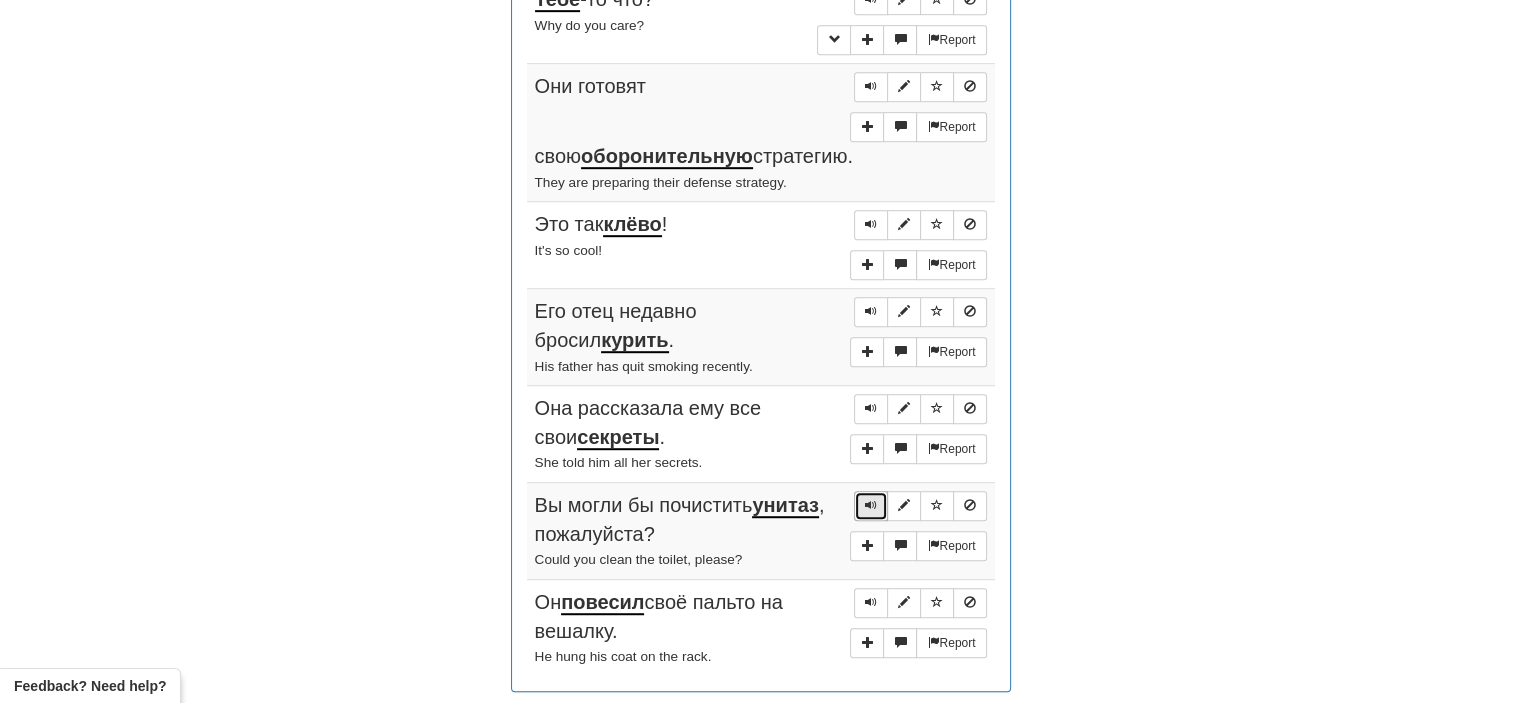 scroll, scrollTop: 1130, scrollLeft: 0, axis: vertical 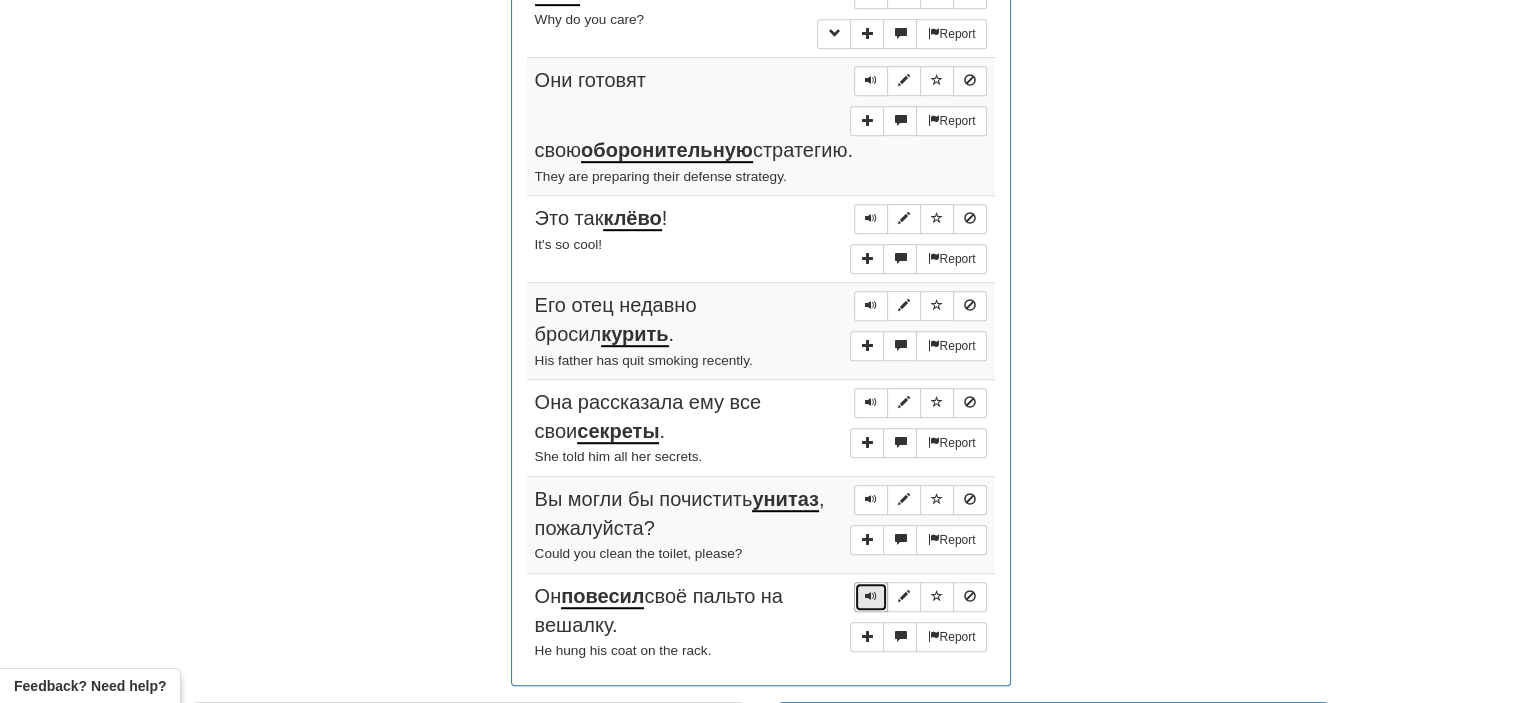 click at bounding box center (871, 597) 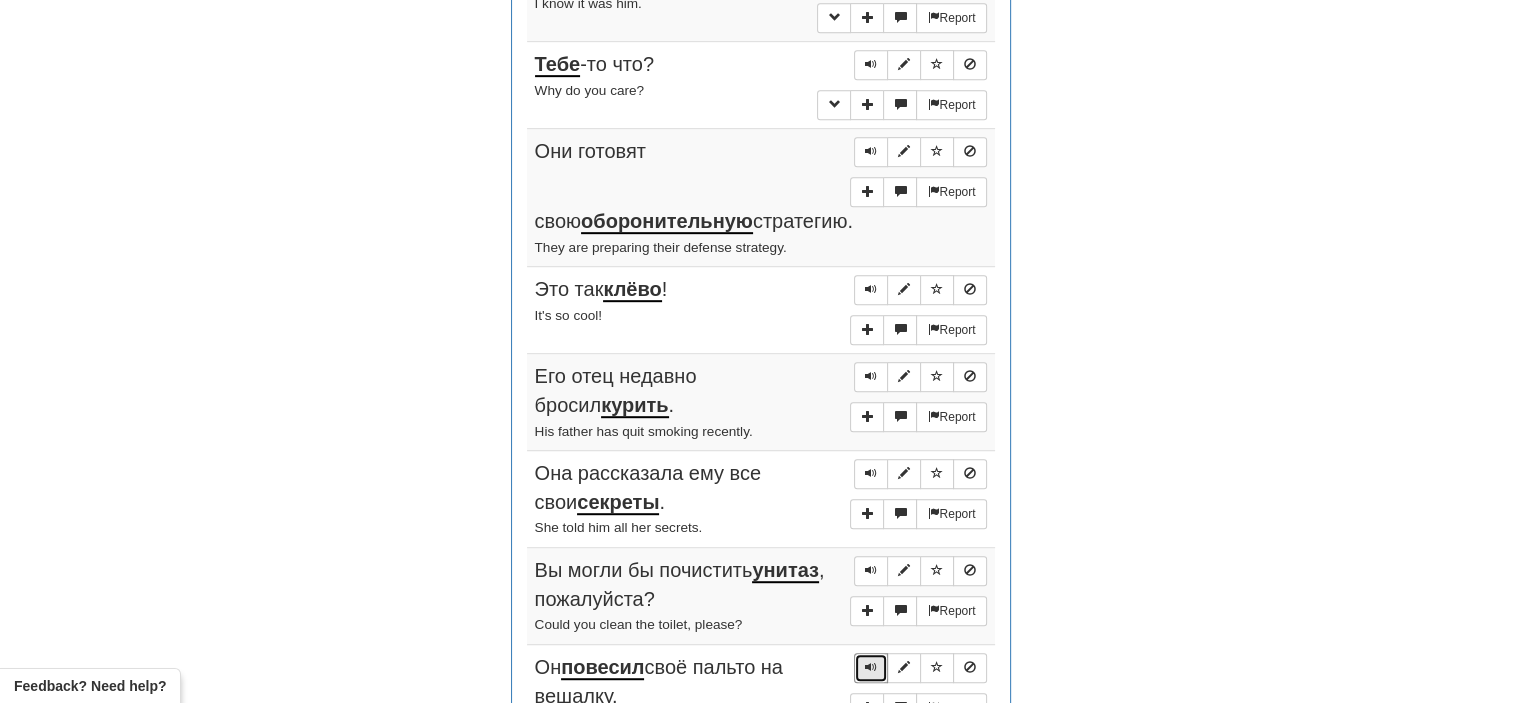 scroll, scrollTop: 1058, scrollLeft: 0, axis: vertical 